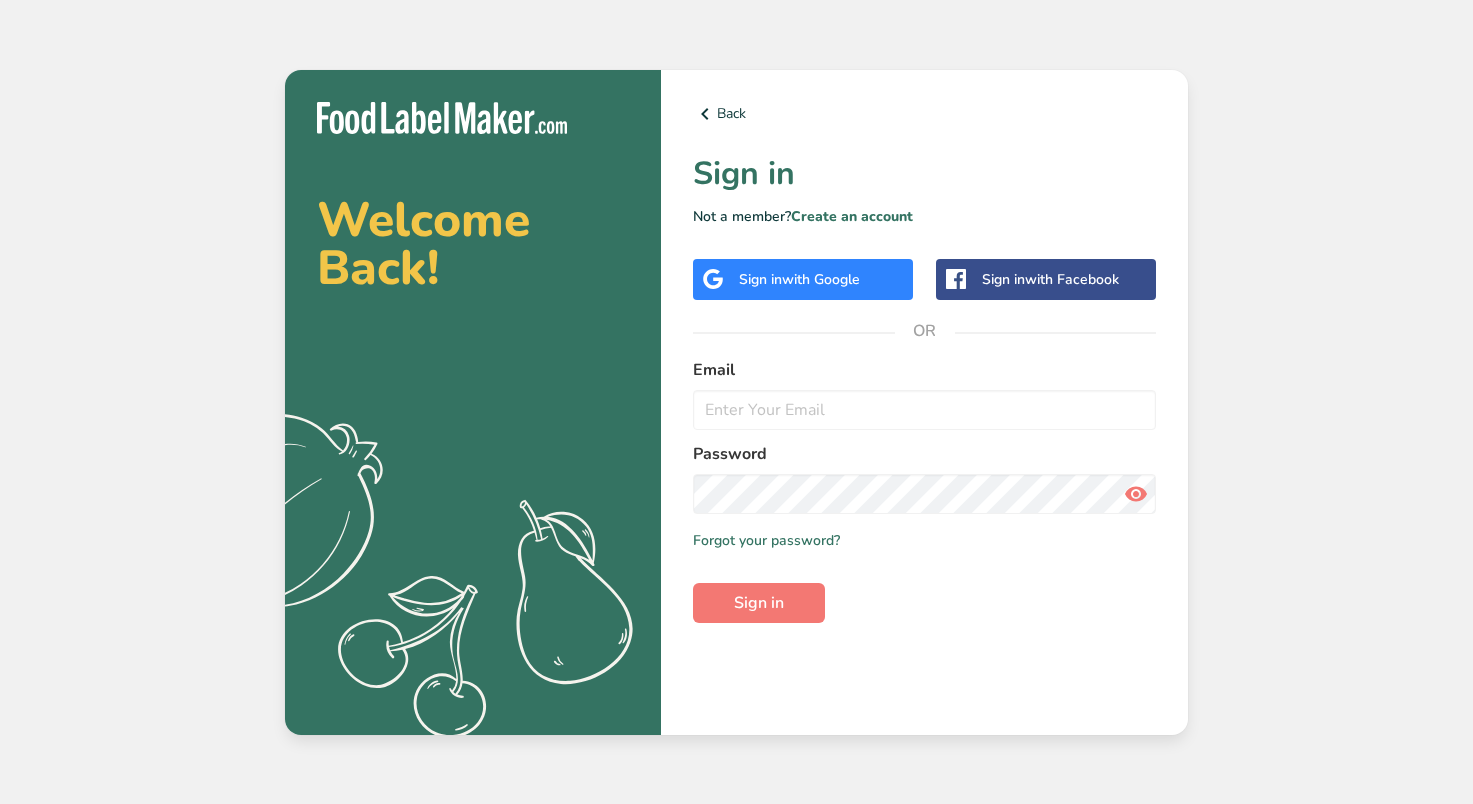 scroll, scrollTop: 0, scrollLeft: 0, axis: both 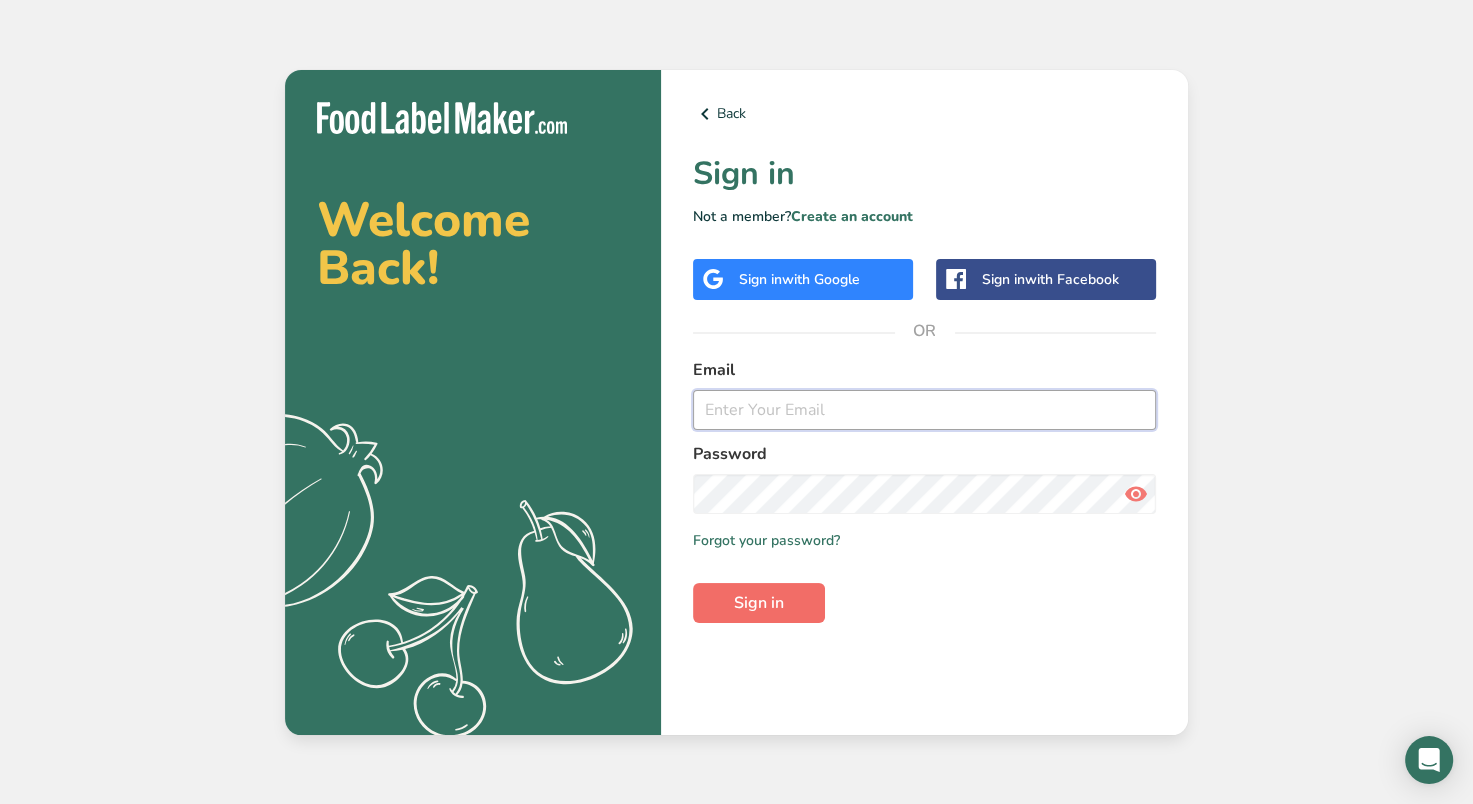 type on "[PERSON_NAME][EMAIL_ADDRESS][DOMAIN_NAME]" 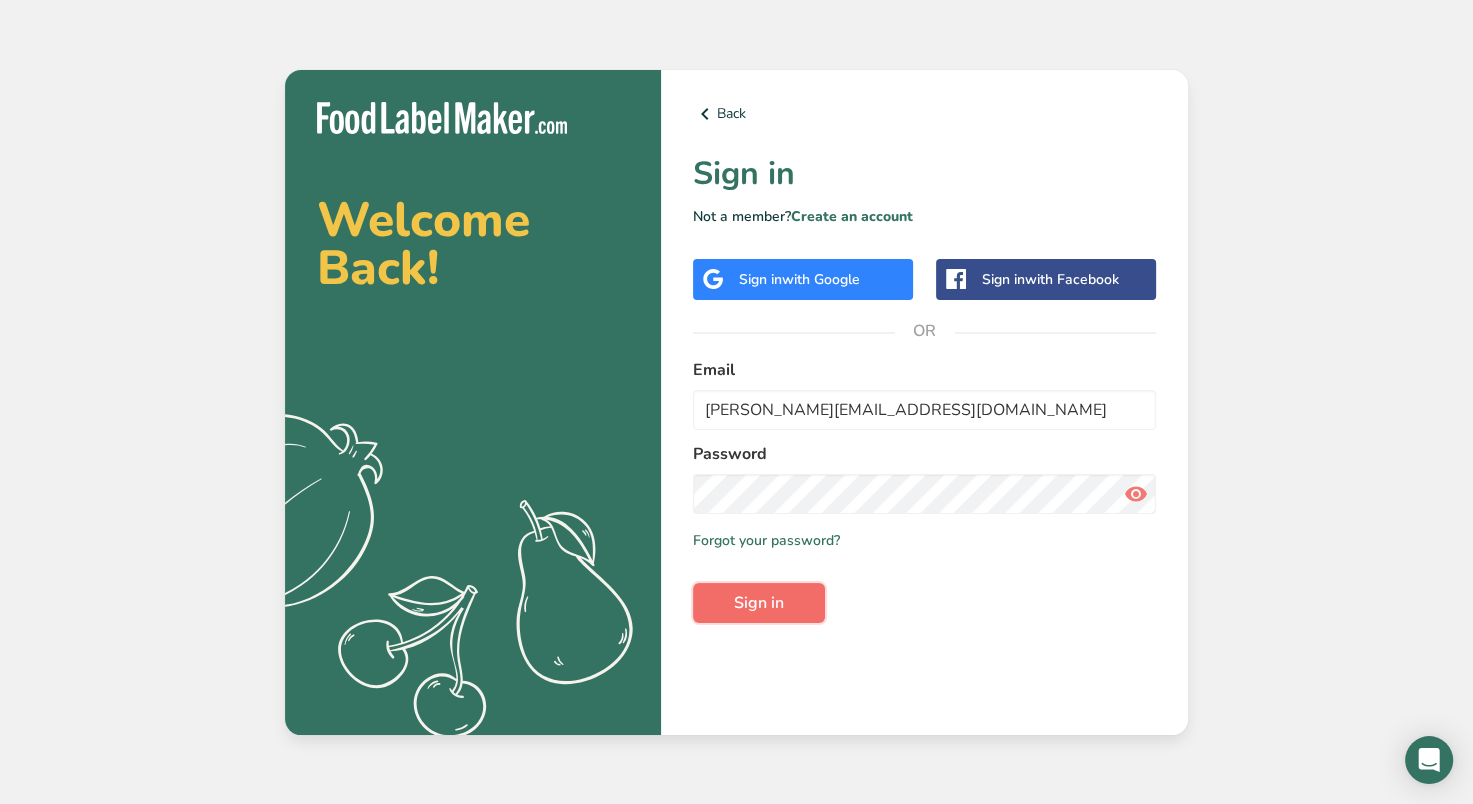 click on "Sign in" at bounding box center [759, 603] 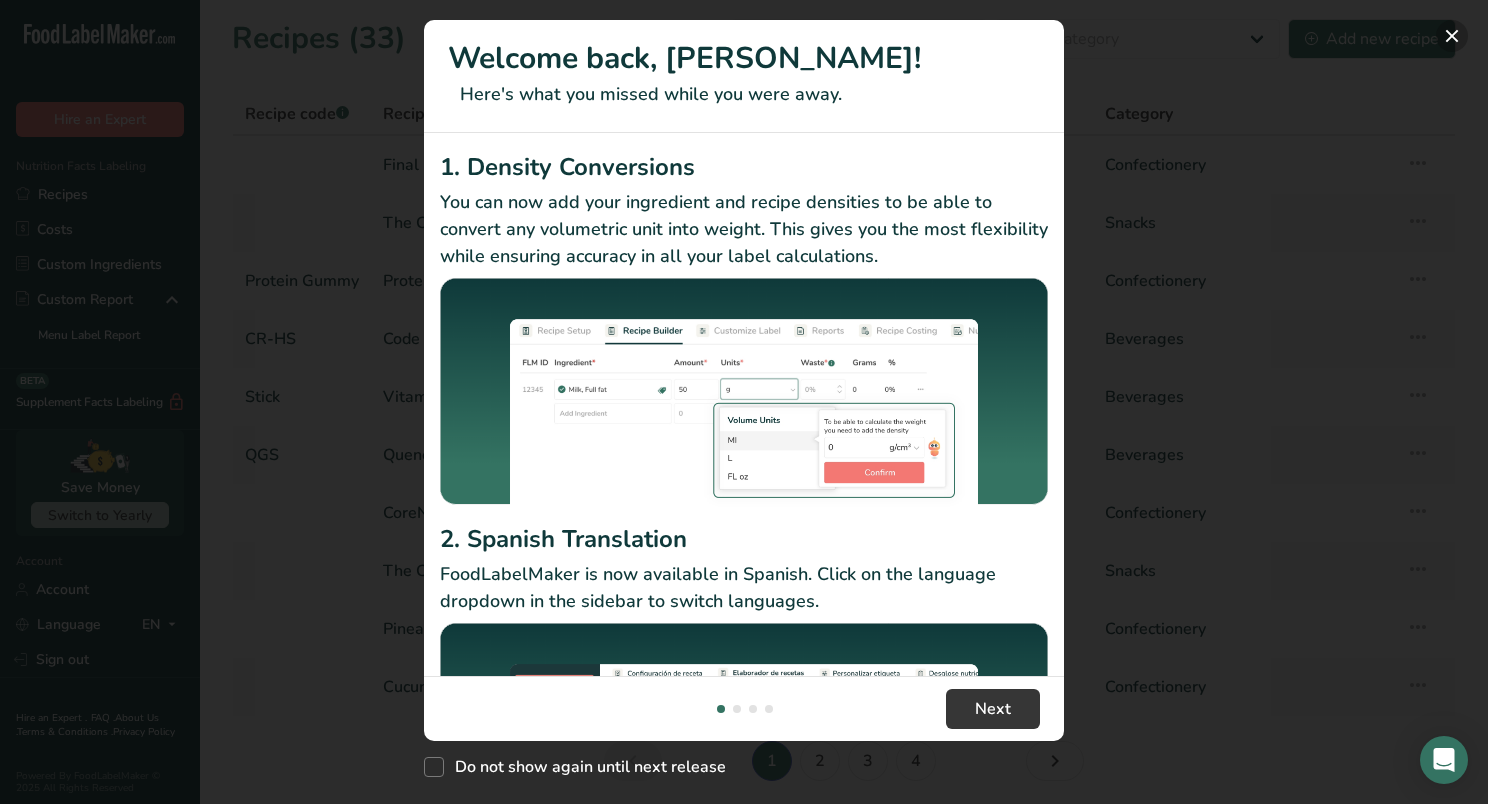 click at bounding box center (1452, 36) 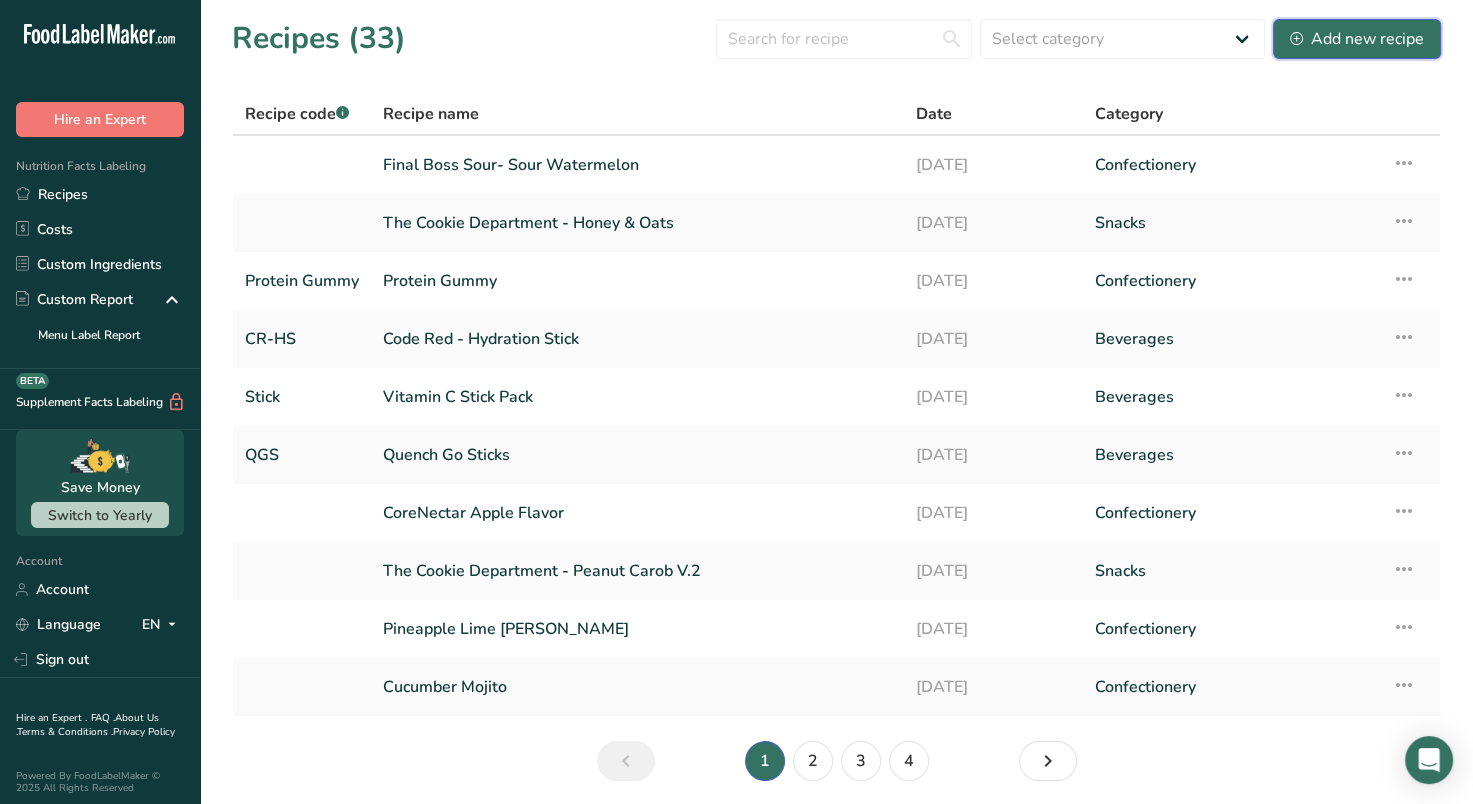 click on "Add new recipe" at bounding box center [1357, 39] 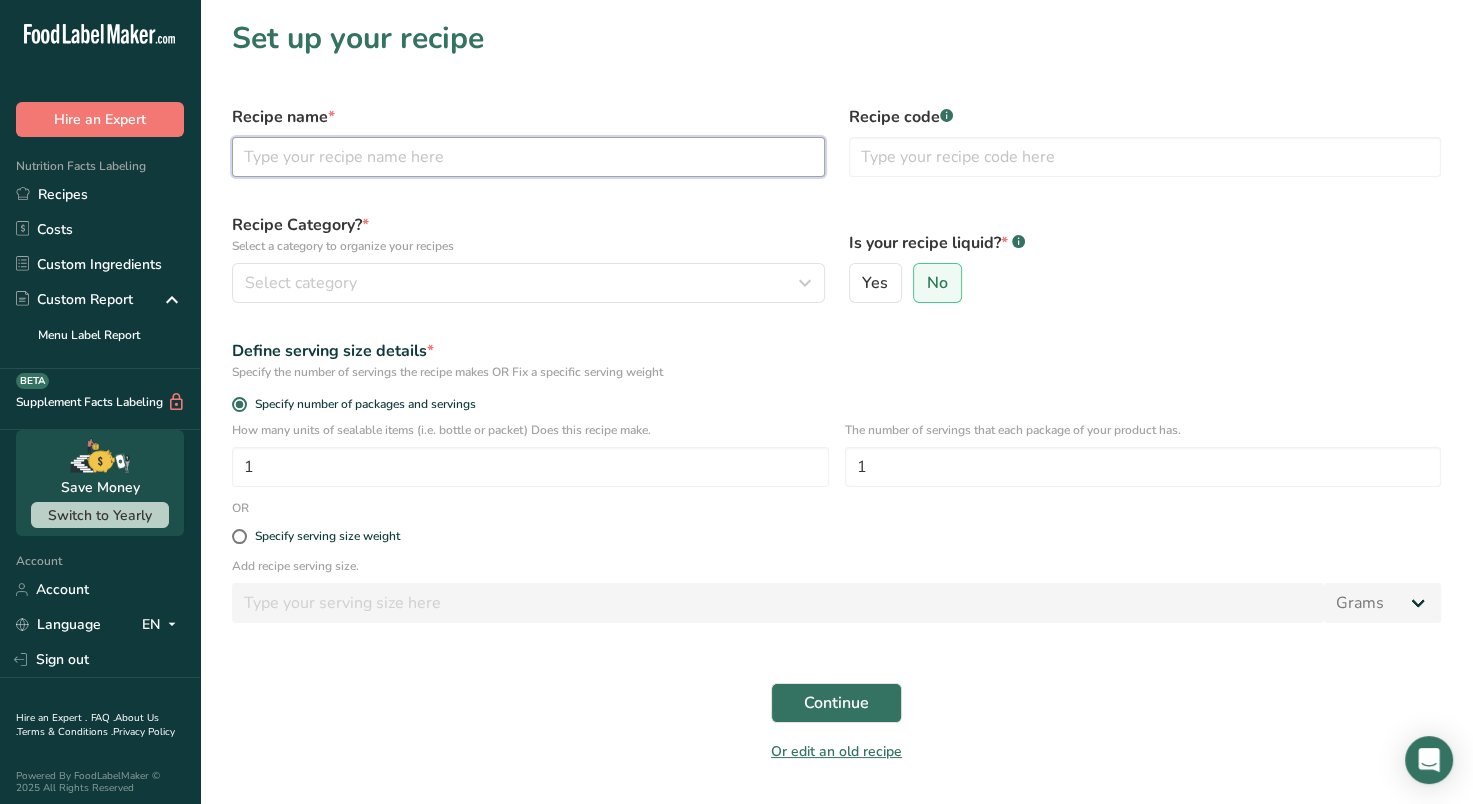 click at bounding box center (528, 157) 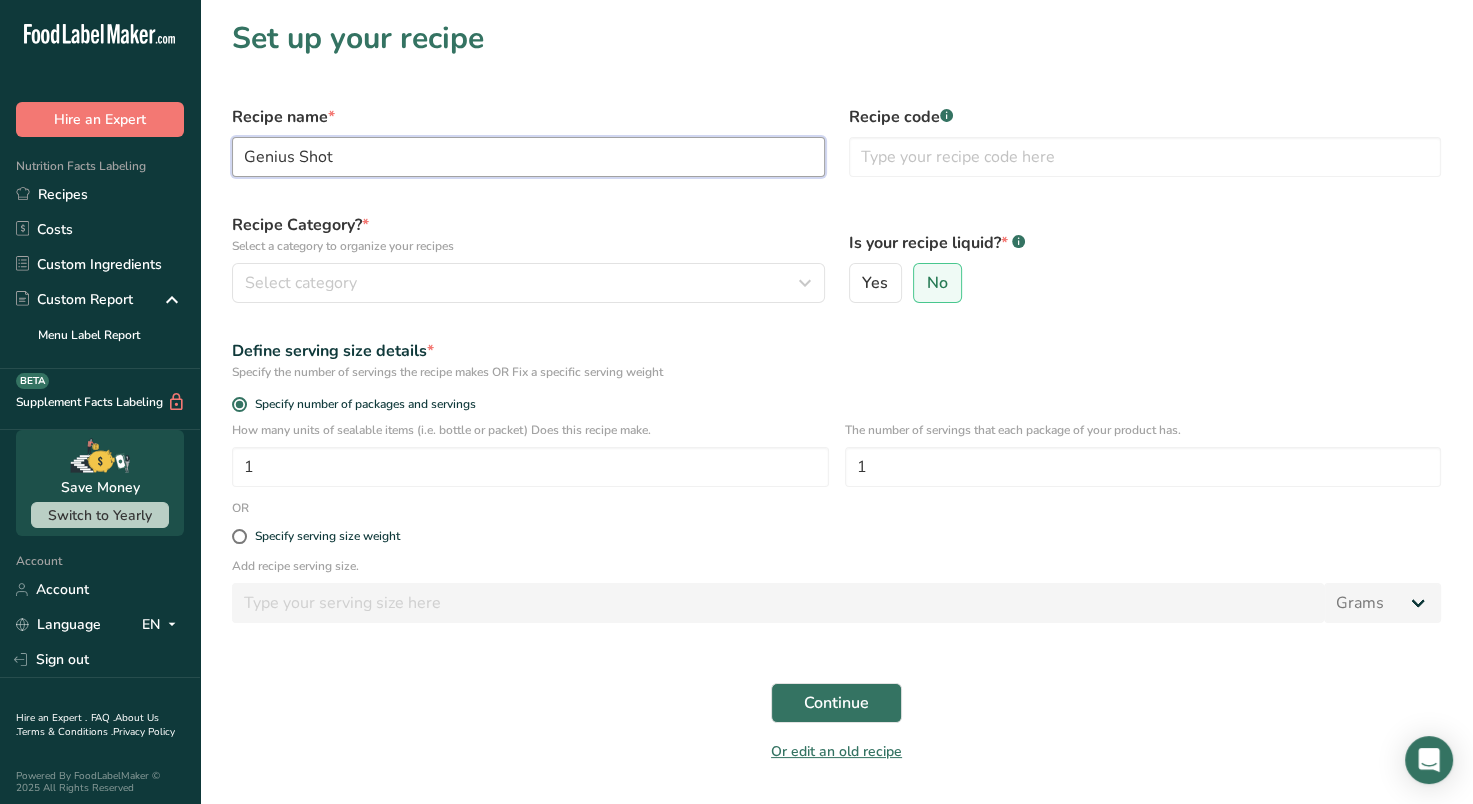 type on "Genius Shot" 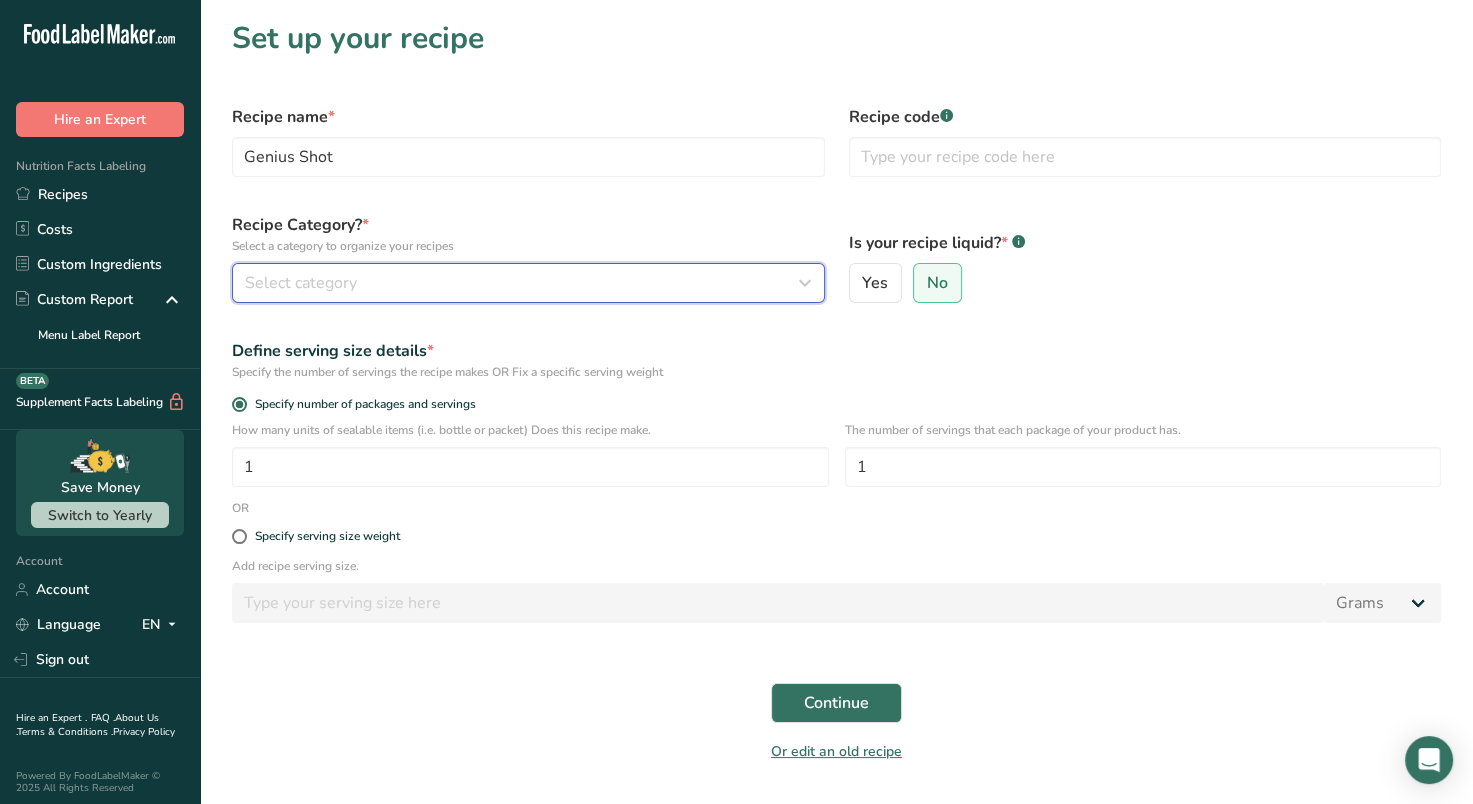 click on "Select category" at bounding box center (522, 283) 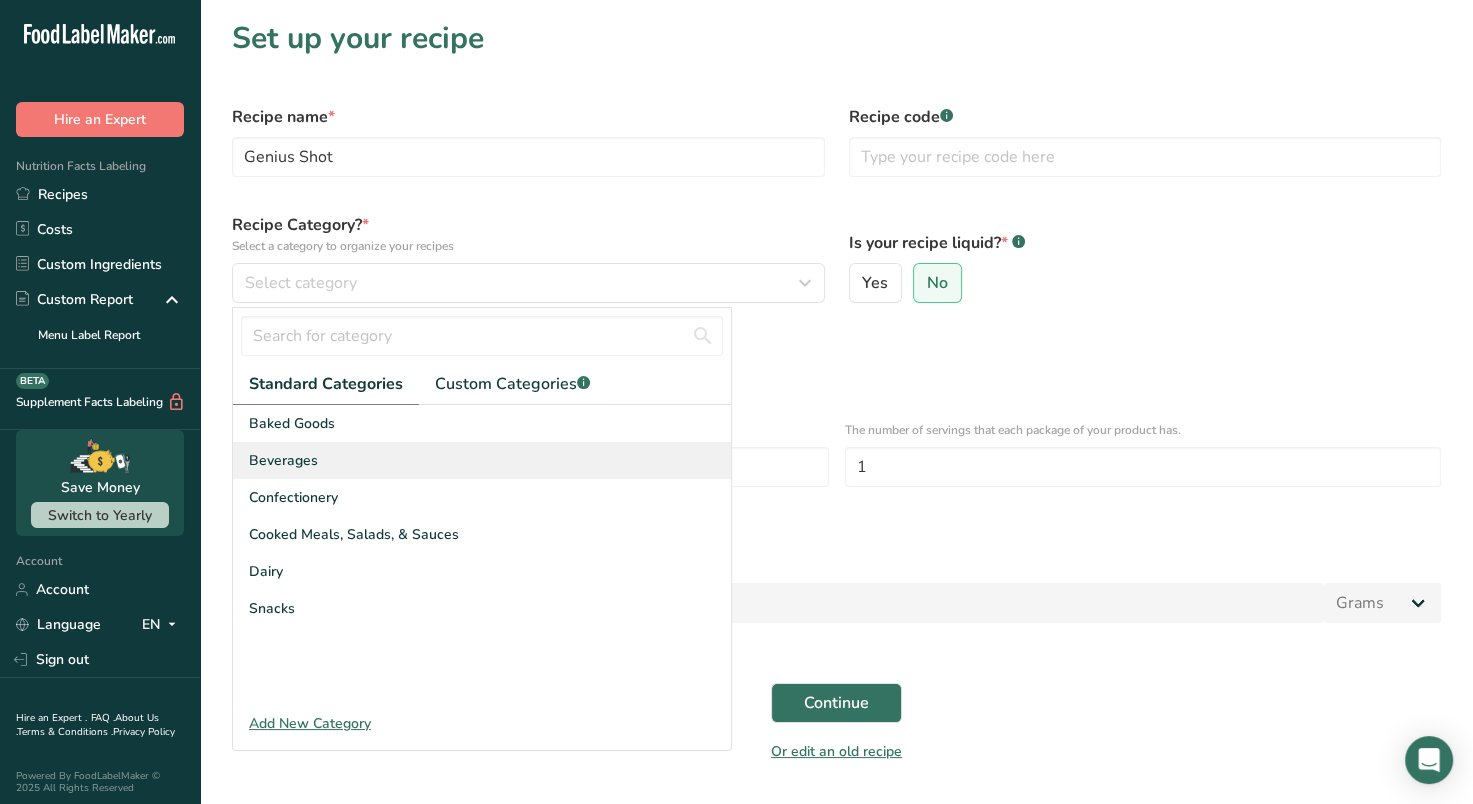 click on "Beverages" at bounding box center (283, 460) 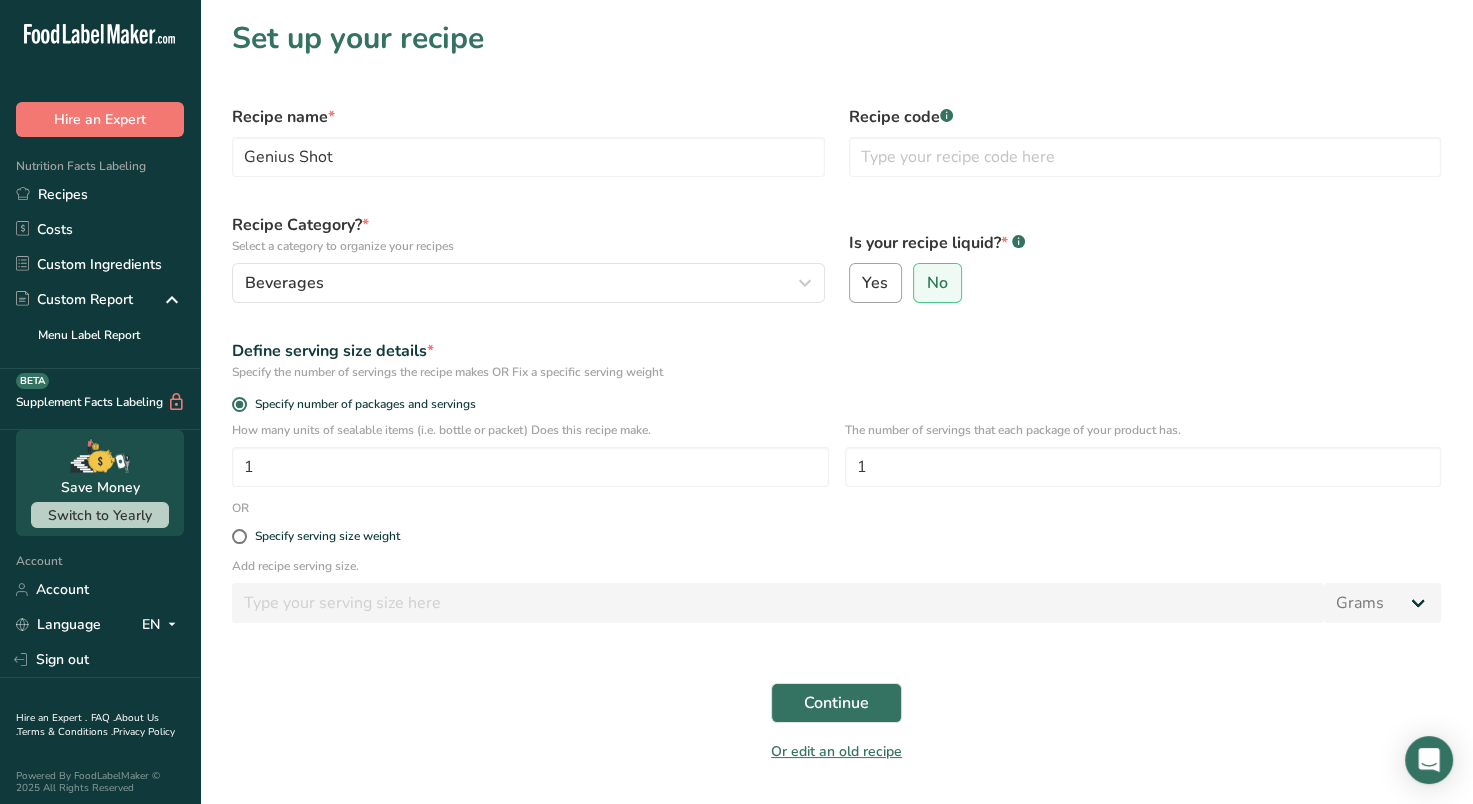 click on "Yes" at bounding box center [875, 283] 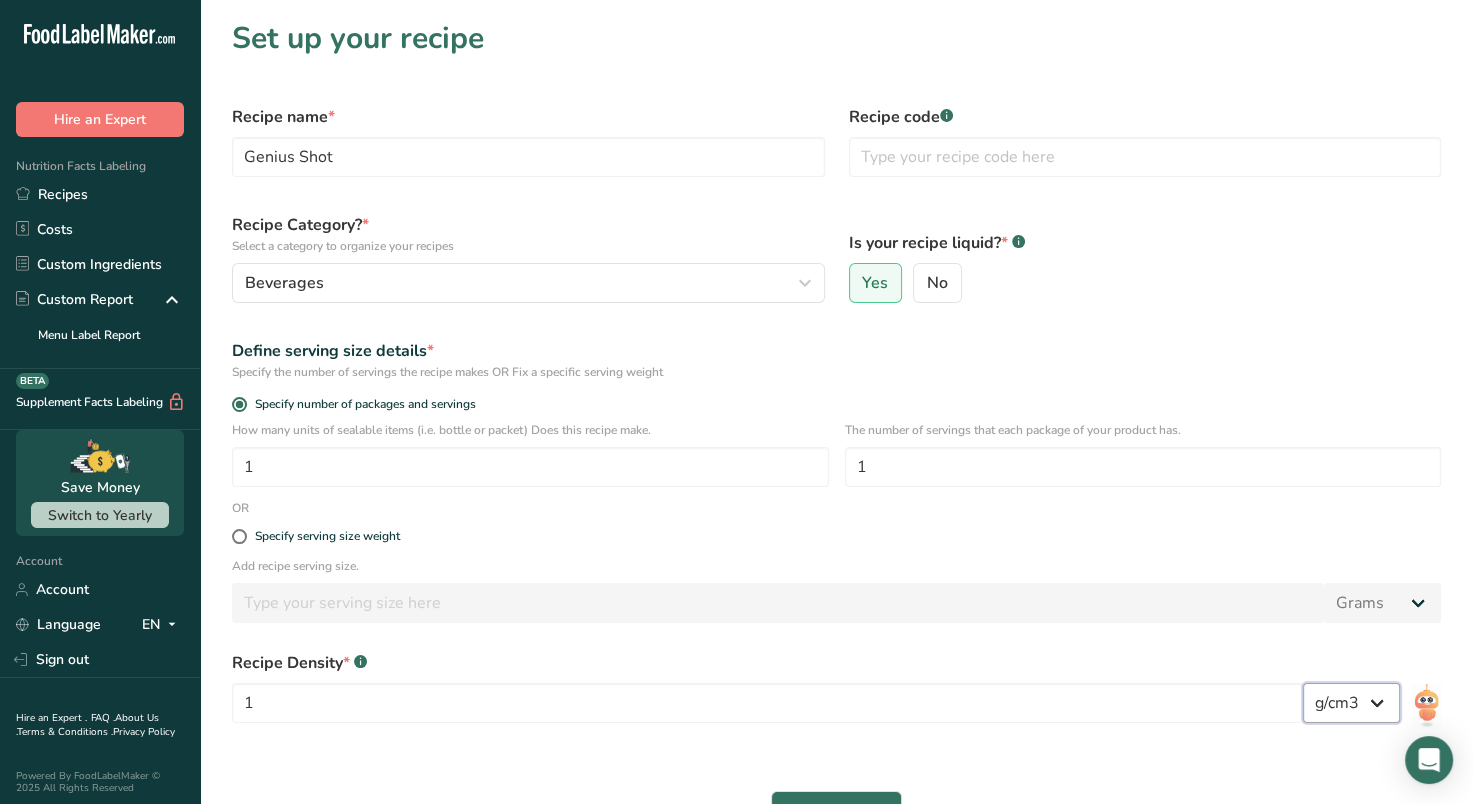 click on "lb/ft3
g/cm3" at bounding box center [1351, 703] 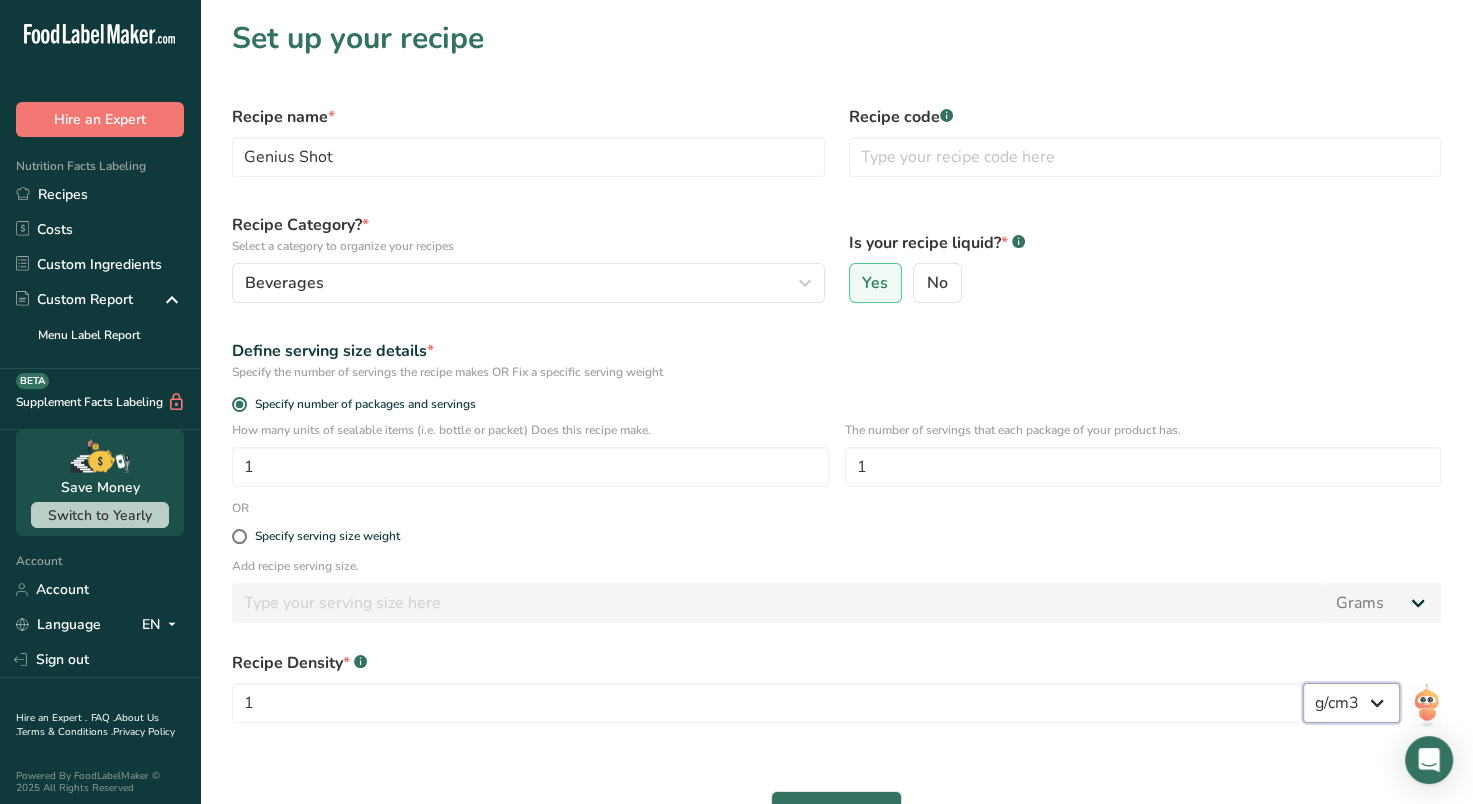 click on "lb/ft3
g/cm3" at bounding box center [1351, 703] 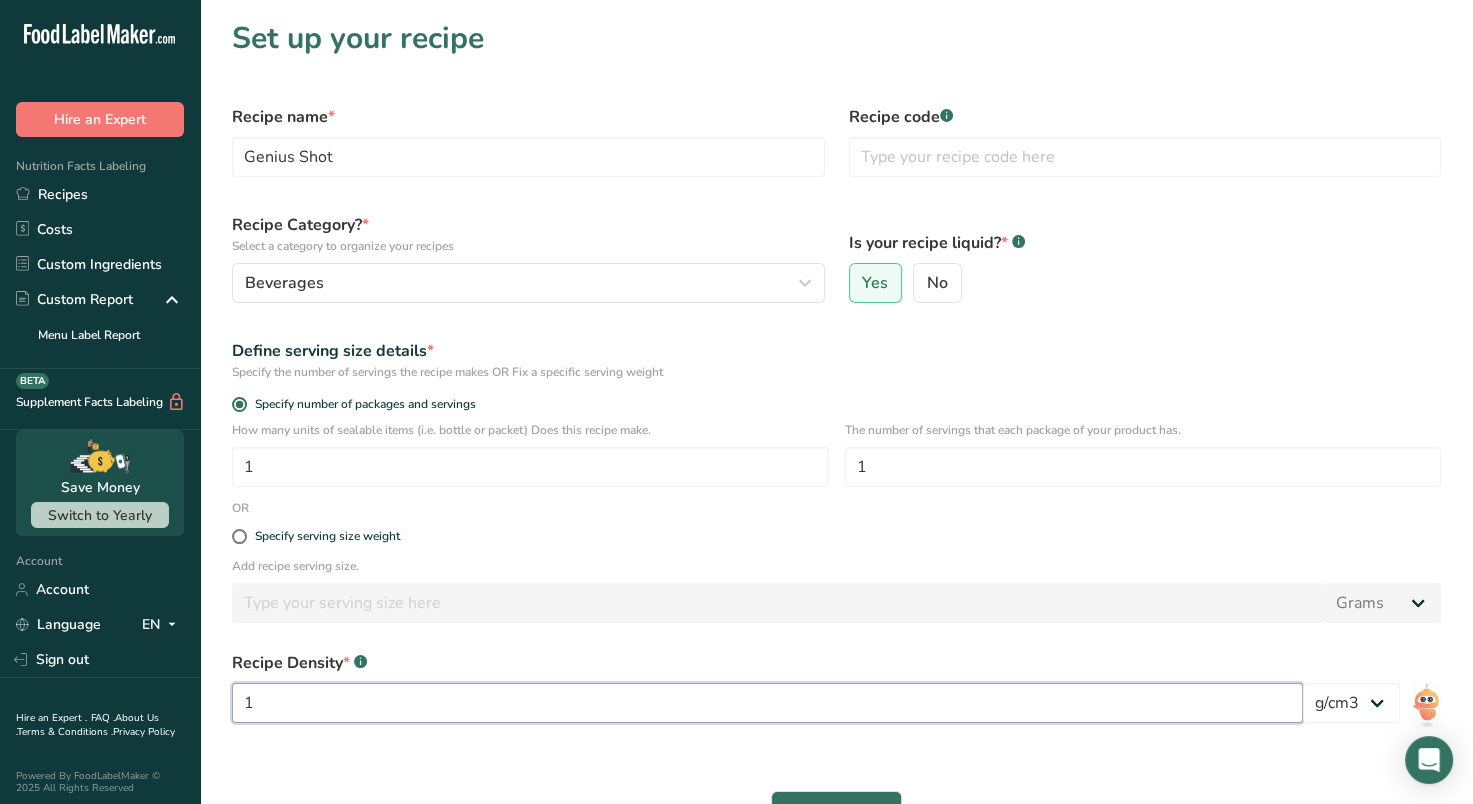 click on "1" at bounding box center [767, 703] 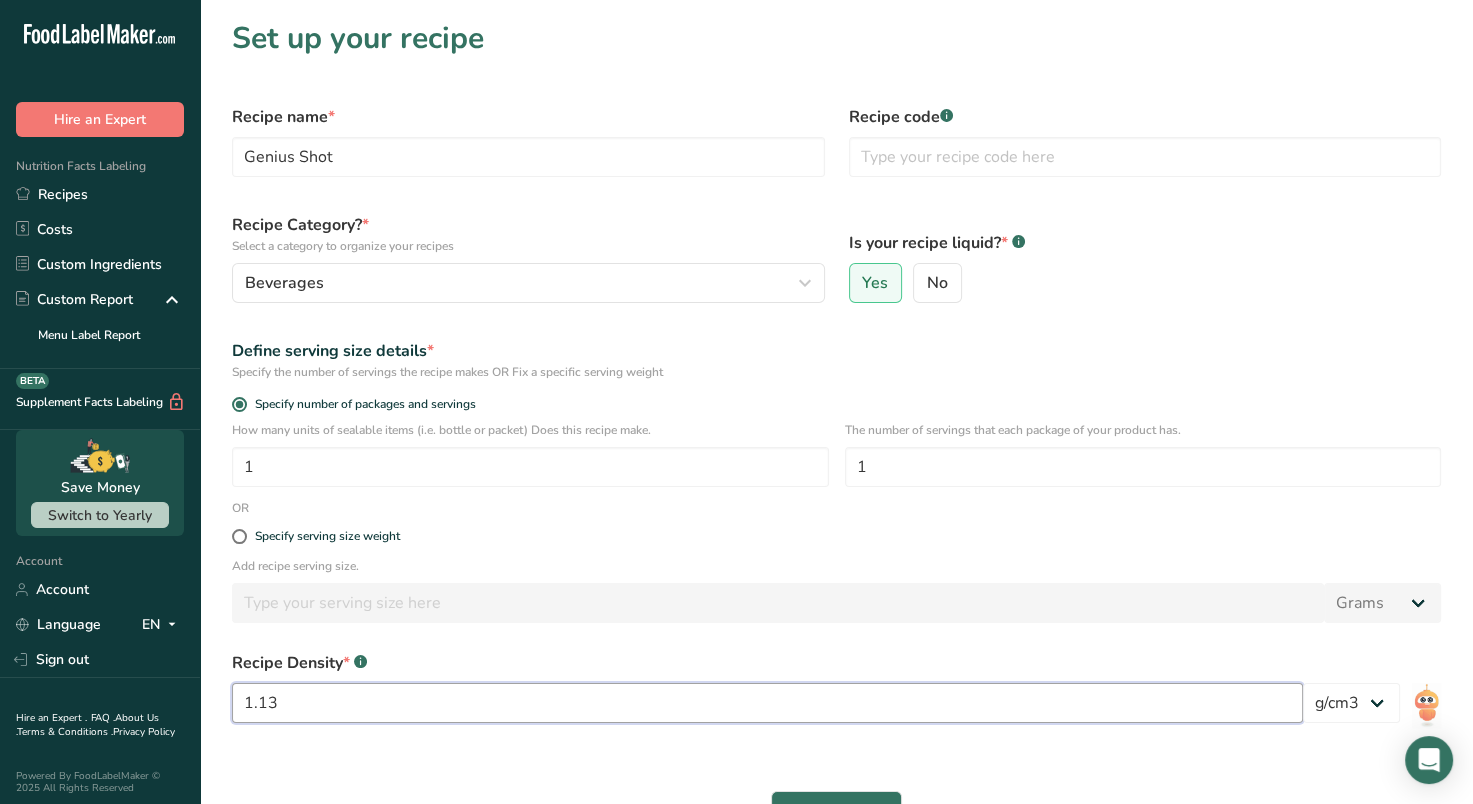 scroll, scrollTop: 164, scrollLeft: 0, axis: vertical 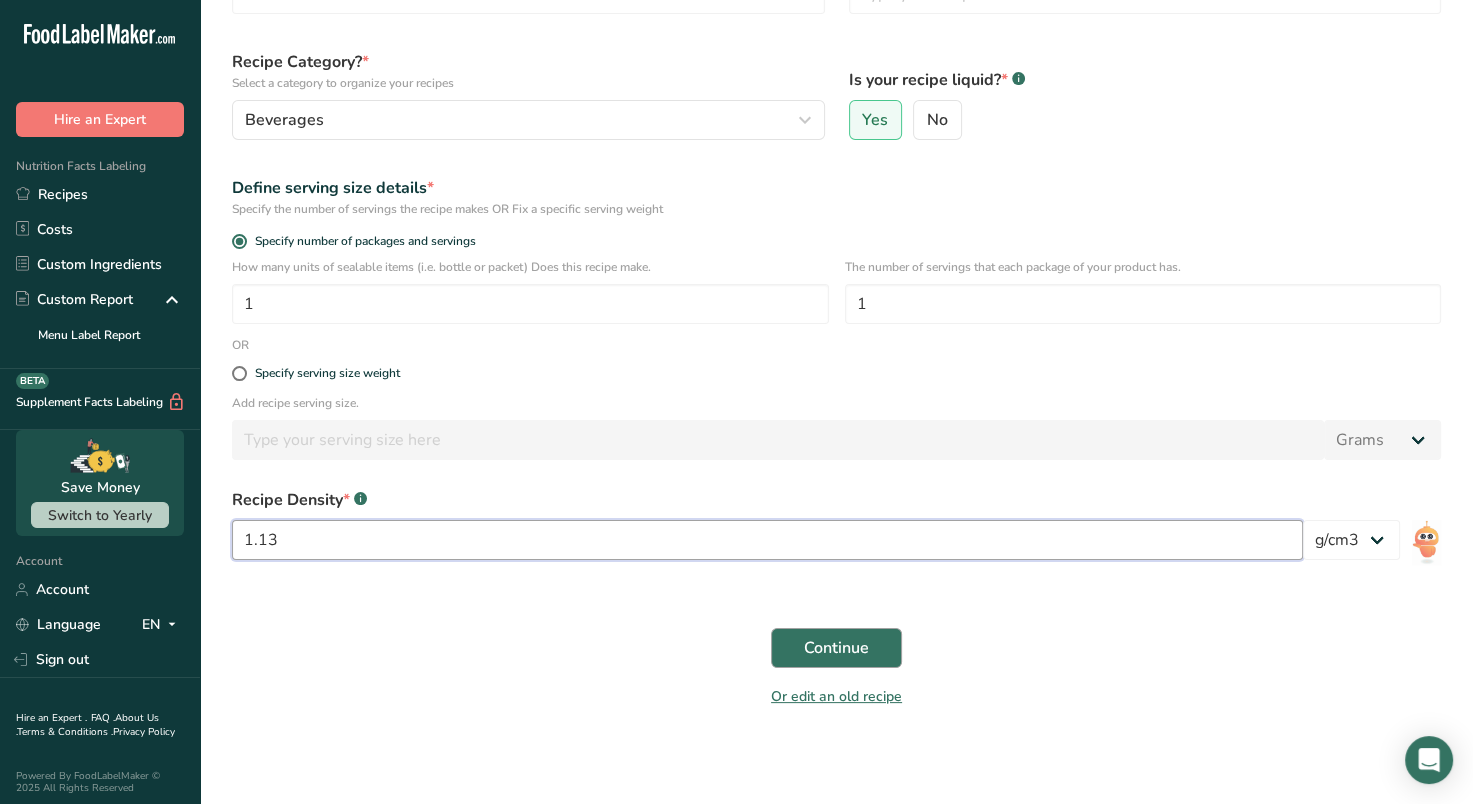 type on "1.13" 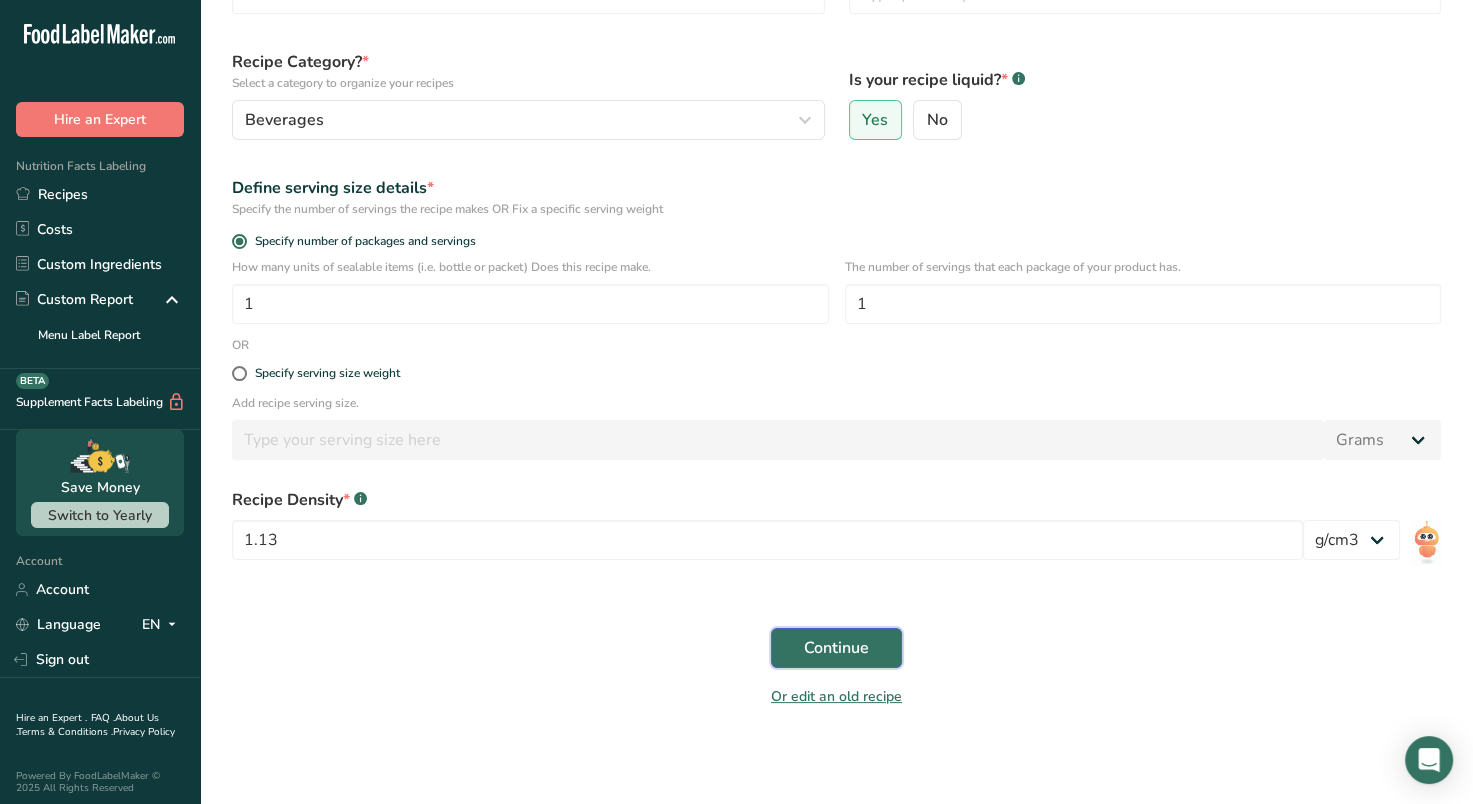 click on "Continue" at bounding box center (836, 648) 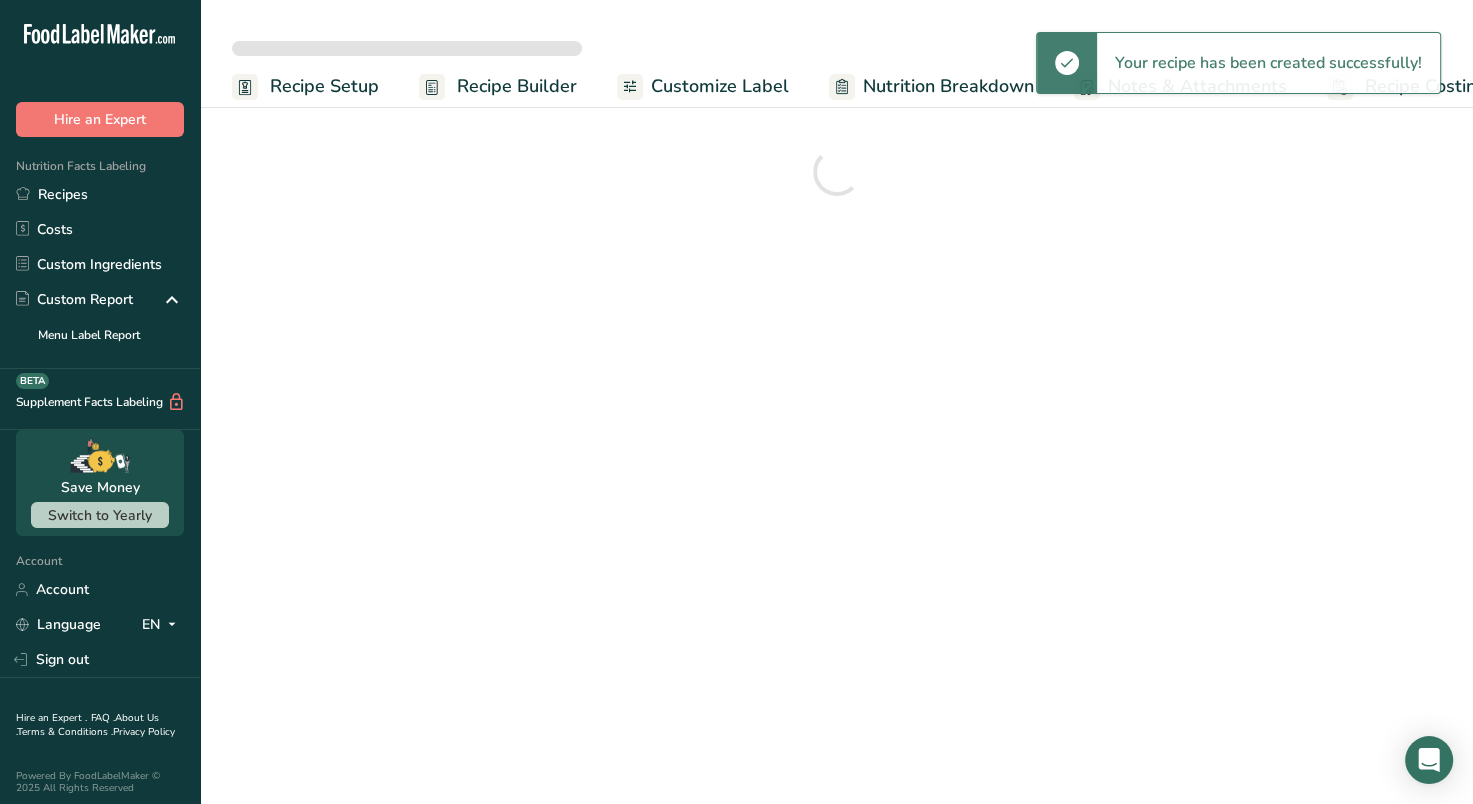 scroll, scrollTop: 0, scrollLeft: 0, axis: both 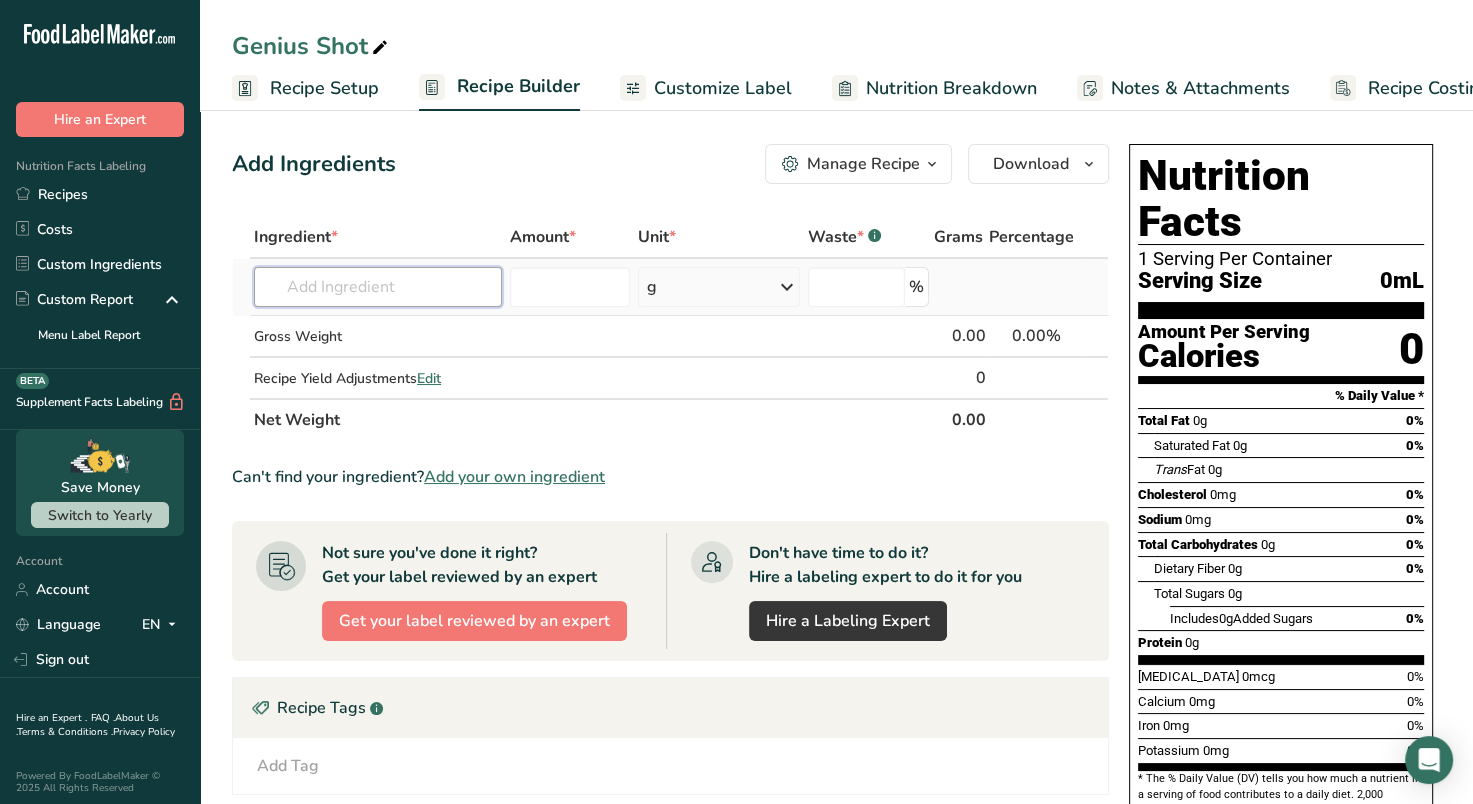 click at bounding box center [378, 287] 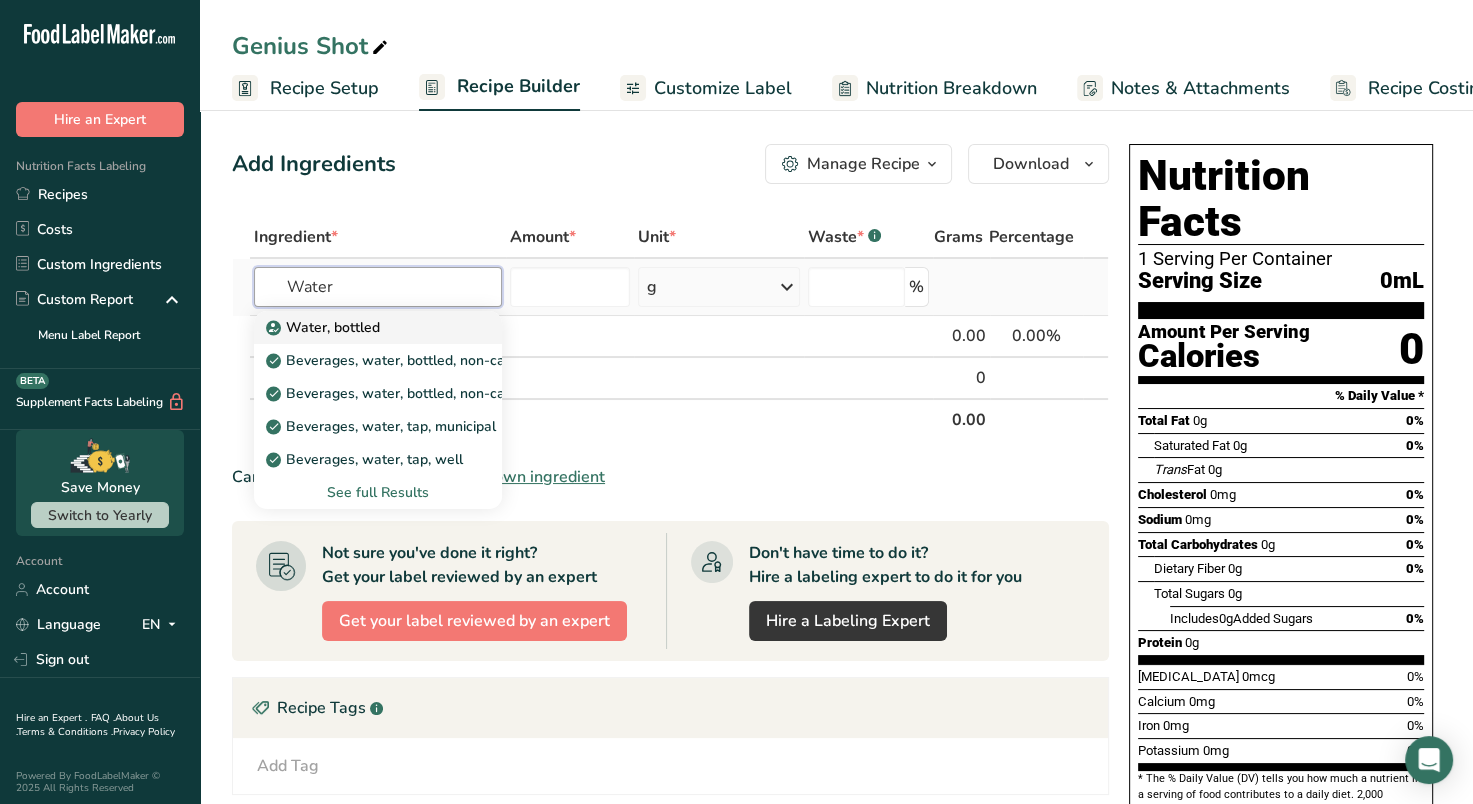type on "Water" 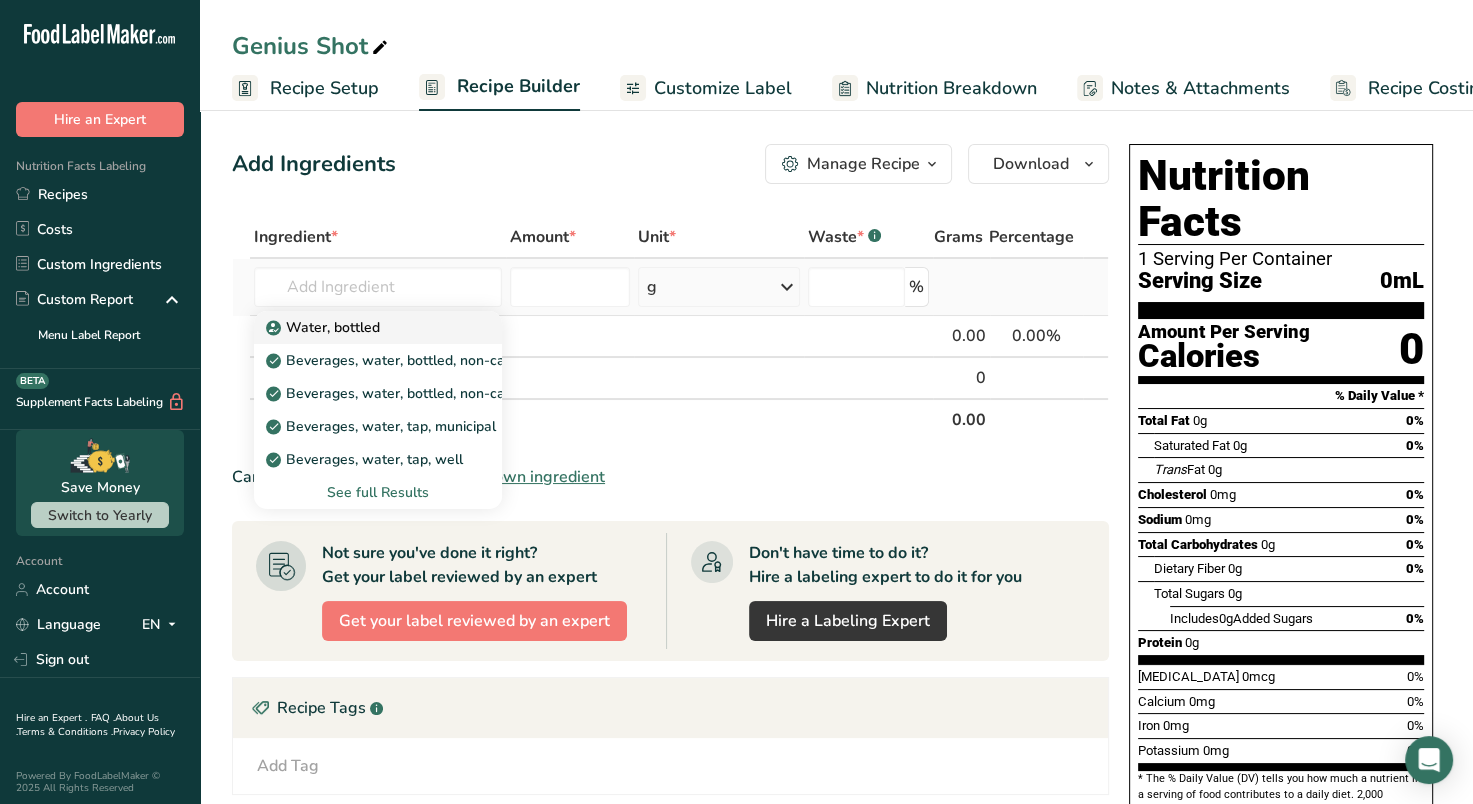 click on "Water, bottled" at bounding box center (325, 327) 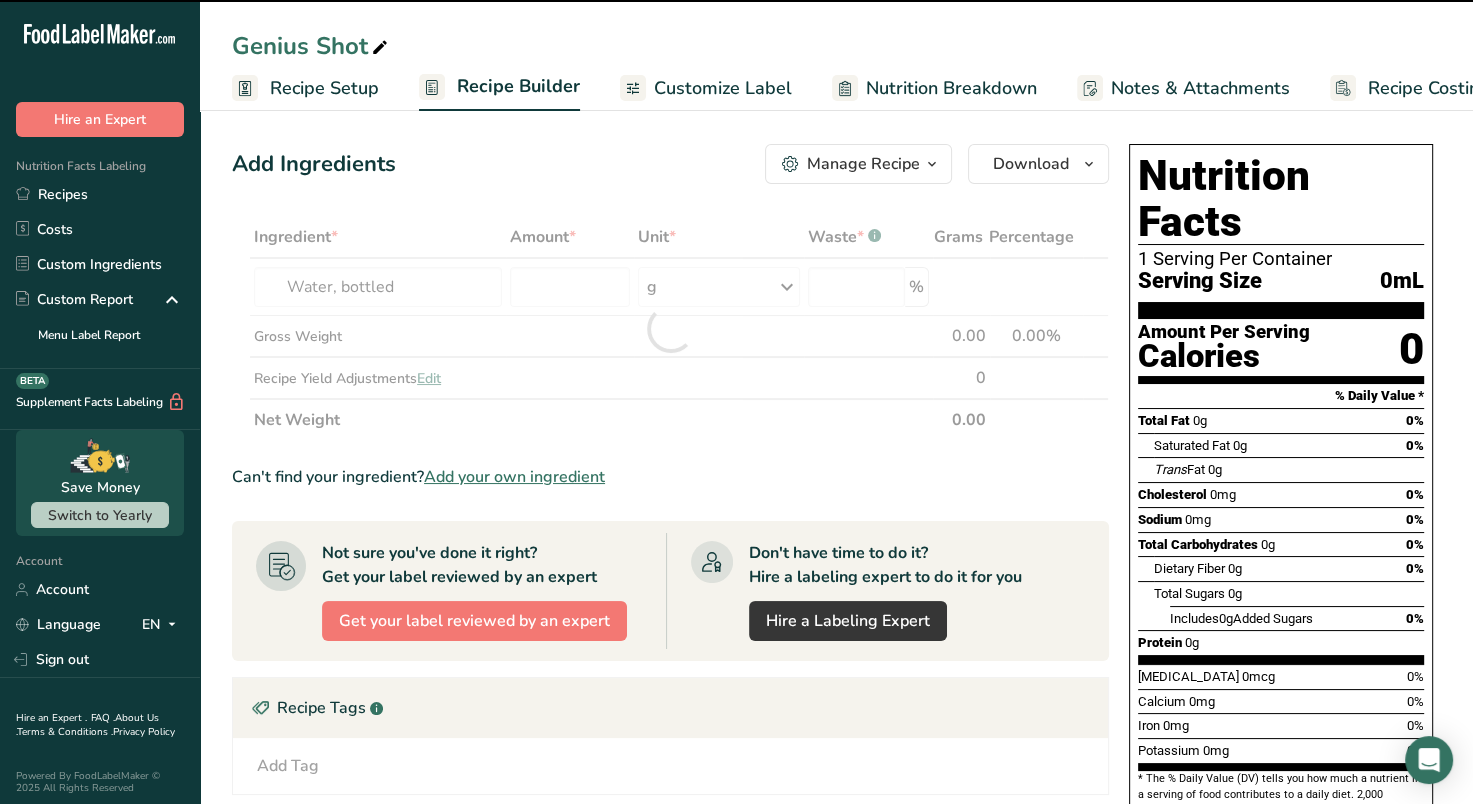 click at bounding box center (670, 328) 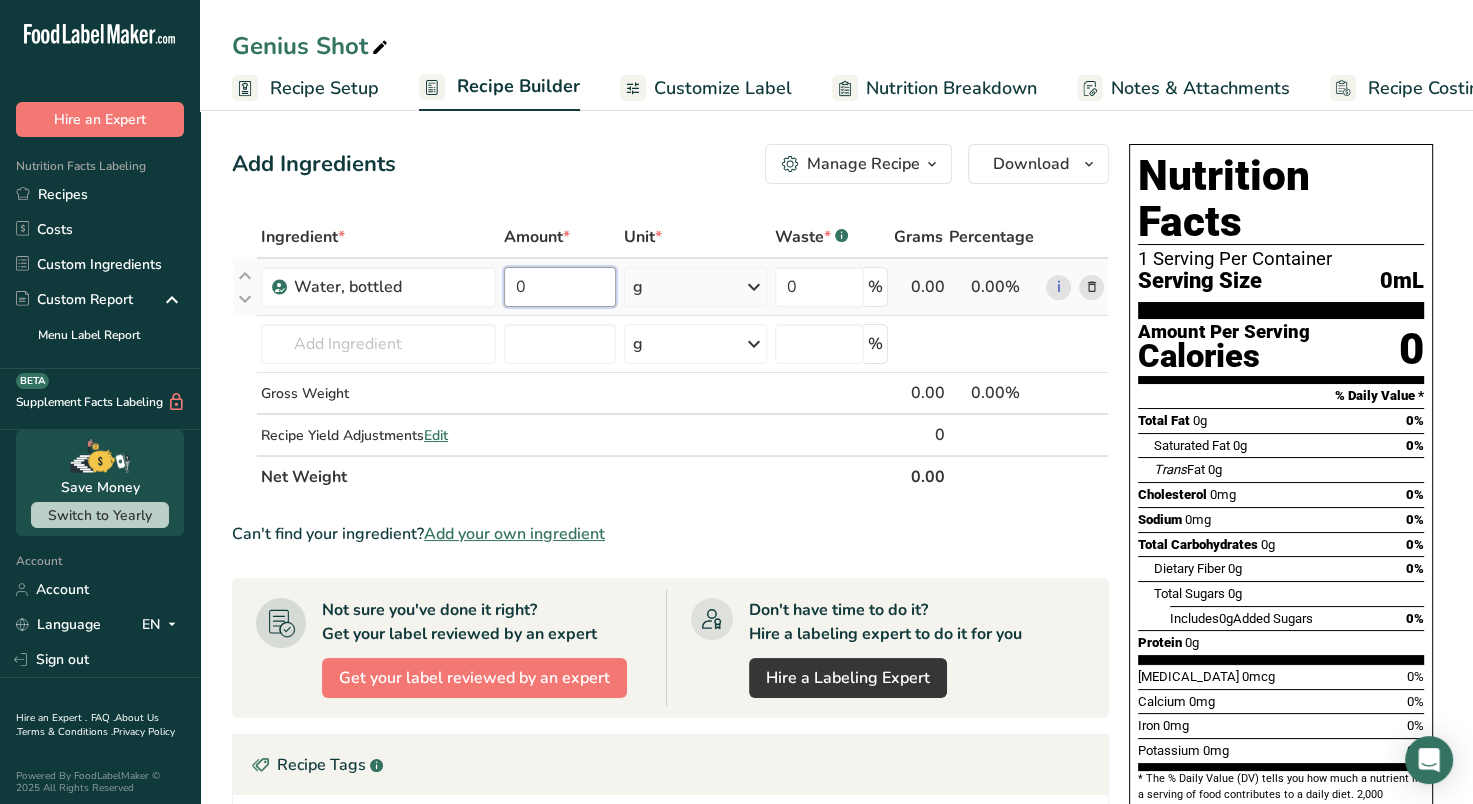 click on "0" at bounding box center (560, 287) 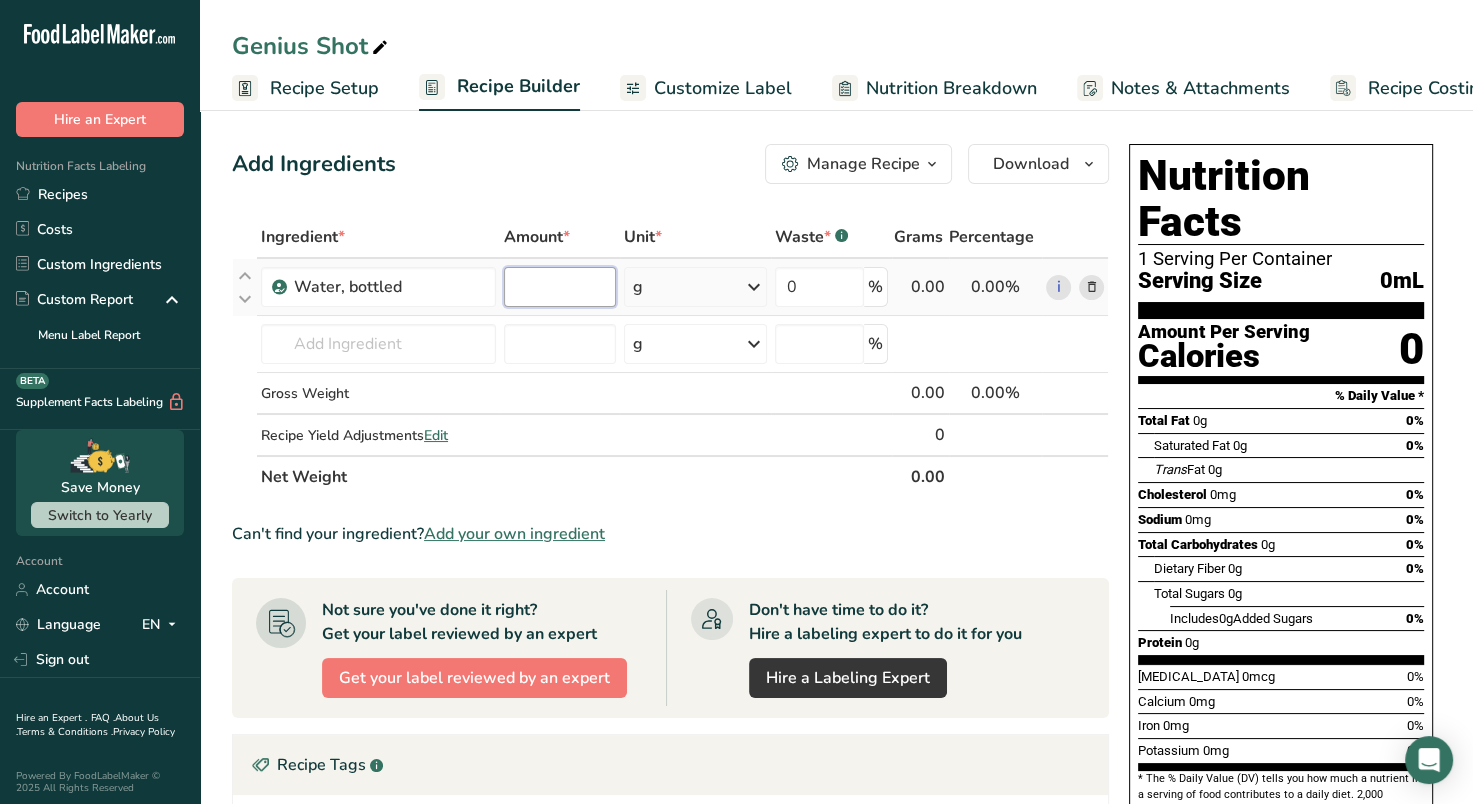 paste on "68.6475" 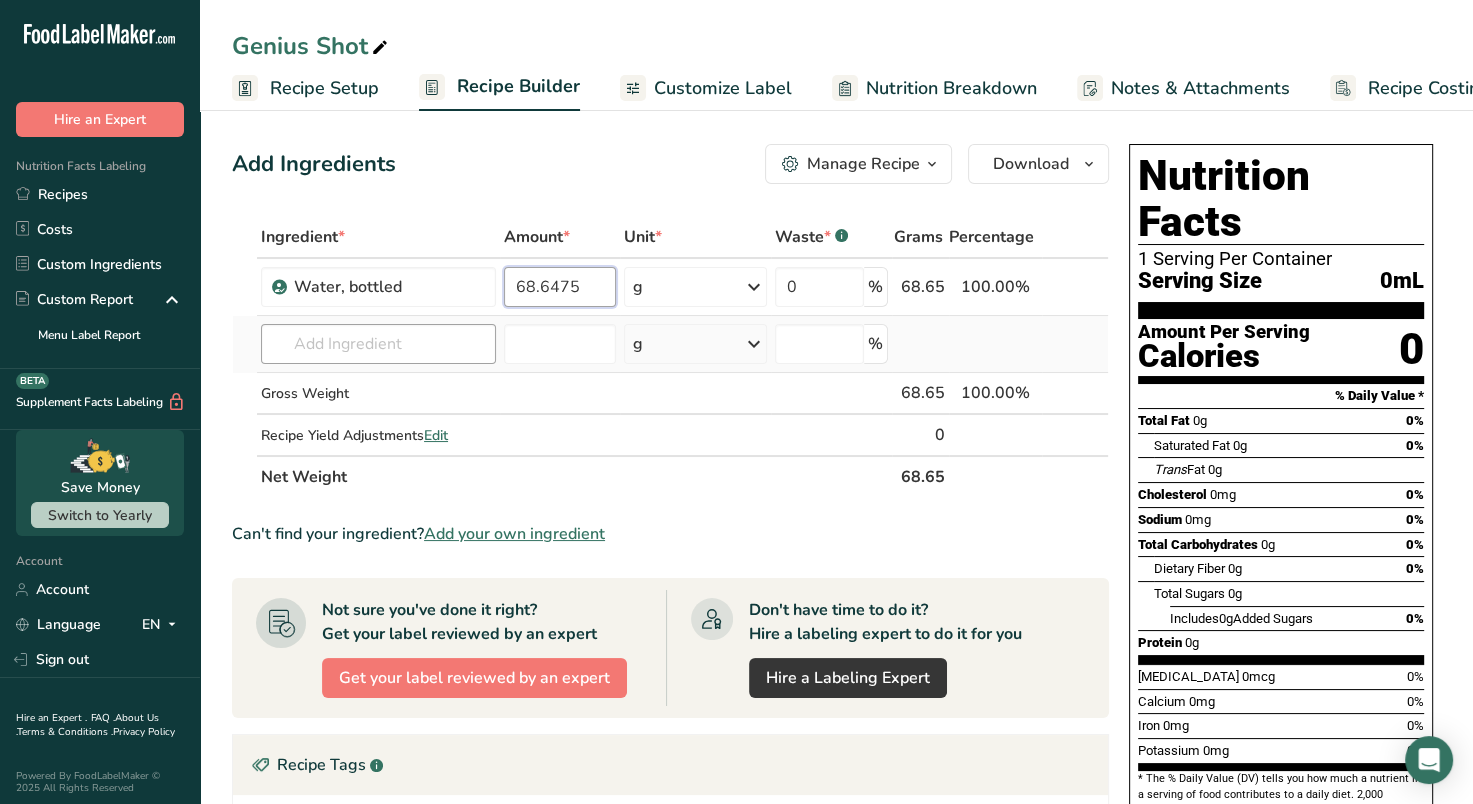 type on "68.6475" 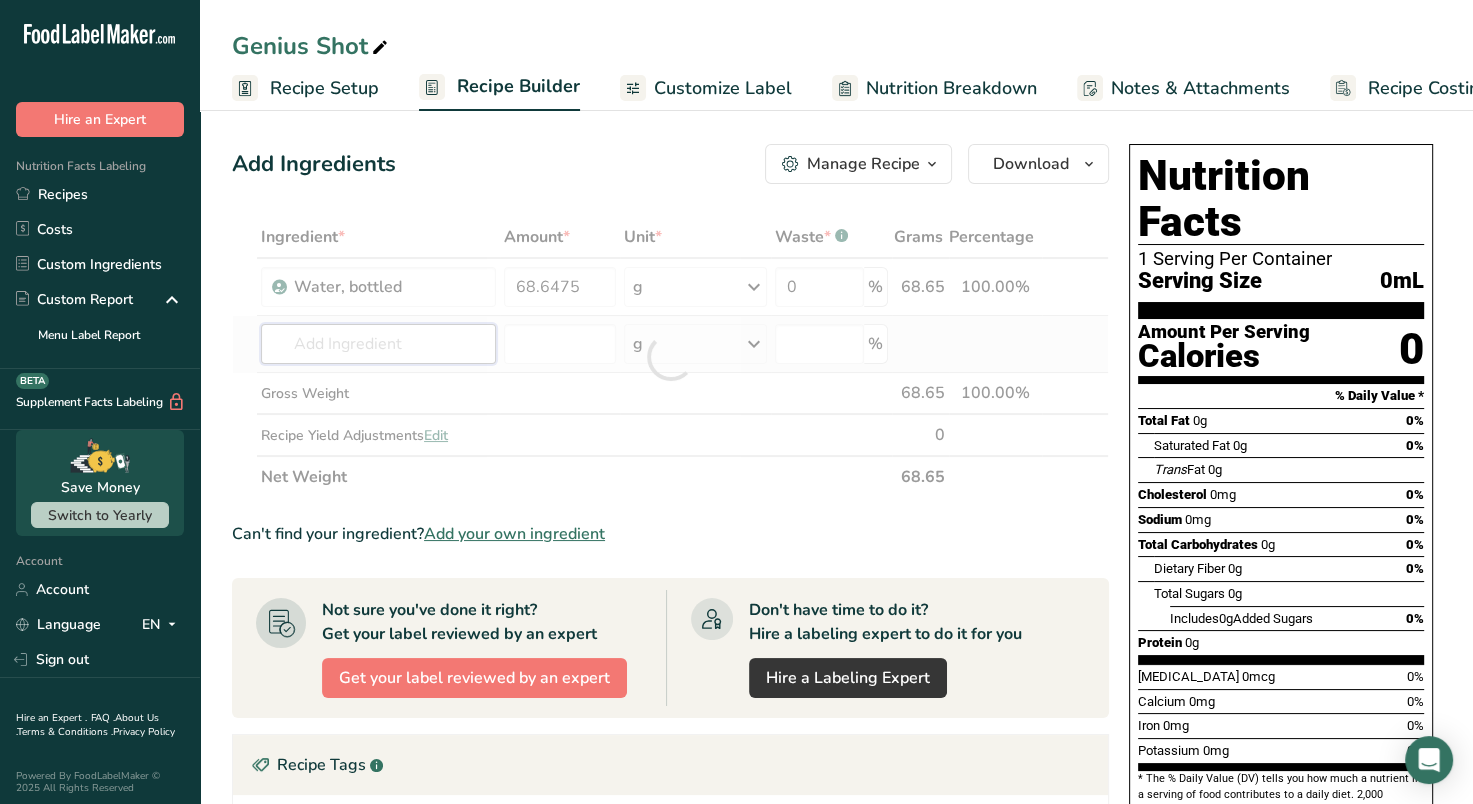 click on "Ingredient *
Amount *
Unit *
Waste *   .a-a{fill:#347362;}.b-a{fill:#fff;}          Grams
Percentage
Water, bottled
68.6475
g
Weight Units
g
kg
mg
See more
Volume Units
l
Volume units require a density conversion. If you know your ingredient's density enter it below. Otherwise, click on "RIA" our AI Regulatory bot - she will be able to help you
lb/ft3
g/cm3
Confirm
mL
Volume units require a density conversion. If you know your ingredient's density enter it below. Otherwise, click on "RIA" our AI Regulatory bot - she will be able to help you
lb/ft3" at bounding box center [670, 357] 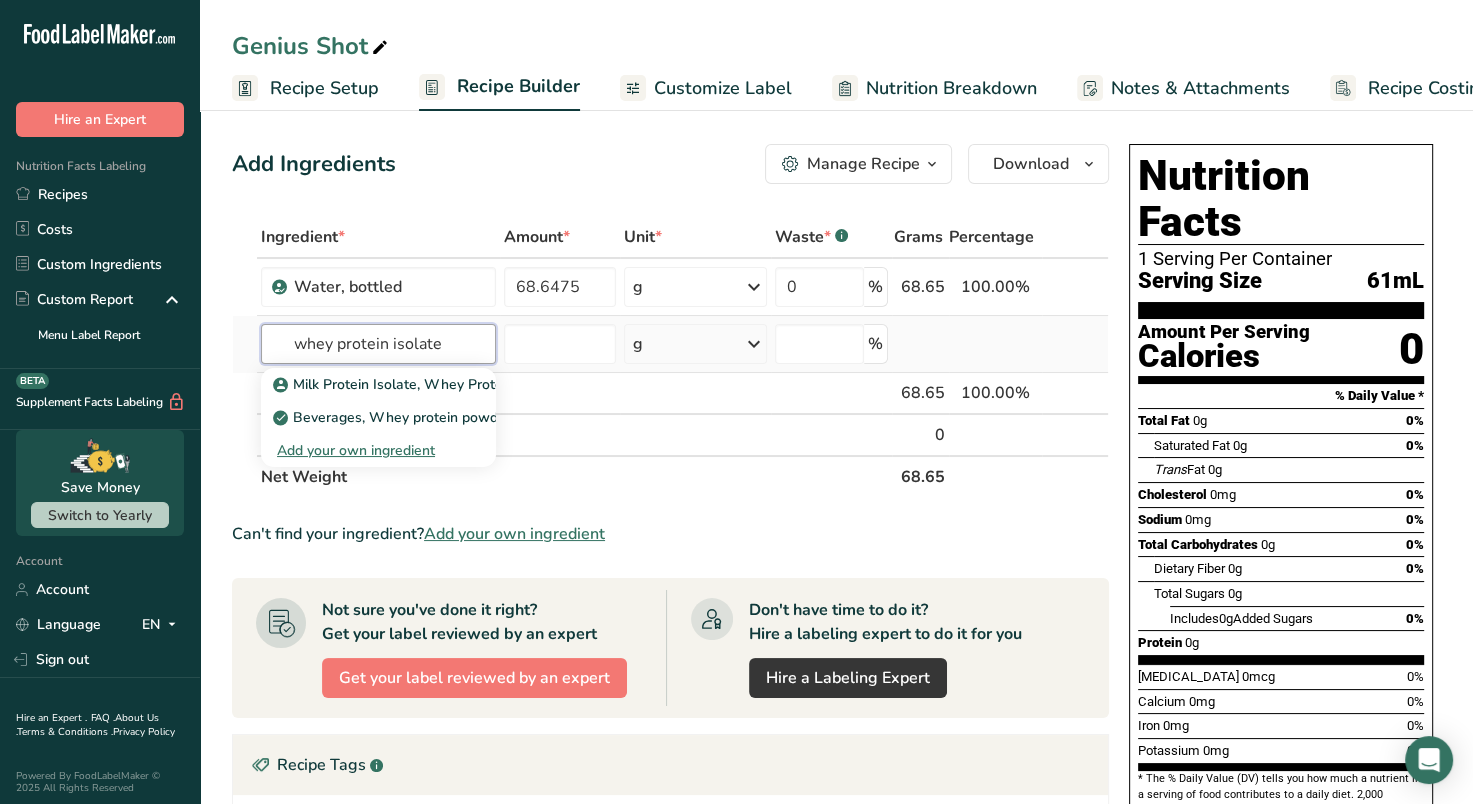 type on "whey protein isolate" 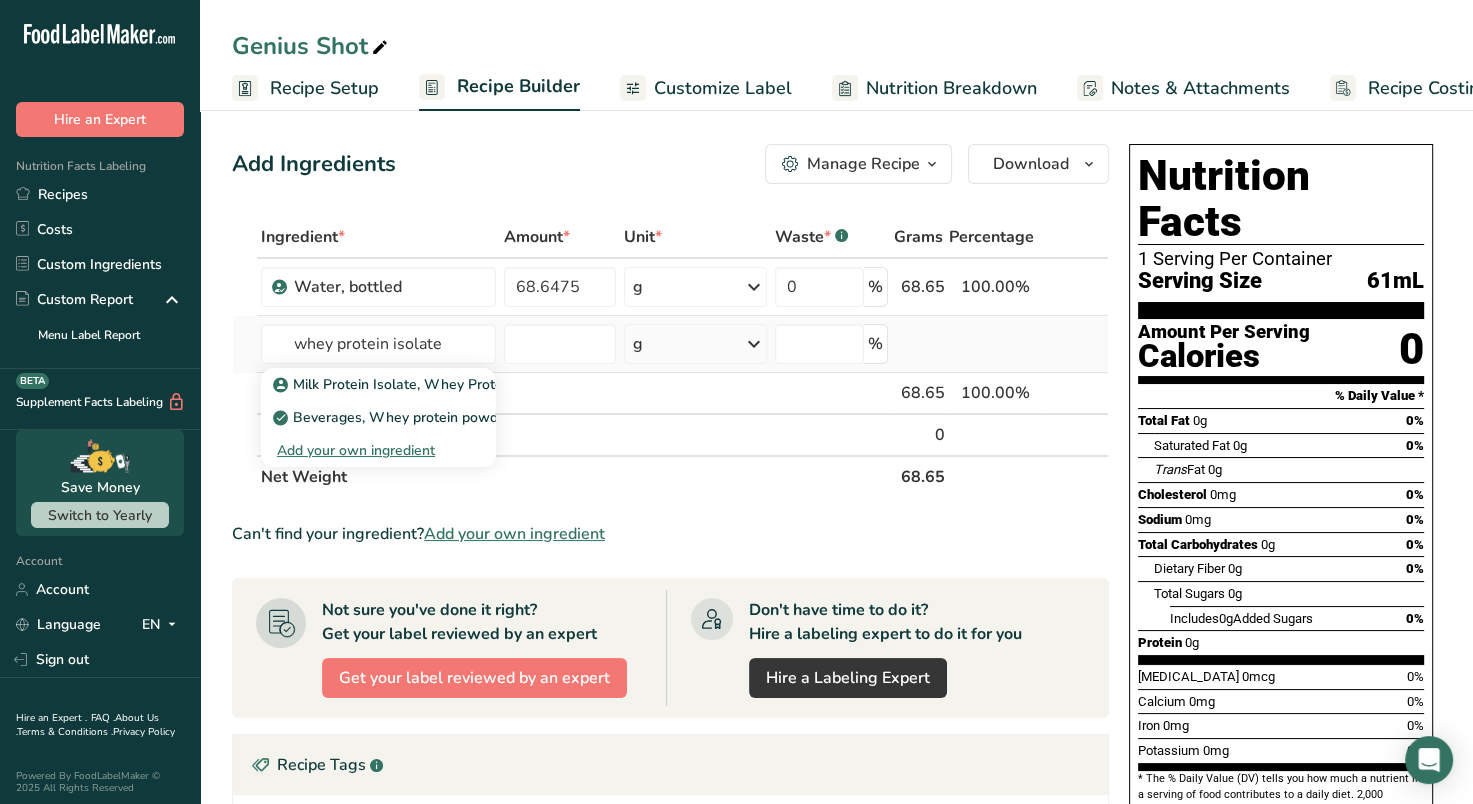 type 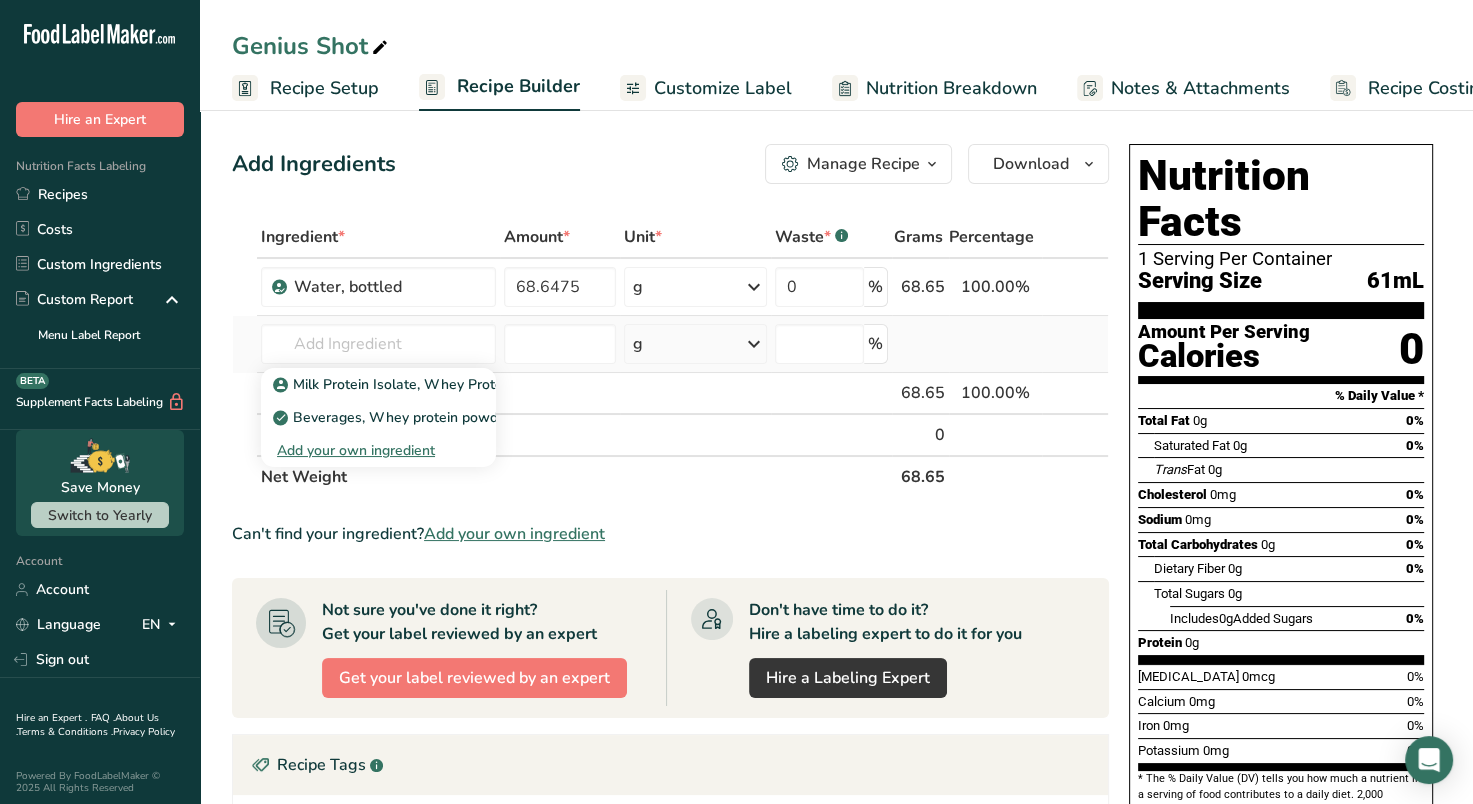 click on "Add your own ingredient" at bounding box center [378, 450] 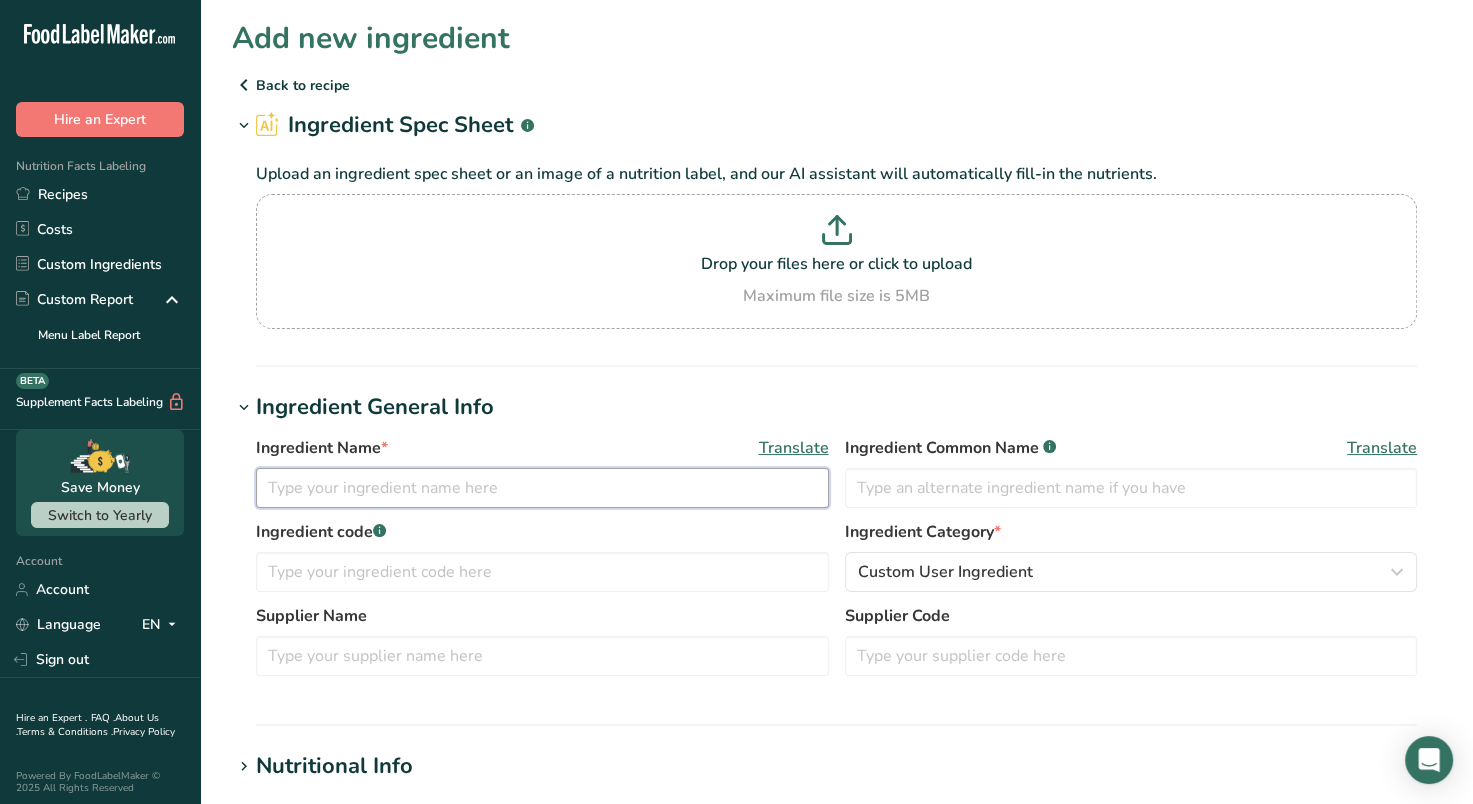 click at bounding box center [542, 488] 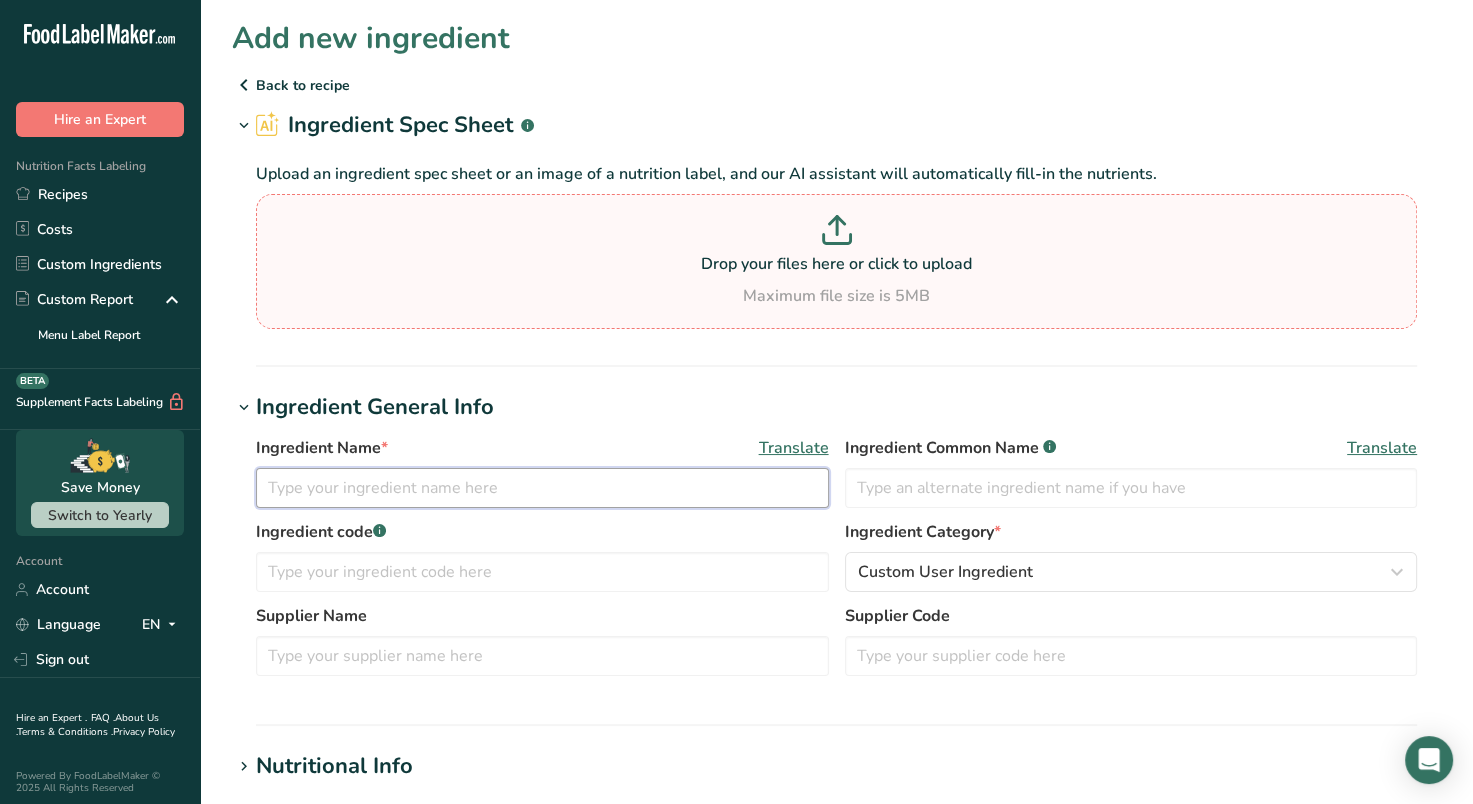 paste on "Non-Animal Whey Protein LGB" 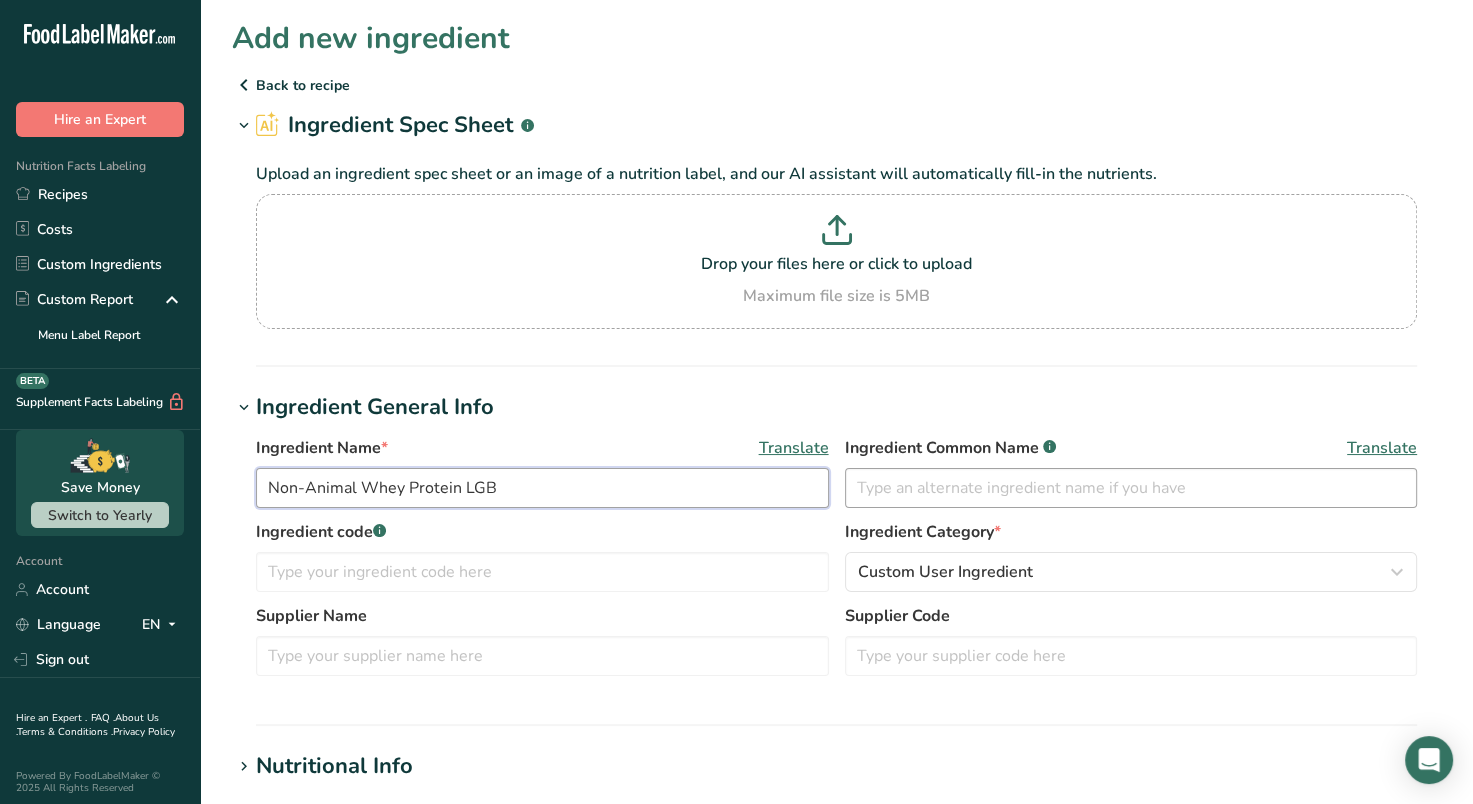 type on "Non-Animal Whey Protein LGB" 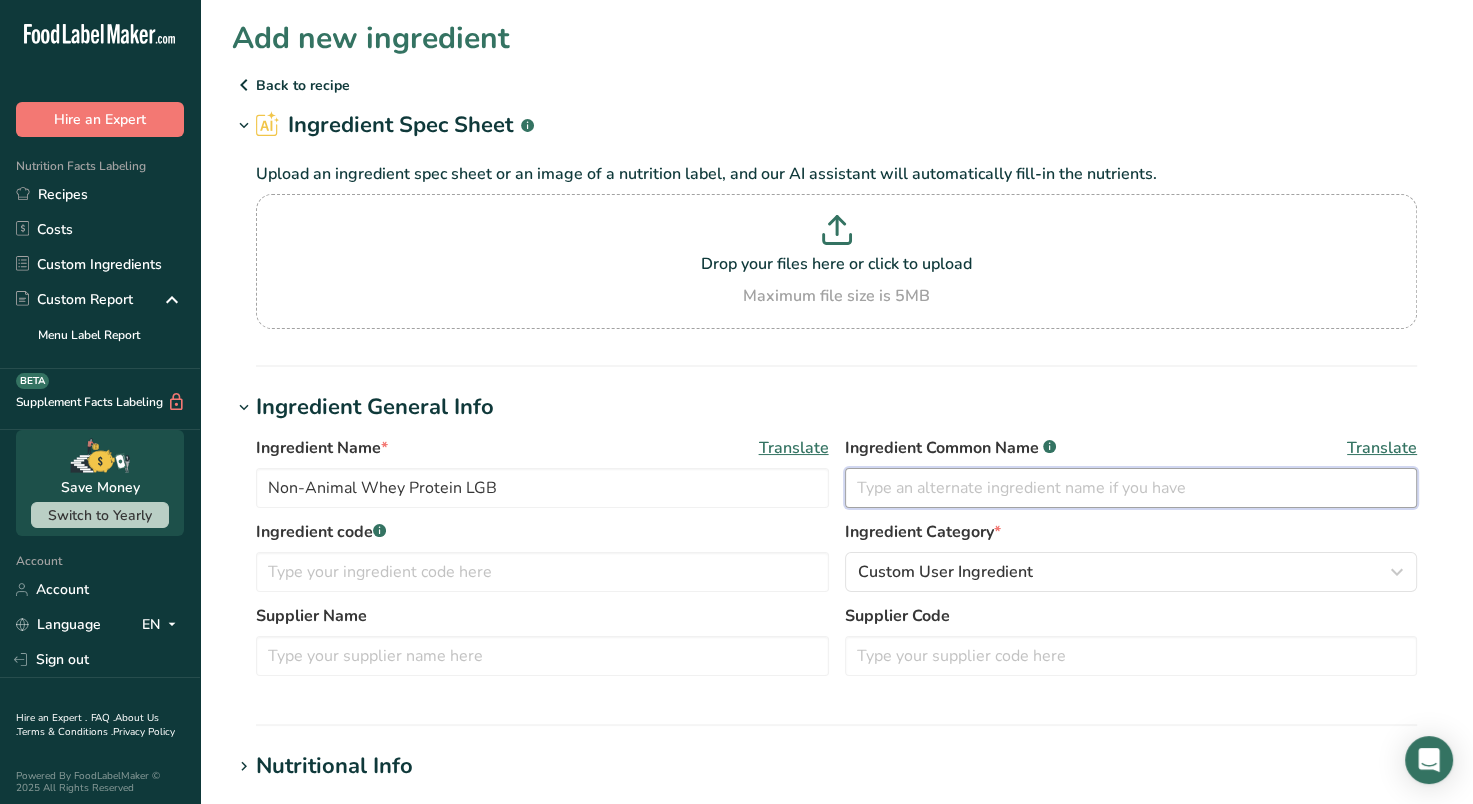 click at bounding box center (1131, 488) 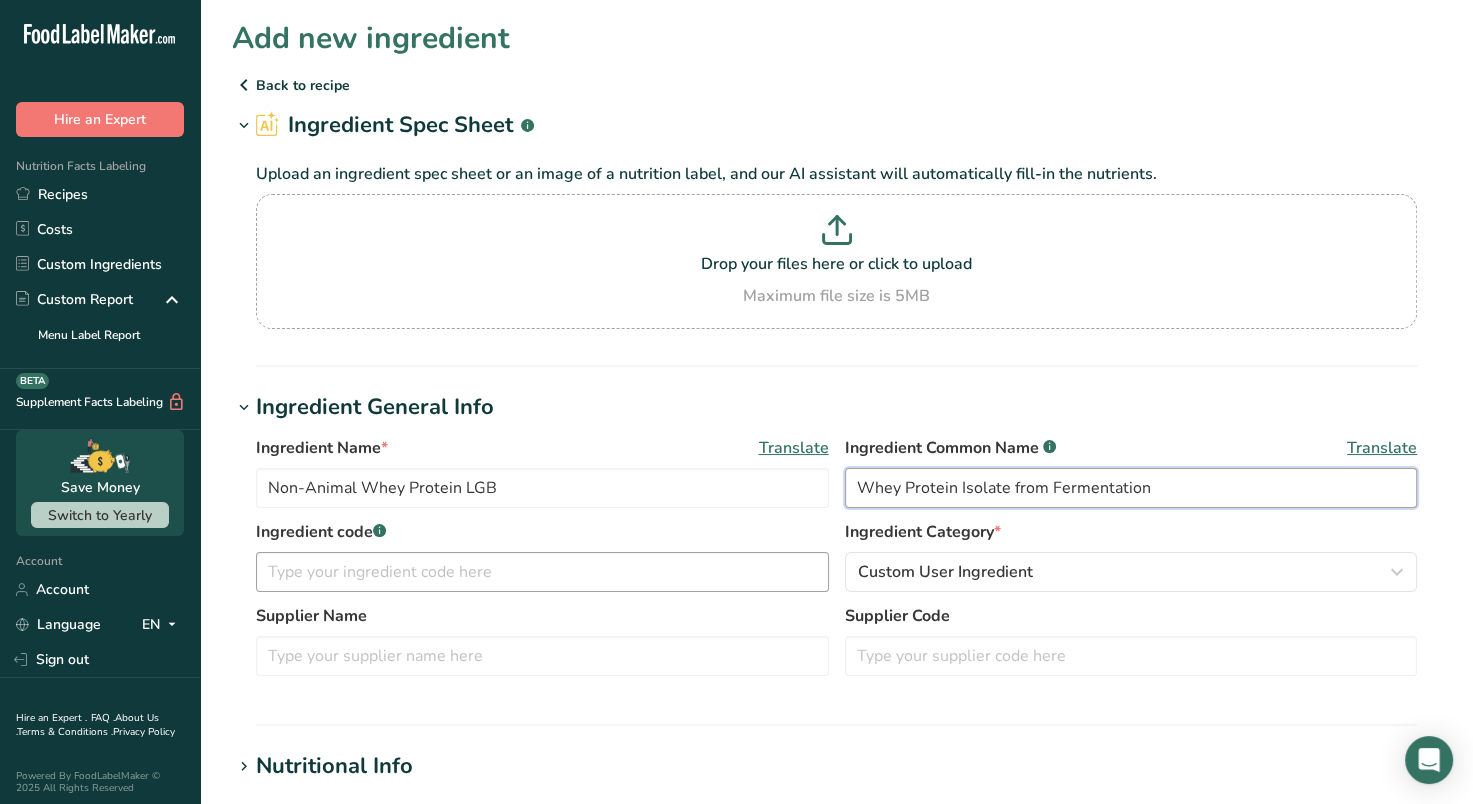 type on "Whey Protein Isolate from Fermentation" 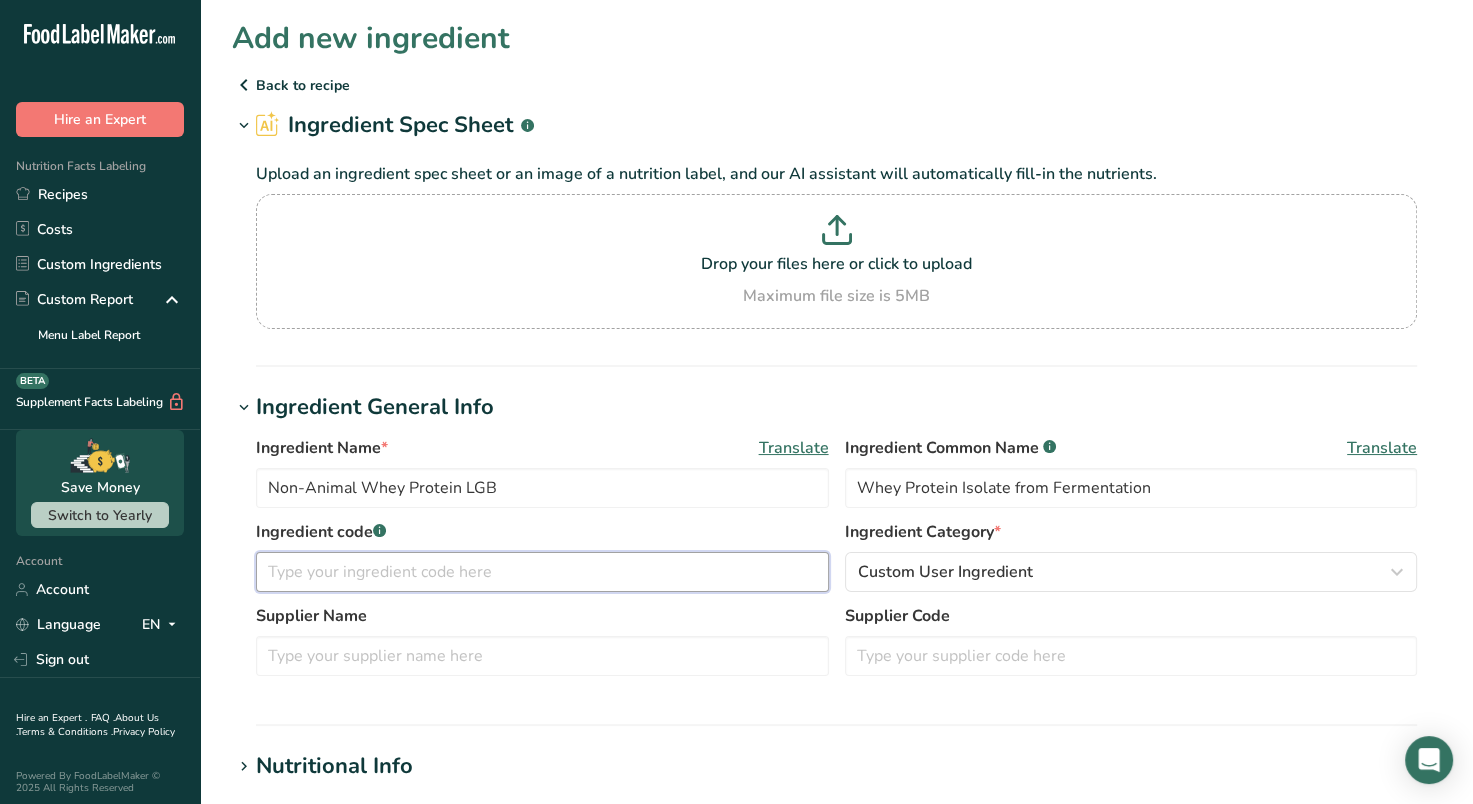 click at bounding box center (542, 572) 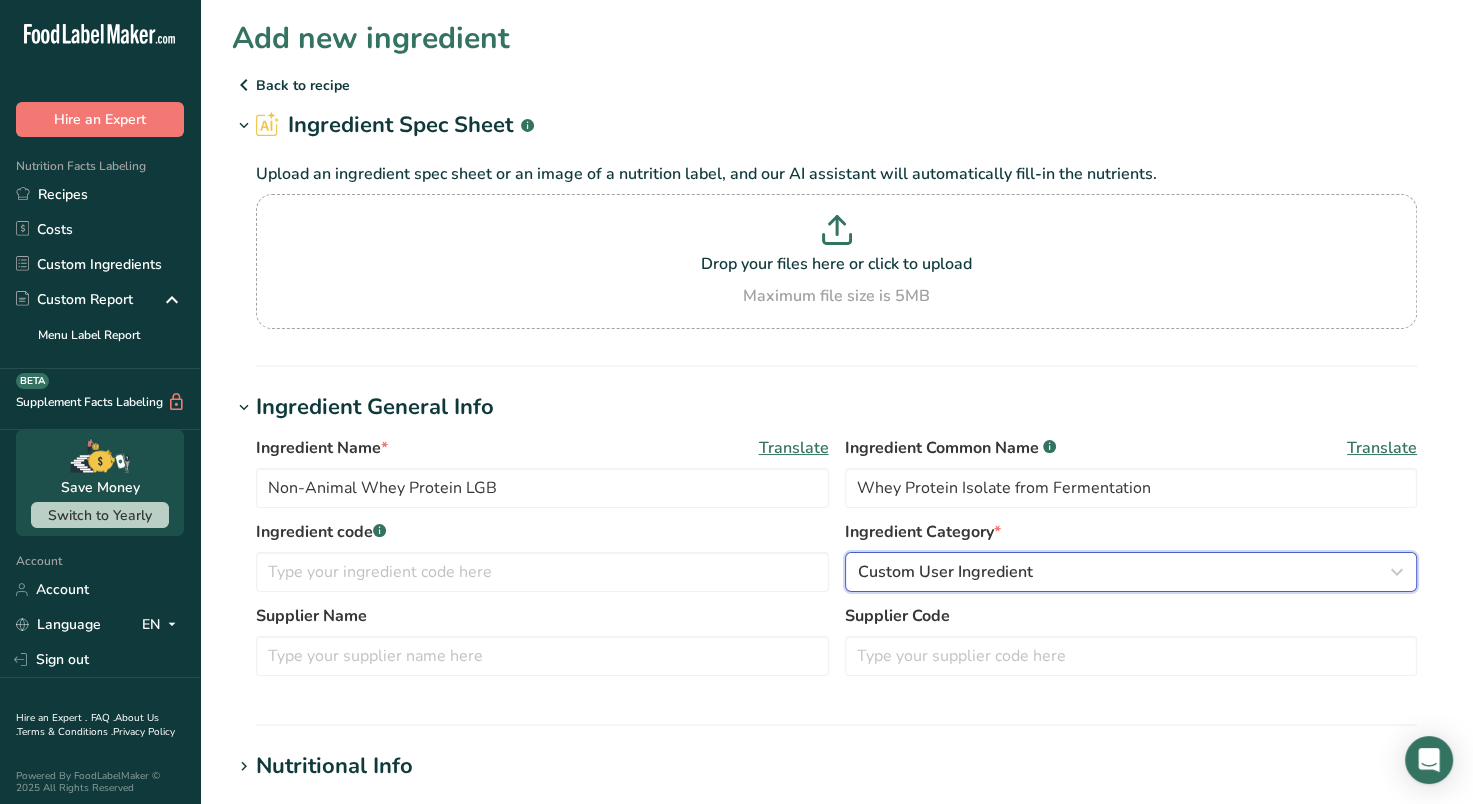 click on "Custom User Ingredient" at bounding box center (945, 572) 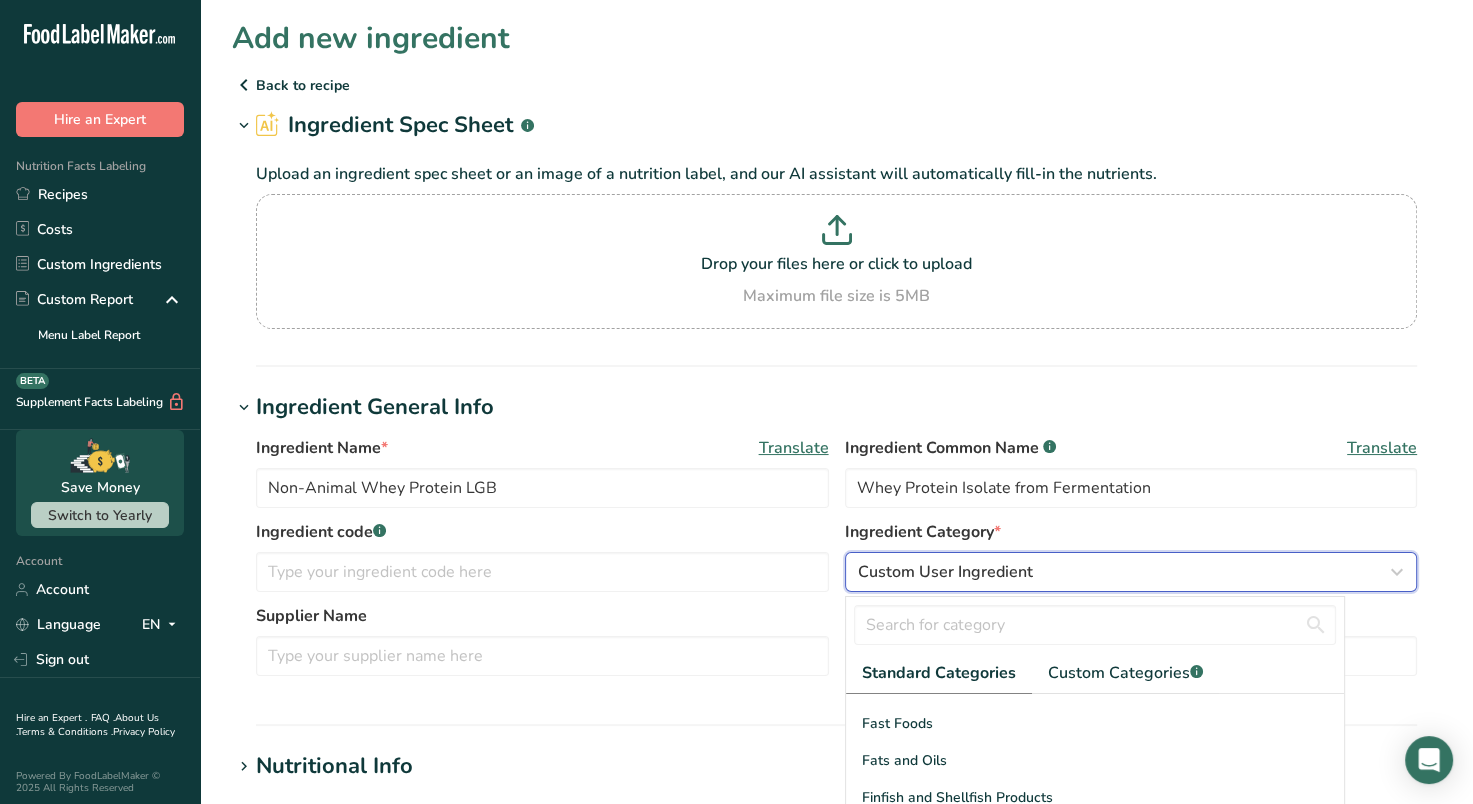 scroll, scrollTop: 360, scrollLeft: 0, axis: vertical 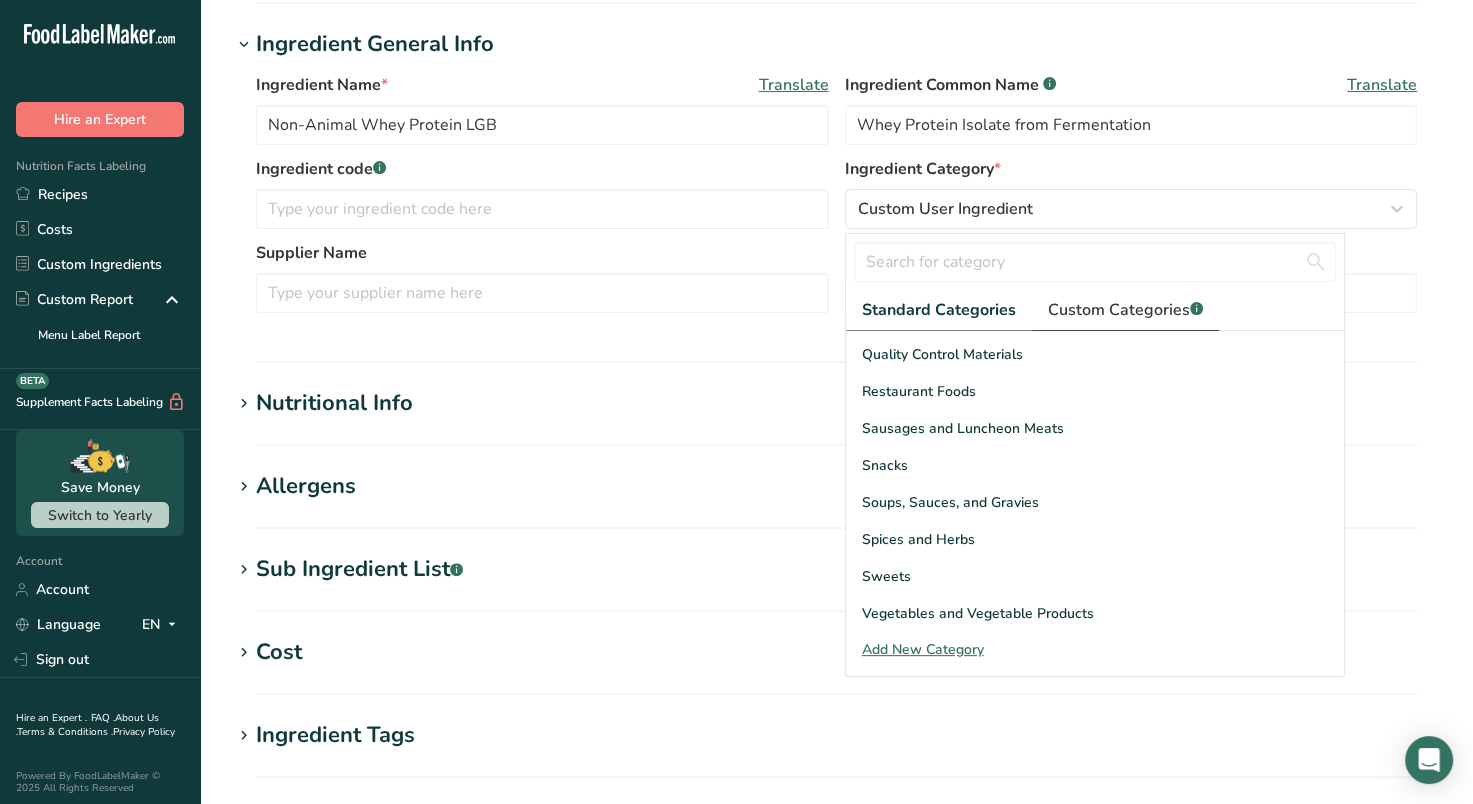 click on "Custom Categories
.a-a{fill:#347362;}.b-a{fill:#fff;}" at bounding box center (1125, 310) 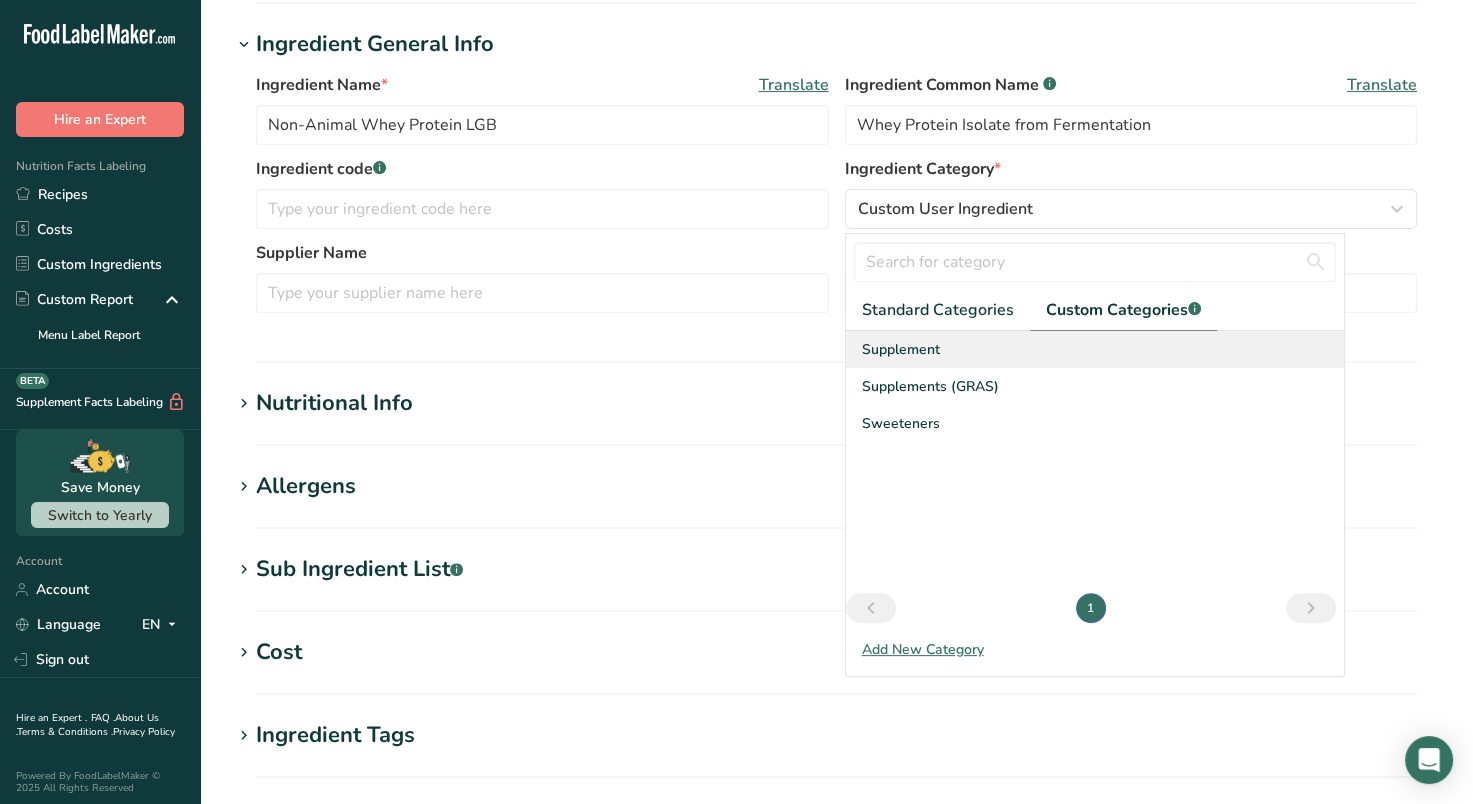 click on "Supplement" at bounding box center (901, 349) 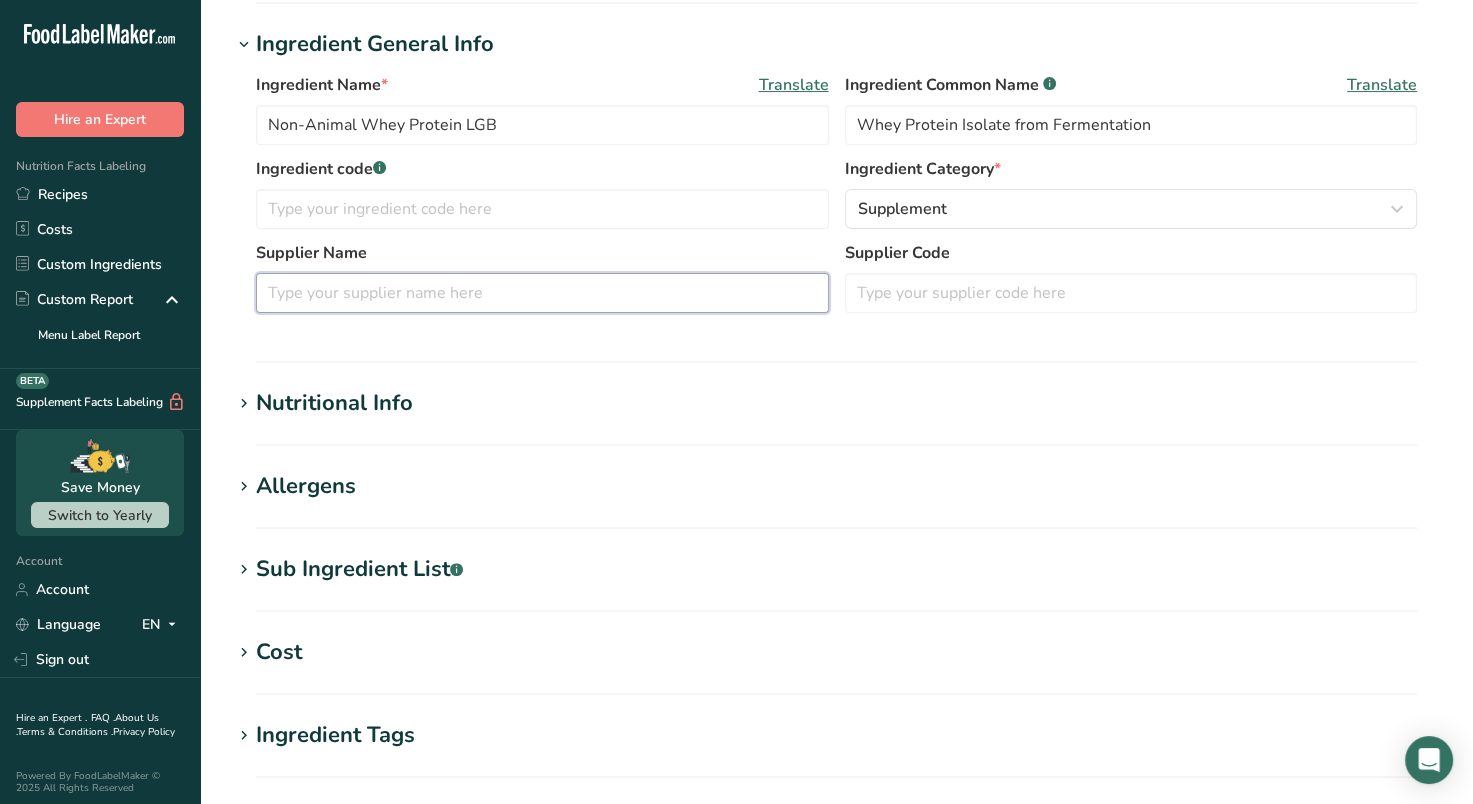 click at bounding box center (542, 293) 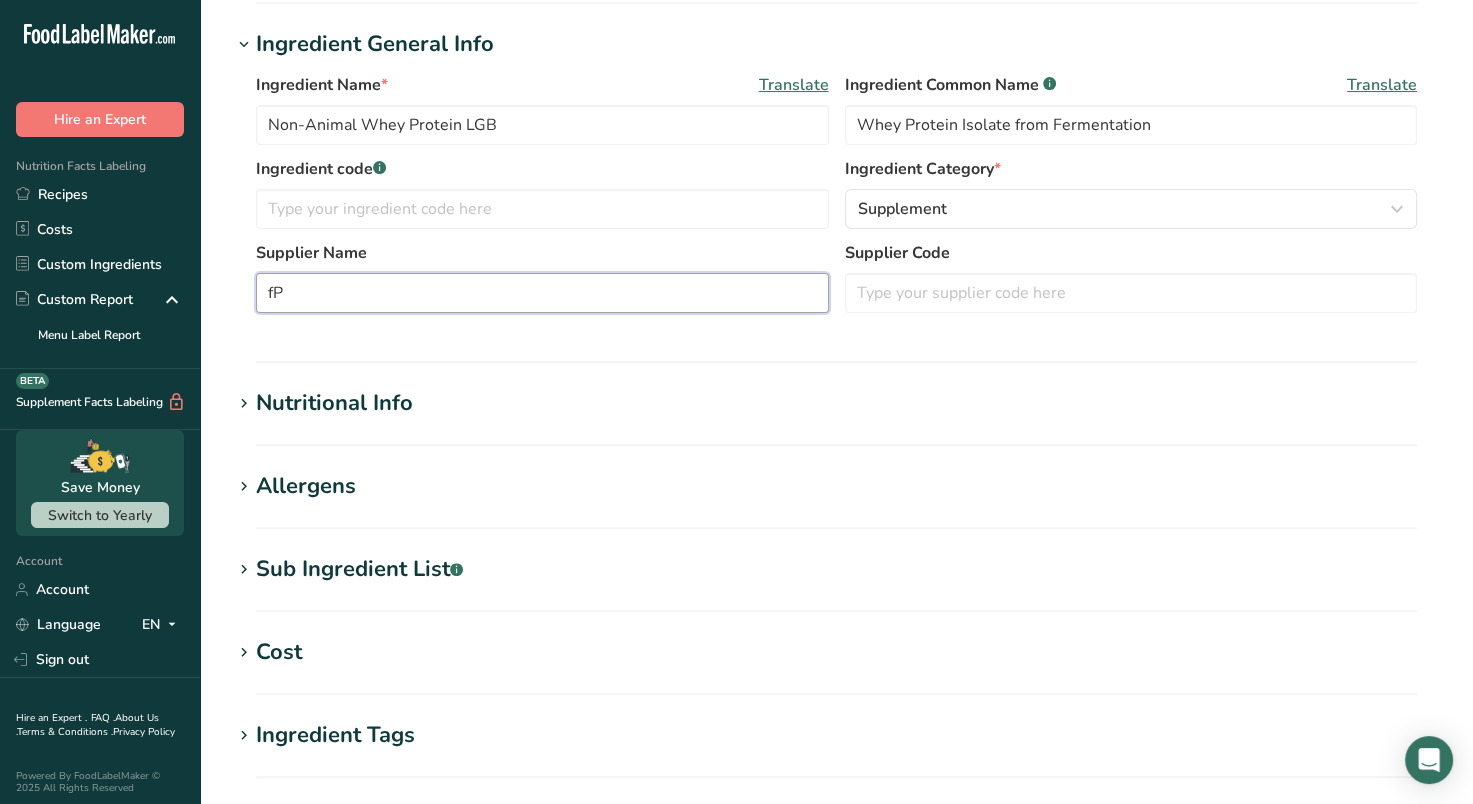 type on "f" 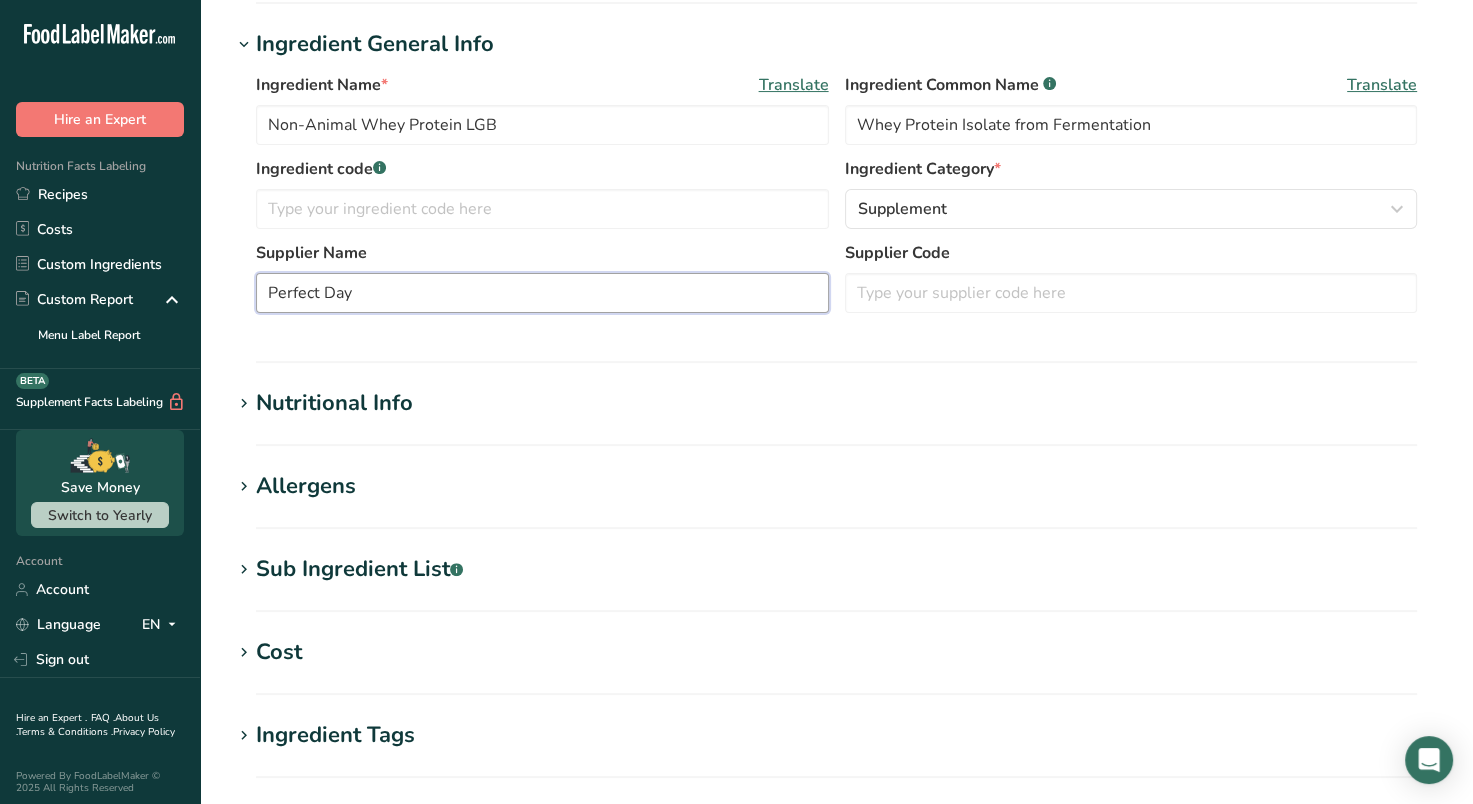 type on "Perfect Day" 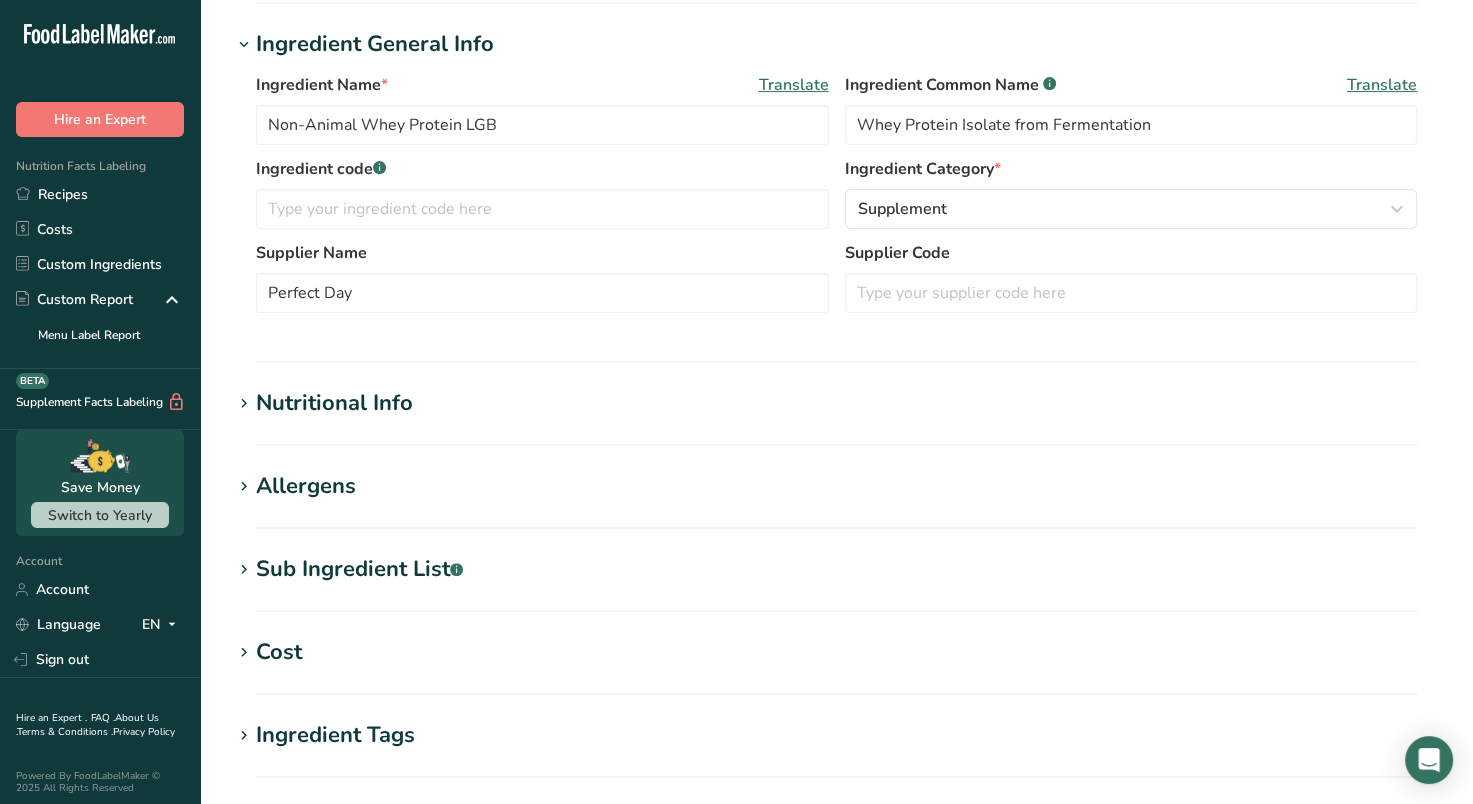 click on "Nutritional Info" at bounding box center (334, 403) 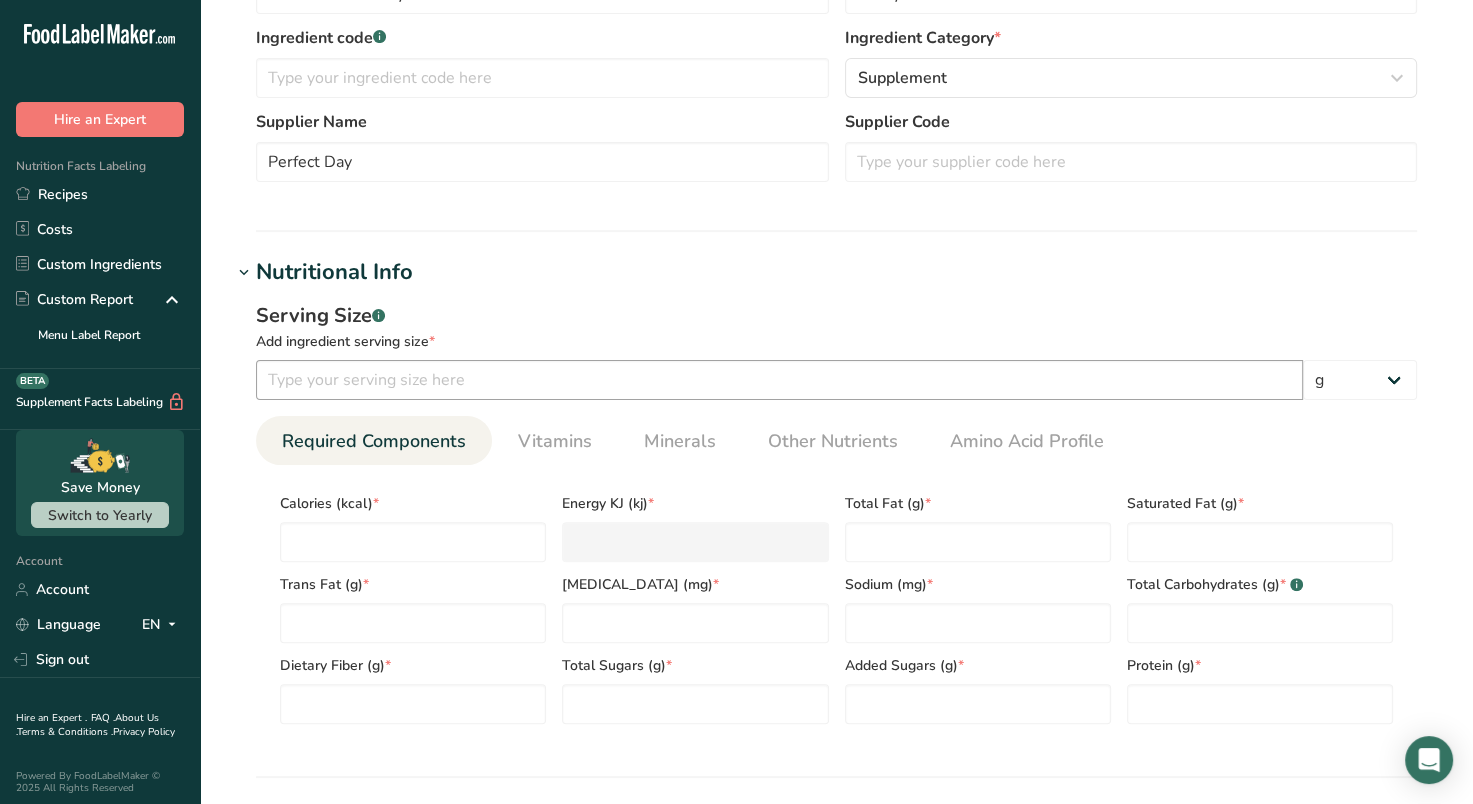 scroll, scrollTop: 495, scrollLeft: 0, axis: vertical 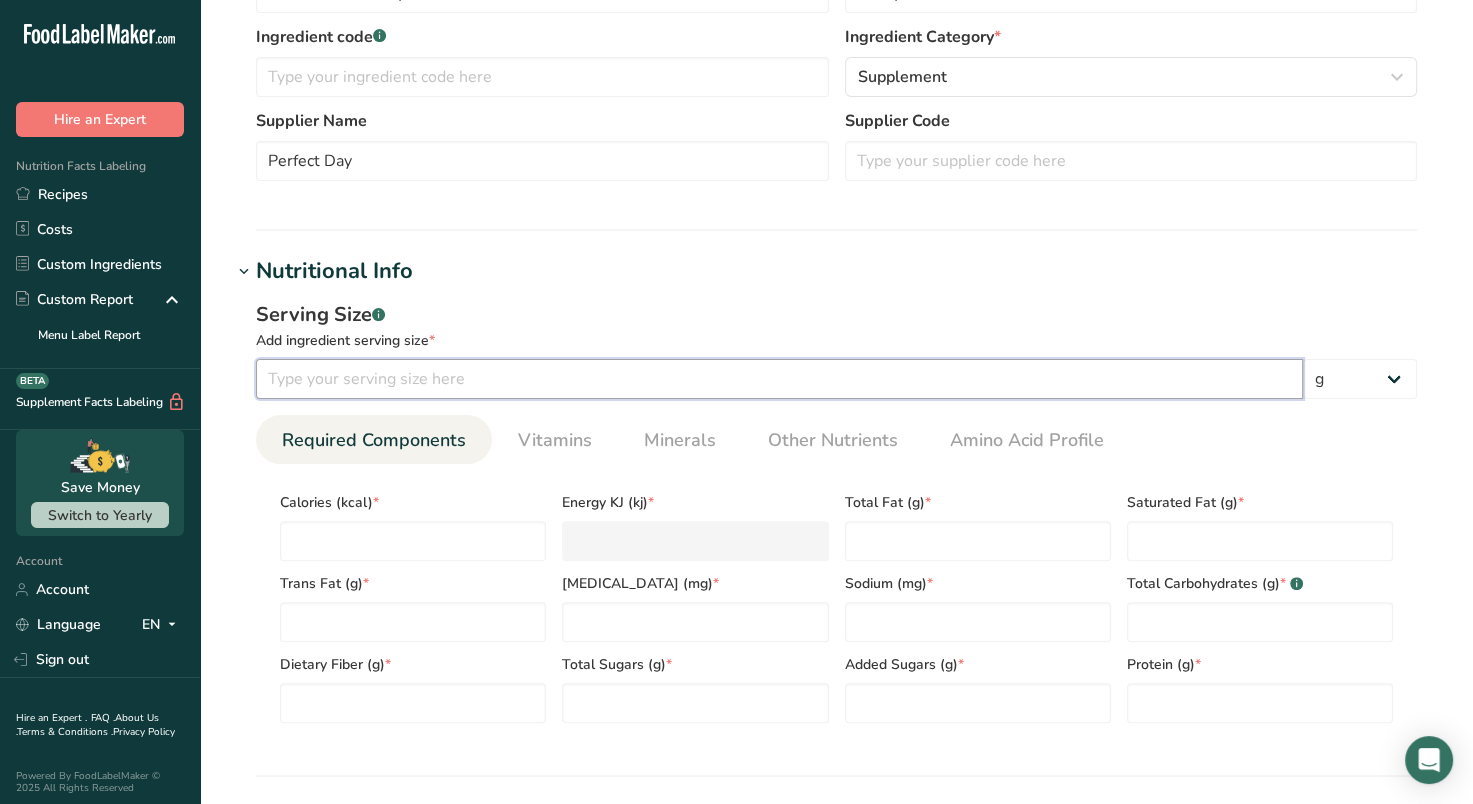 click at bounding box center (779, 379) 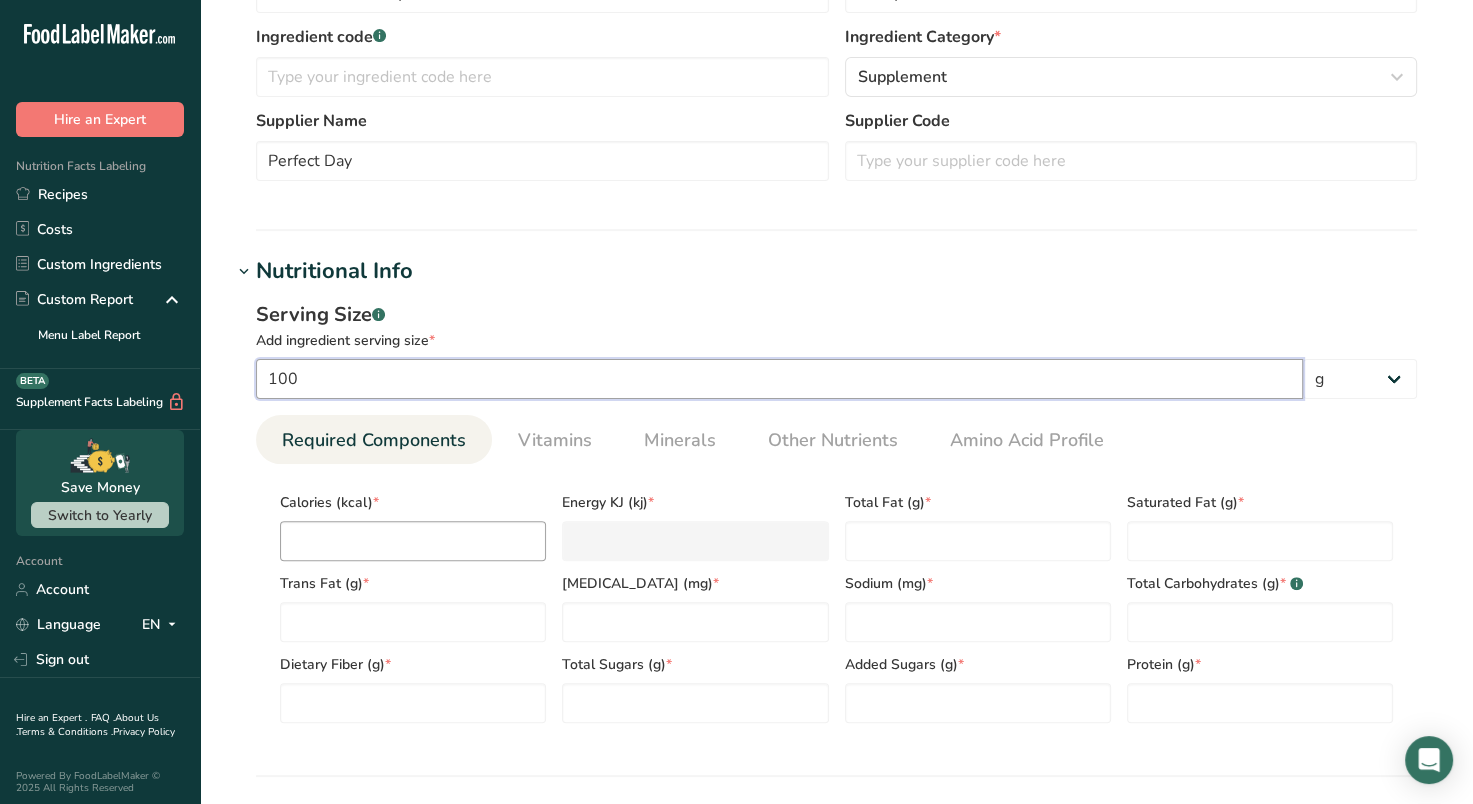 type on "100" 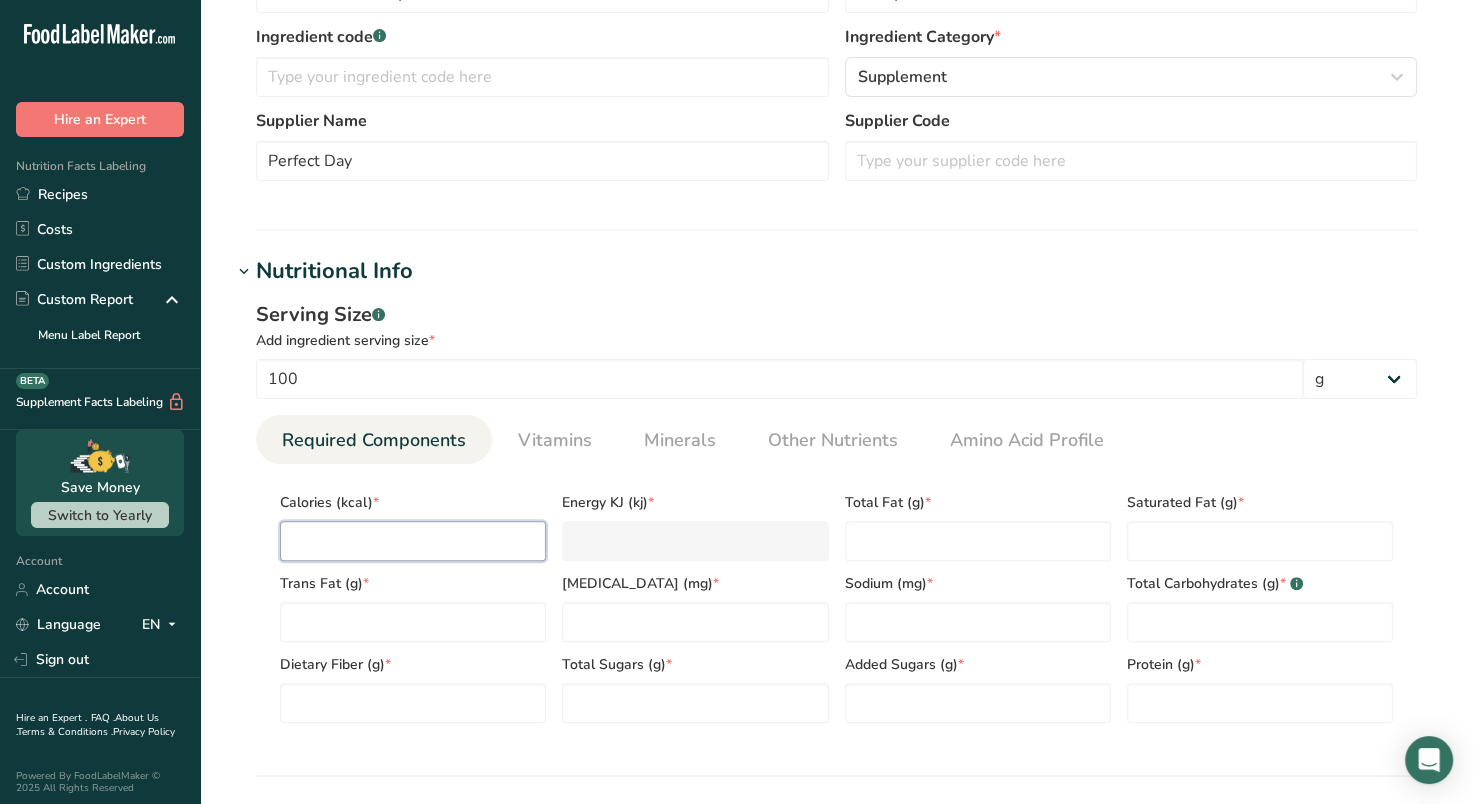 click at bounding box center (413, 541) 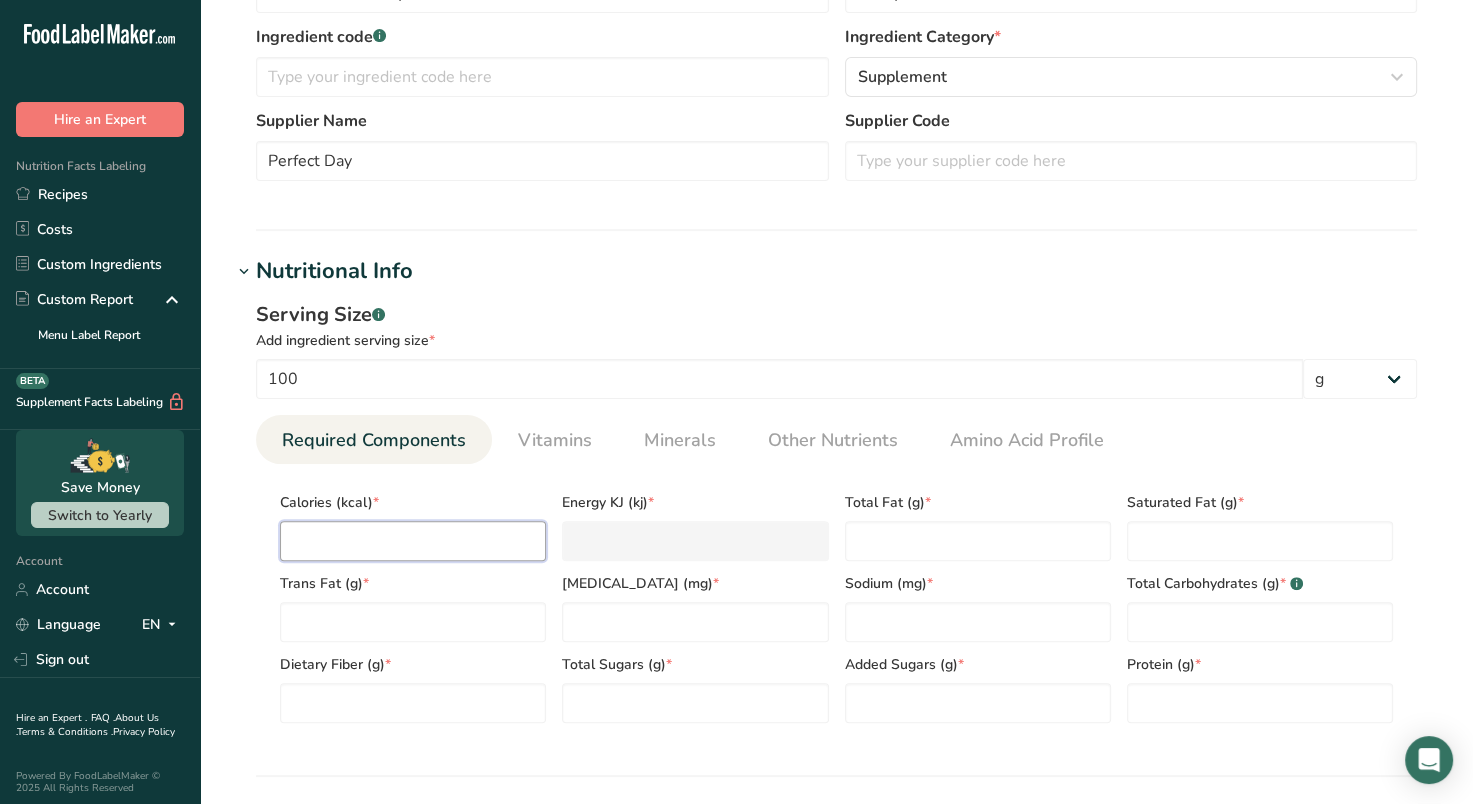 type on "3" 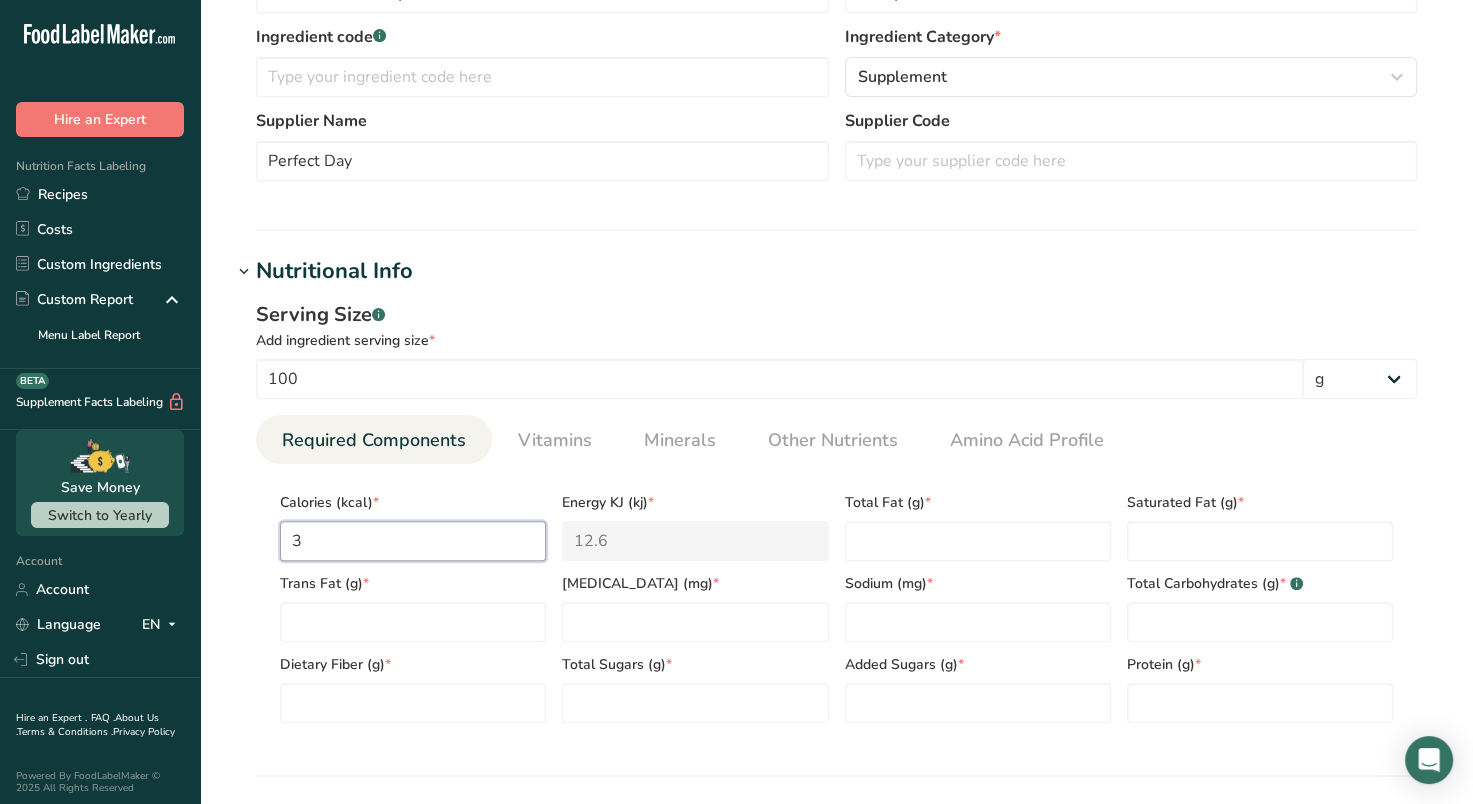 type on "38" 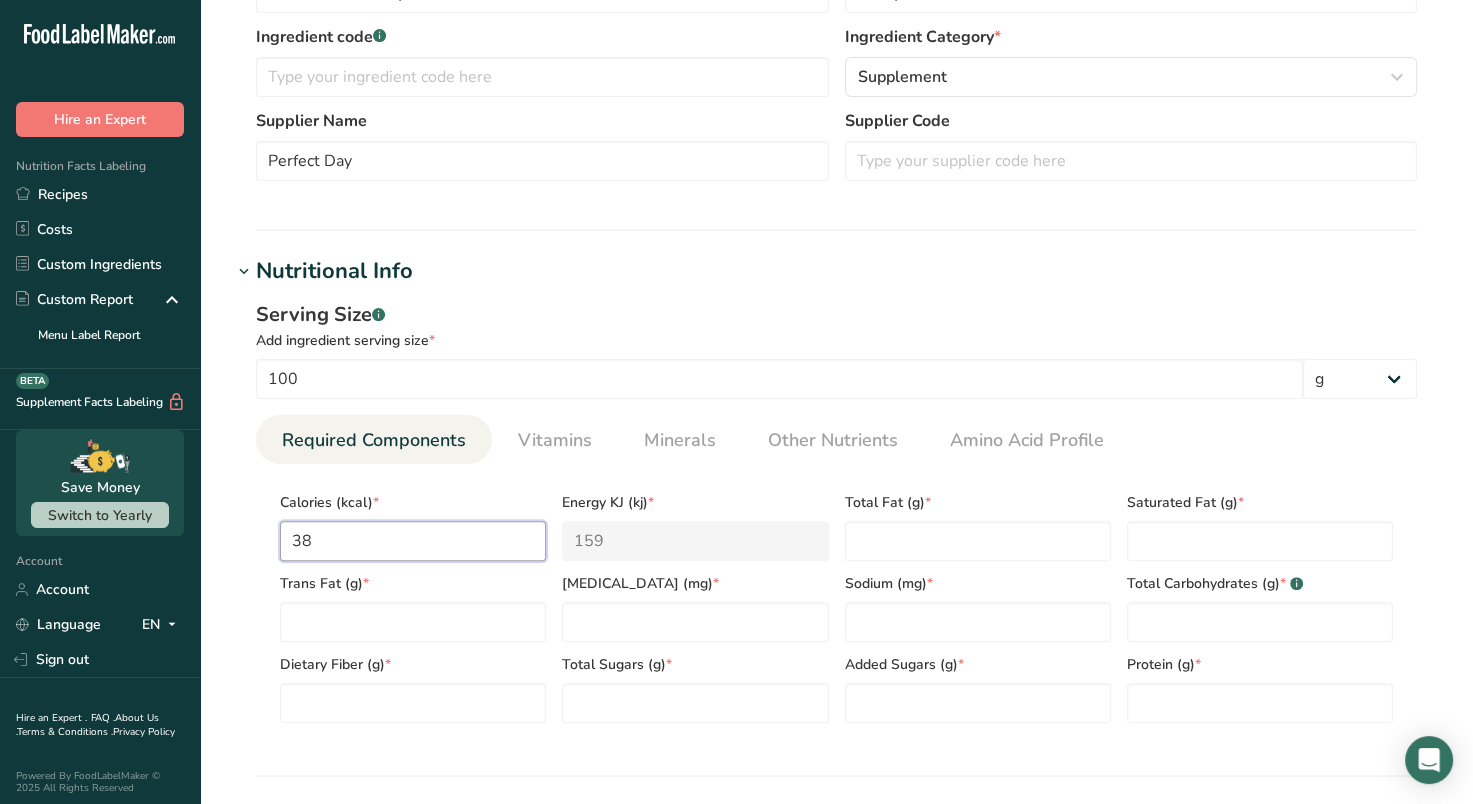 type on "380" 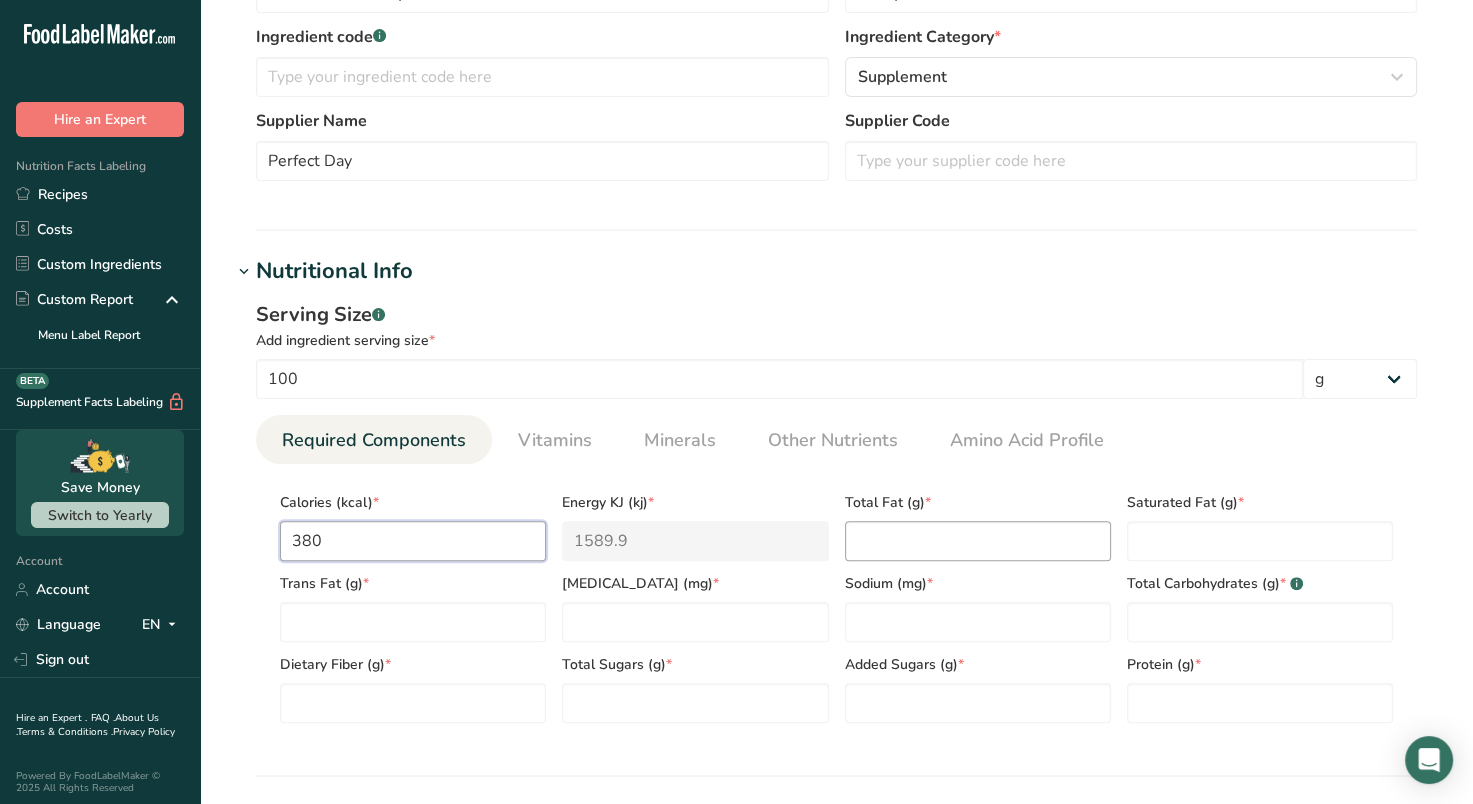 type on "380" 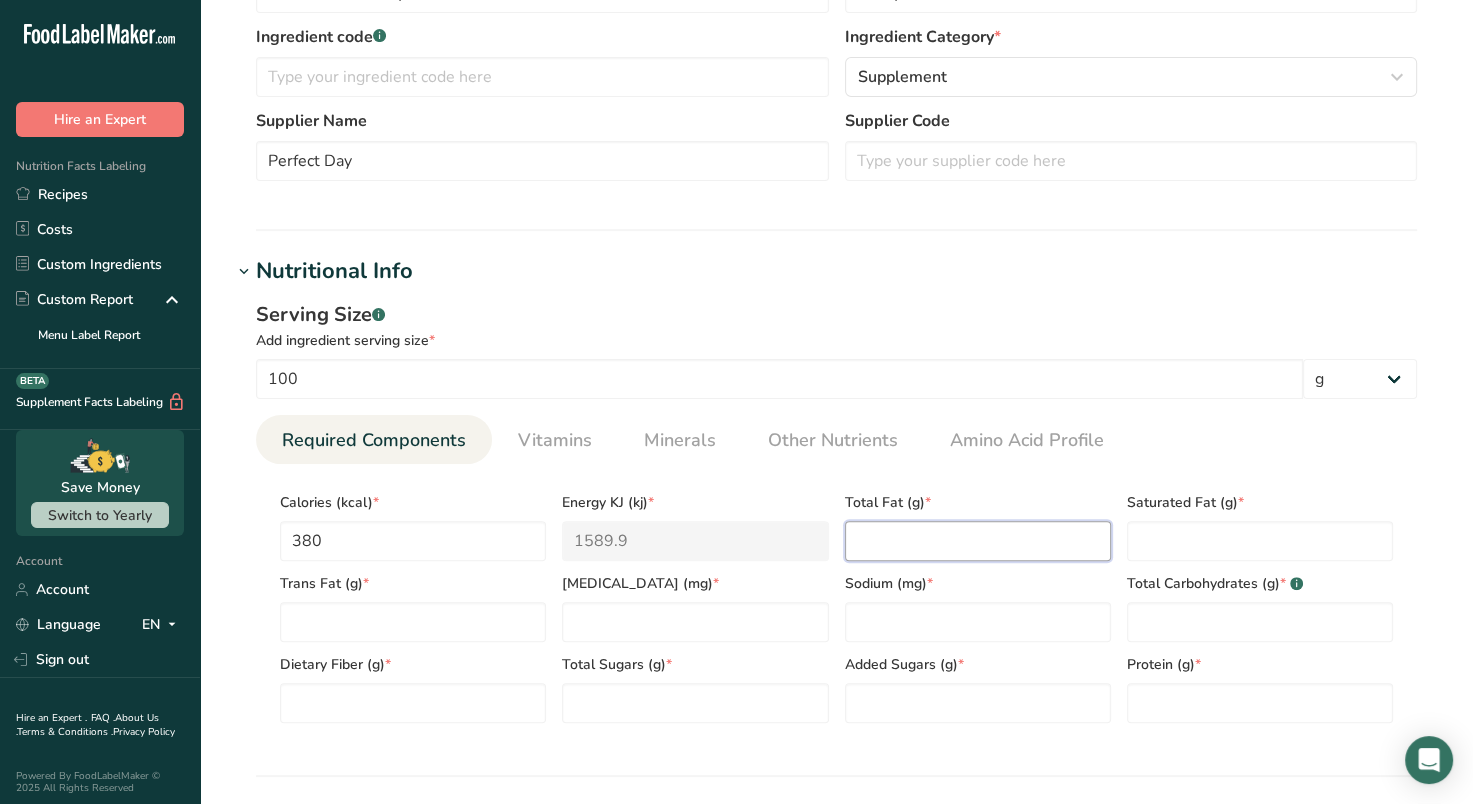 click at bounding box center [978, 541] 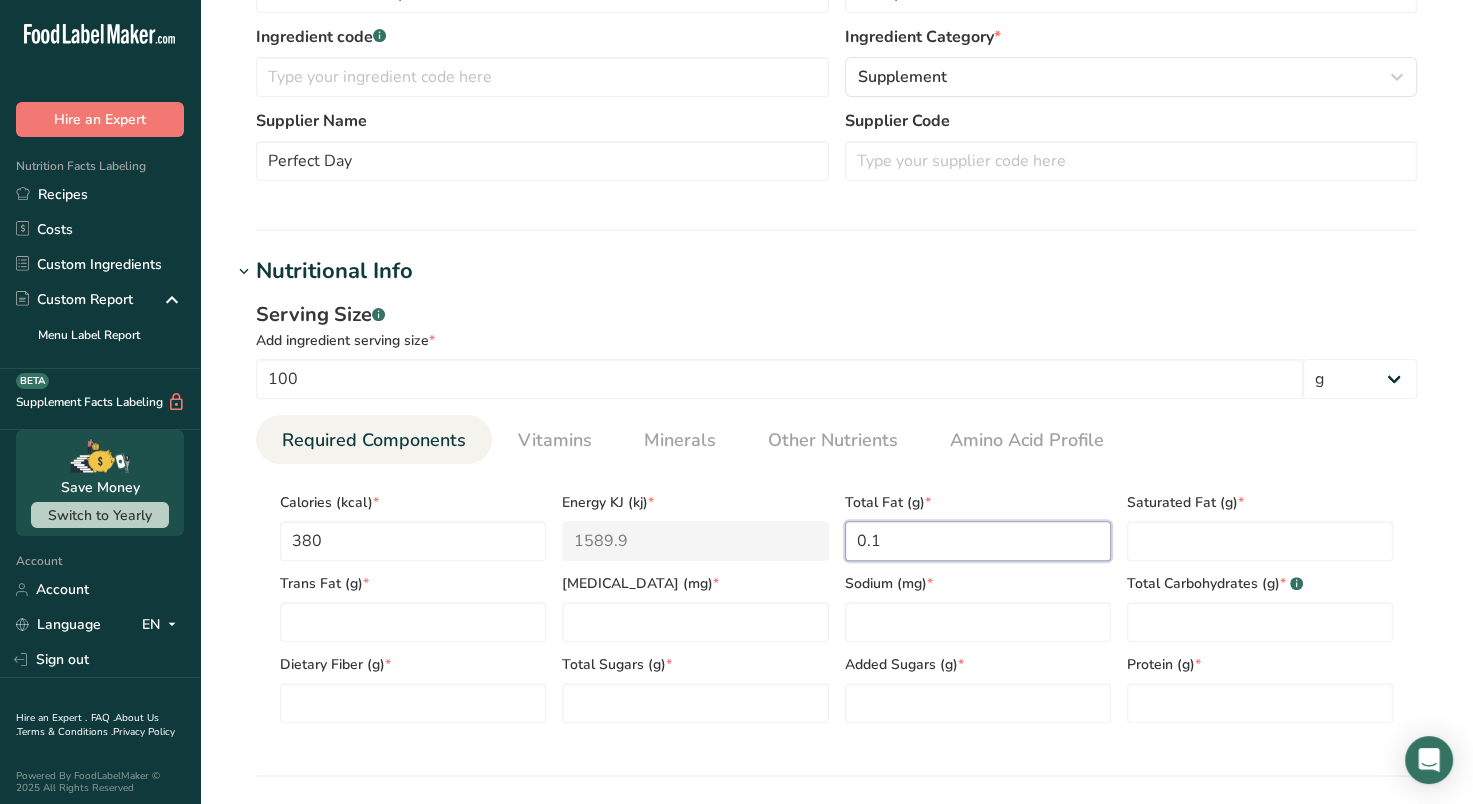 type on "0.1" 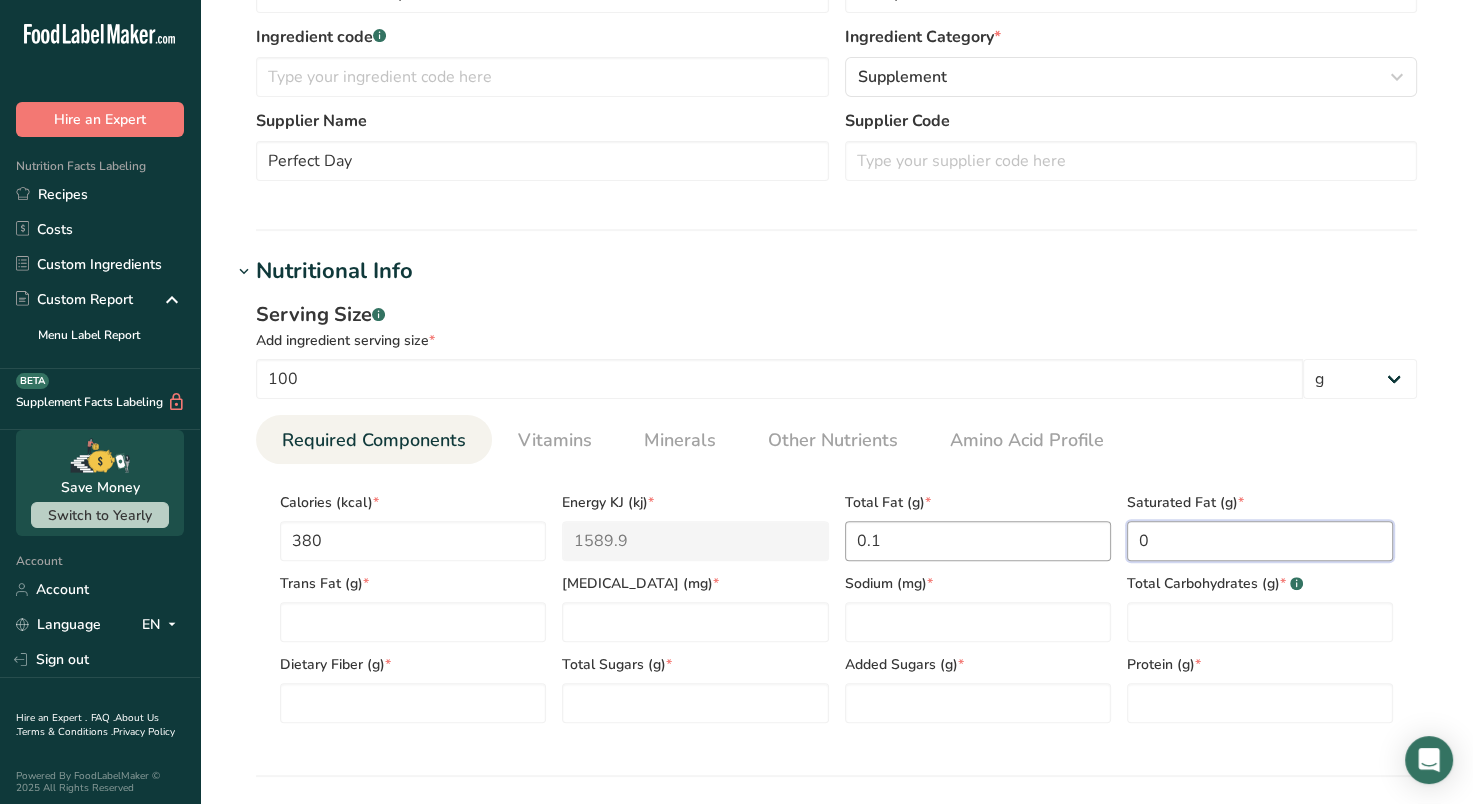 type on "0" 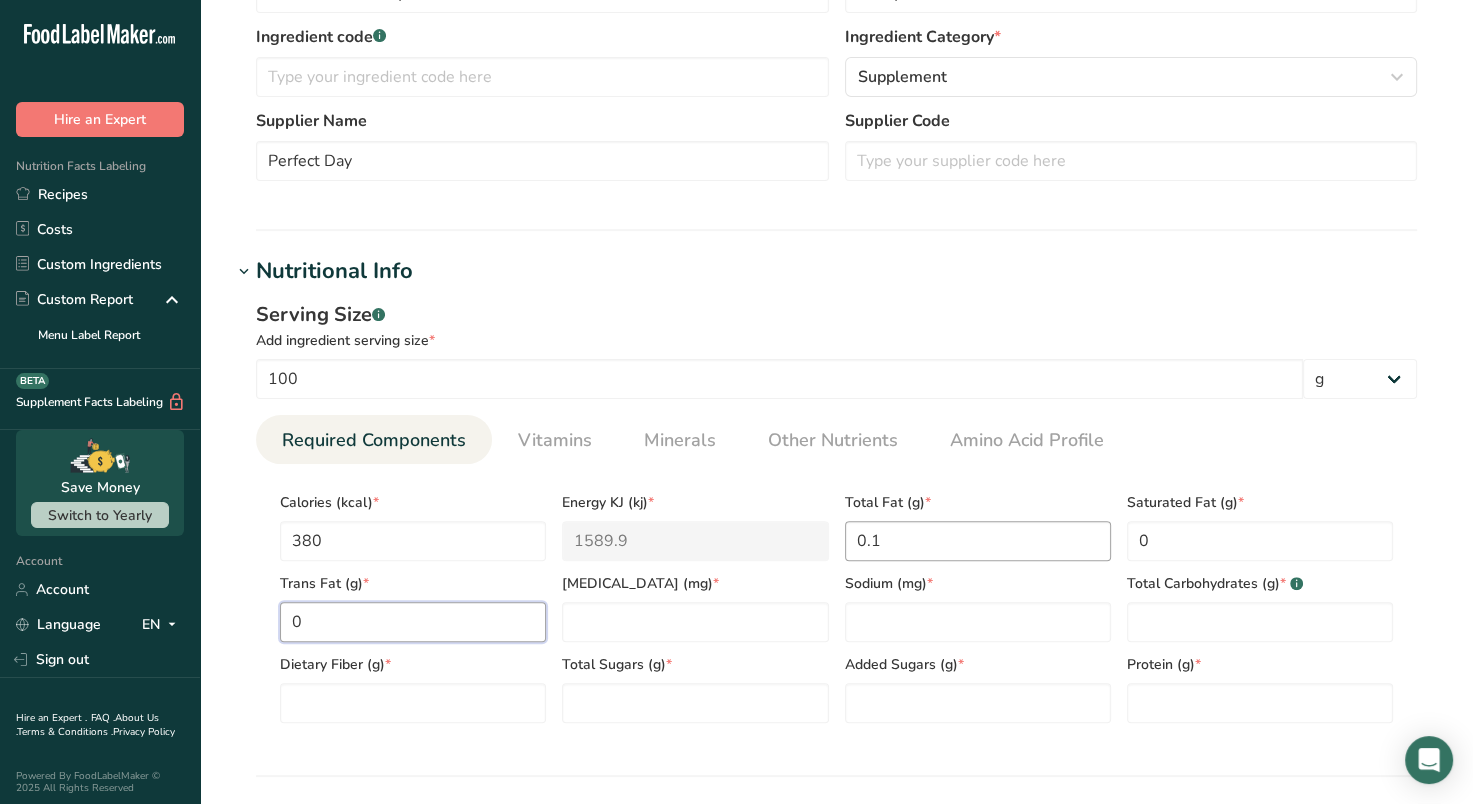 type on "0" 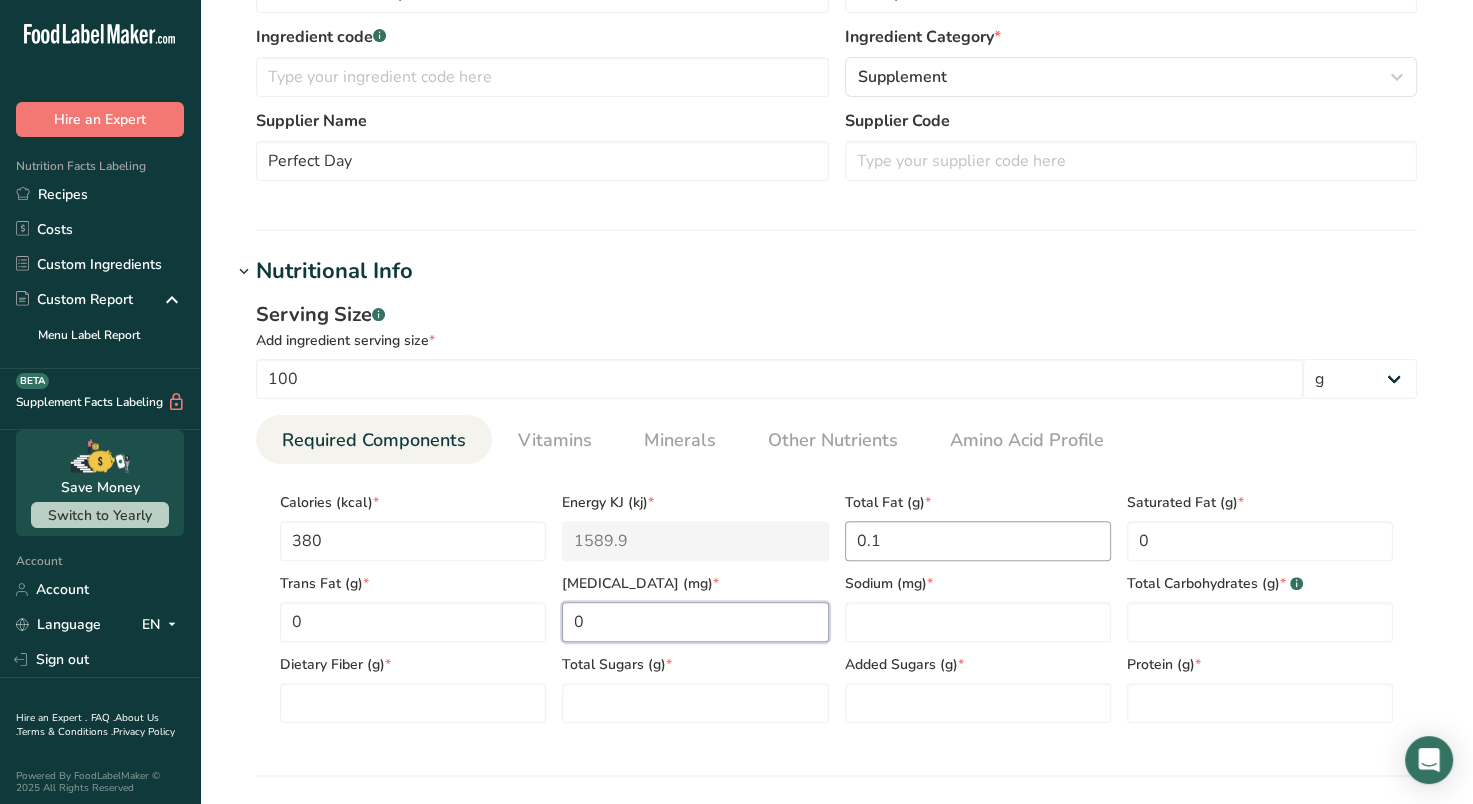 type on "0" 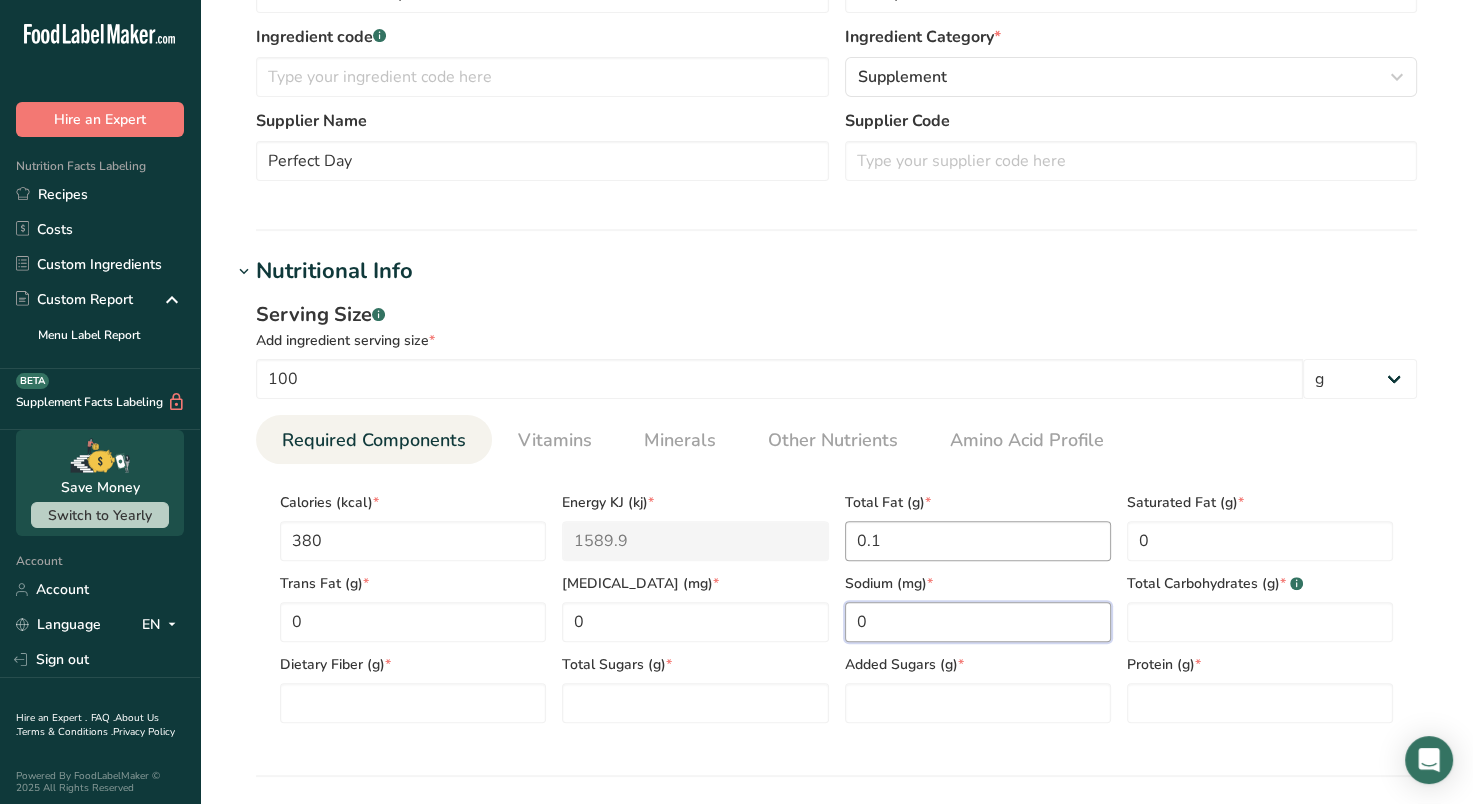 type on "0" 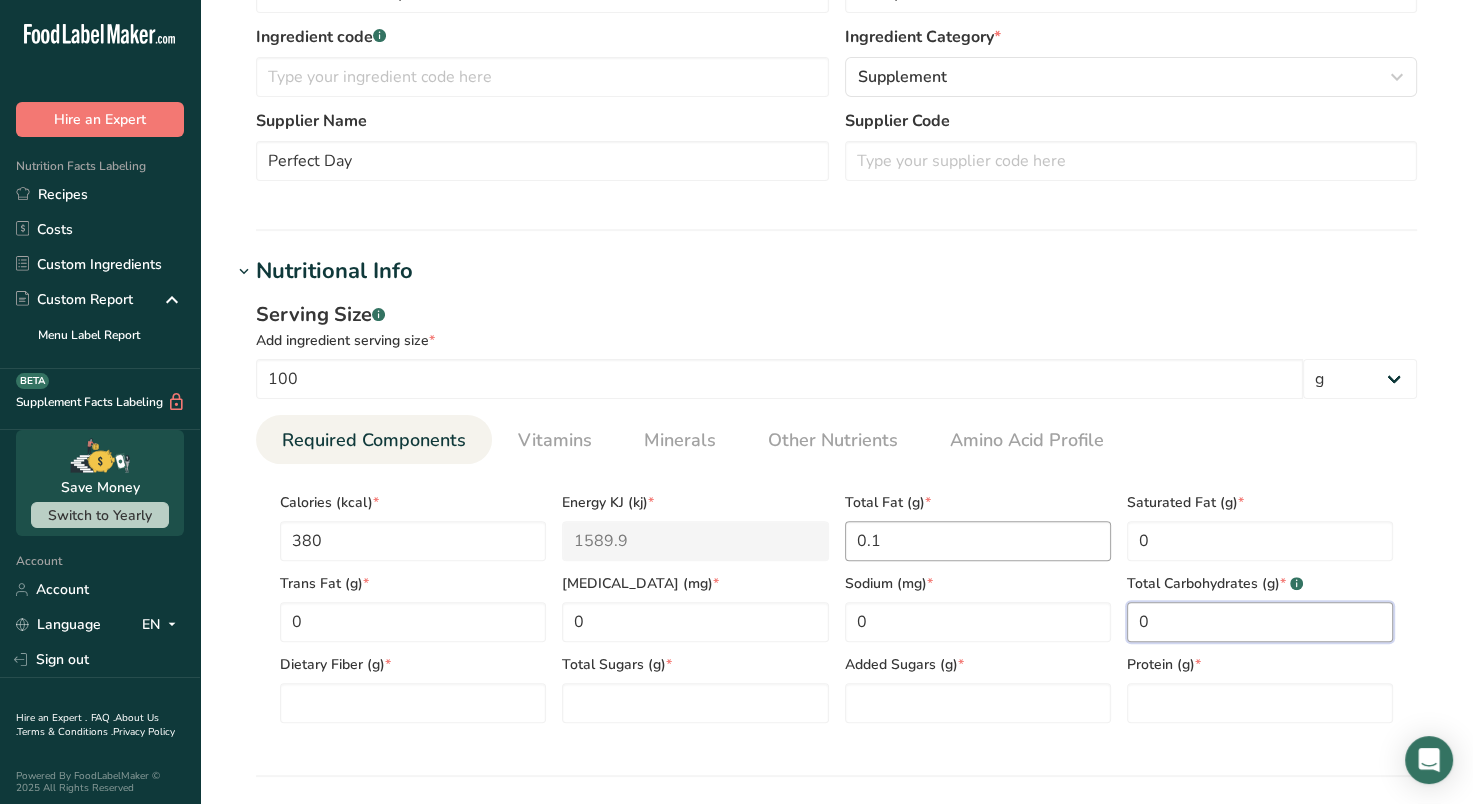 type on "0" 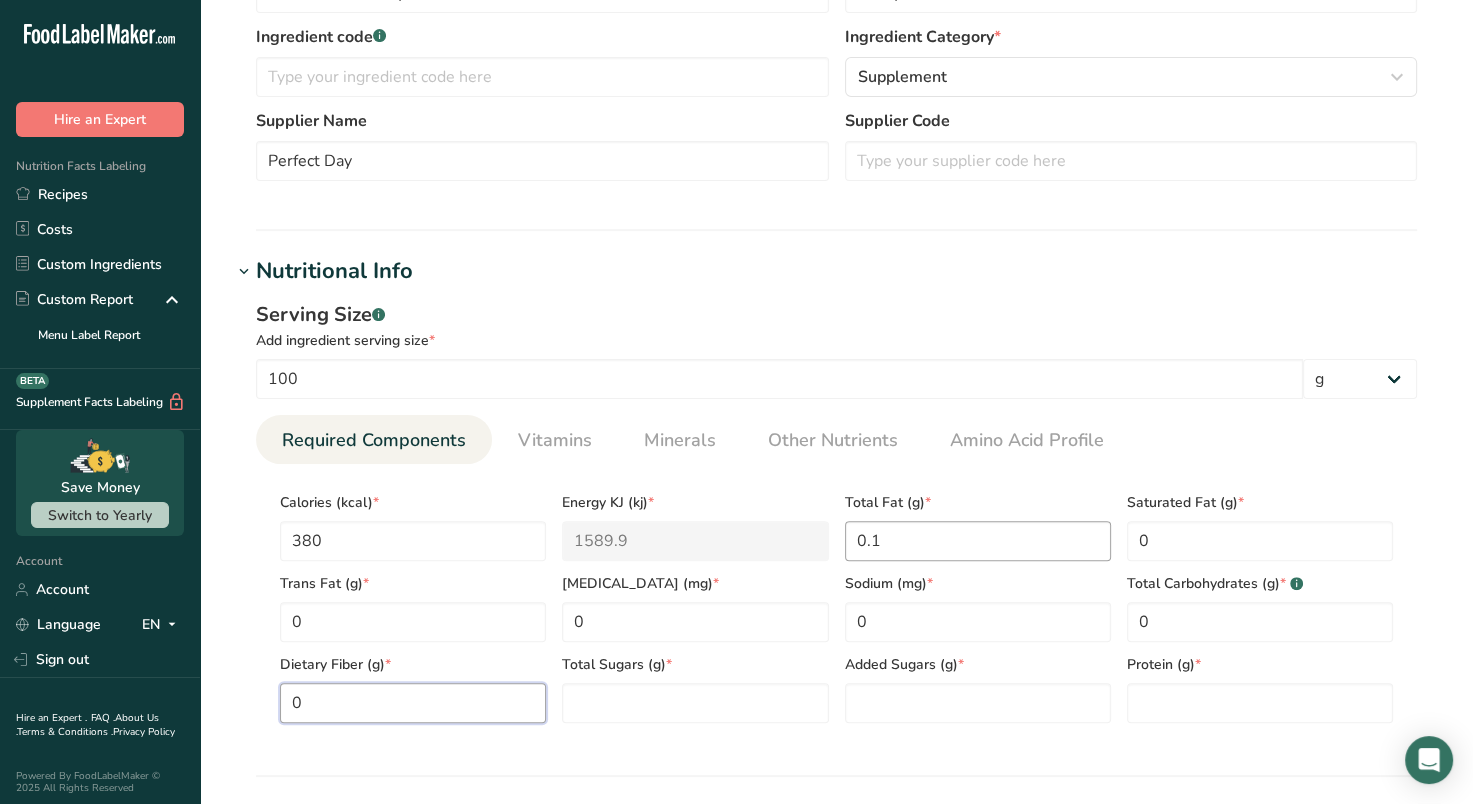 type on "0" 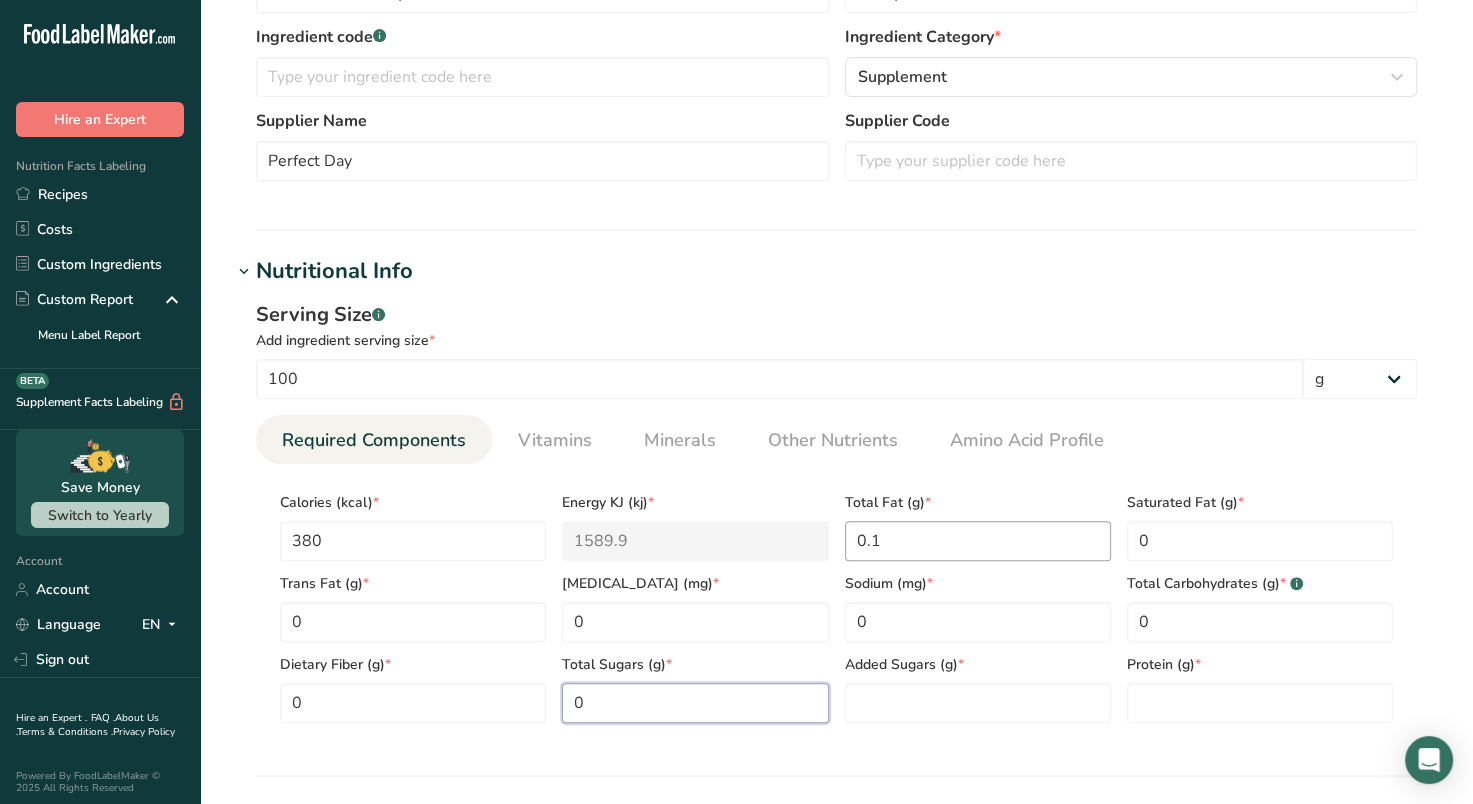 type on "0" 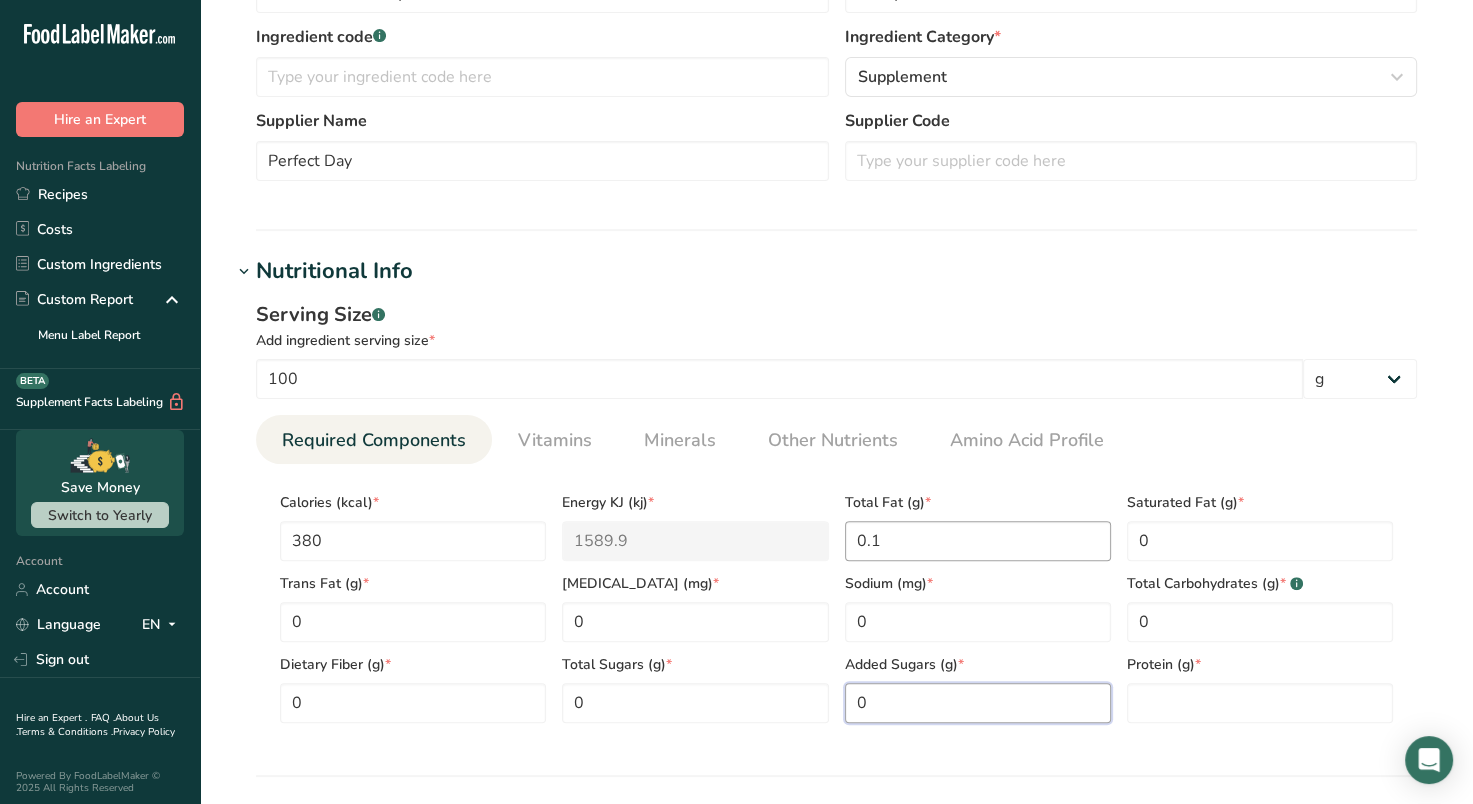 type on "0" 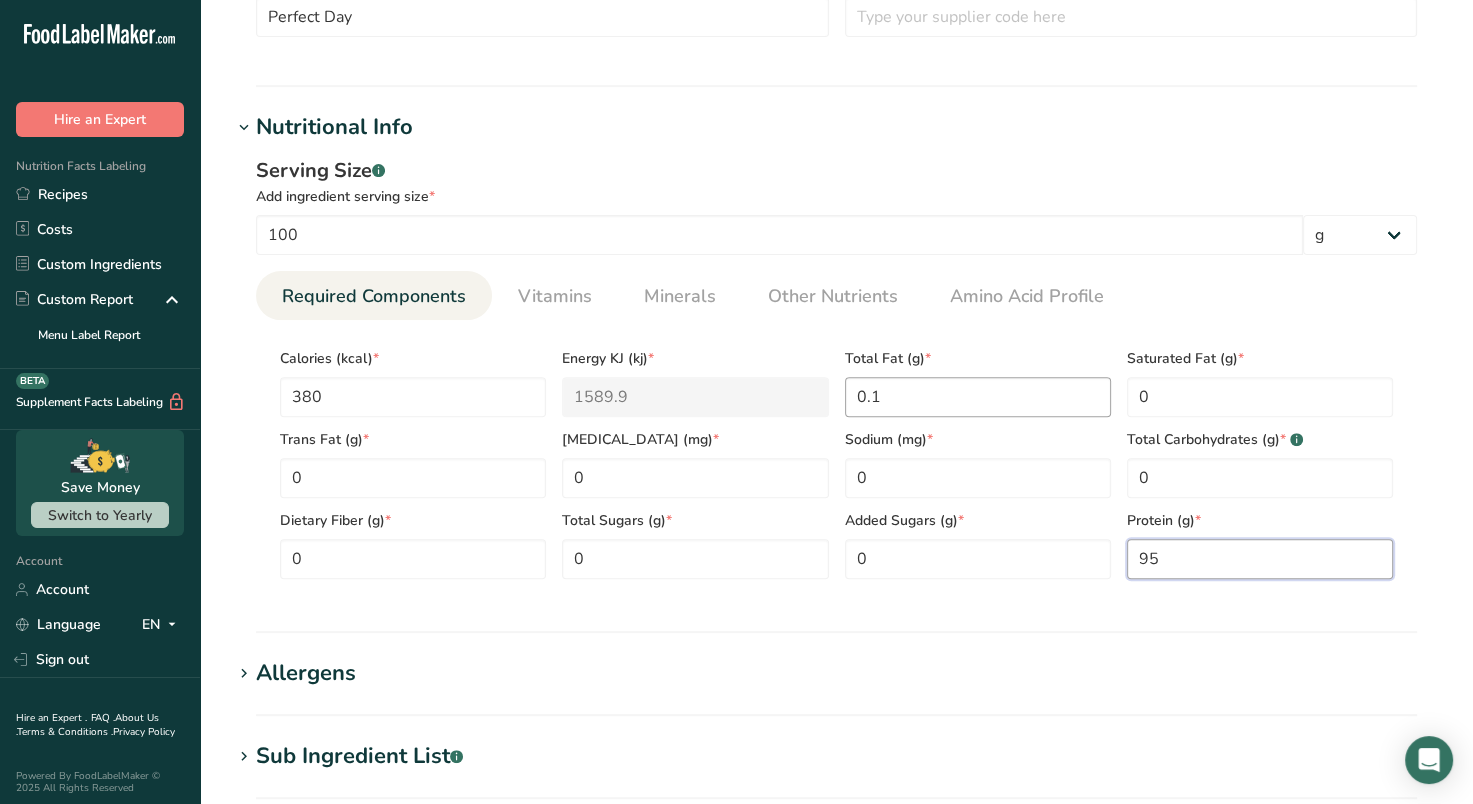 scroll, scrollTop: 659, scrollLeft: 0, axis: vertical 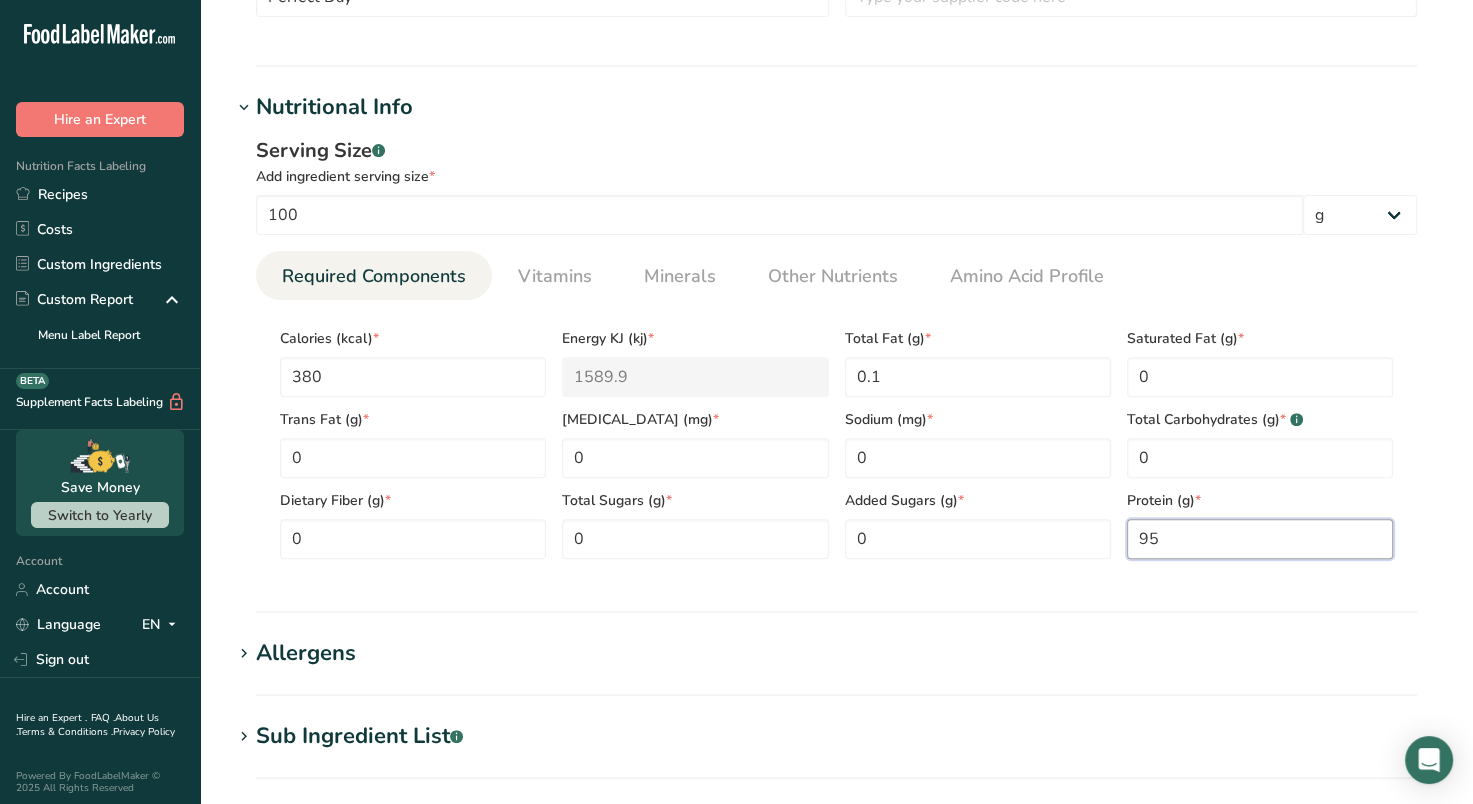 type on "95" 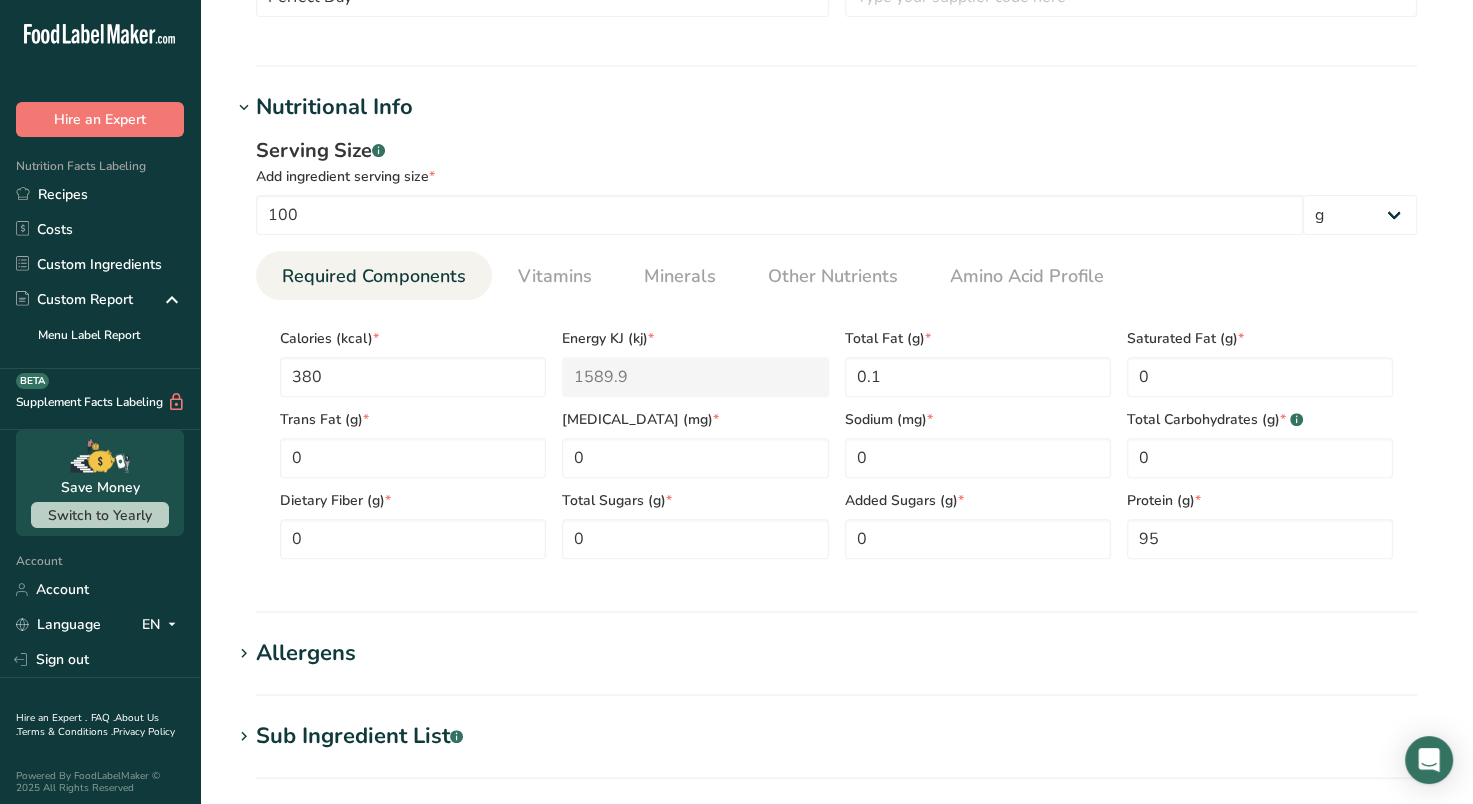 click on "Nutritional Info
Serving Size
.a-a{fill:#347362;}.b-a{fill:#fff;}
Add ingredient serving size *   100
g
kg
mg
mcg
lb
oz
l
mL
fl oz
tbsp
tsp
cup
qt
gallon
Required Components Vitamins Minerals Other Nutrients Amino Acid Profile
Calories
(kcal) *     380
Energy KJ
(kj) *     1589.9
Total Fat
(g) *     0.1 *     0 *     0" at bounding box center [836, 352] 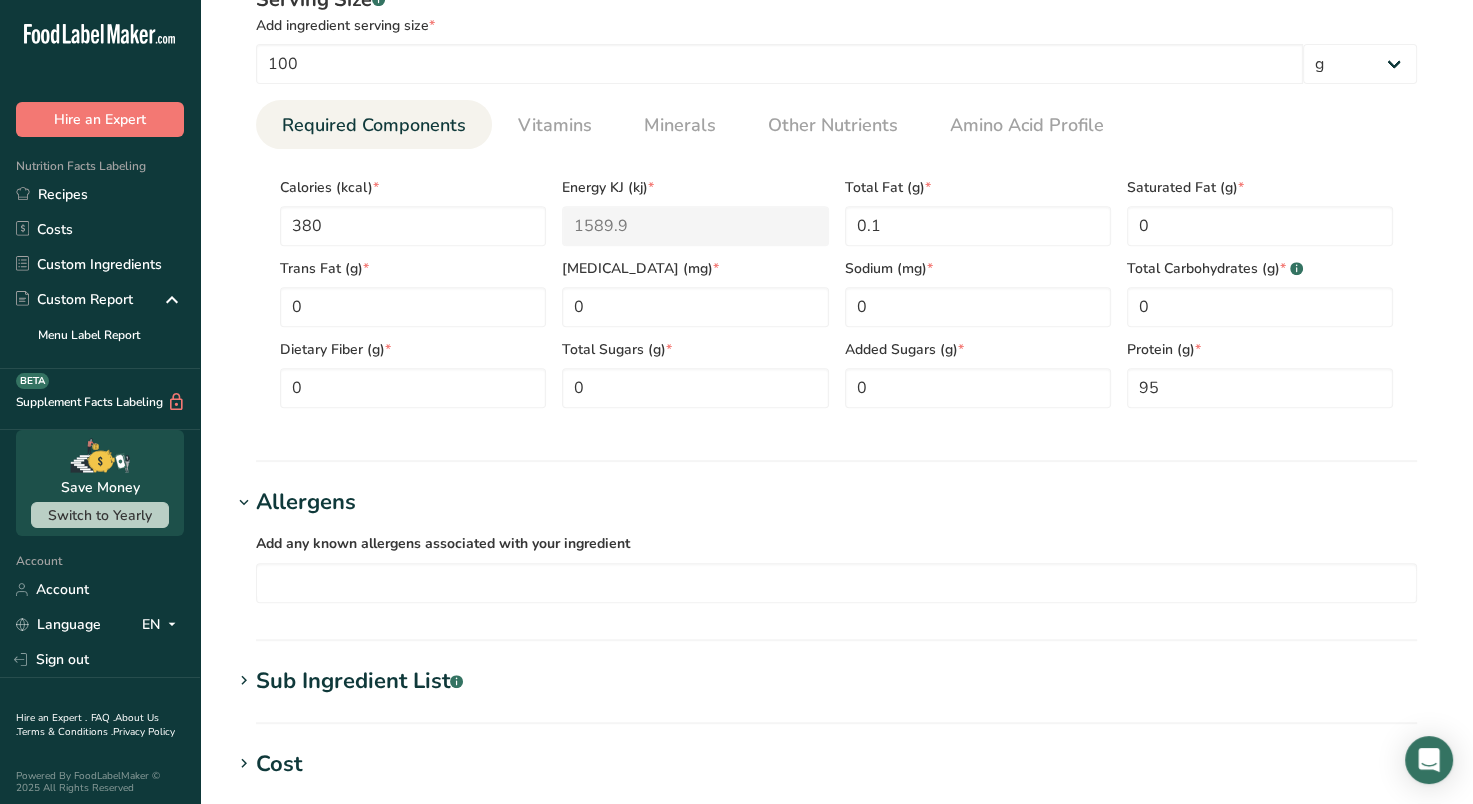 scroll, scrollTop: 811, scrollLeft: 0, axis: vertical 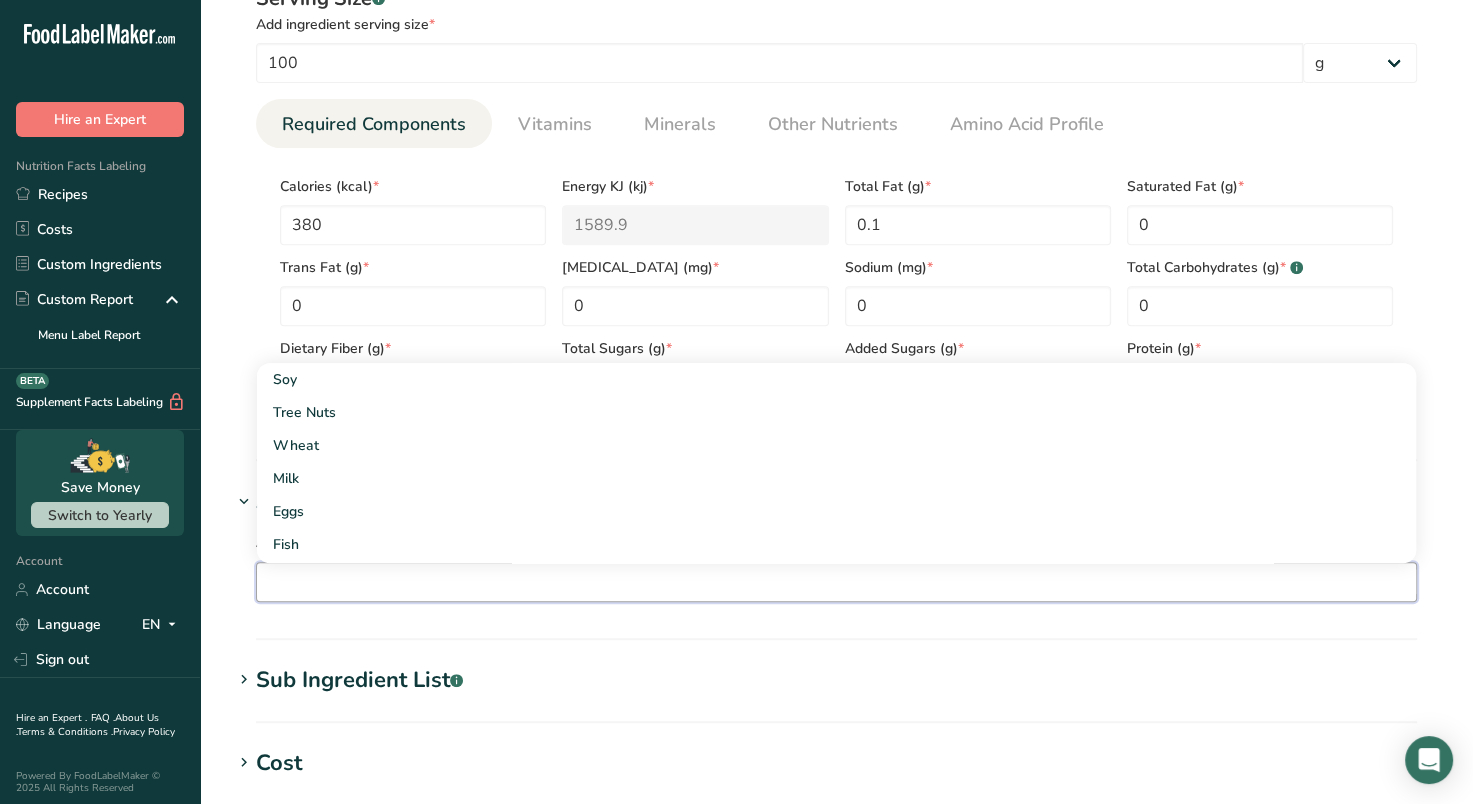 click at bounding box center (836, 581) 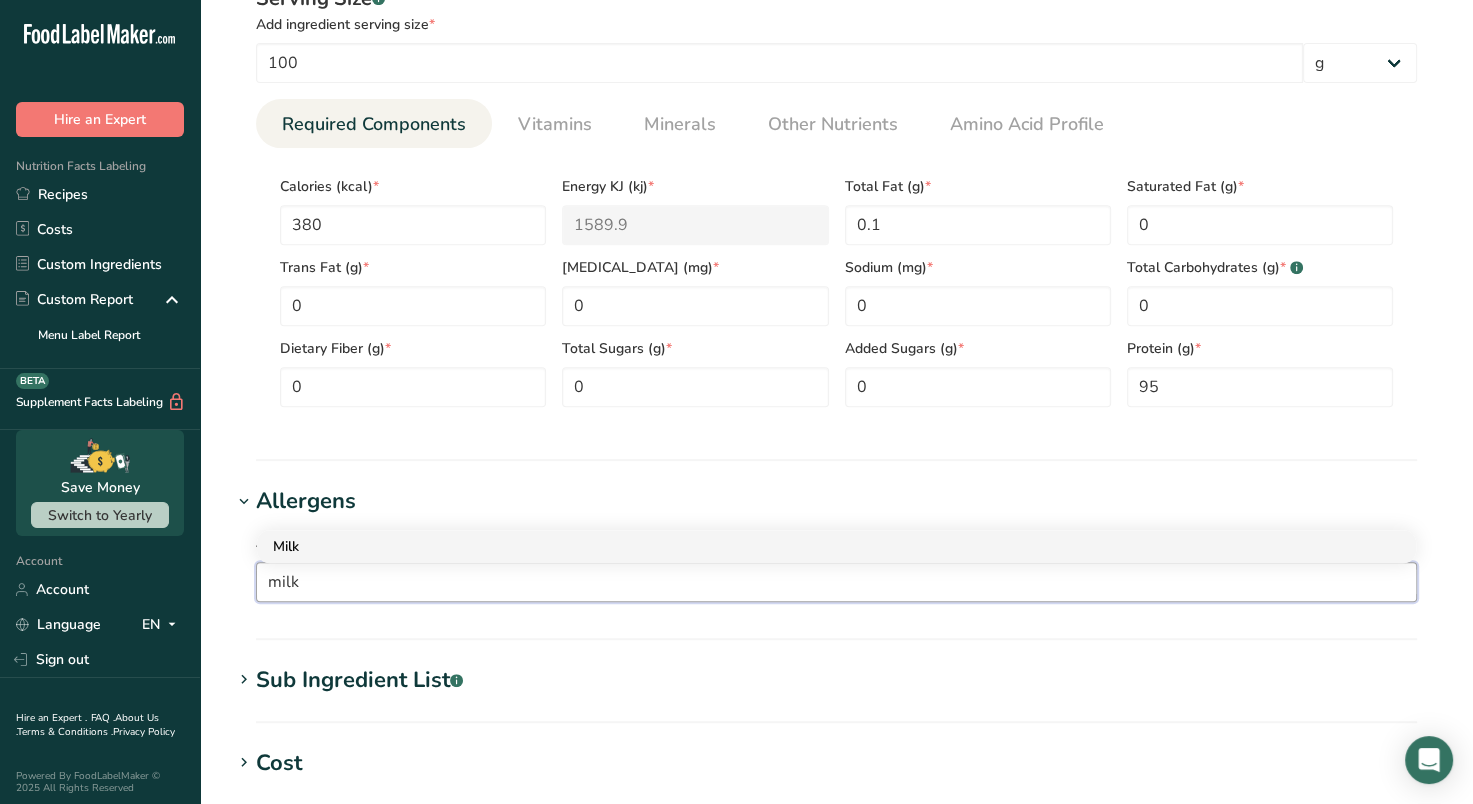 type on "milk" 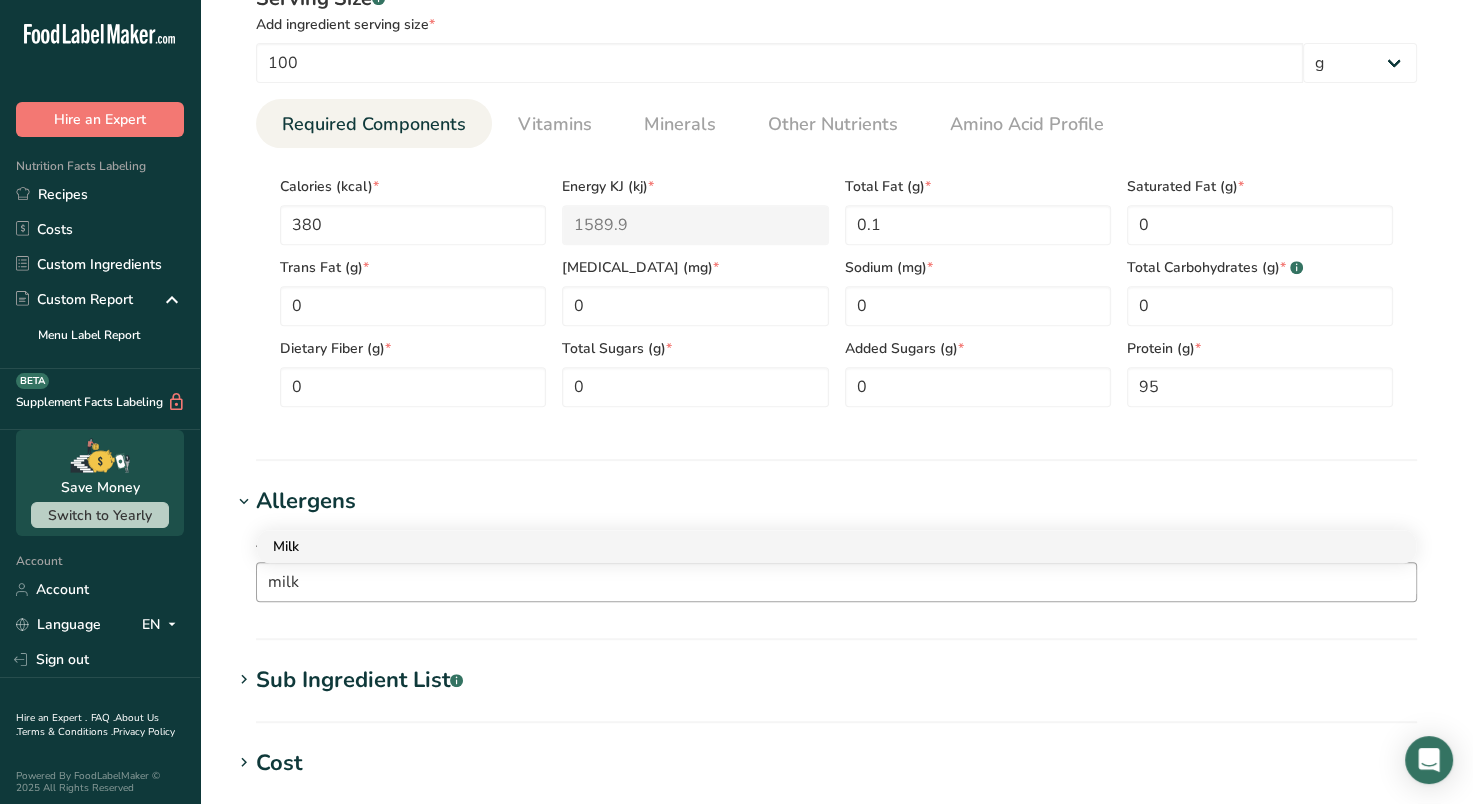 click on "Milk" at bounding box center [820, 546] 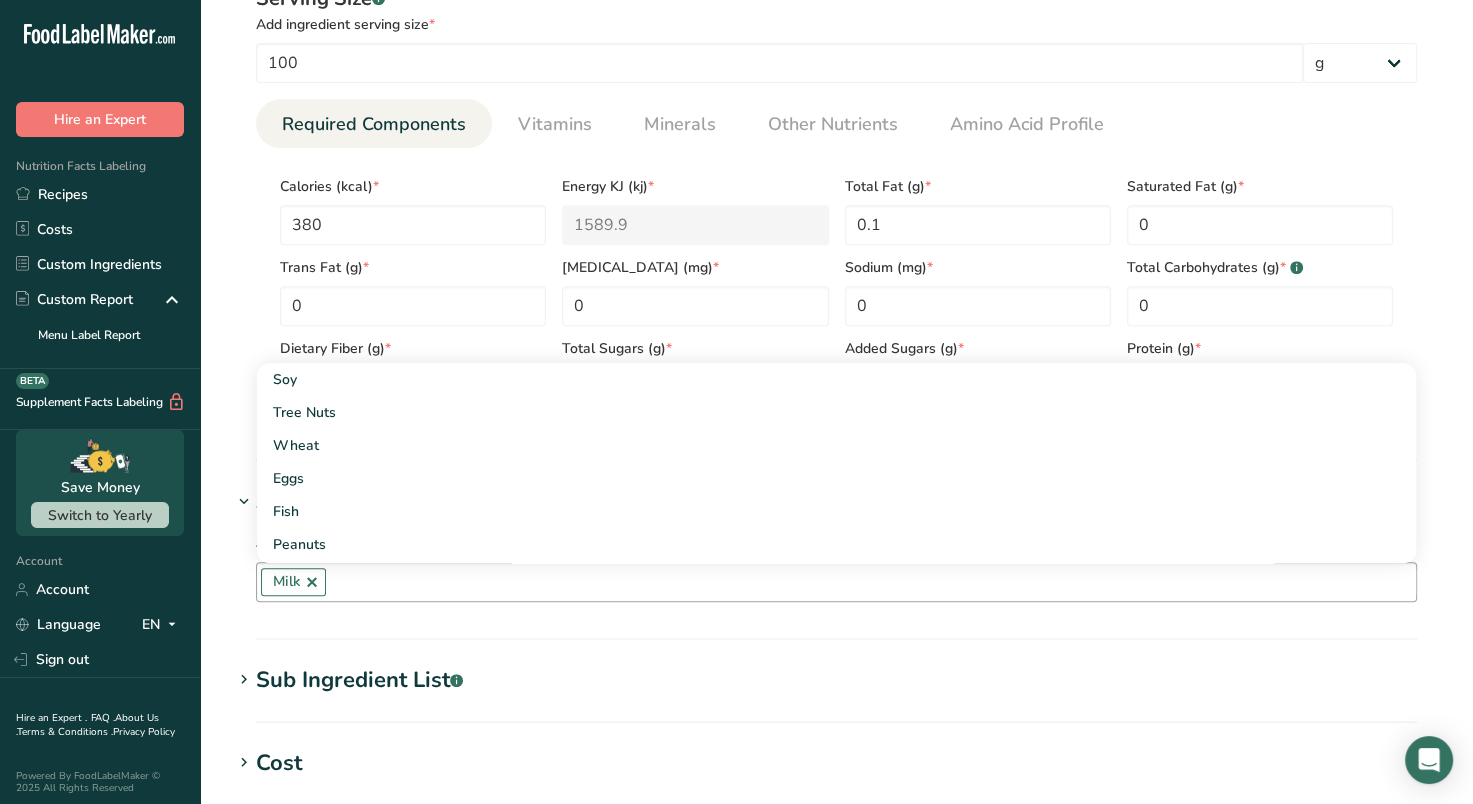 click on "Add new ingredient
Back to recipe
Ingredient Spec Sheet
.a-a{fill:#347362;}.b-a{fill:#fff;}
Upload an ingredient spec sheet or an image of a nutrition label, and our AI assistant will automatically fill-in the nutrients.
Drop your files here or click to upload
Maximum file size is 5MB
Ingredient General Info
Ingredient Name *
Translate
Non-Animal Whey Protein LGB
Ingredient Common Name
.a-a{fill:#347362;}.b-a{fill:#fff;}
Translate
Whey Protein Isolate from Fermentation
Ingredient code
.a-a{fill:#347362;}.b-a{fill:#fff;}
Ingredient Category *
Supplement
1 2         1" at bounding box center (836, 211) 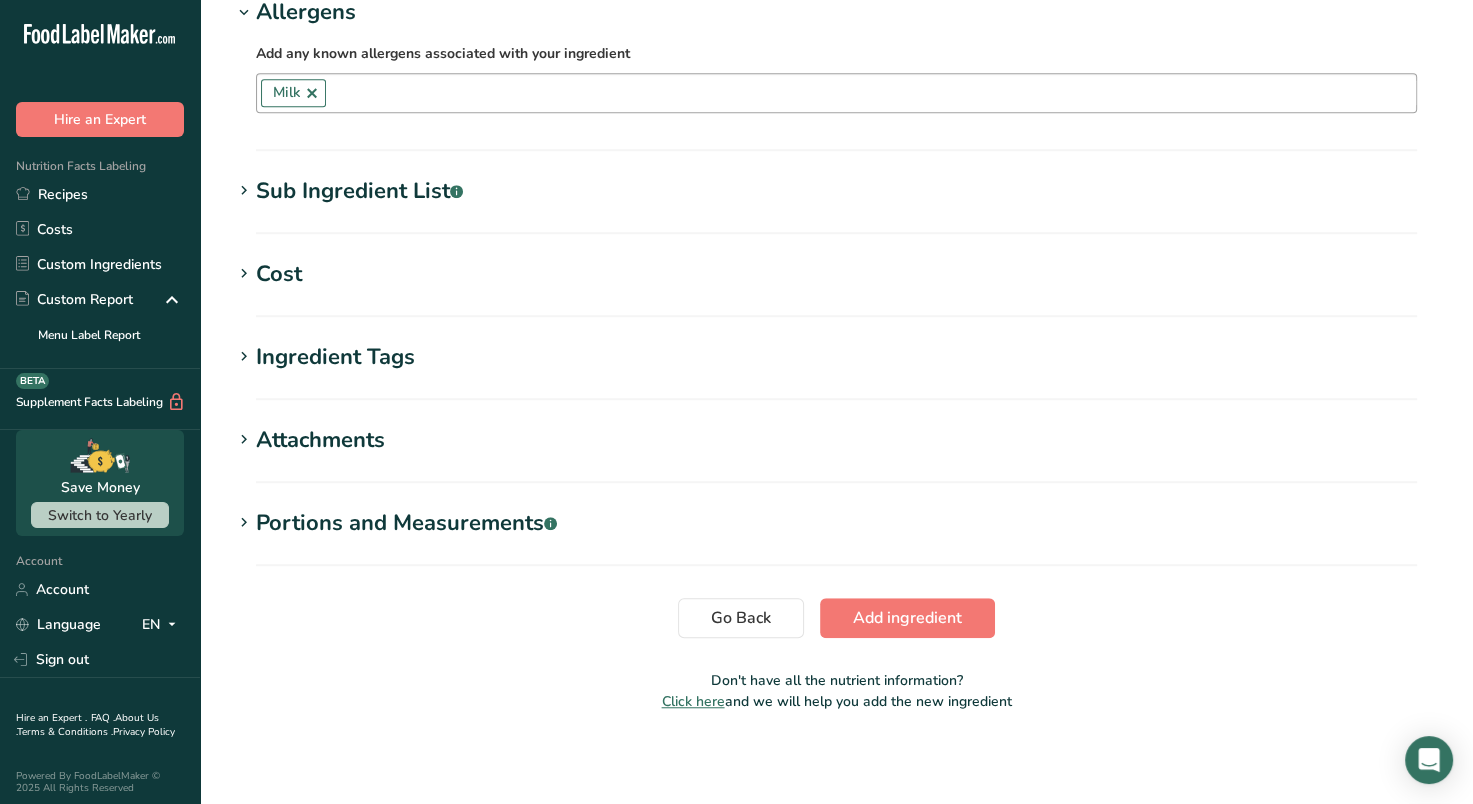 scroll, scrollTop: 1300, scrollLeft: 0, axis: vertical 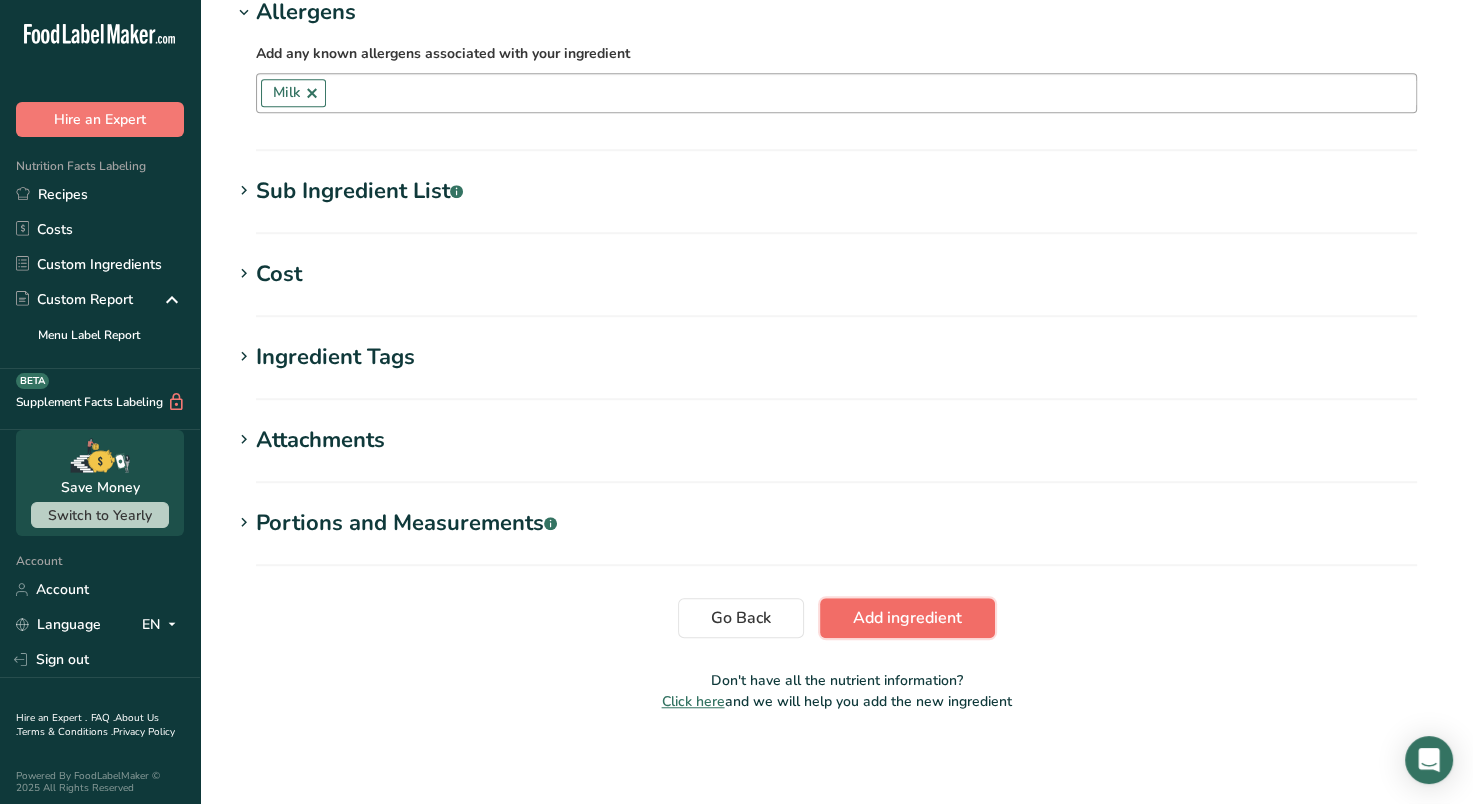 click on "Add ingredient" at bounding box center (907, 618) 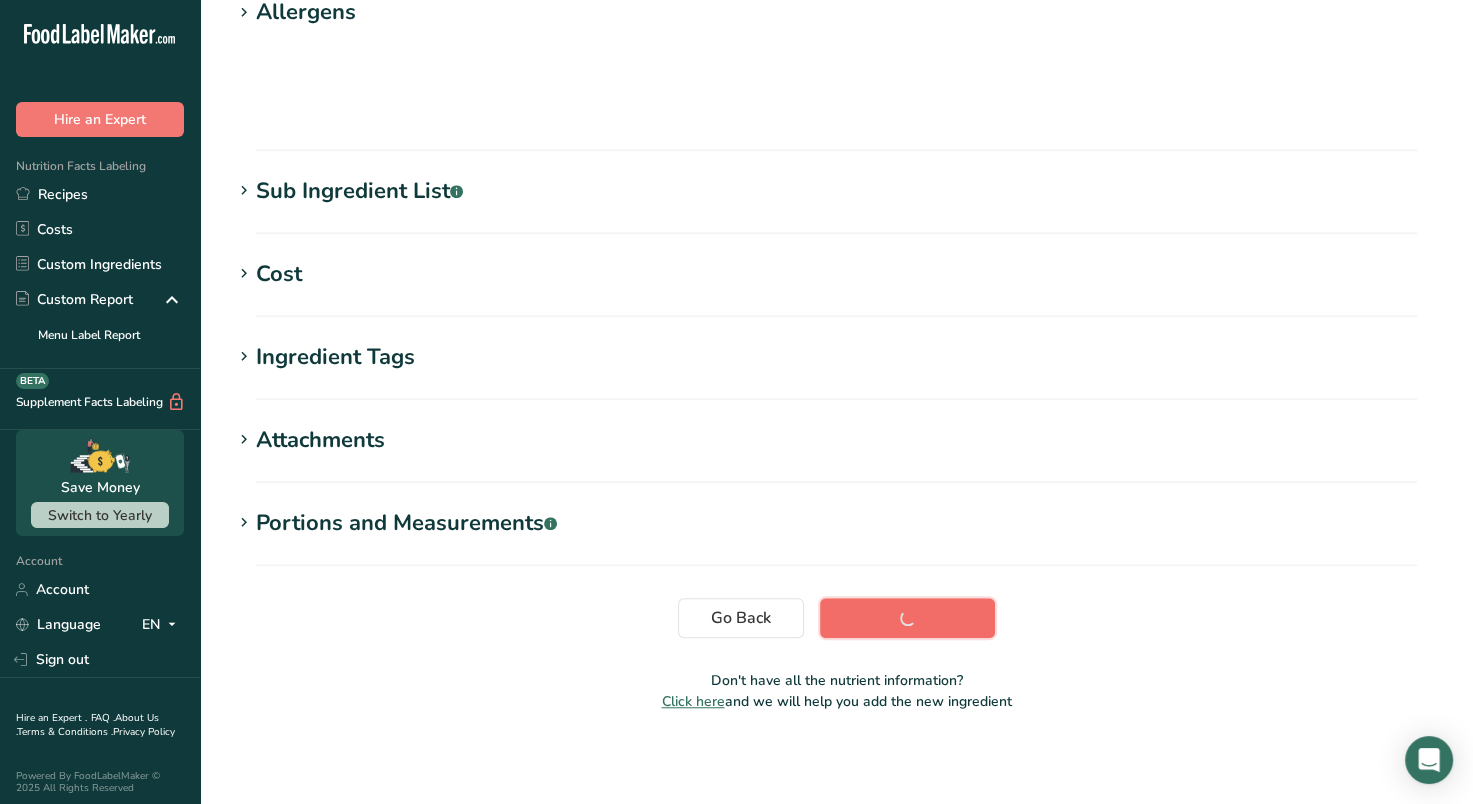 scroll, scrollTop: 270, scrollLeft: 0, axis: vertical 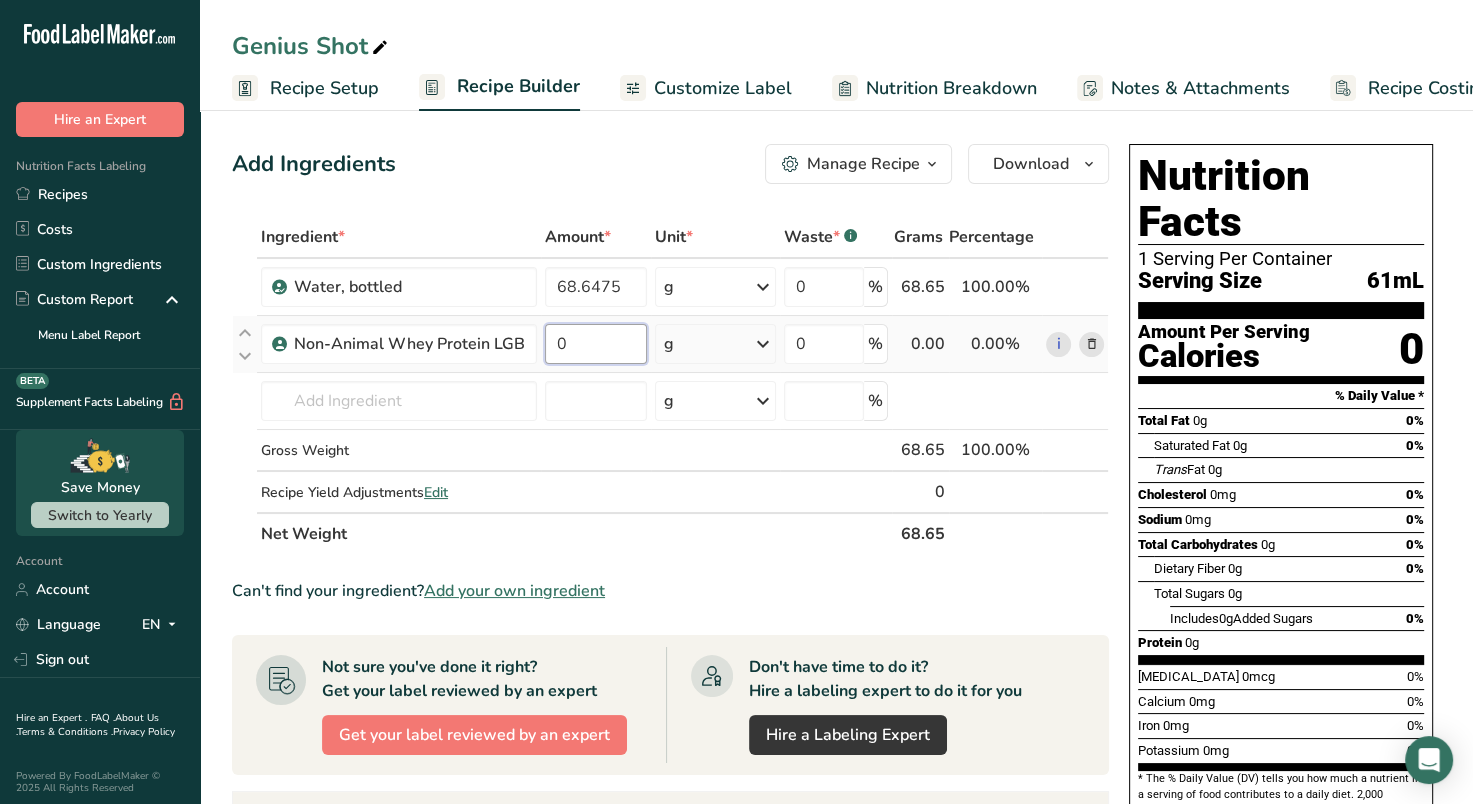 click on "0" at bounding box center [596, 344] 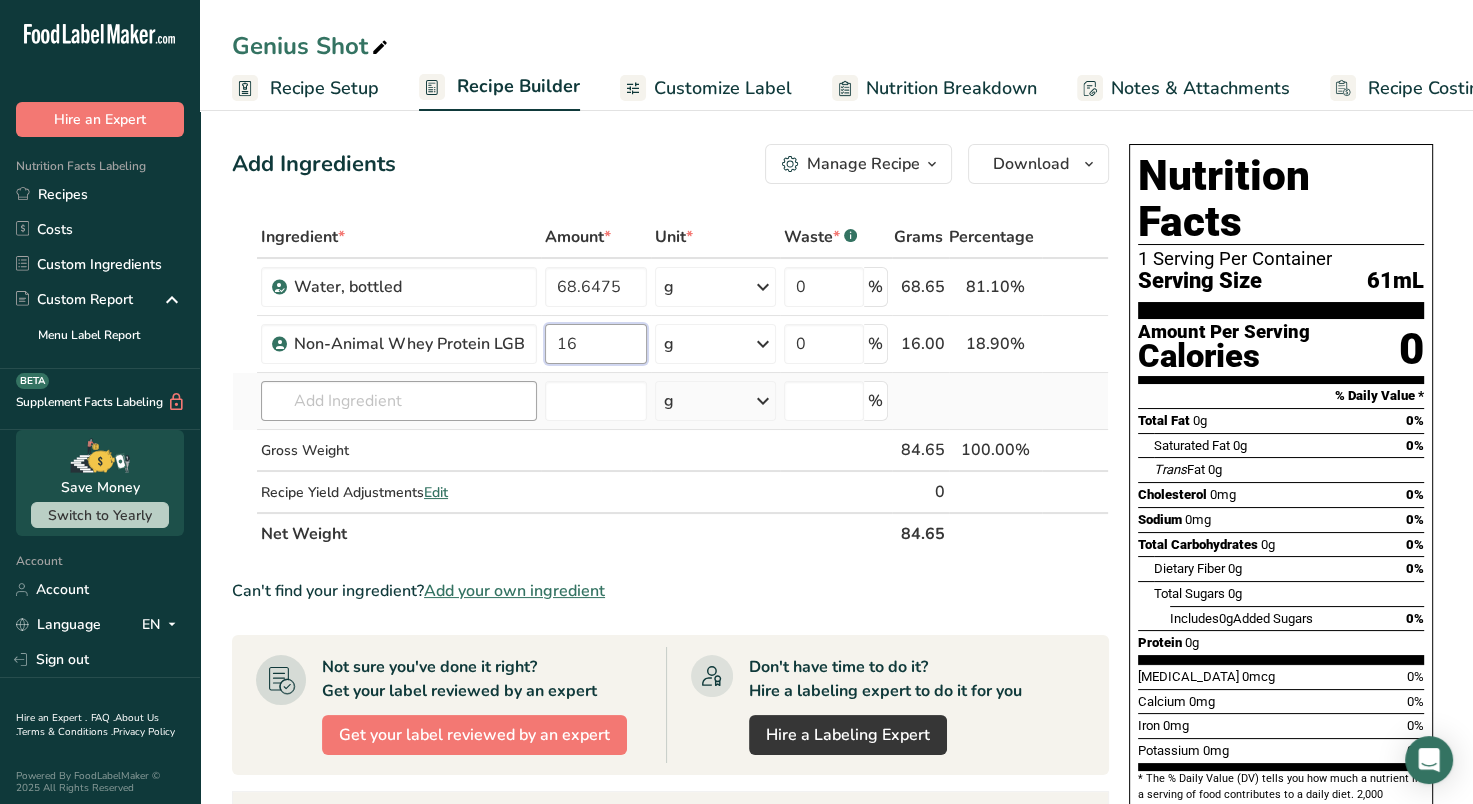 type on "16" 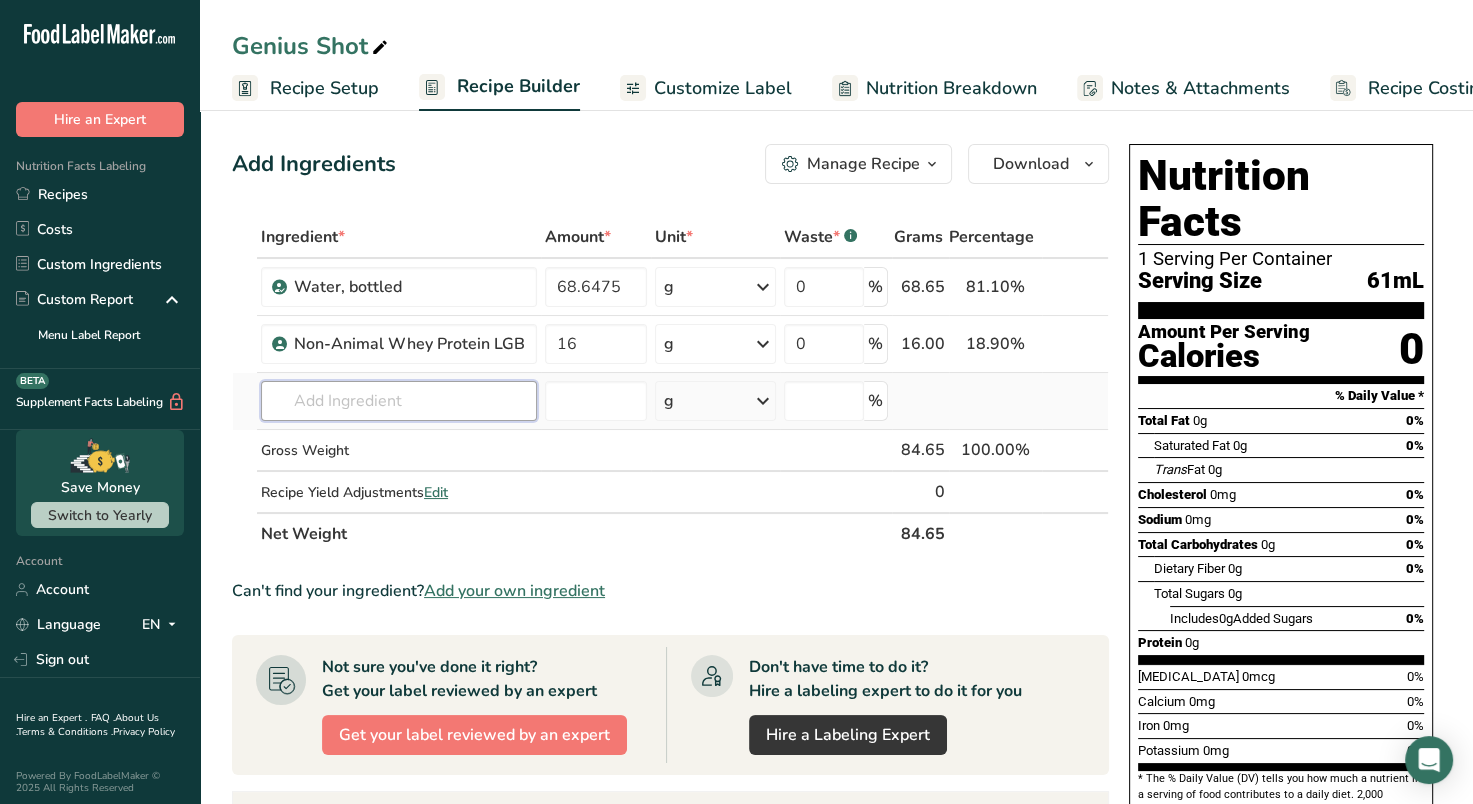 click on "Ingredient *
Amount *
Unit *
Waste *   .a-a{fill:#347362;}.b-a{fill:#fff;}          Grams
Percentage
Water, bottled
68.6475
g
Weight Units
g
kg
mg
See more
Volume Units
l
Volume units require a density conversion. If you know your ingredient's density enter it below. Otherwise, click on "RIA" our AI Regulatory bot - she will be able to help you
lb/ft3
g/cm3
Confirm
mL
Volume units require a density conversion. If you know your ingredient's density enter it below. Otherwise, click on "RIA" our AI Regulatory bot - she will be able to help you
lb/ft3" at bounding box center [670, 385] 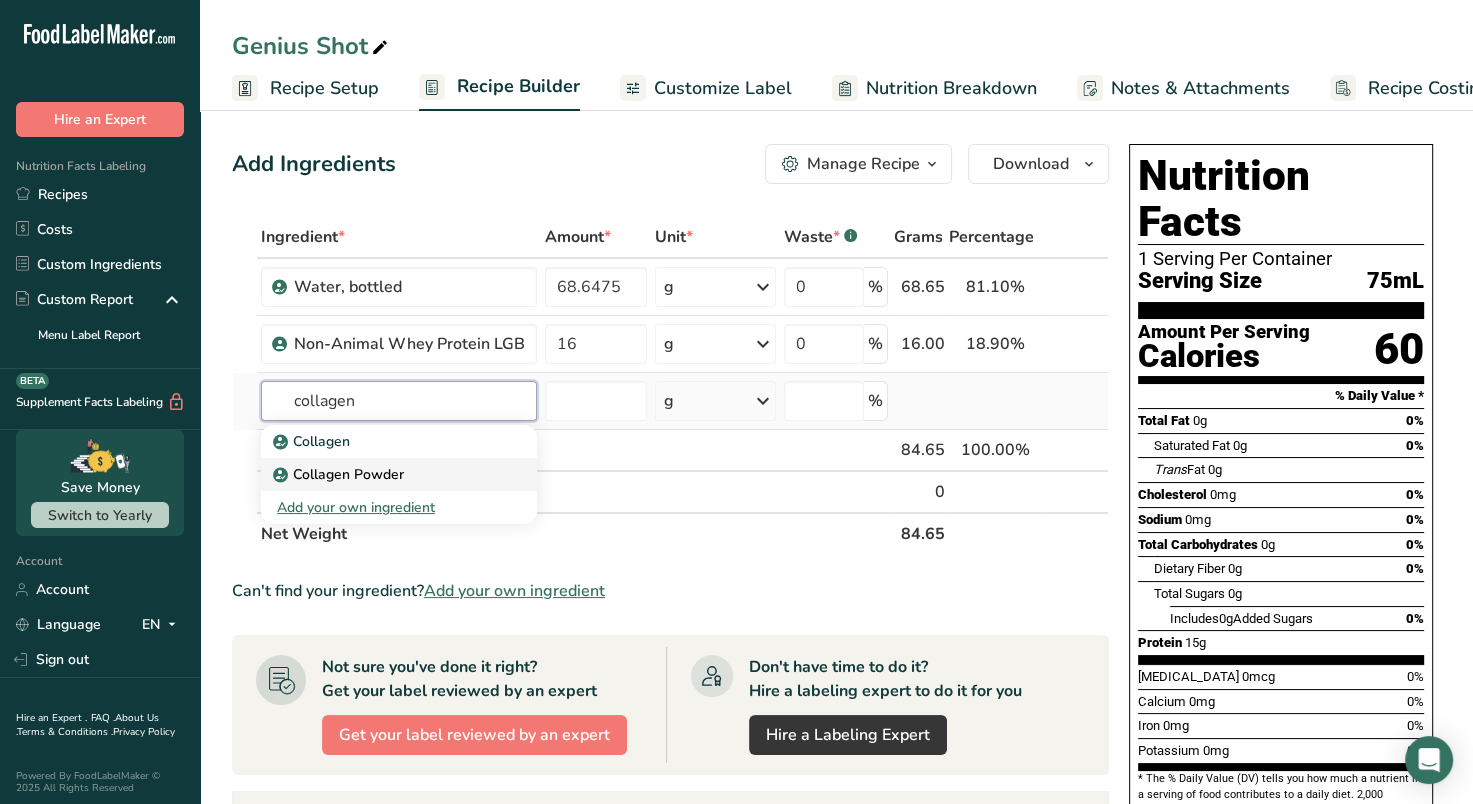 type on "collagen" 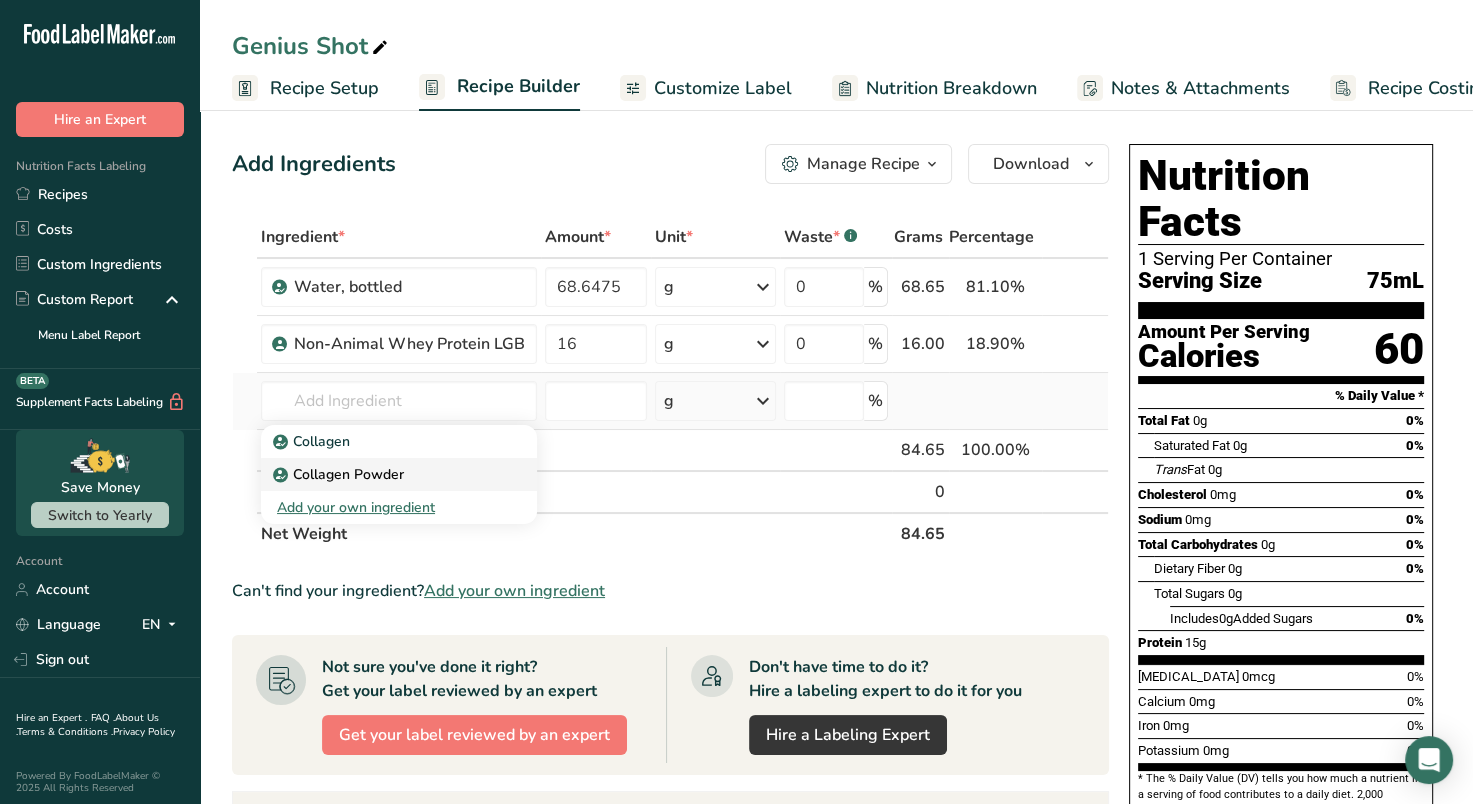 click on "Collagen Powder" at bounding box center [399, 474] 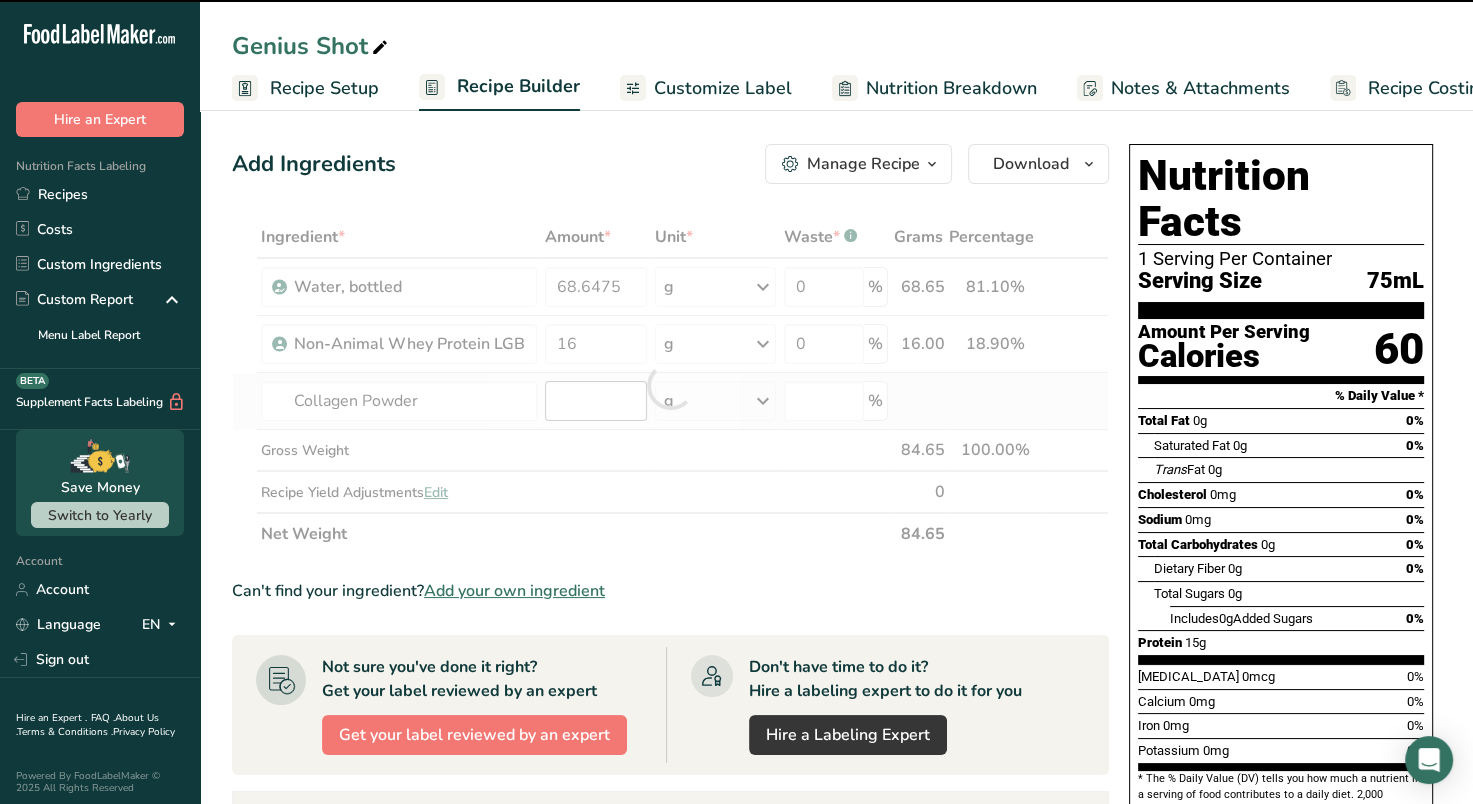 type on "0" 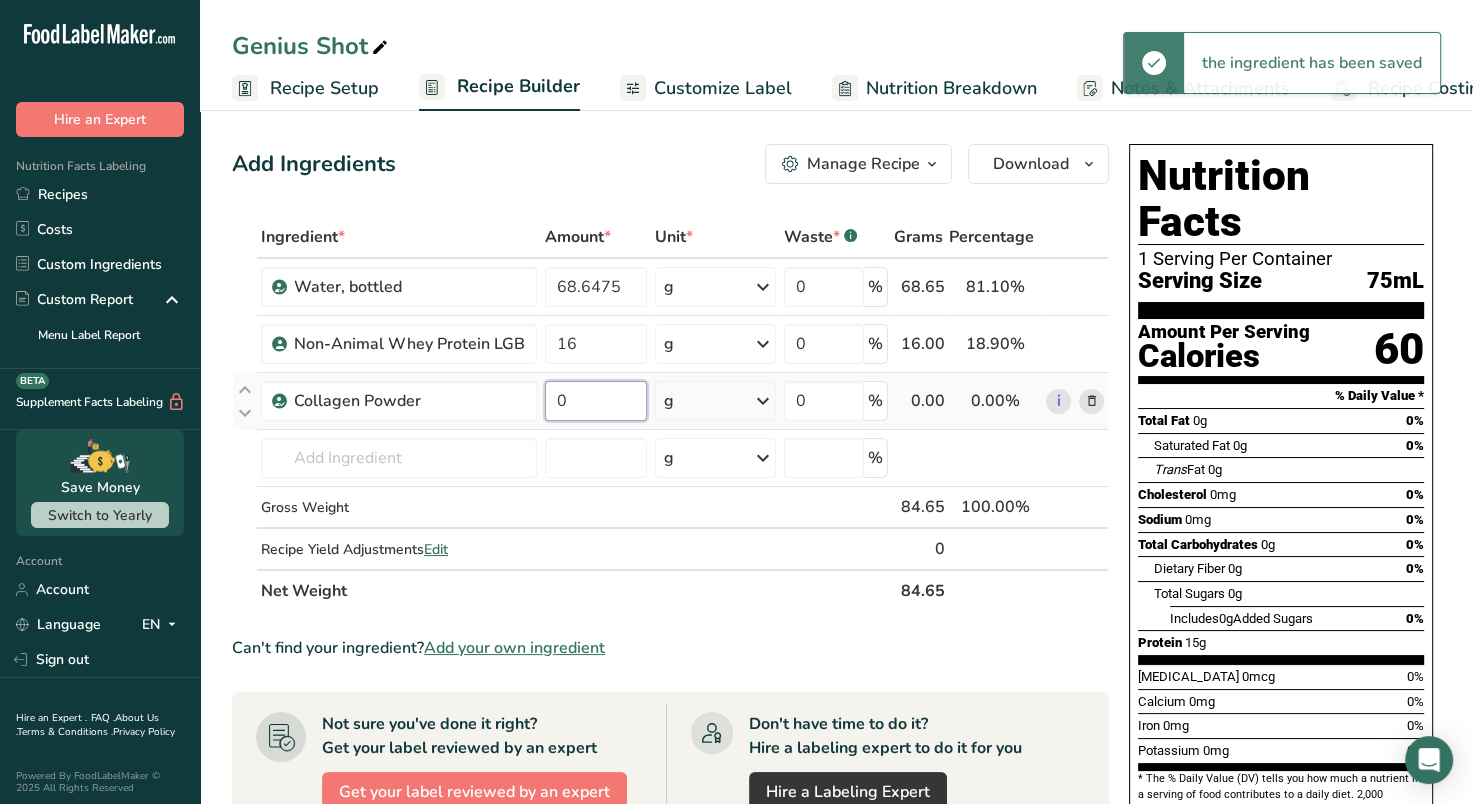 click on "0" at bounding box center (596, 401) 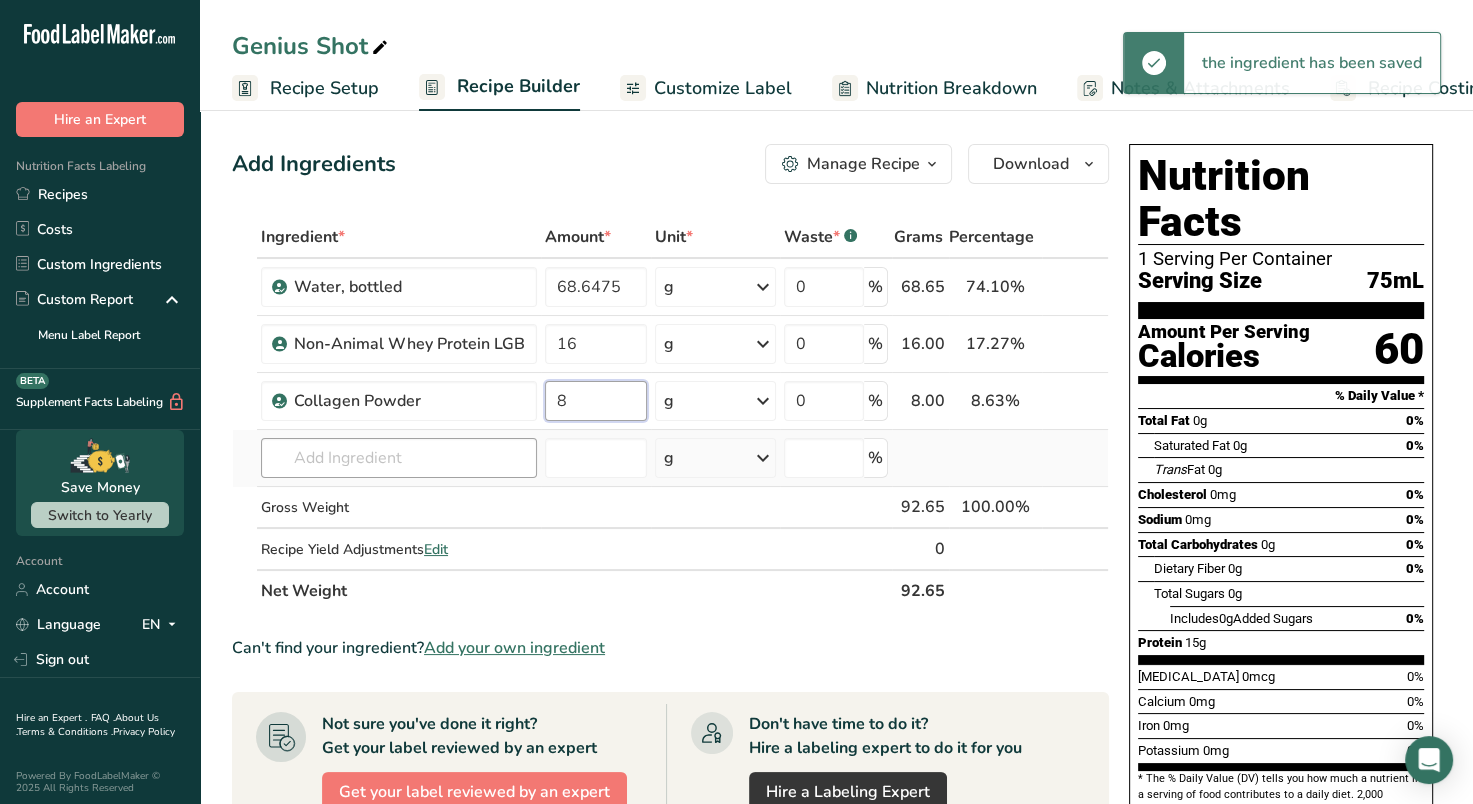 type on "8" 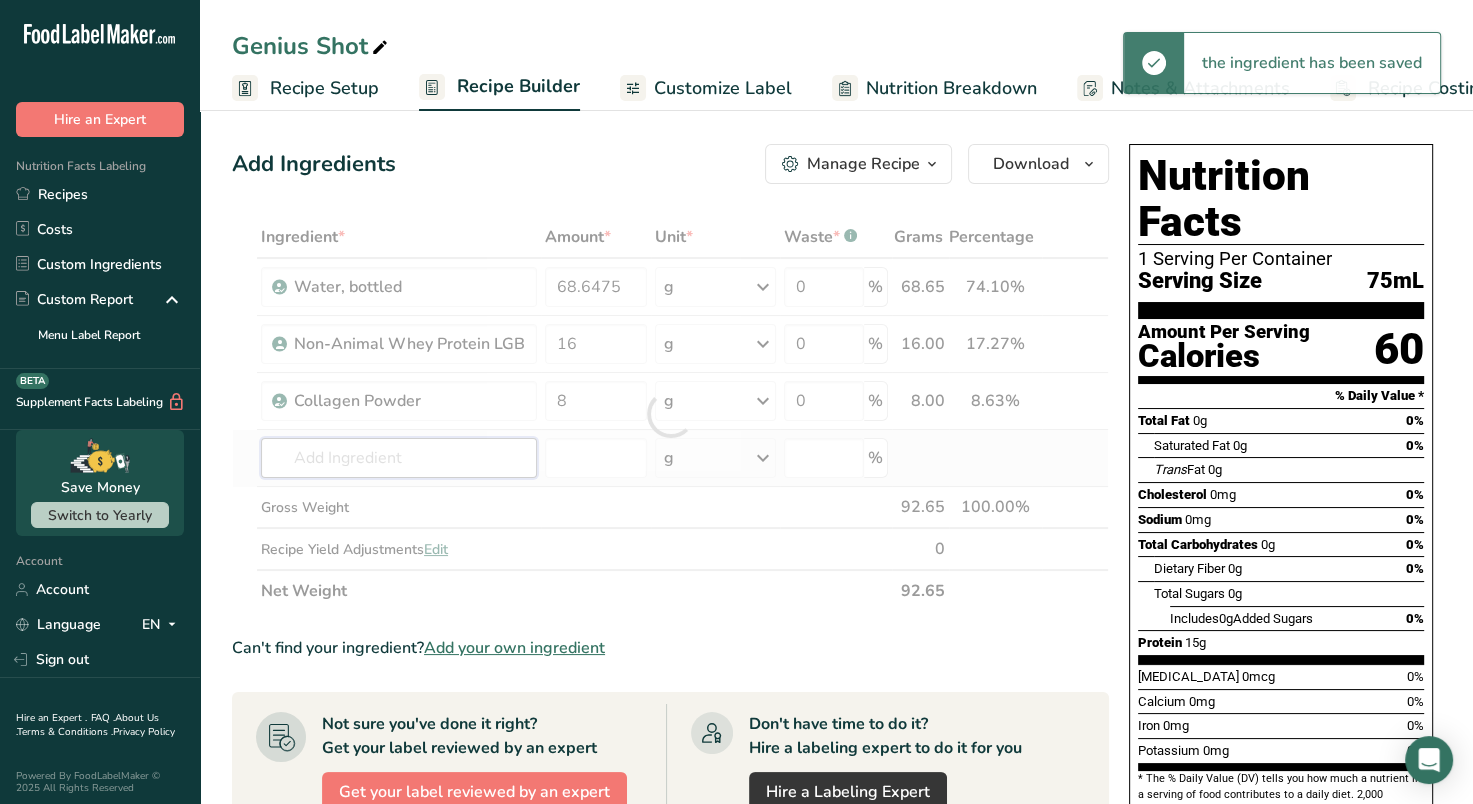 click on "Ingredient *
Amount *
Unit *
Waste *   .a-a{fill:#347362;}.b-a{fill:#fff;}          Grams
Percentage
Water, bottled
68.6475
g
Weight Units
g
kg
mg
See more
Volume Units
l
Volume units require a density conversion. If you know your ingredient's density enter it below. Otherwise, click on "RIA" our AI Regulatory bot - she will be able to help you
lb/ft3
g/cm3
Confirm
mL
Volume units require a density conversion. If you know your ingredient's density enter it below. Otherwise, click on "RIA" our AI Regulatory bot - she will be able to help you
lb/ft3" at bounding box center [670, 414] 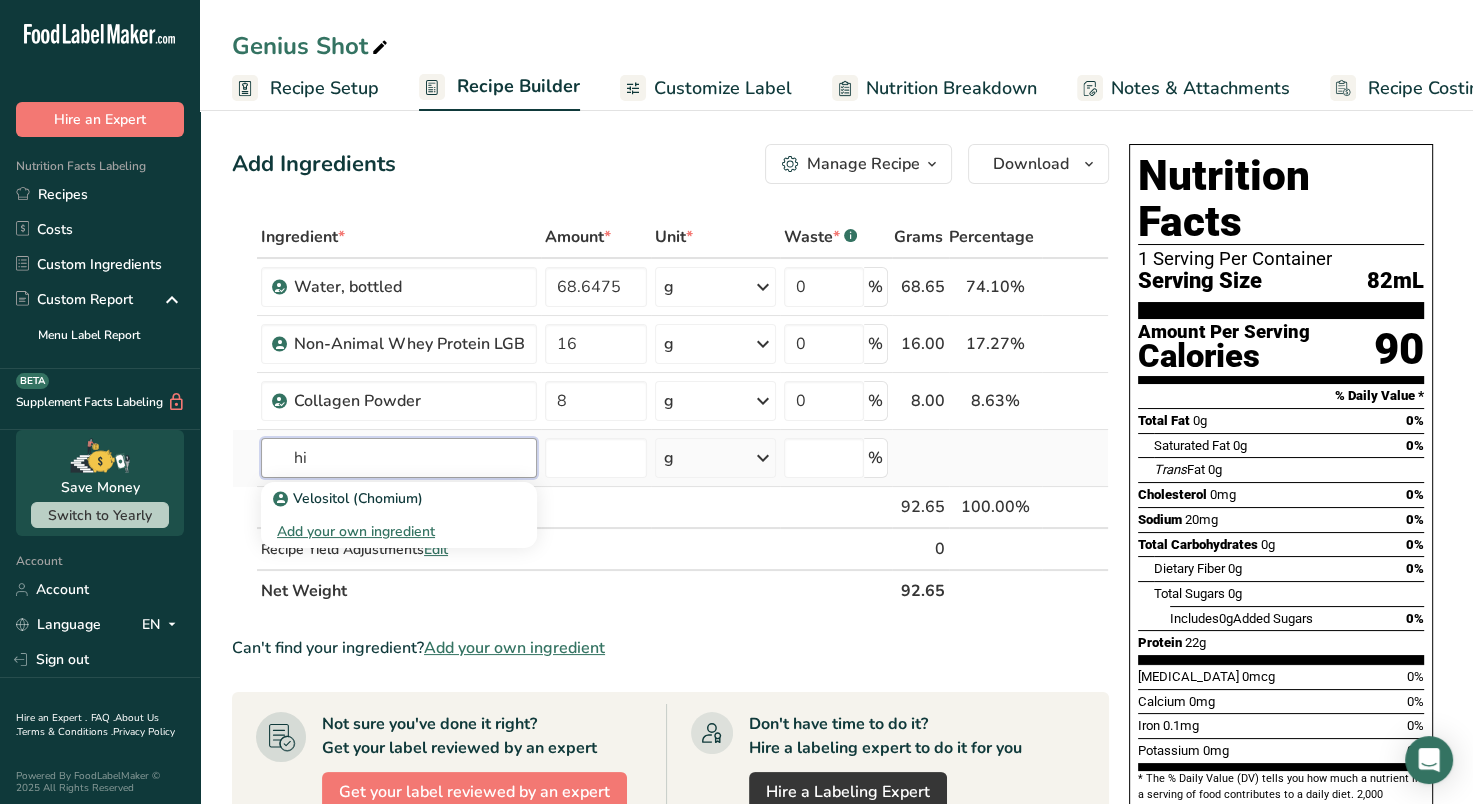 type on "h" 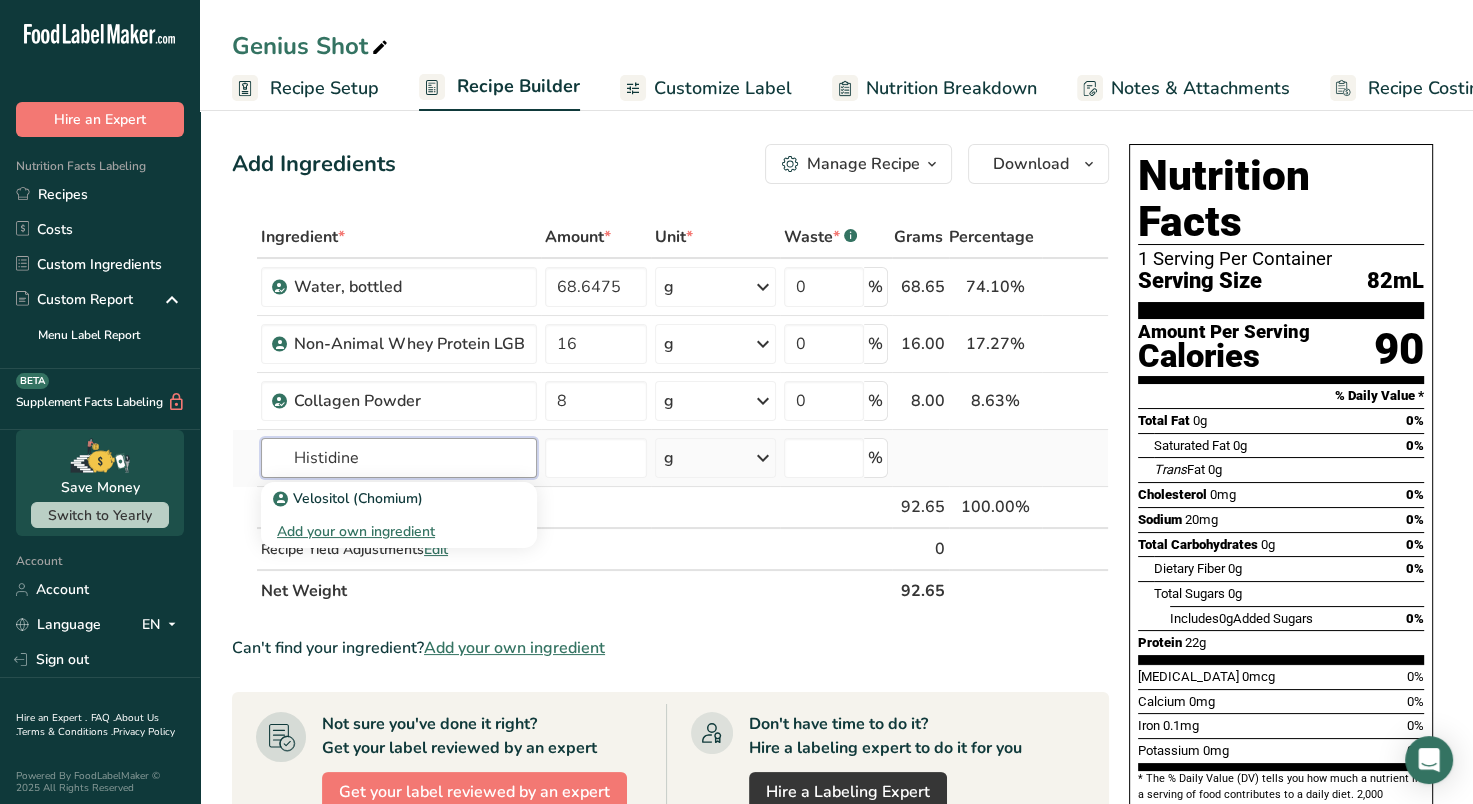 type on "Histidine" 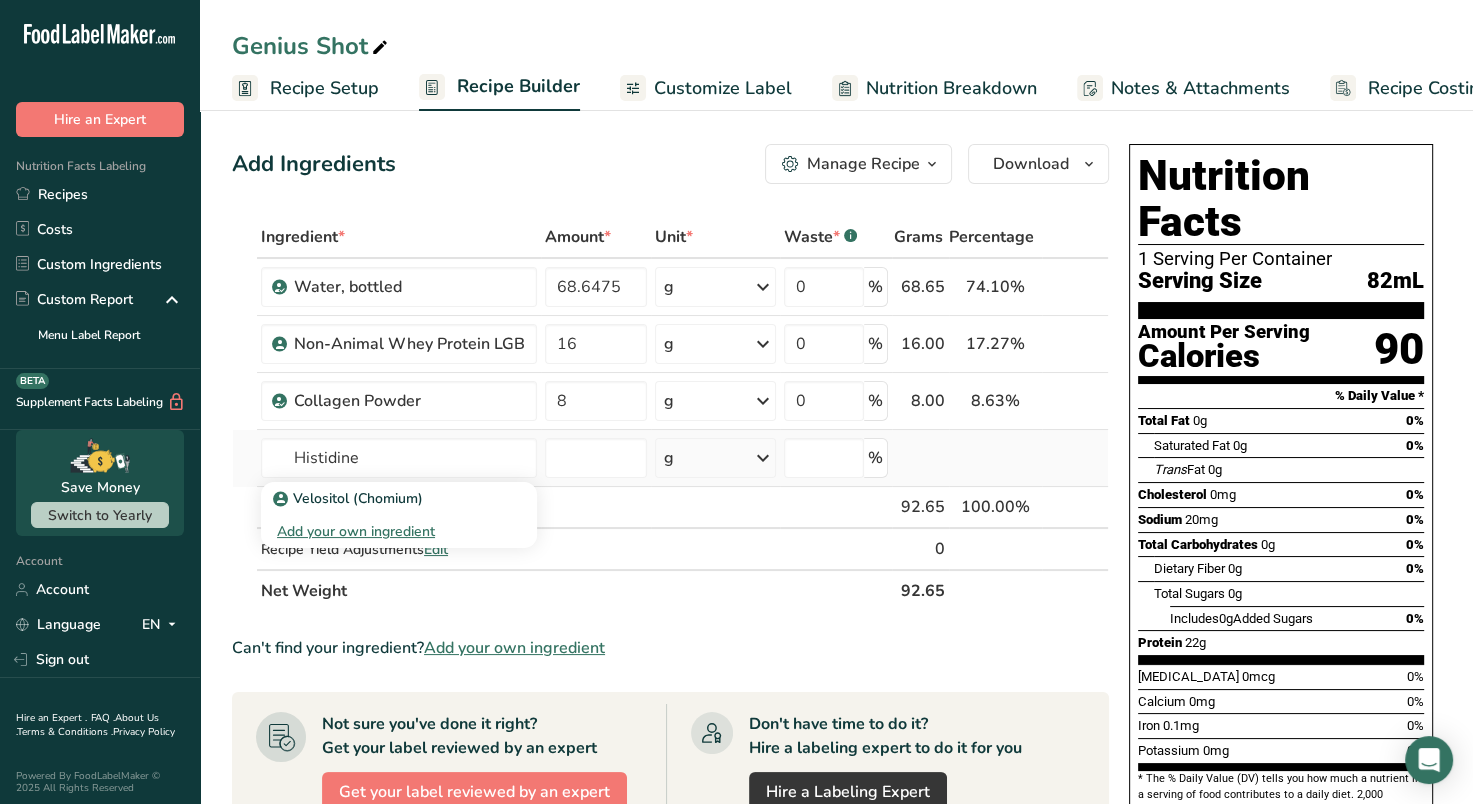 type 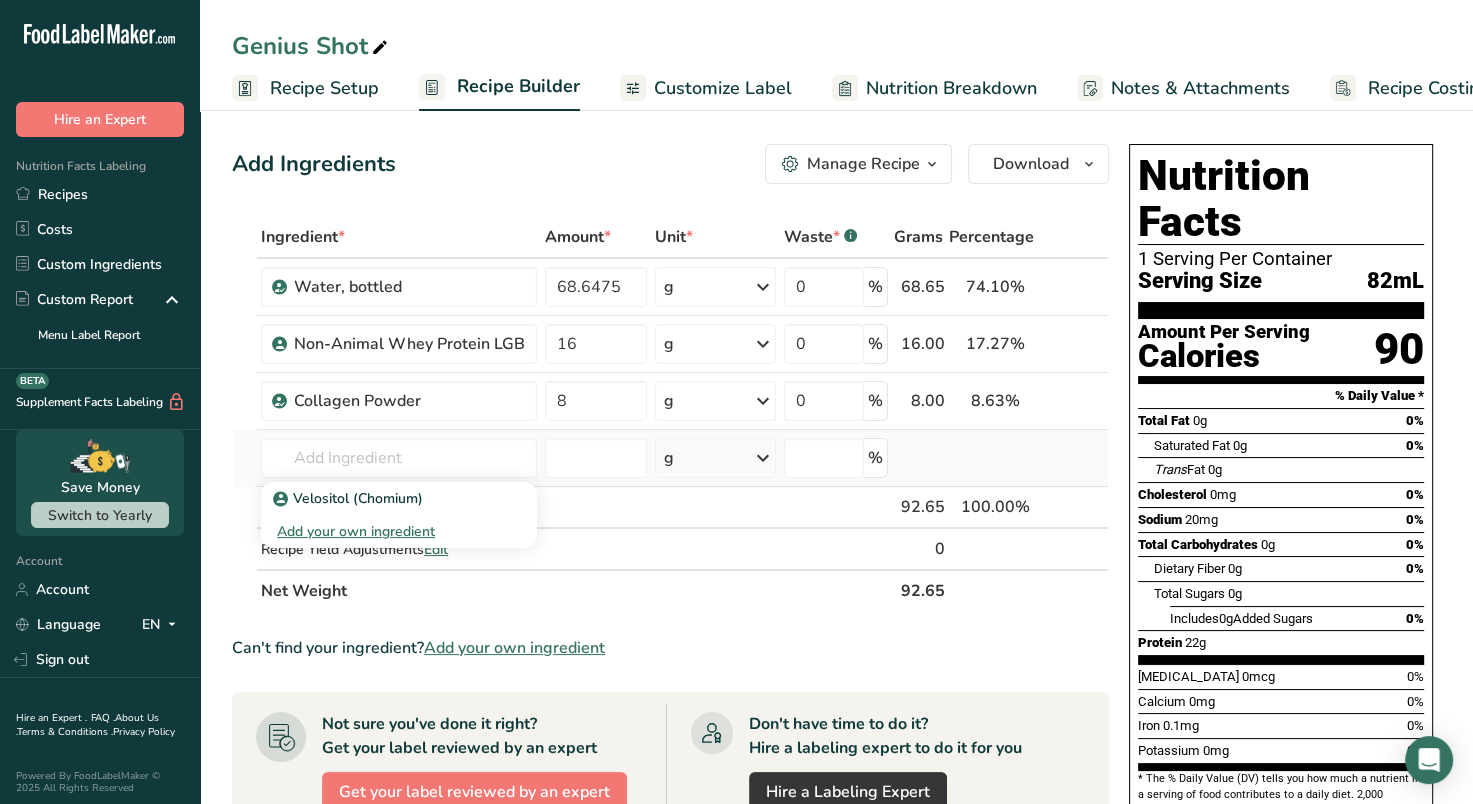 click on "Add your own ingredient" at bounding box center [399, 531] 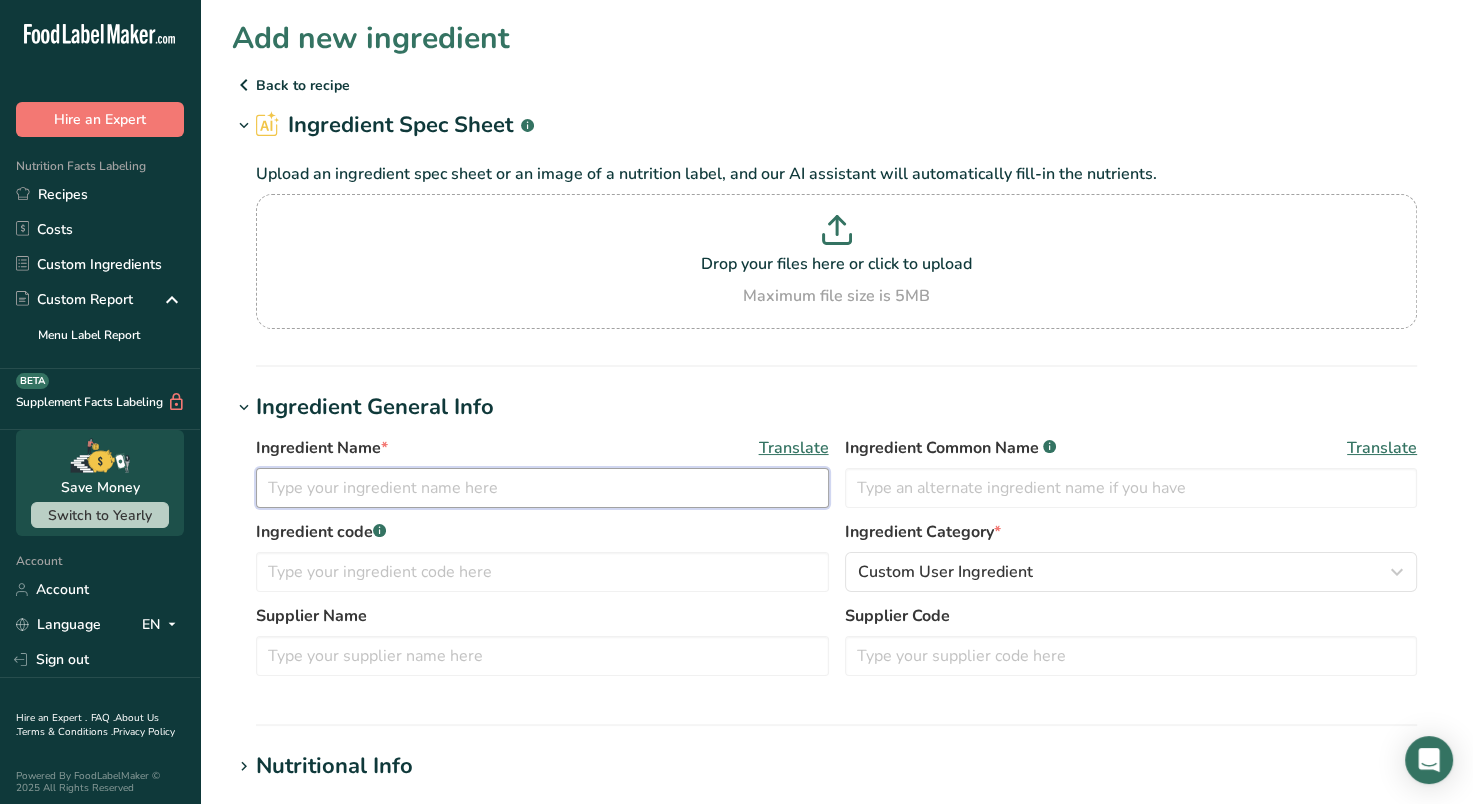 click at bounding box center [542, 488] 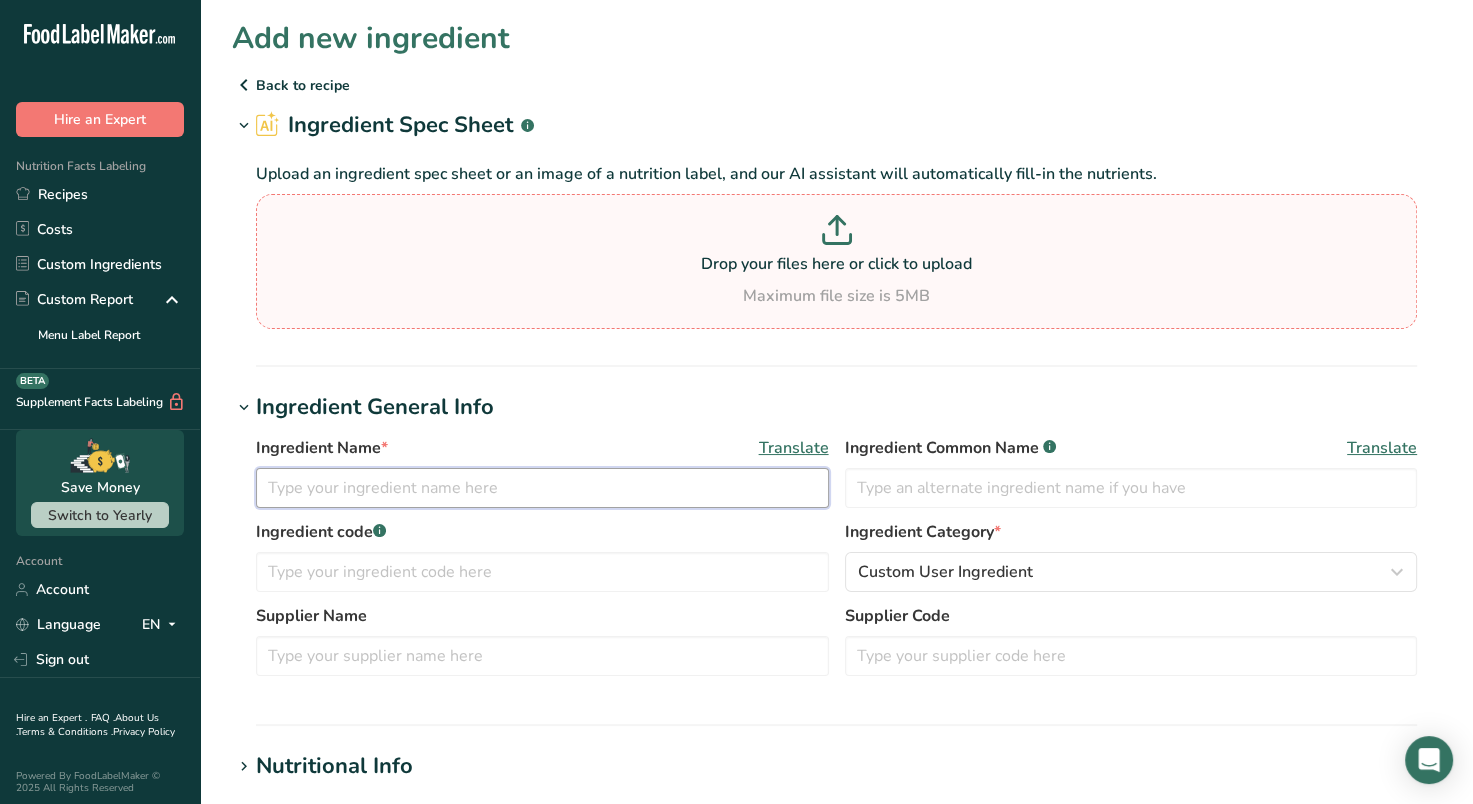 paste on "L-histidine" 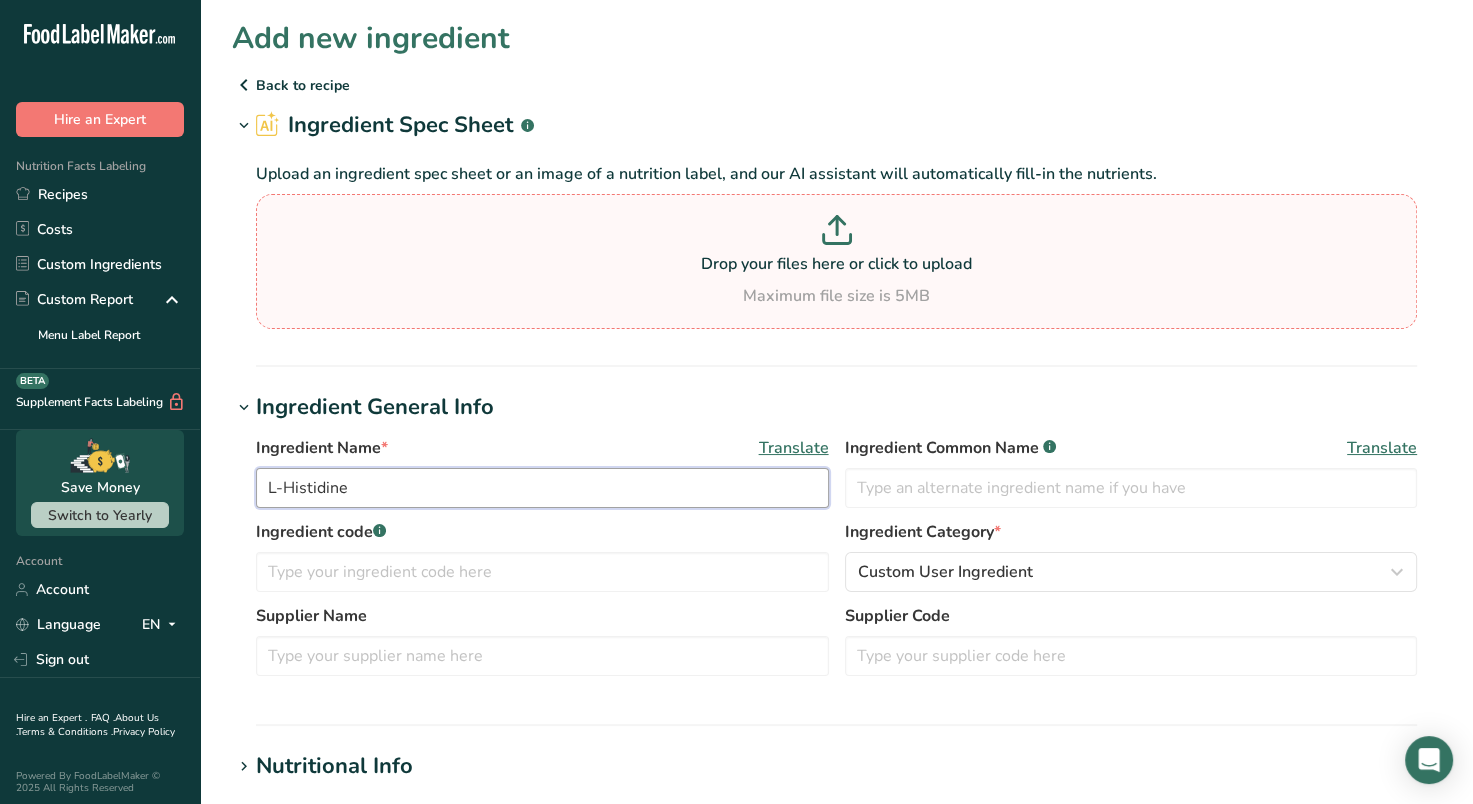 type on "L-Histidine" 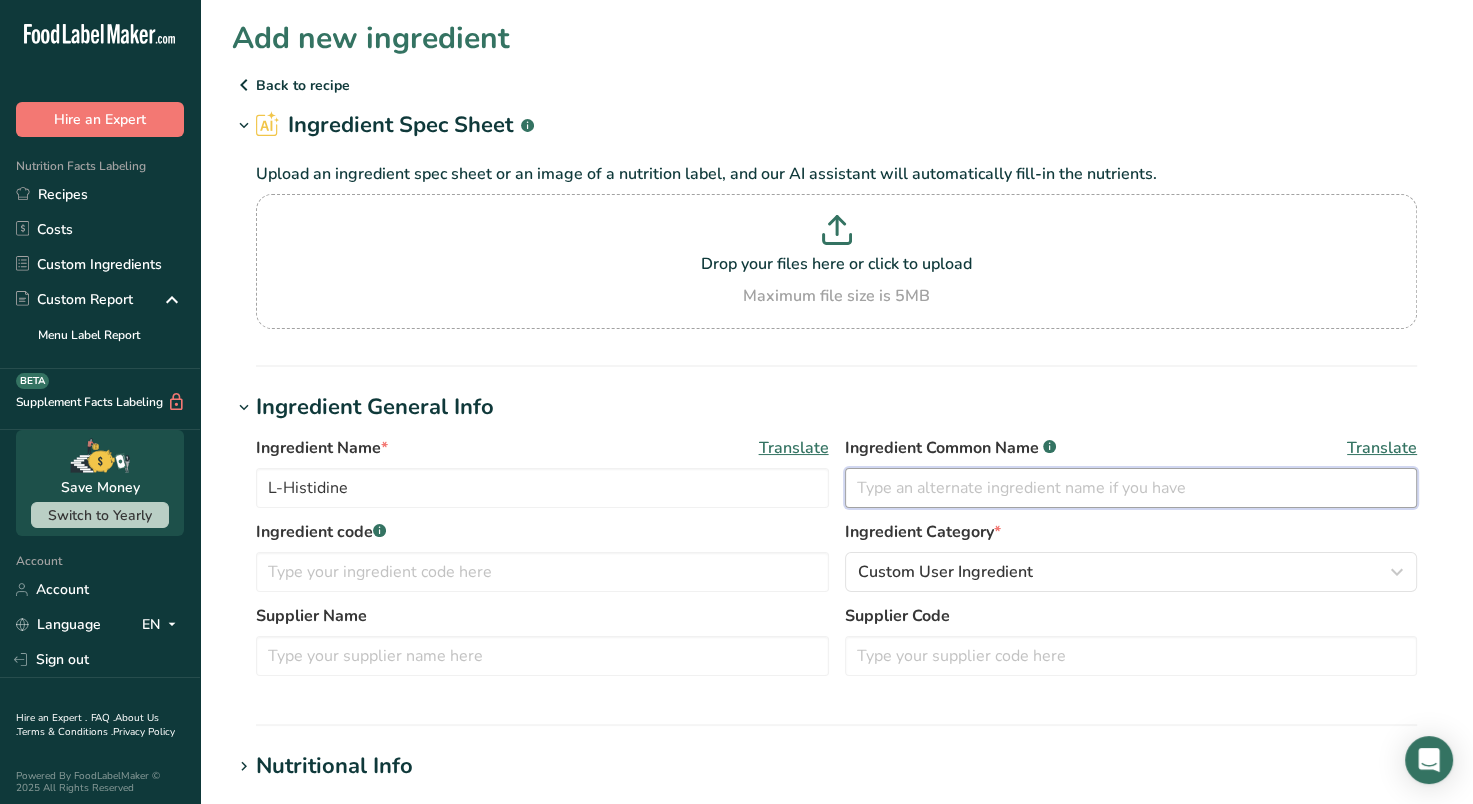 click at bounding box center [1131, 488] 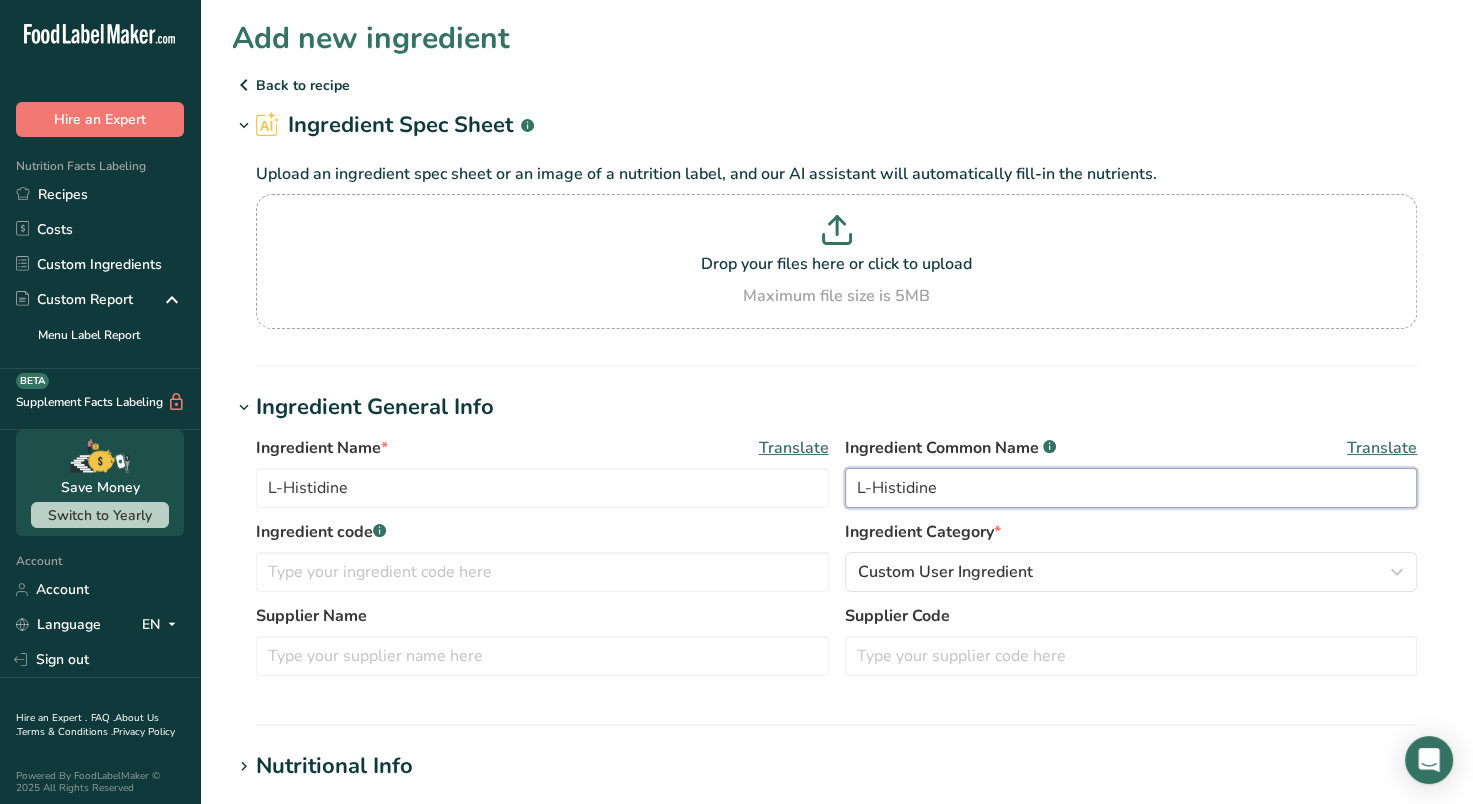 type on "L-Histidine" 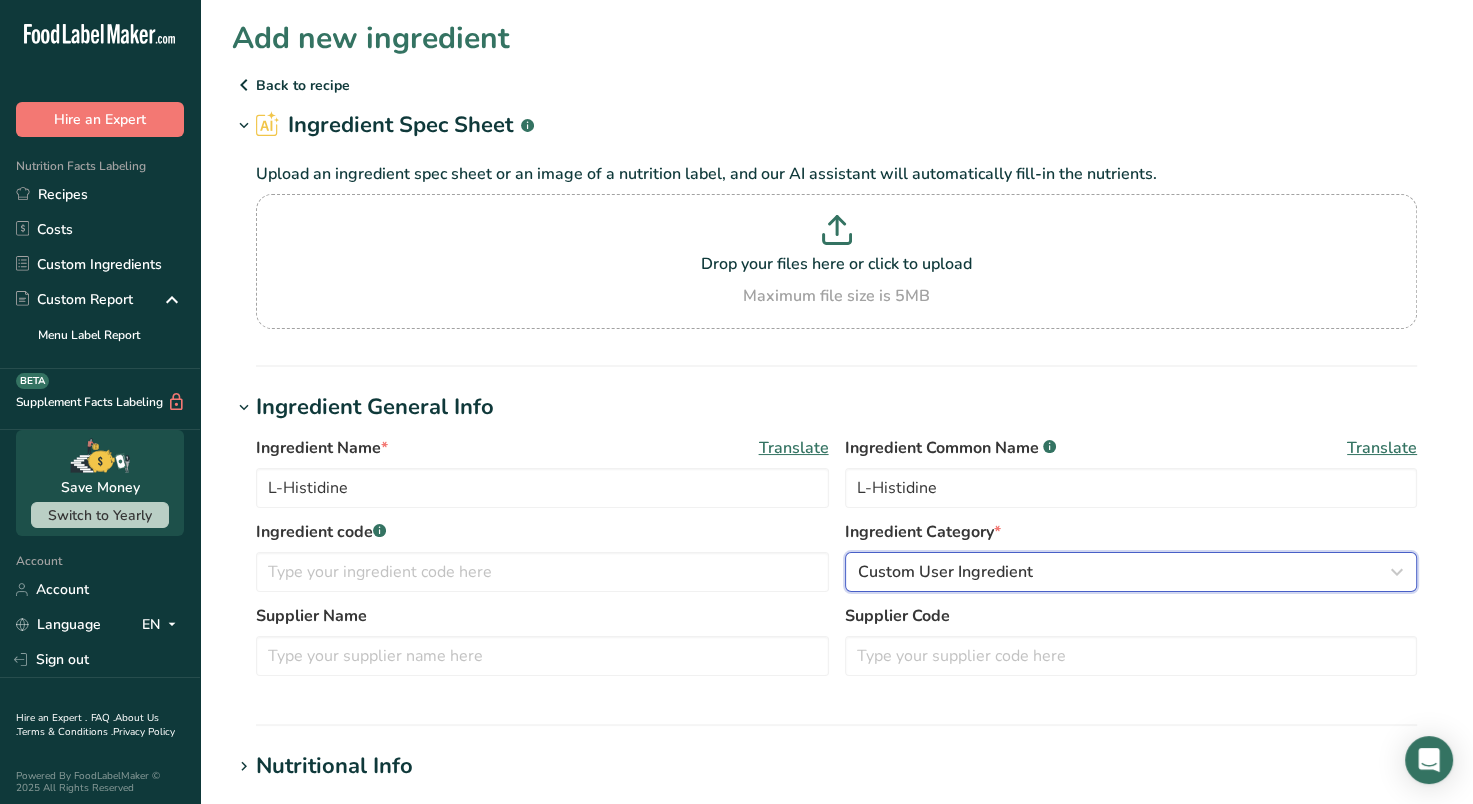 click on "Custom User Ingredient" at bounding box center (945, 572) 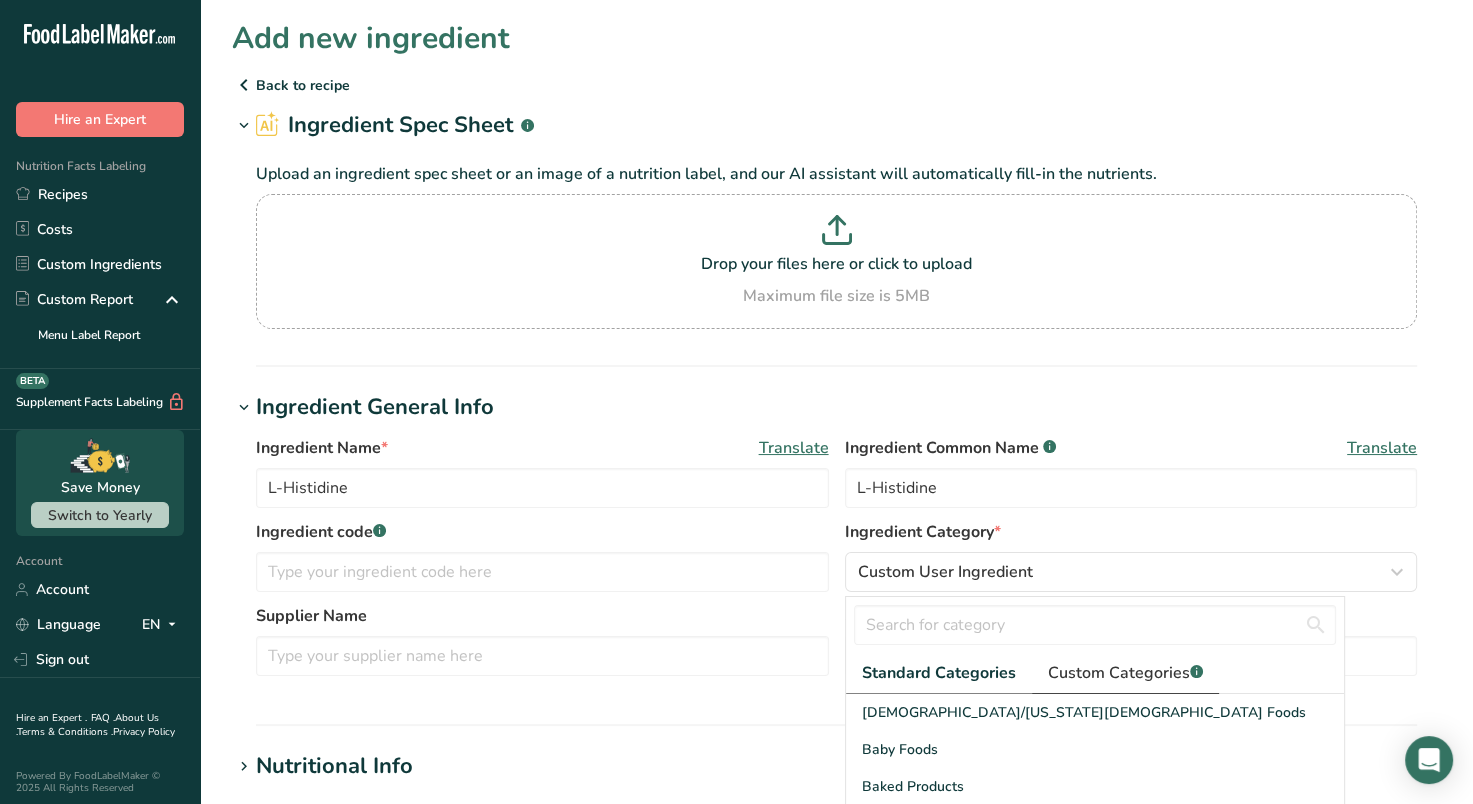 click on "Custom Categories
.a-a{fill:#347362;}.b-a{fill:#fff;}" at bounding box center (1125, 673) 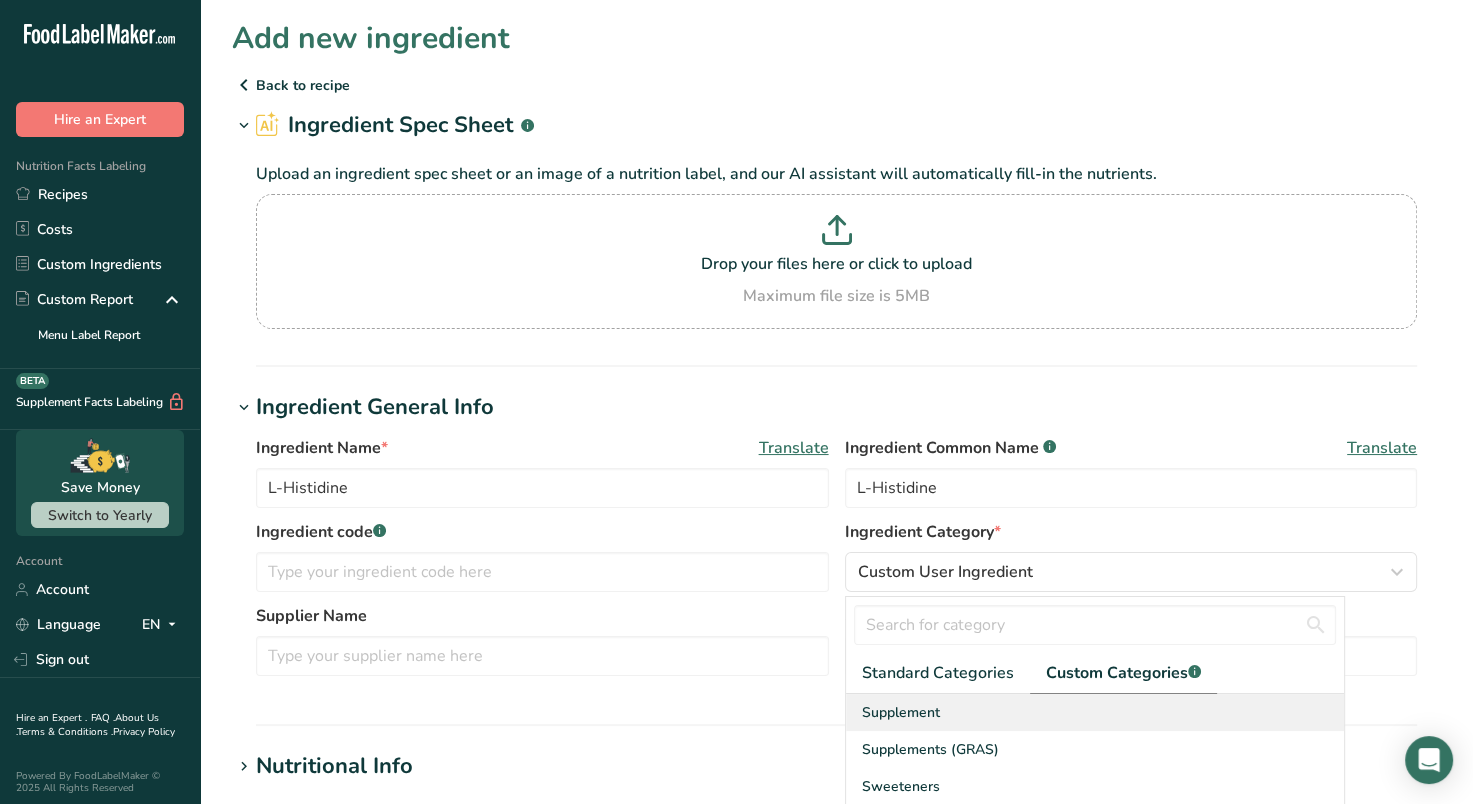 click on "Supplement" at bounding box center (901, 712) 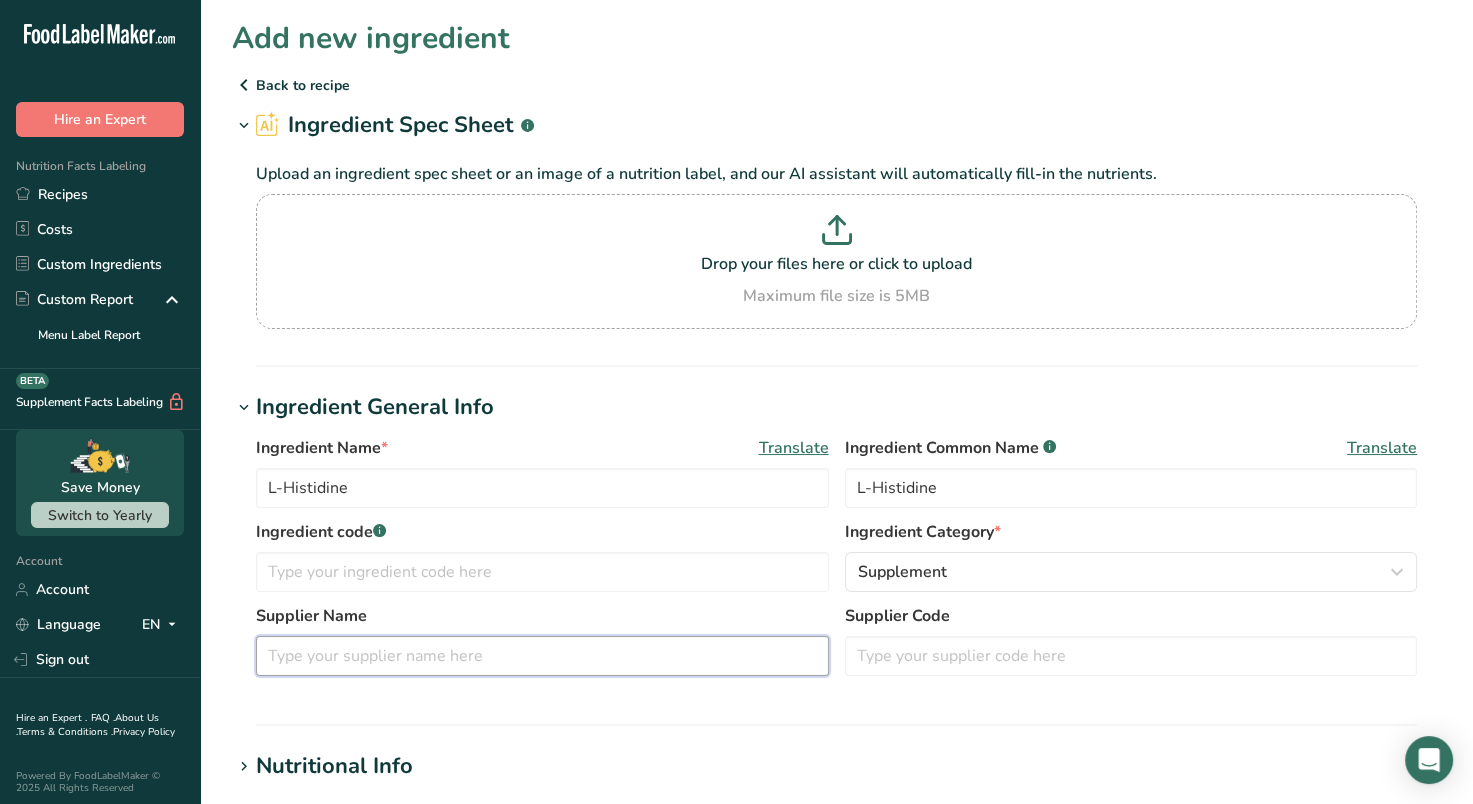 click at bounding box center [542, 656] 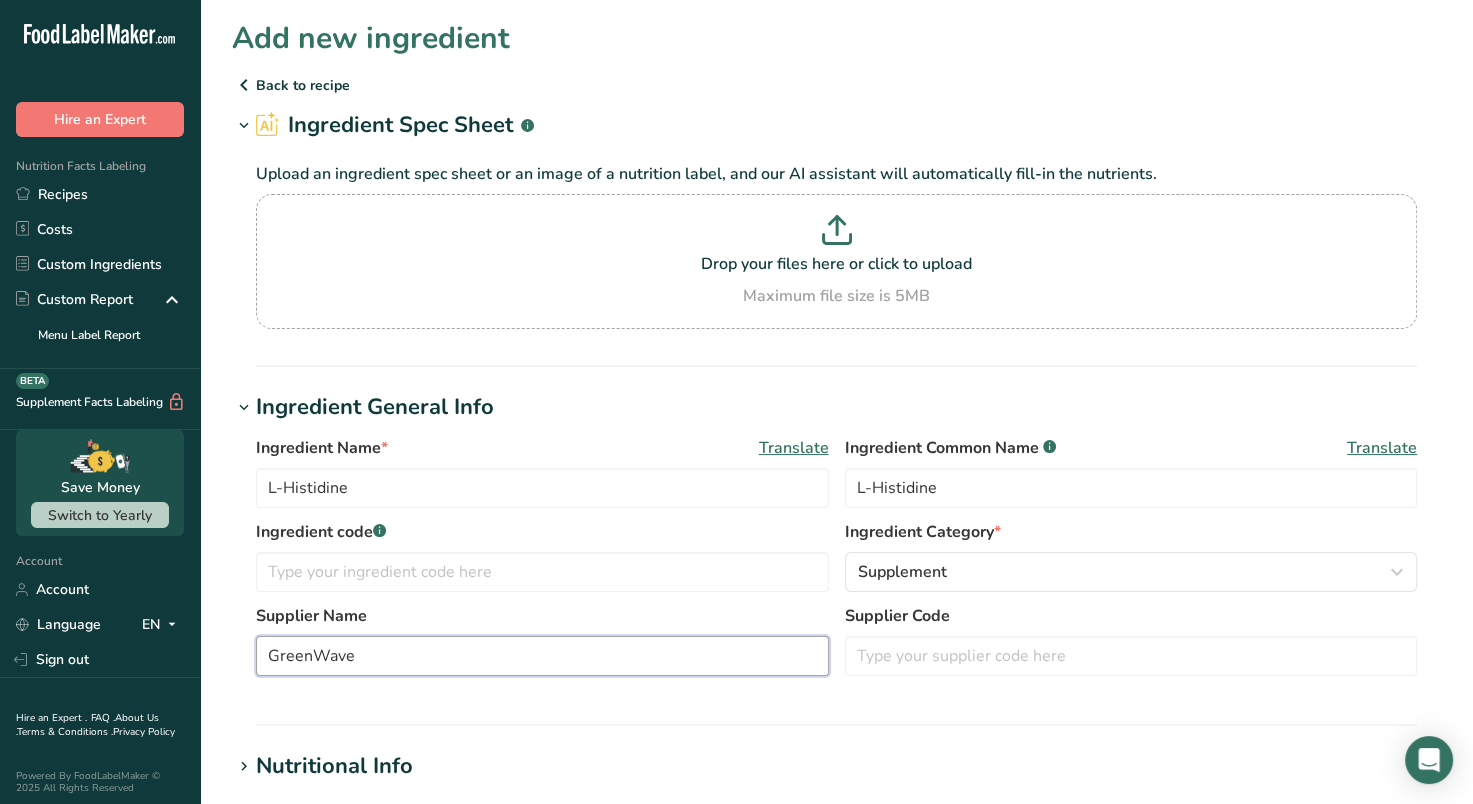 type on "GreenWave" 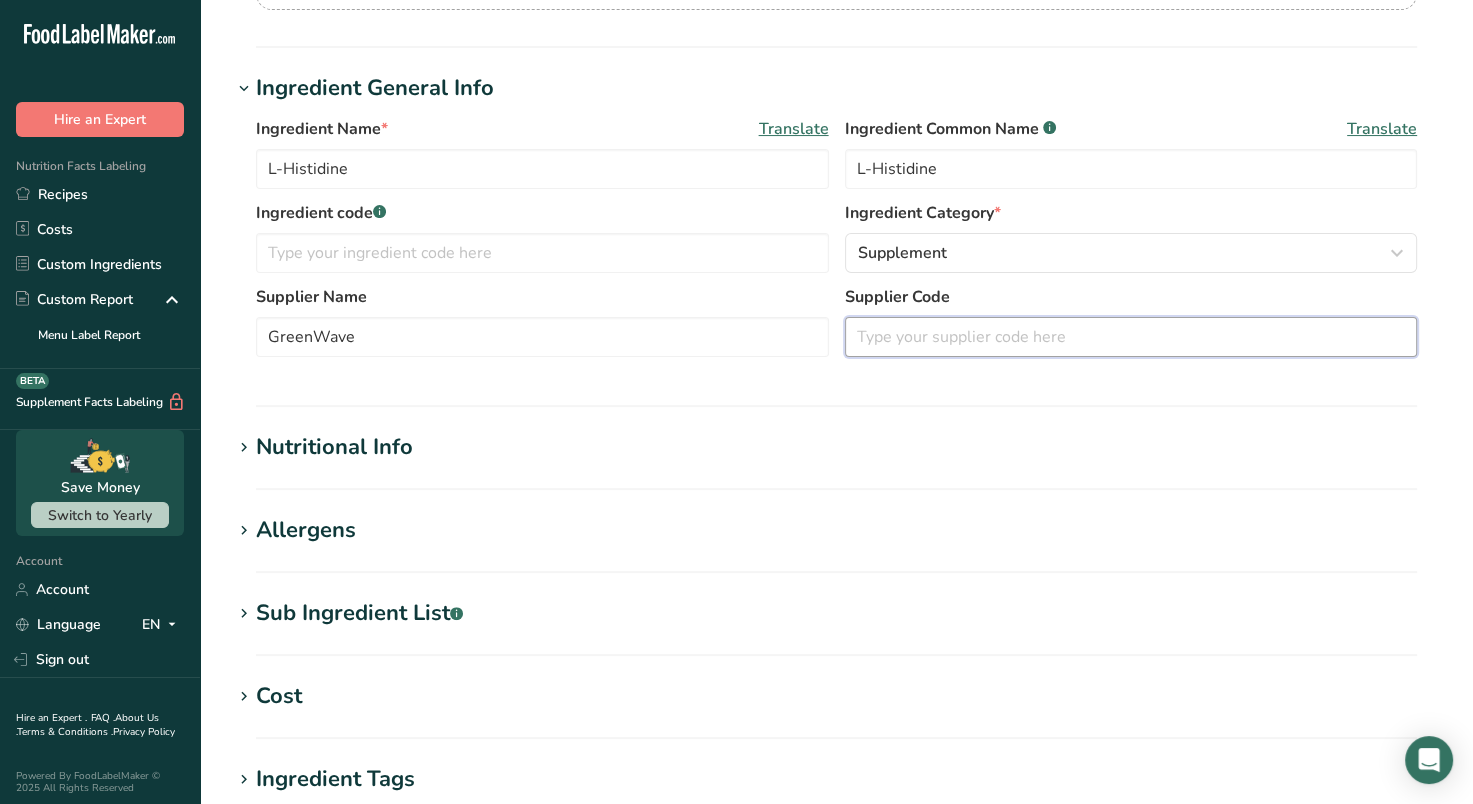scroll, scrollTop: 320, scrollLeft: 0, axis: vertical 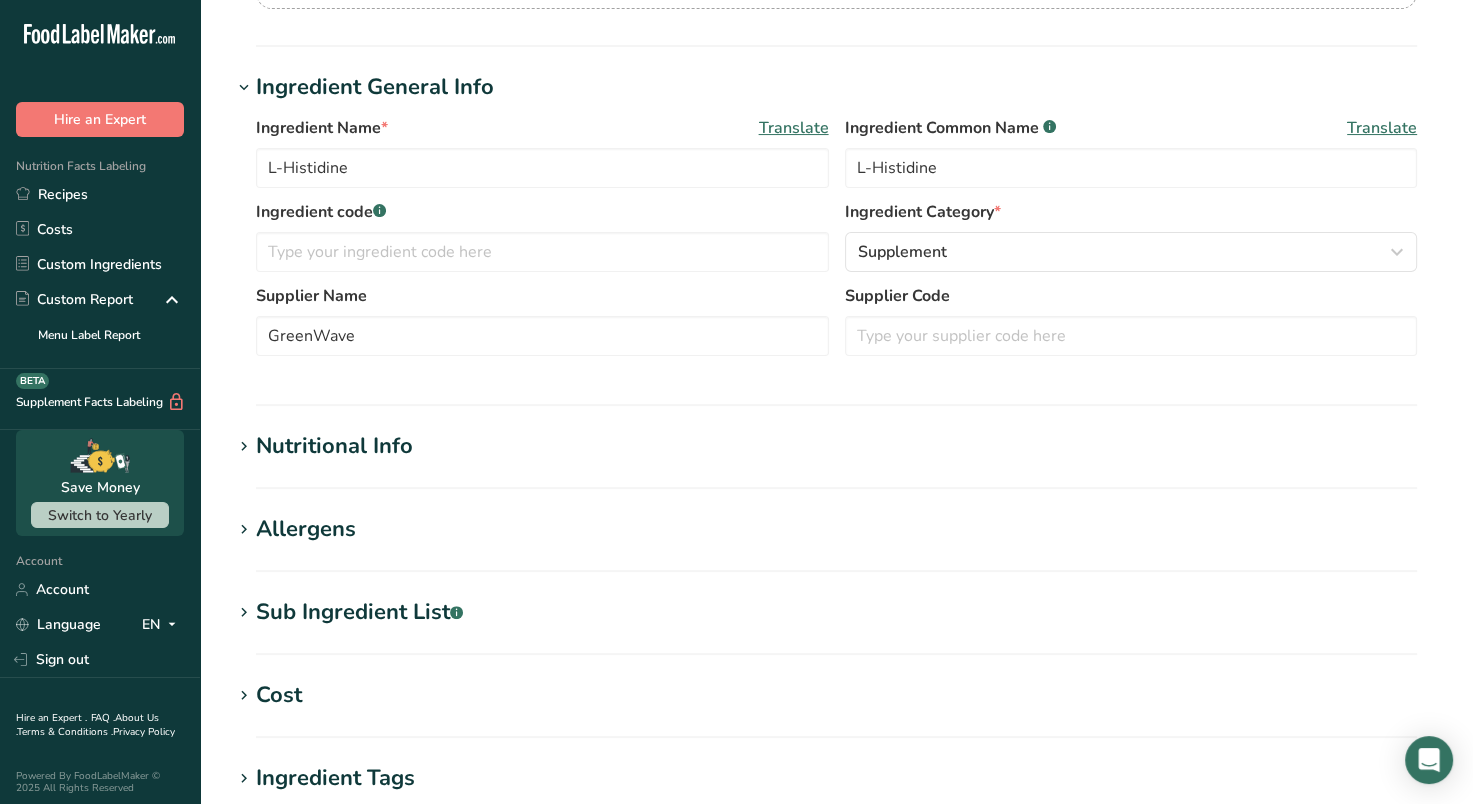 click on "Nutritional Info" at bounding box center [334, 446] 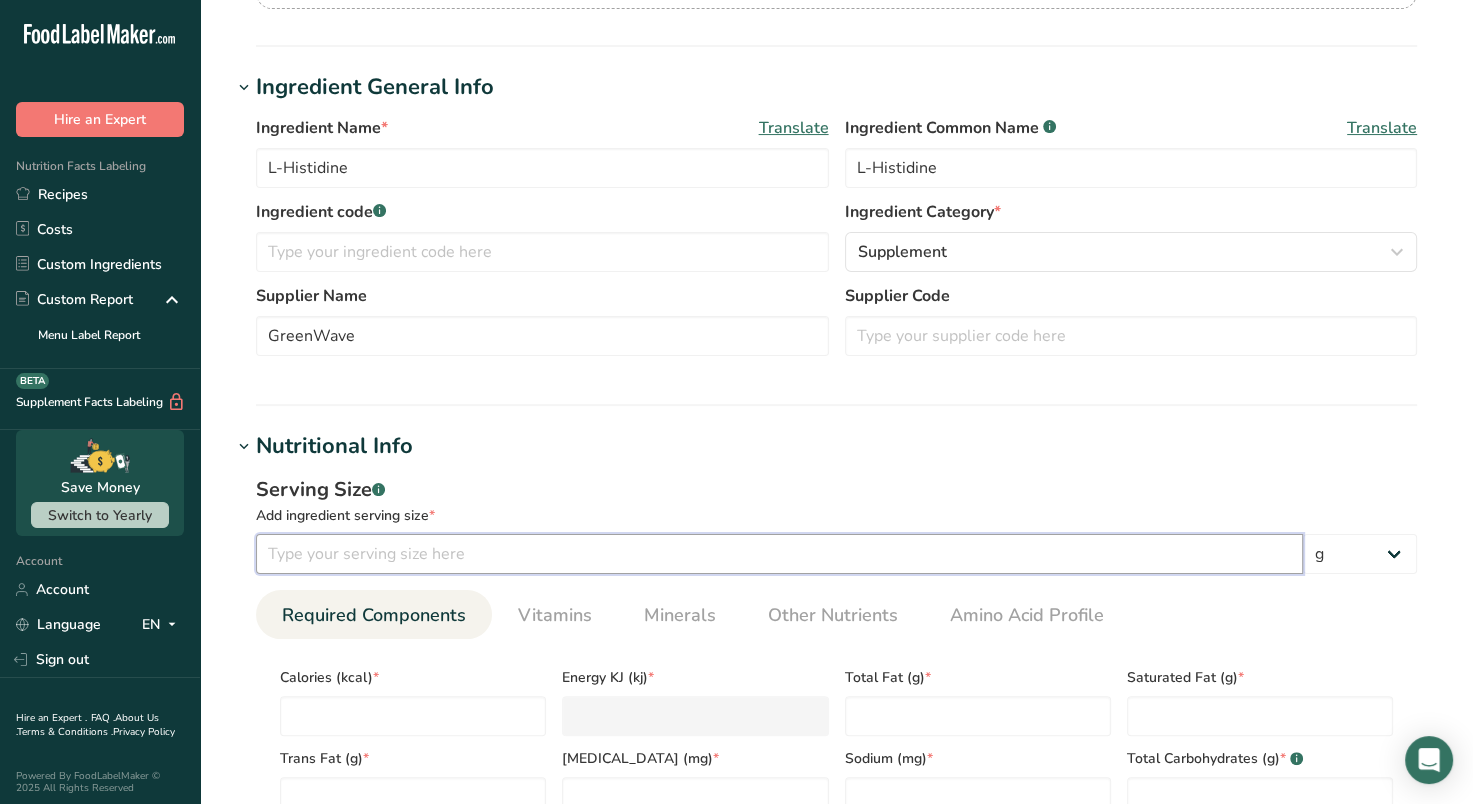 click at bounding box center (779, 554) 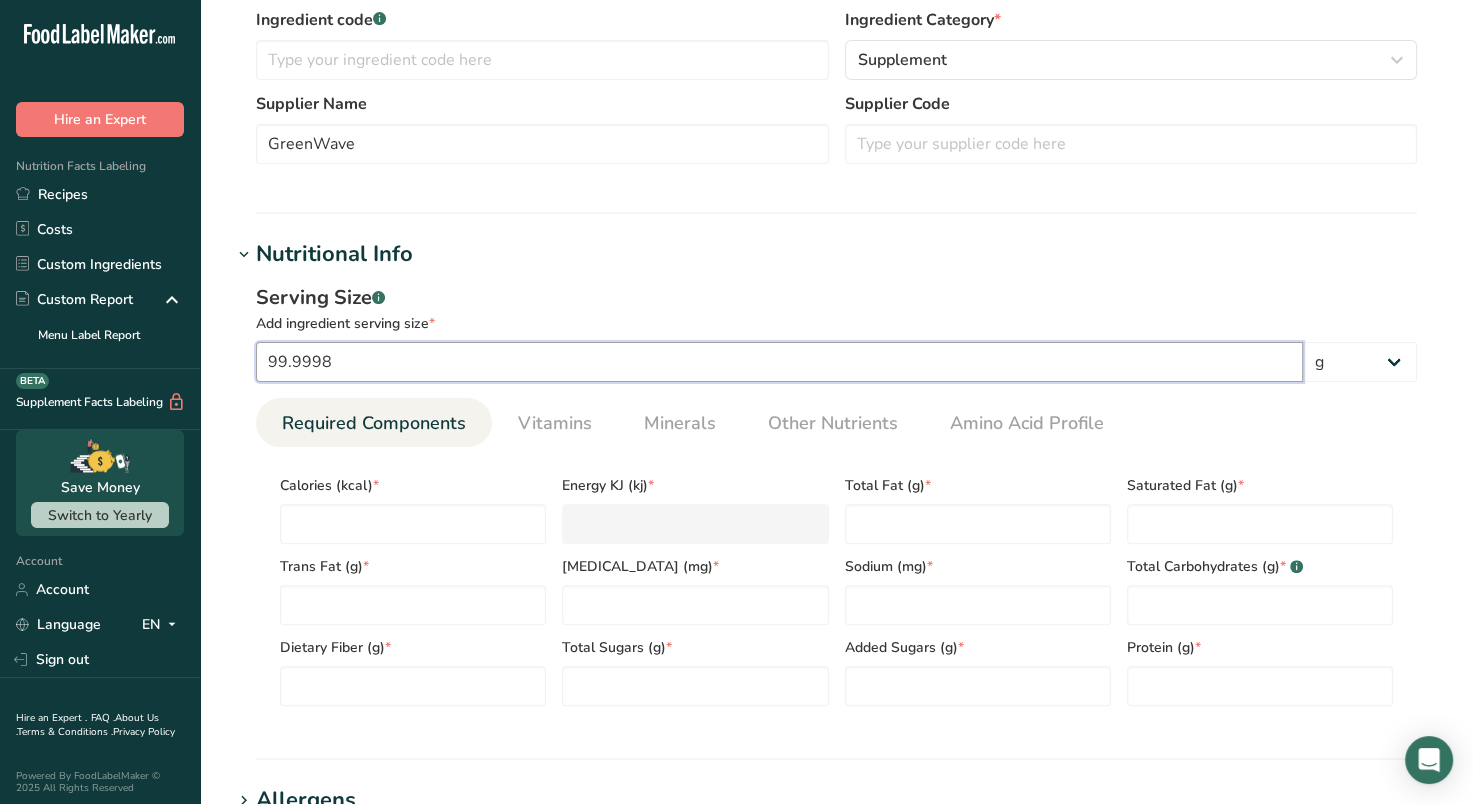scroll, scrollTop: 523, scrollLeft: 0, axis: vertical 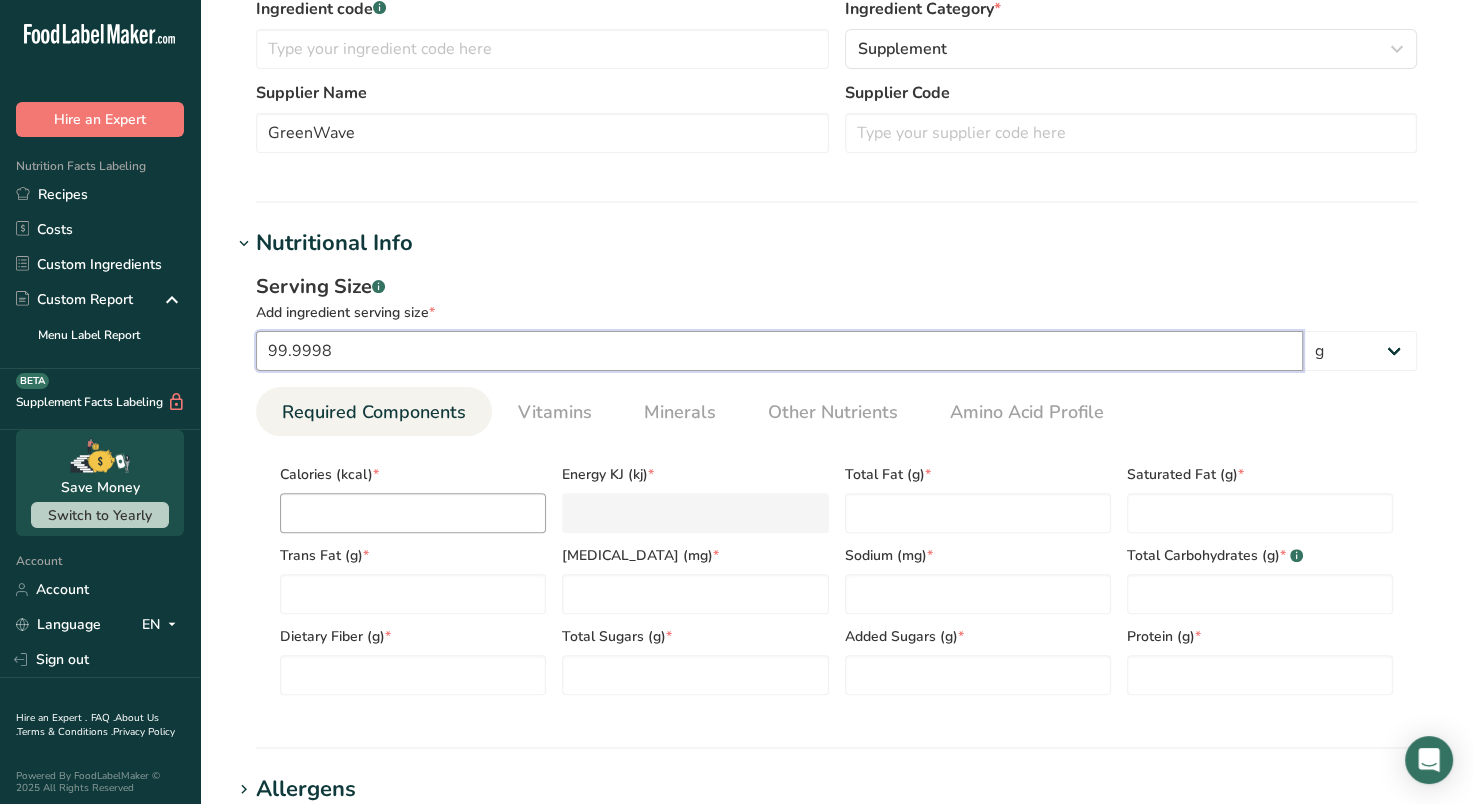 type on "99.9998" 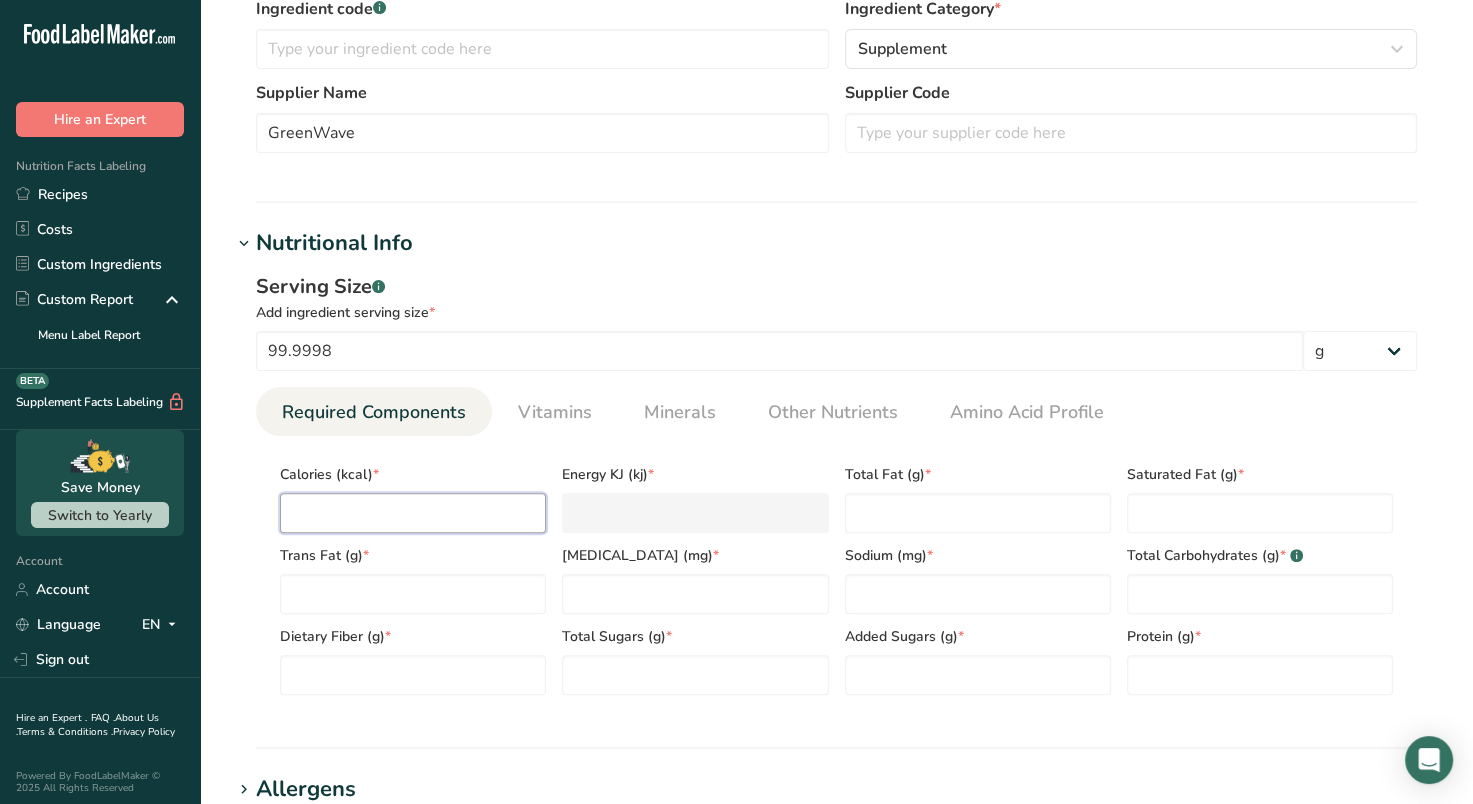 click at bounding box center [413, 513] 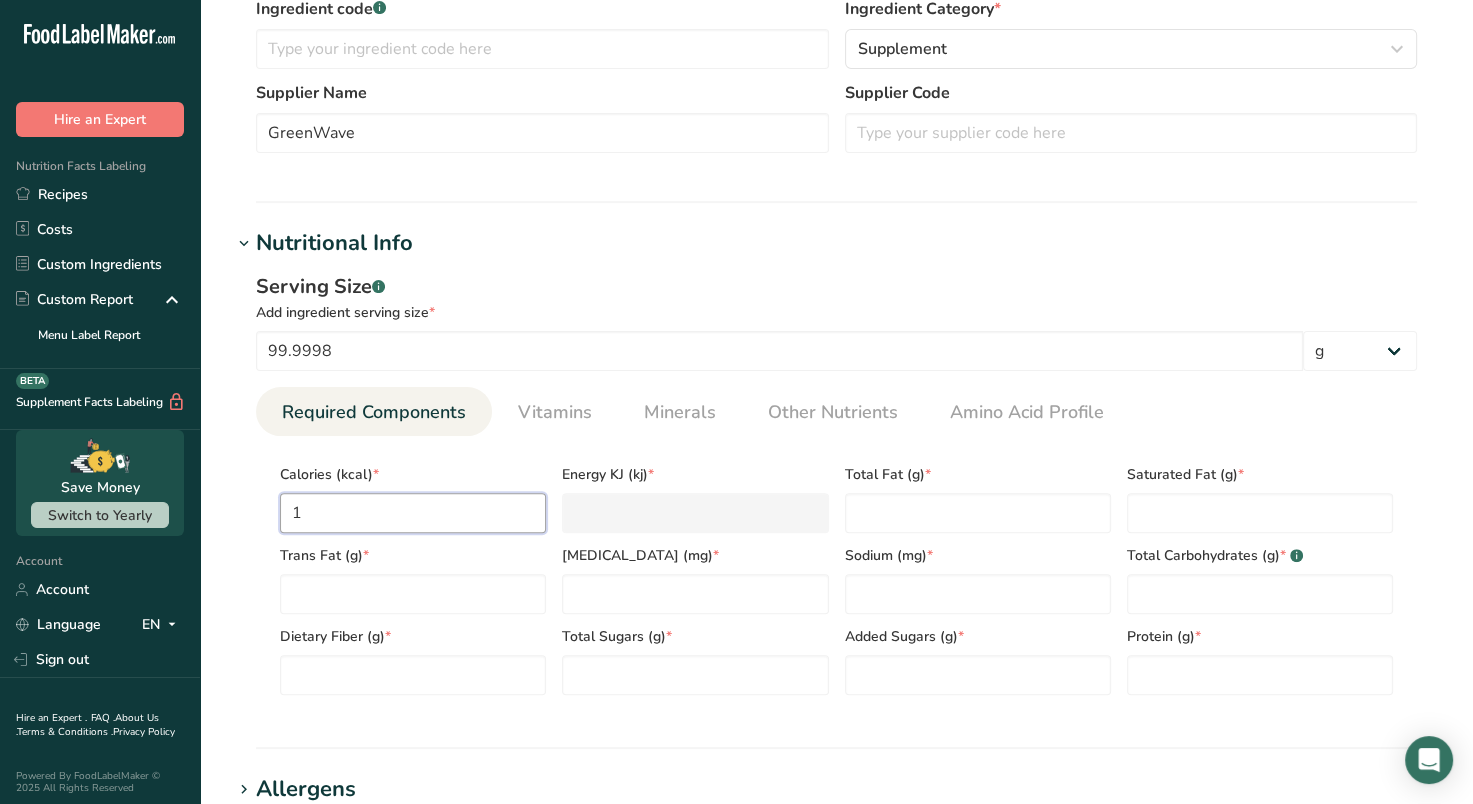 type on "4.2" 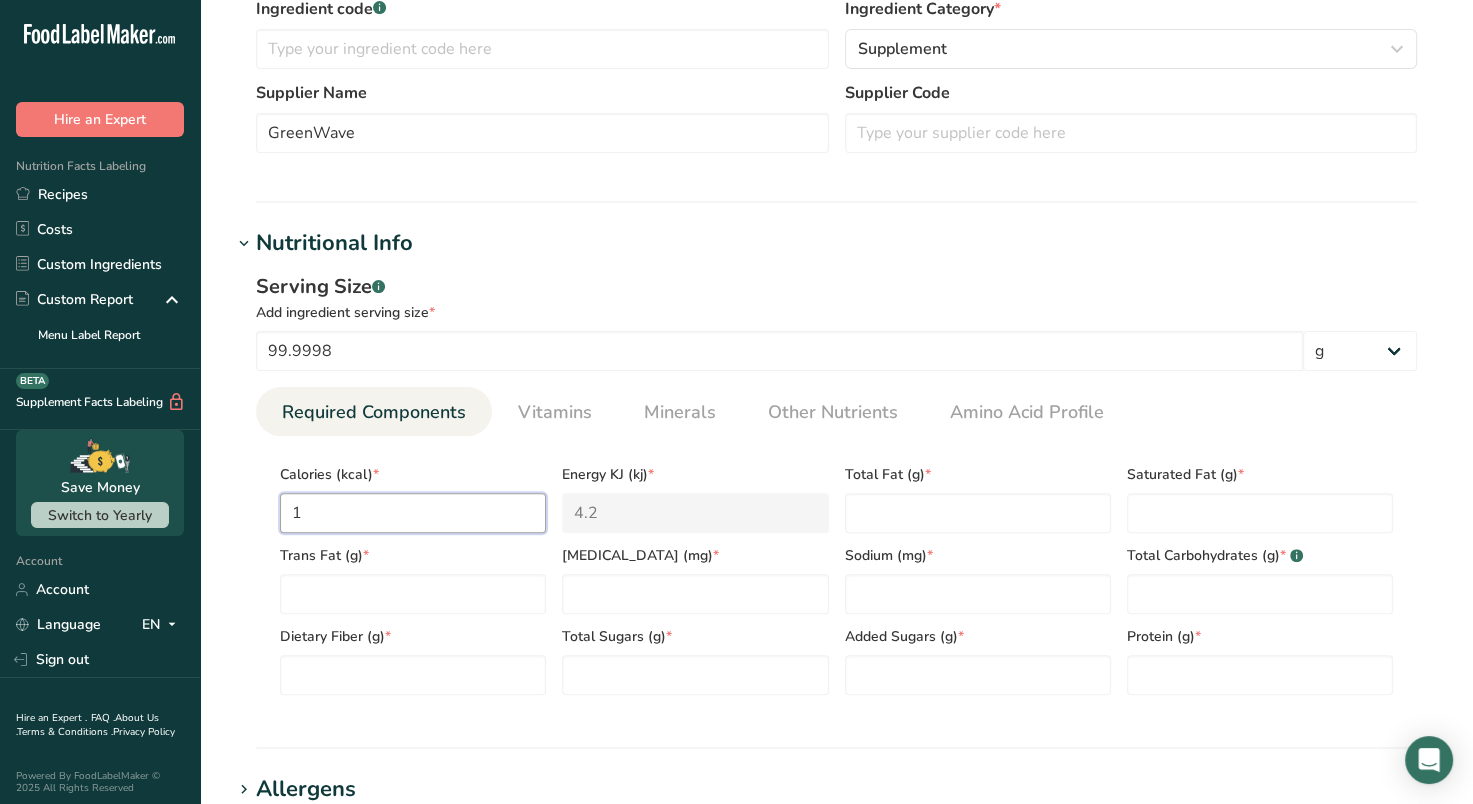 type on "10" 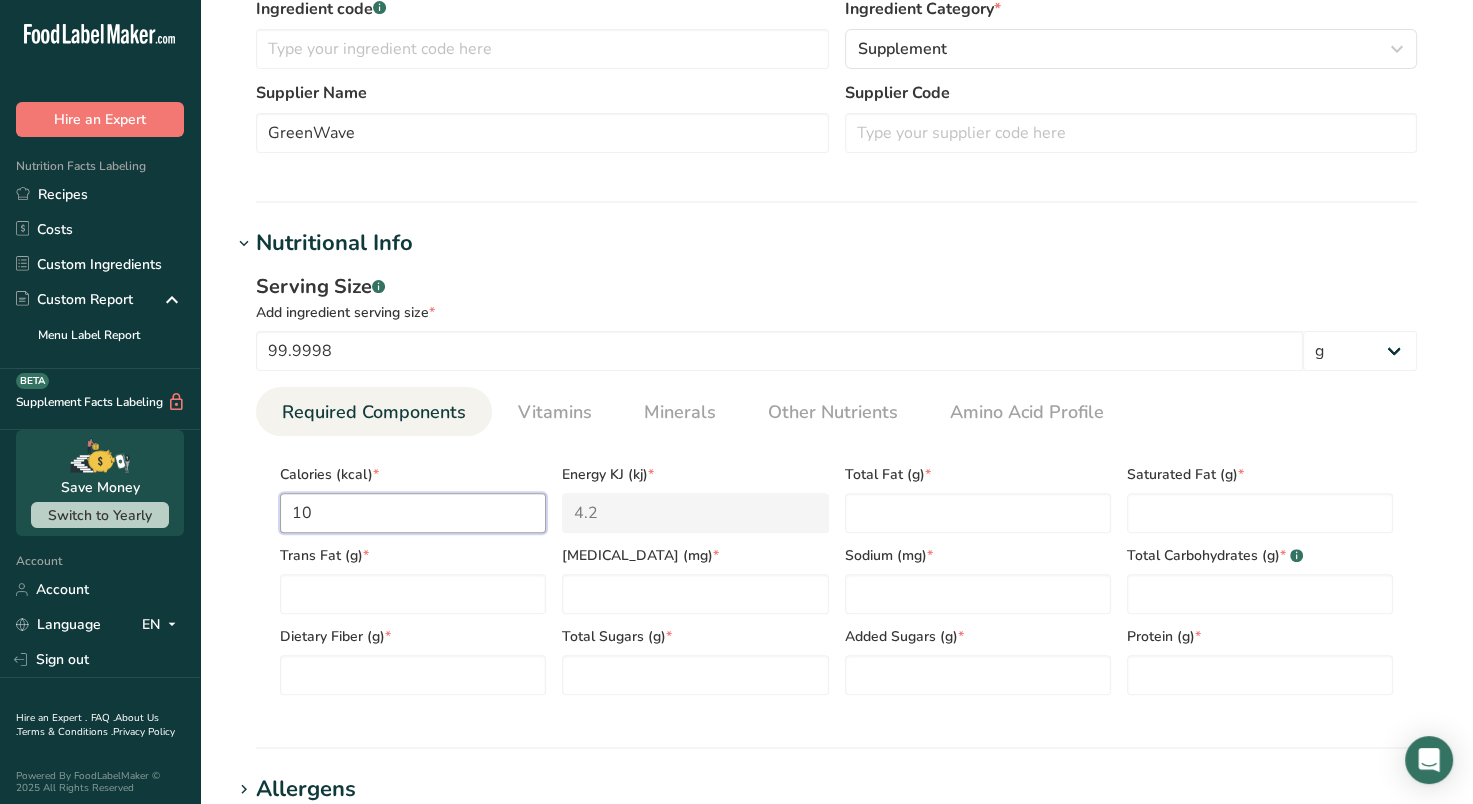 type on "41.8" 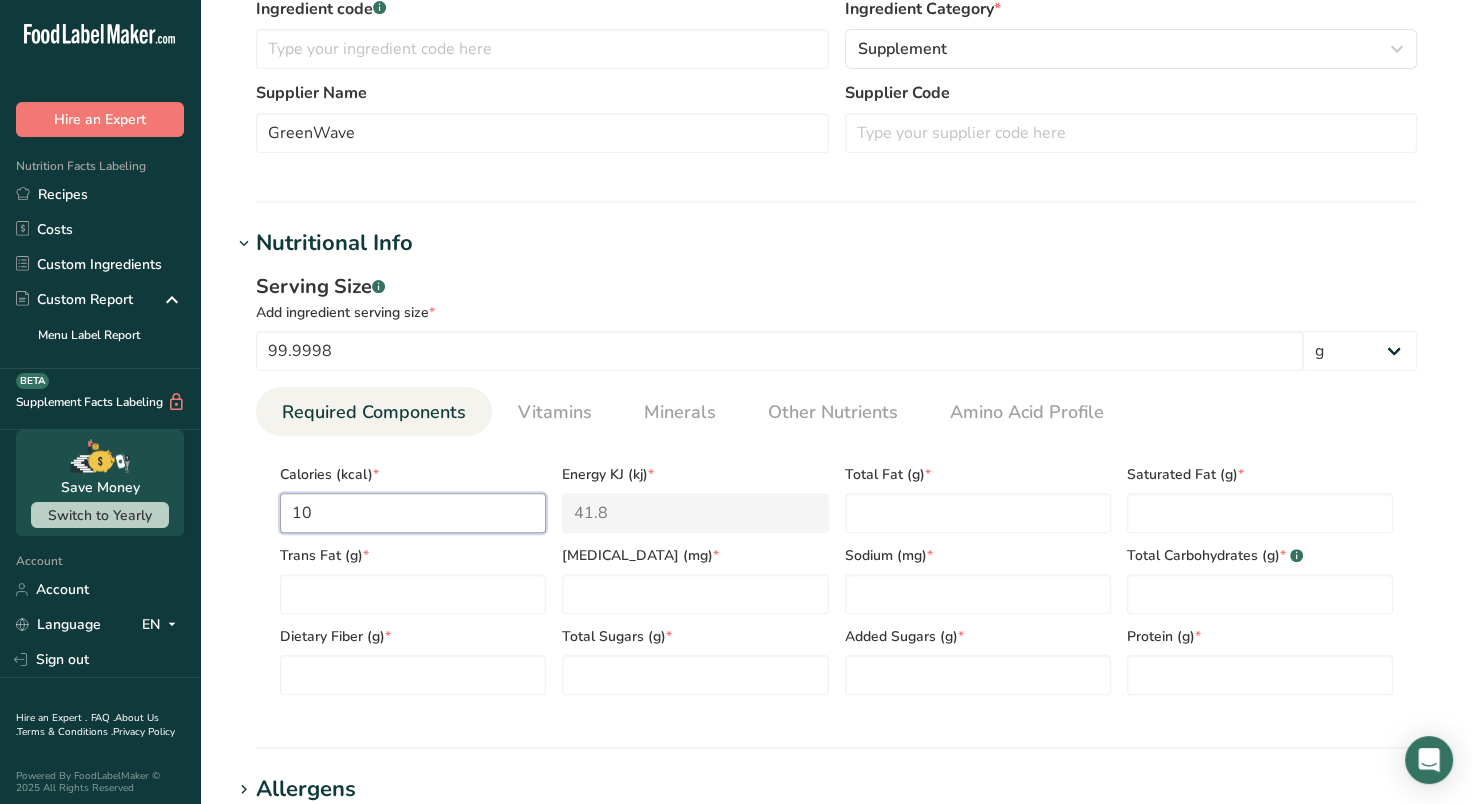 type on "100" 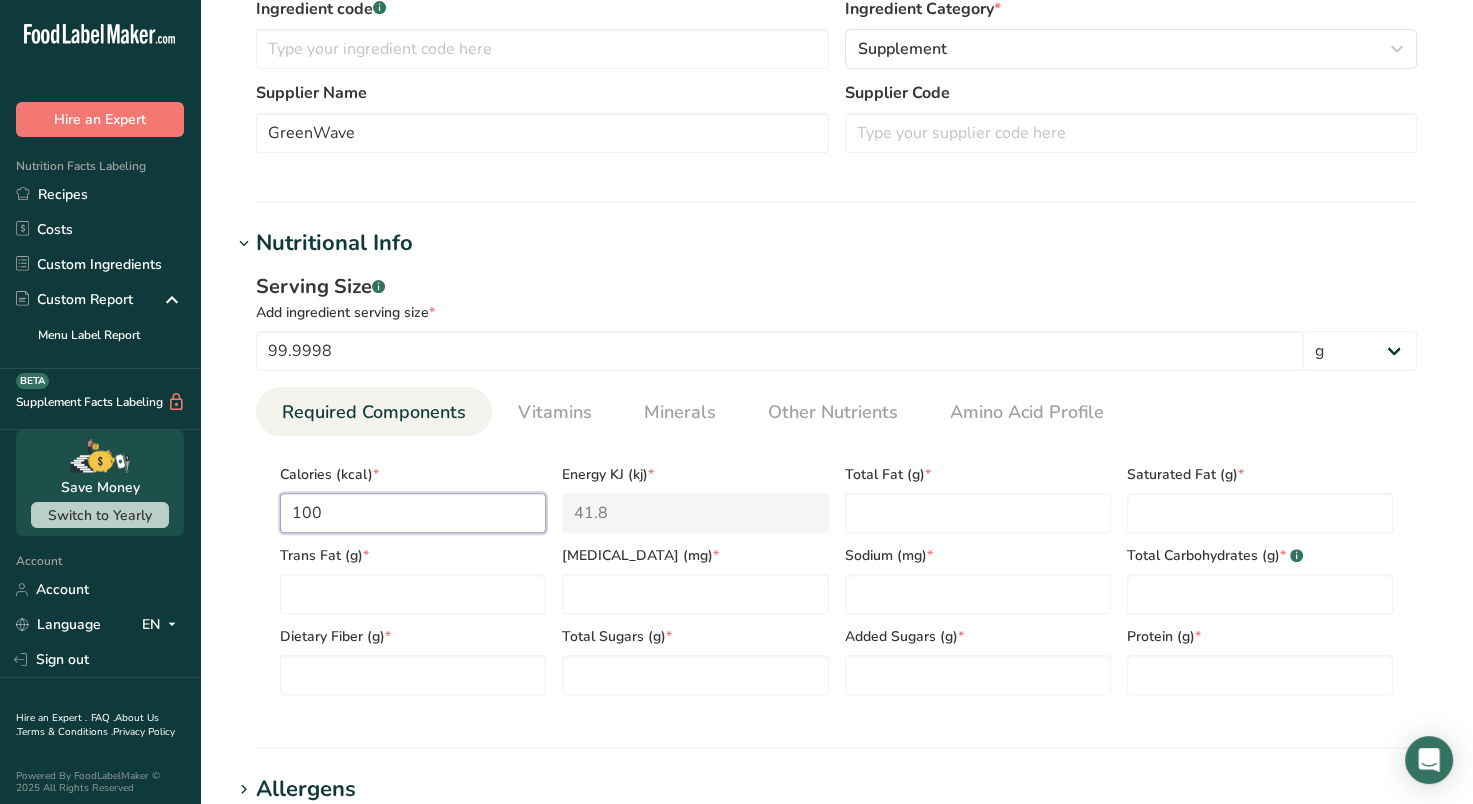 type on "418.4" 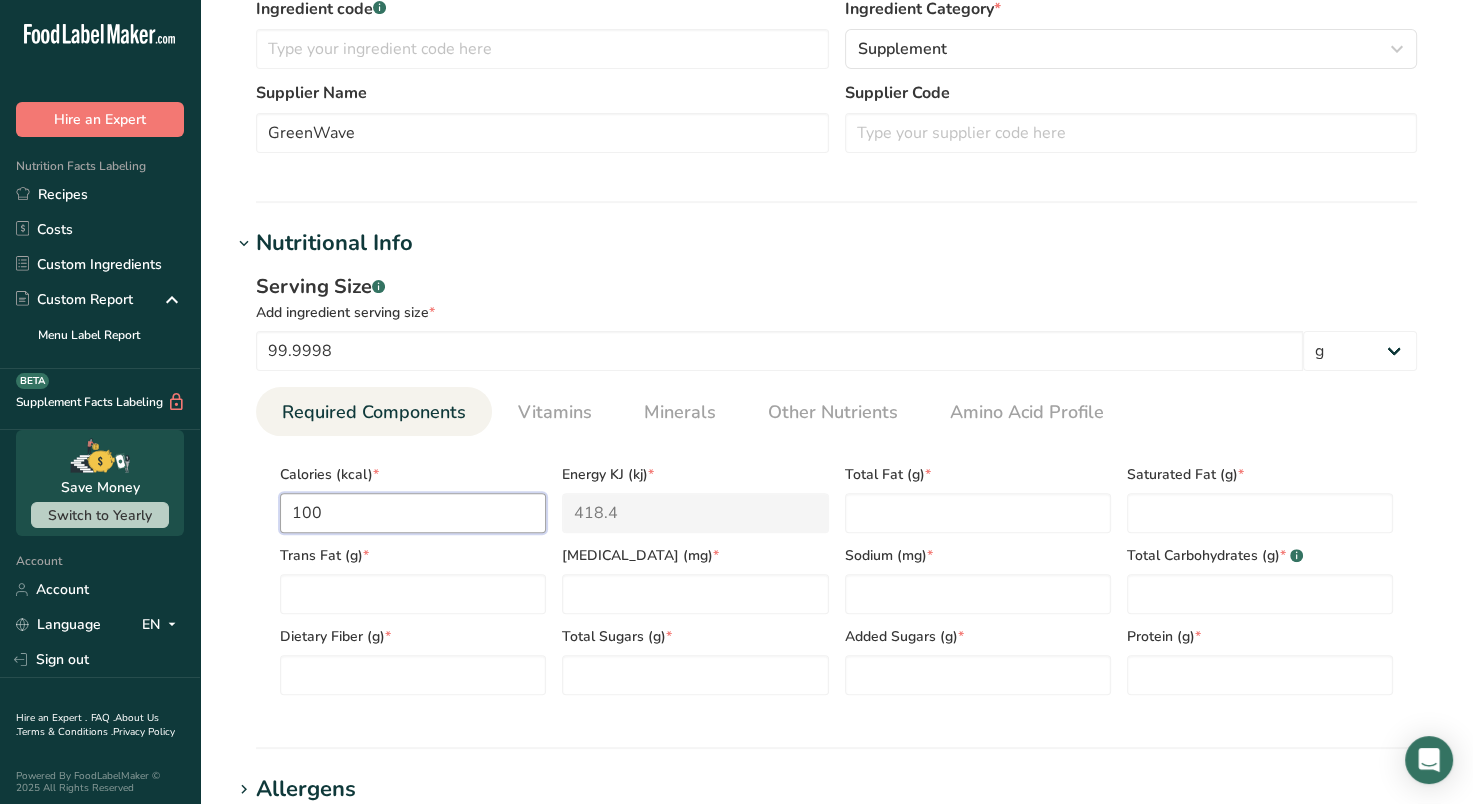 type on "100" 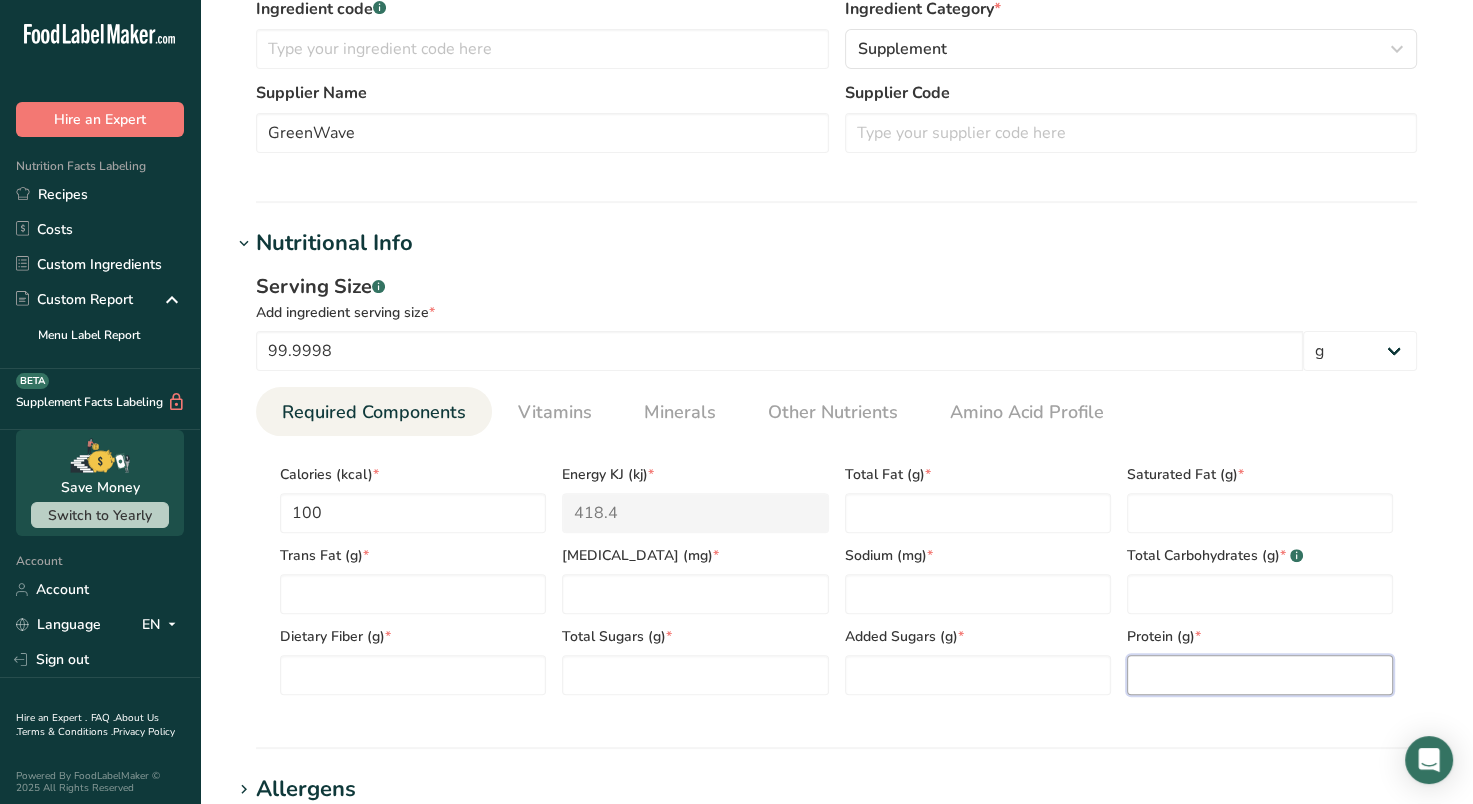 click at bounding box center (1260, 675) 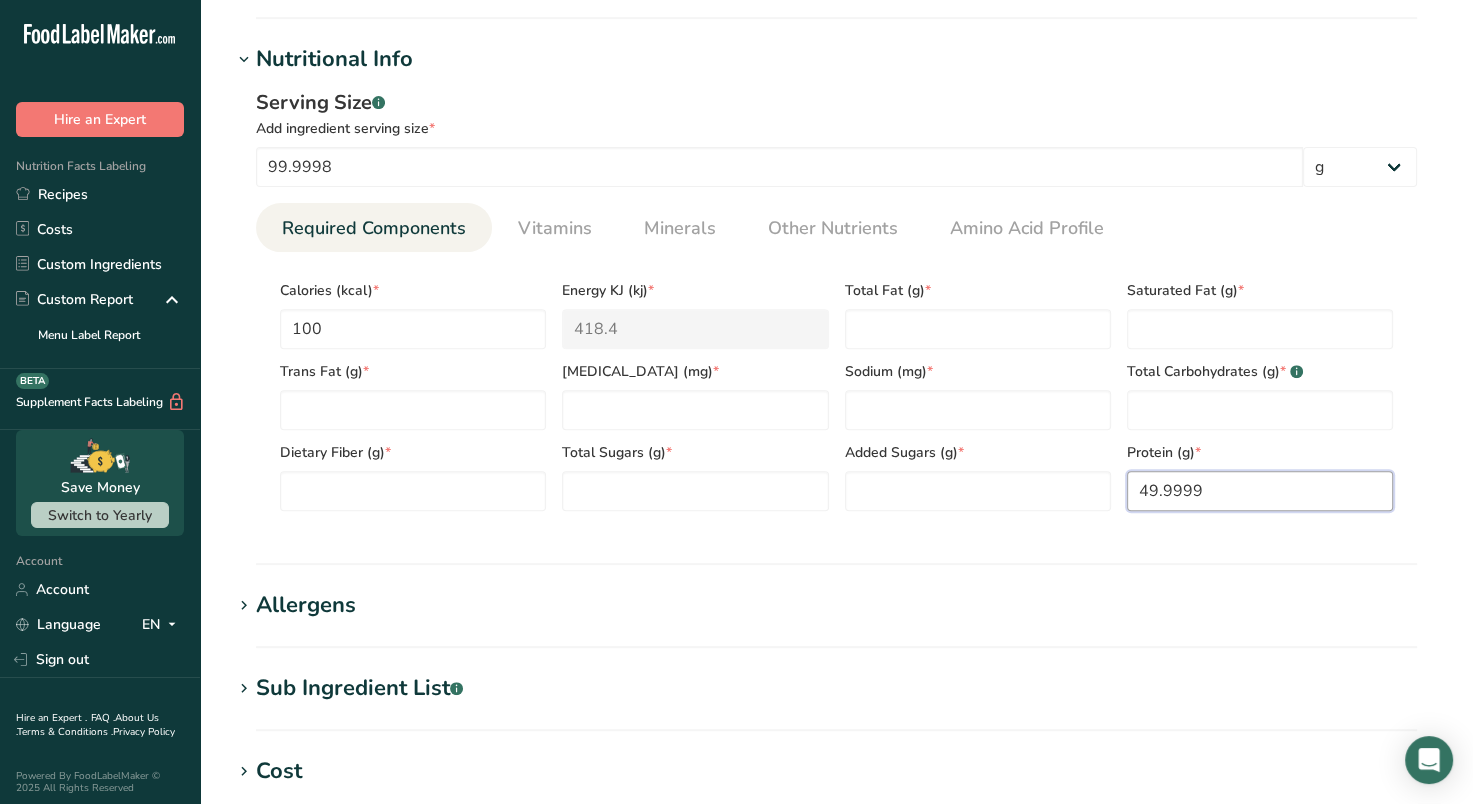 scroll, scrollTop: 715, scrollLeft: 0, axis: vertical 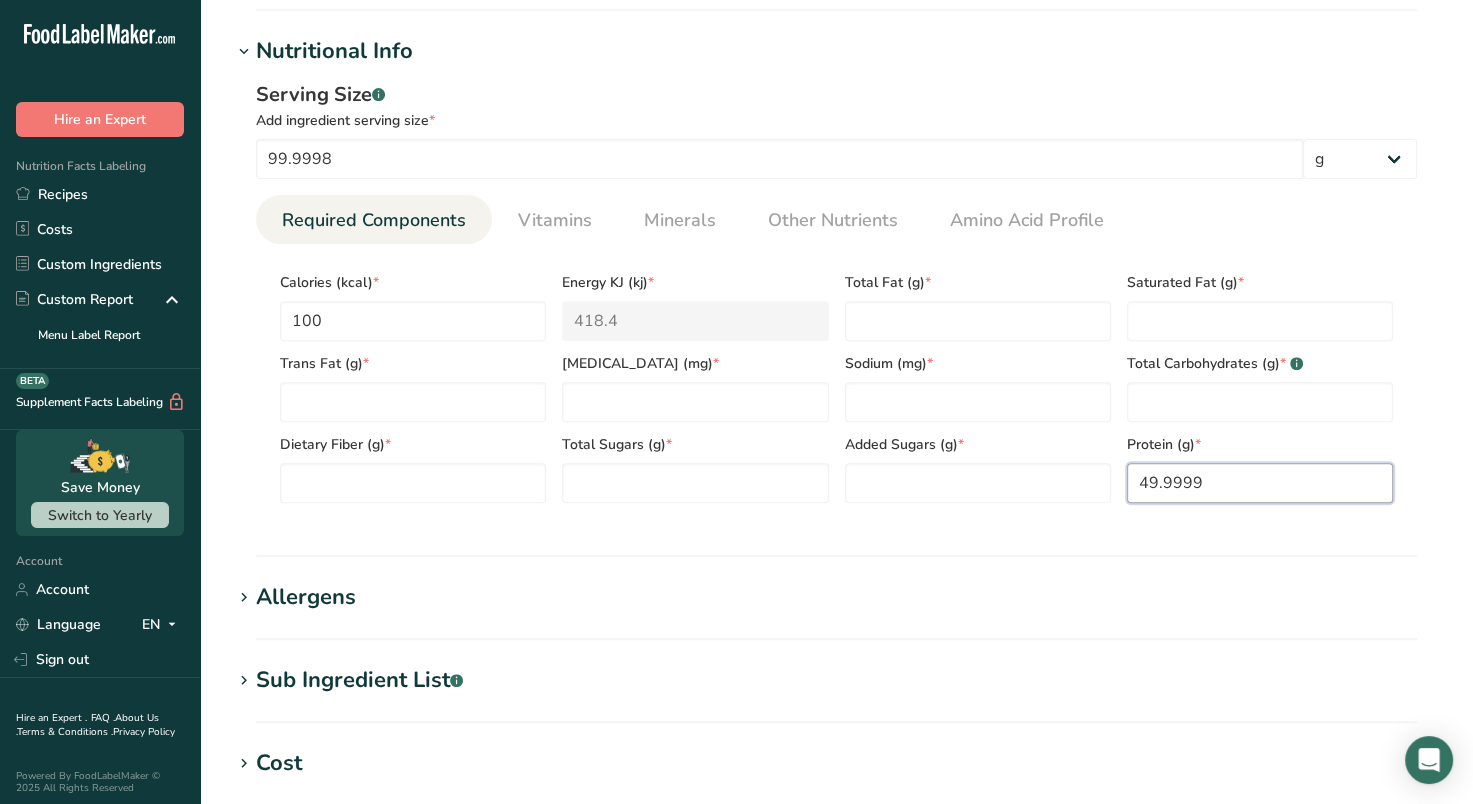 type on "49.9999" 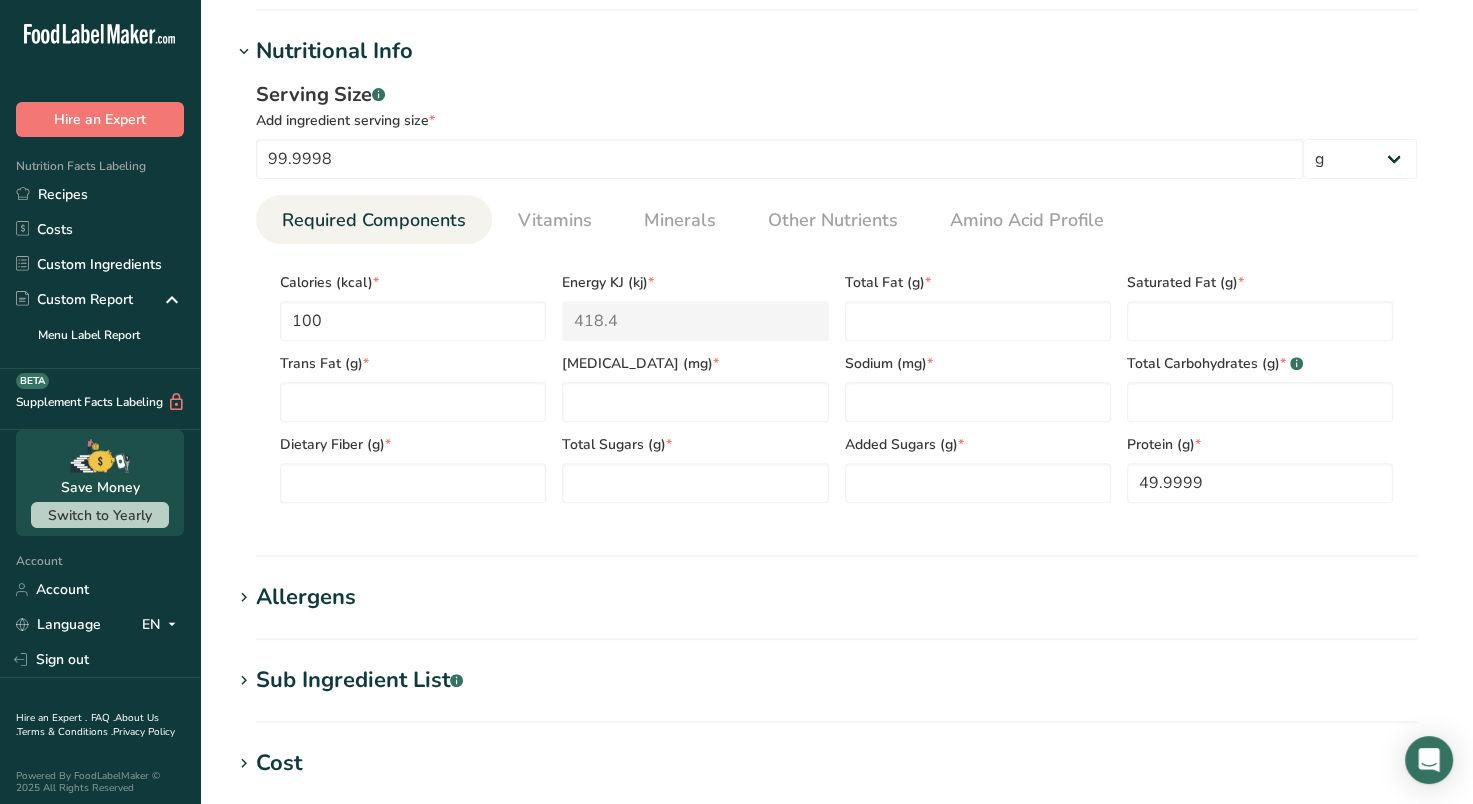 click on "Serving Size
.a-a{fill:#347362;}.b-a{fill:#fff;}
Add ingredient serving size *   99.9998
g
kg
mg
mcg
lb
oz
l
mL
fl oz
tbsp
tsp
cup
qt
gallon
Required Components Vitamins Minerals Other Nutrients Amino Acid Profile
Calories
(kcal) *     100
Energy KJ
(kj) *     418.4
Total Fat
(g) *
Saturated Fat
(g) *" at bounding box center [836, 299] 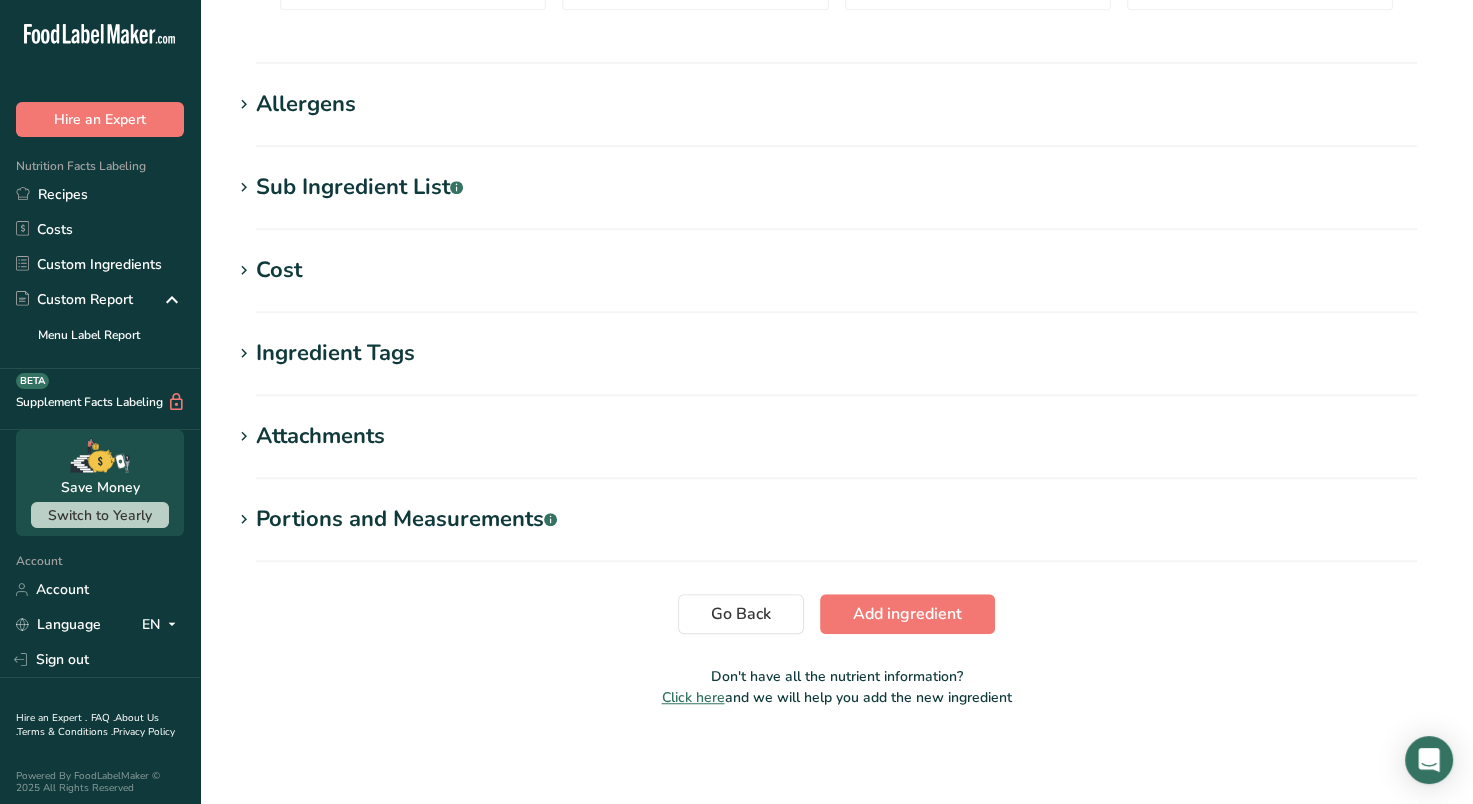 click on "Add new ingredient
Back to recipe
Ingredient Spec Sheet
.a-a{fill:#347362;}.b-a{fill:#fff;}
Upload an ingredient spec sheet or an image of a nutrition label, and our AI assistant will automatically fill-in the nutrients.
Drop your files here or click to upload
Maximum file size is 5MB
Ingredient General Info
Ingredient Name *
Translate
L-Histidine
Ingredient Common Name
.a-a{fill:#347362;}.b-a{fill:#fff;}
Translate
L-Histidine
Ingredient code
.a-a{fill:#347362;}.b-a{fill:#fff;}
Ingredient Category *
Supplement
Standard Categories
1 2         1" at bounding box center (836, -234) 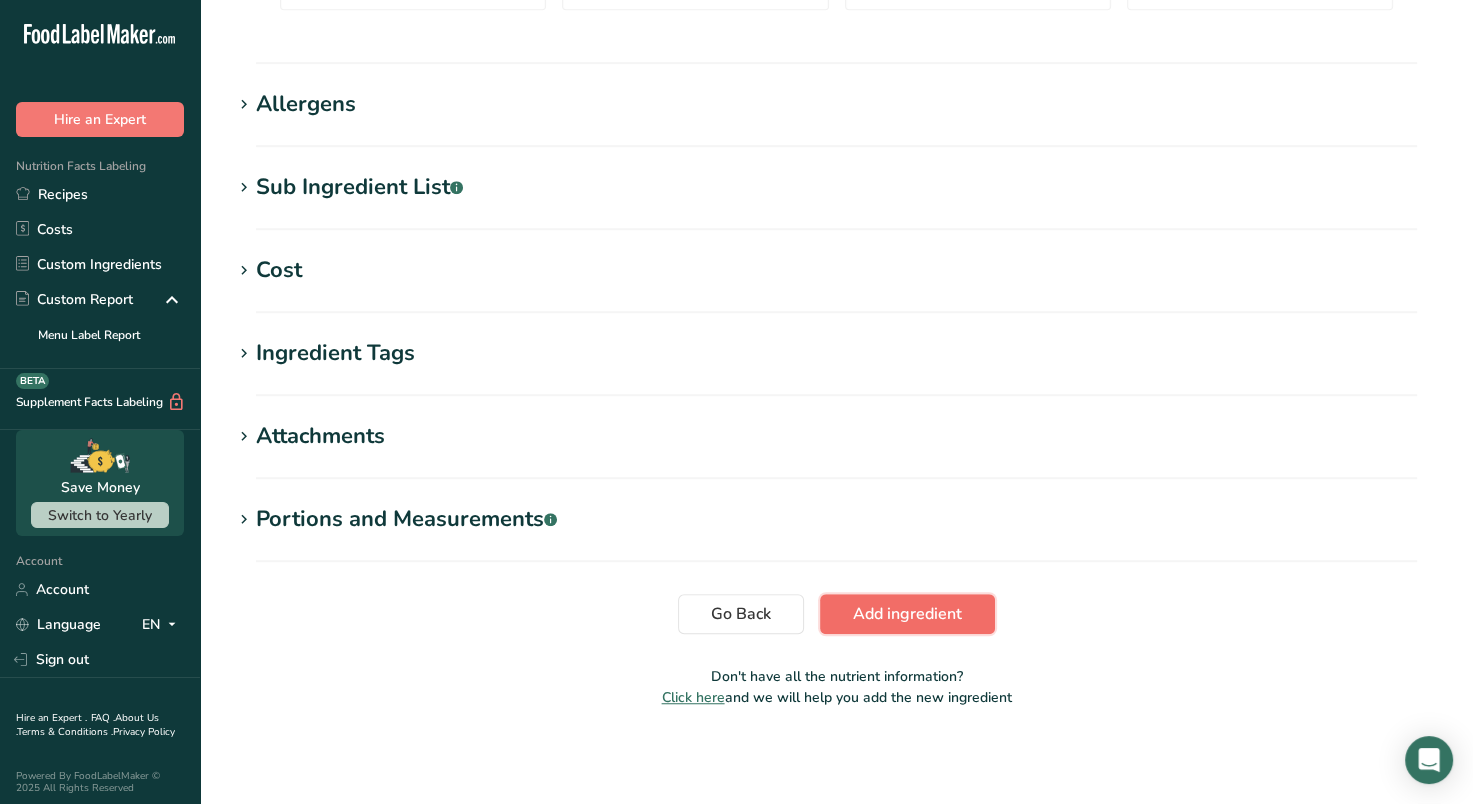 click on "Add ingredient" at bounding box center (907, 614) 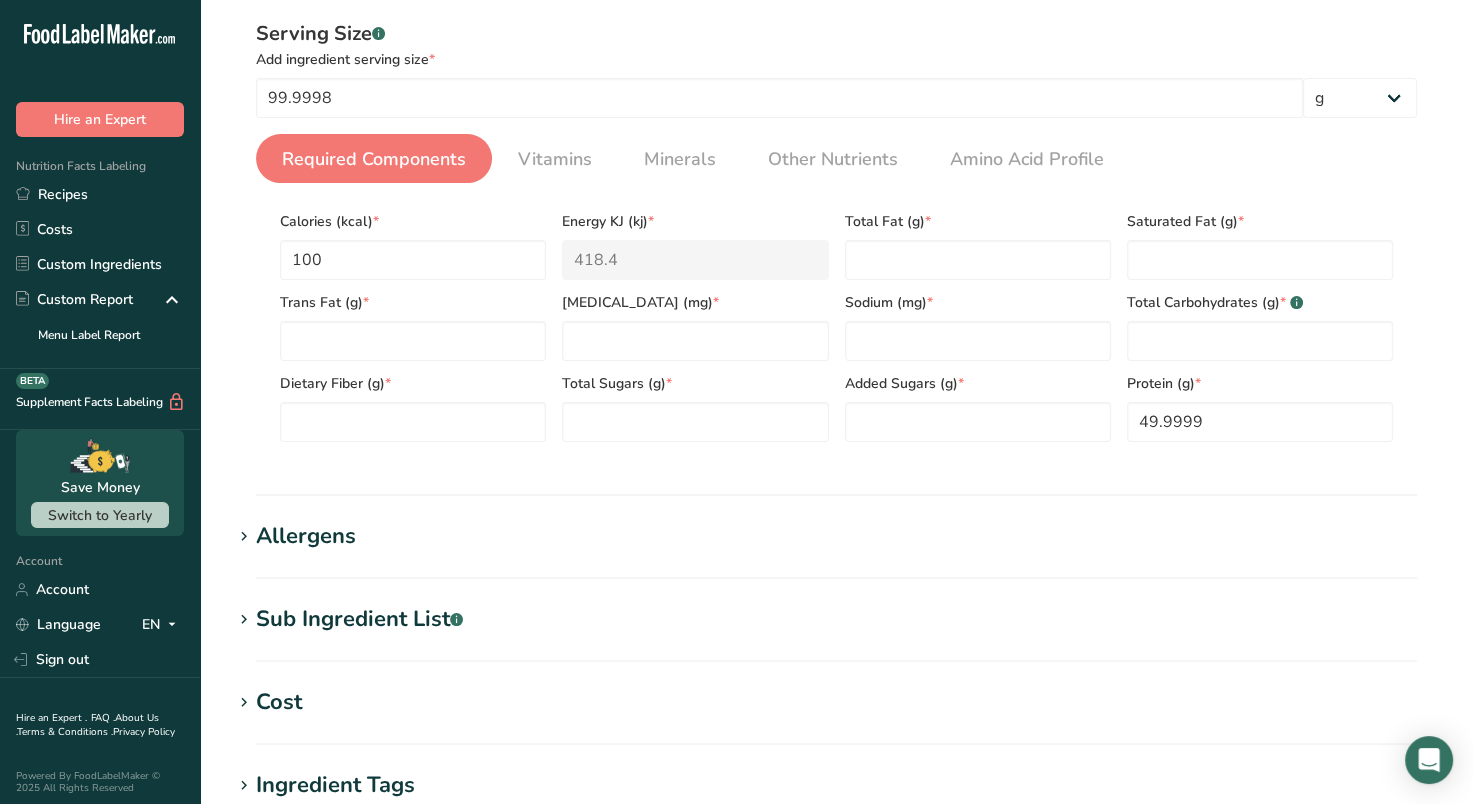 scroll, scrollTop: 0, scrollLeft: 0, axis: both 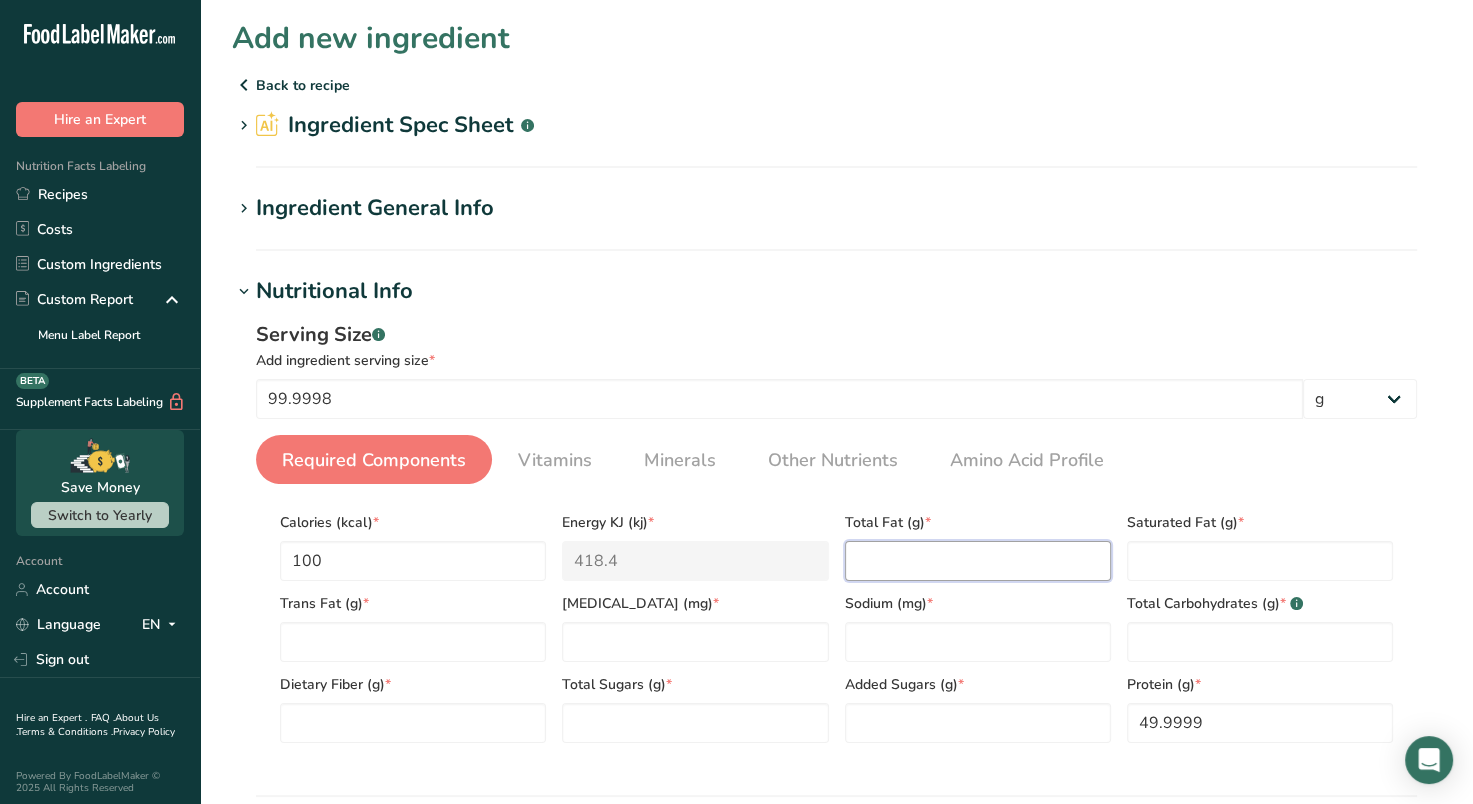 click at bounding box center [978, 561] 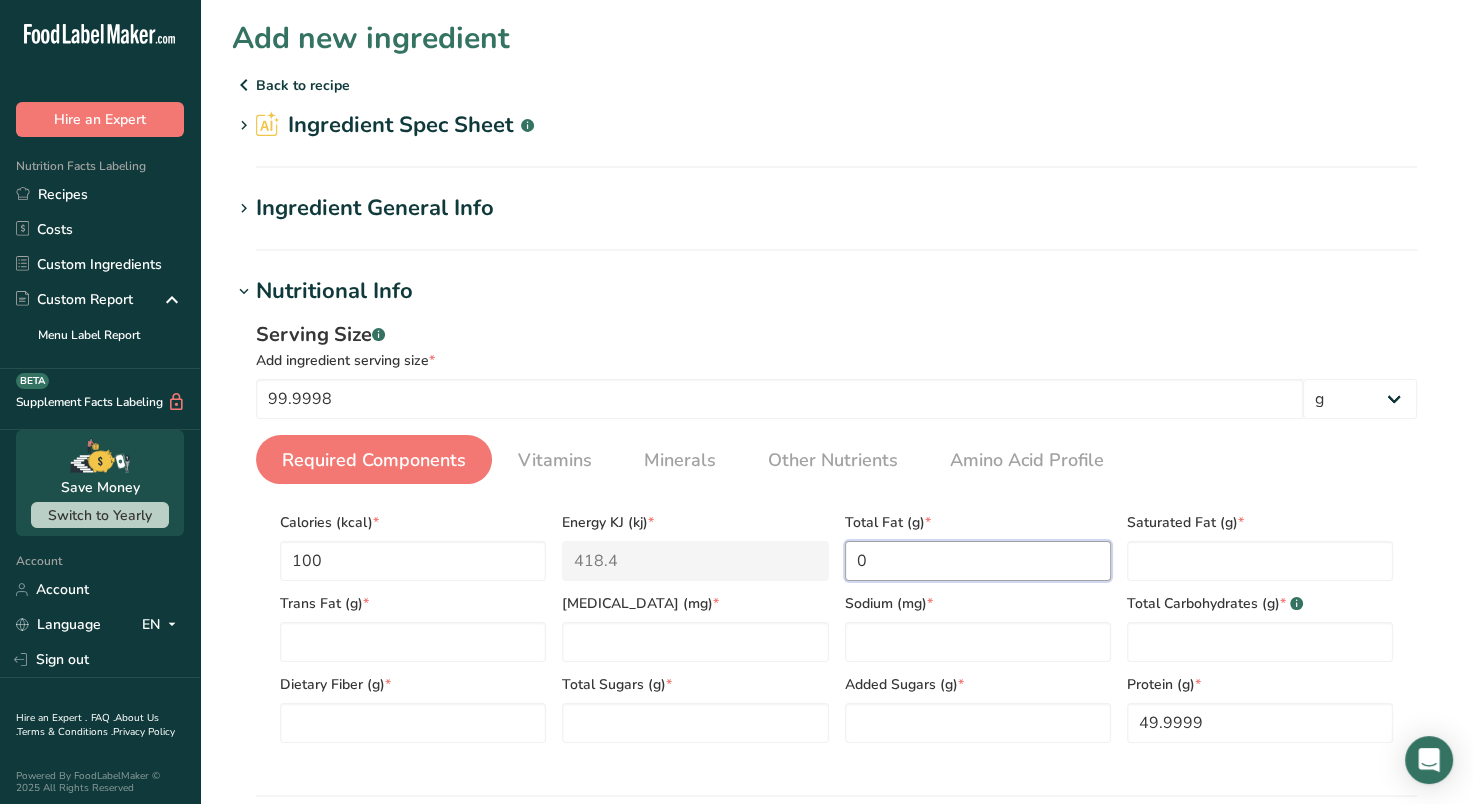 type on "0" 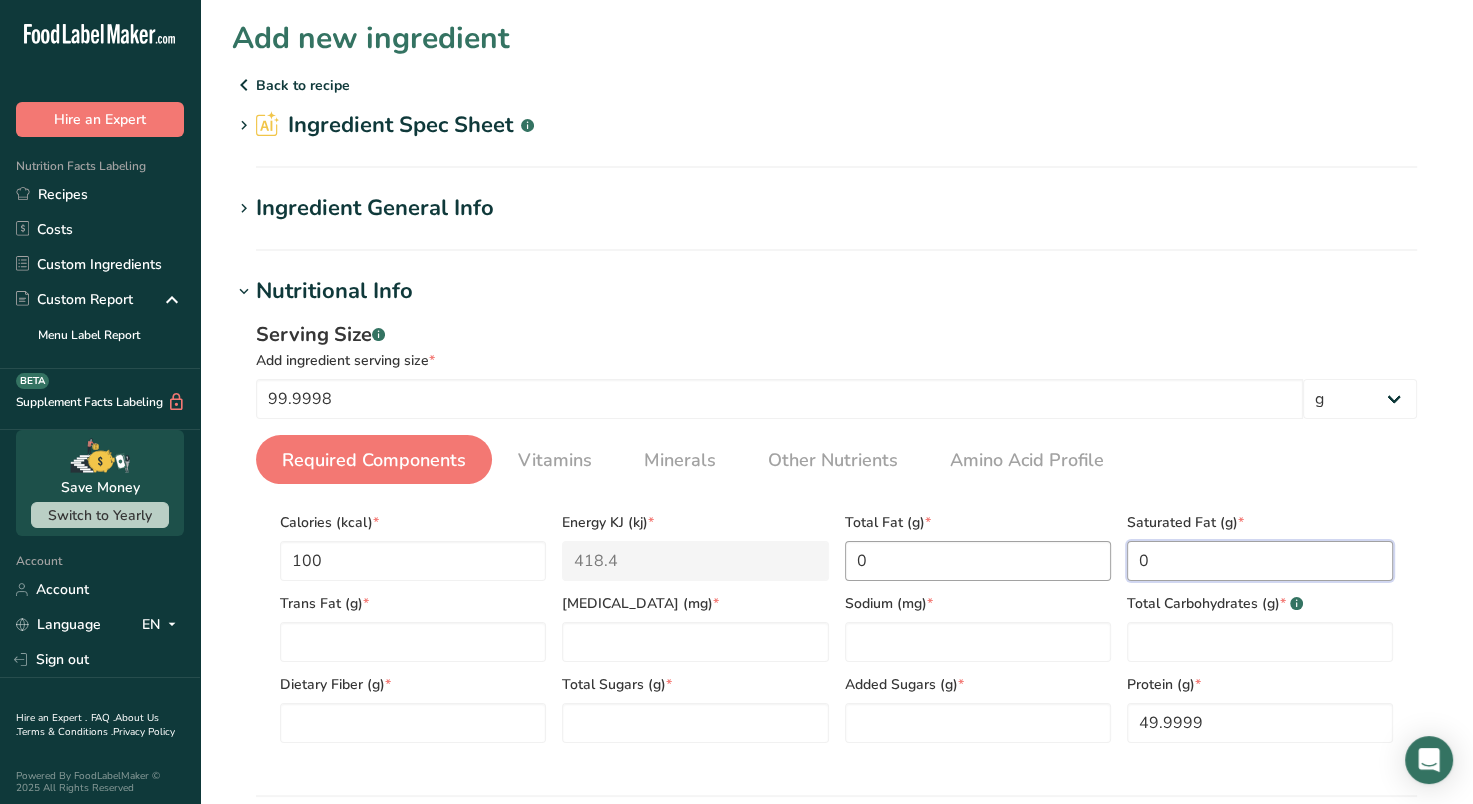 type on "0" 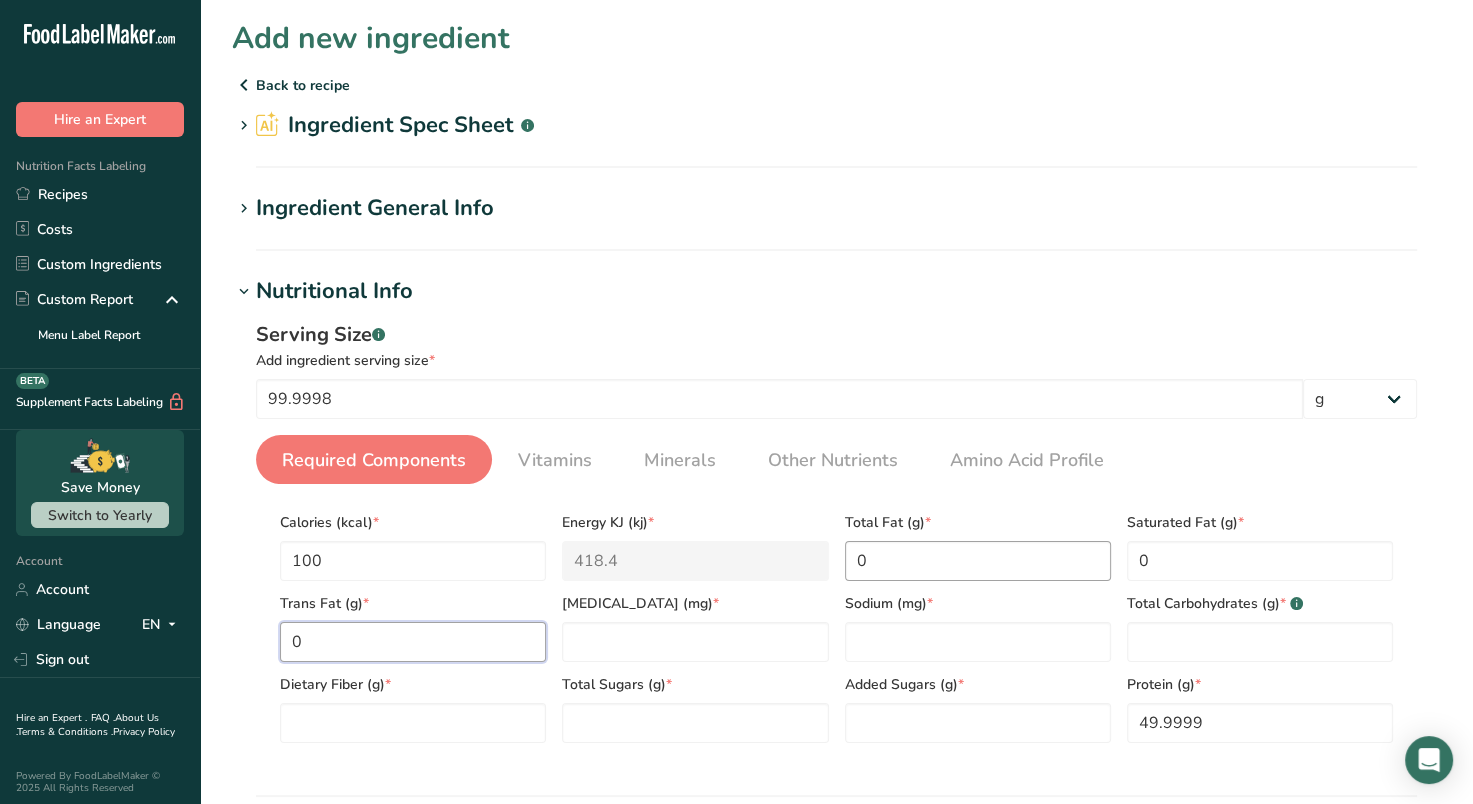 type on "0" 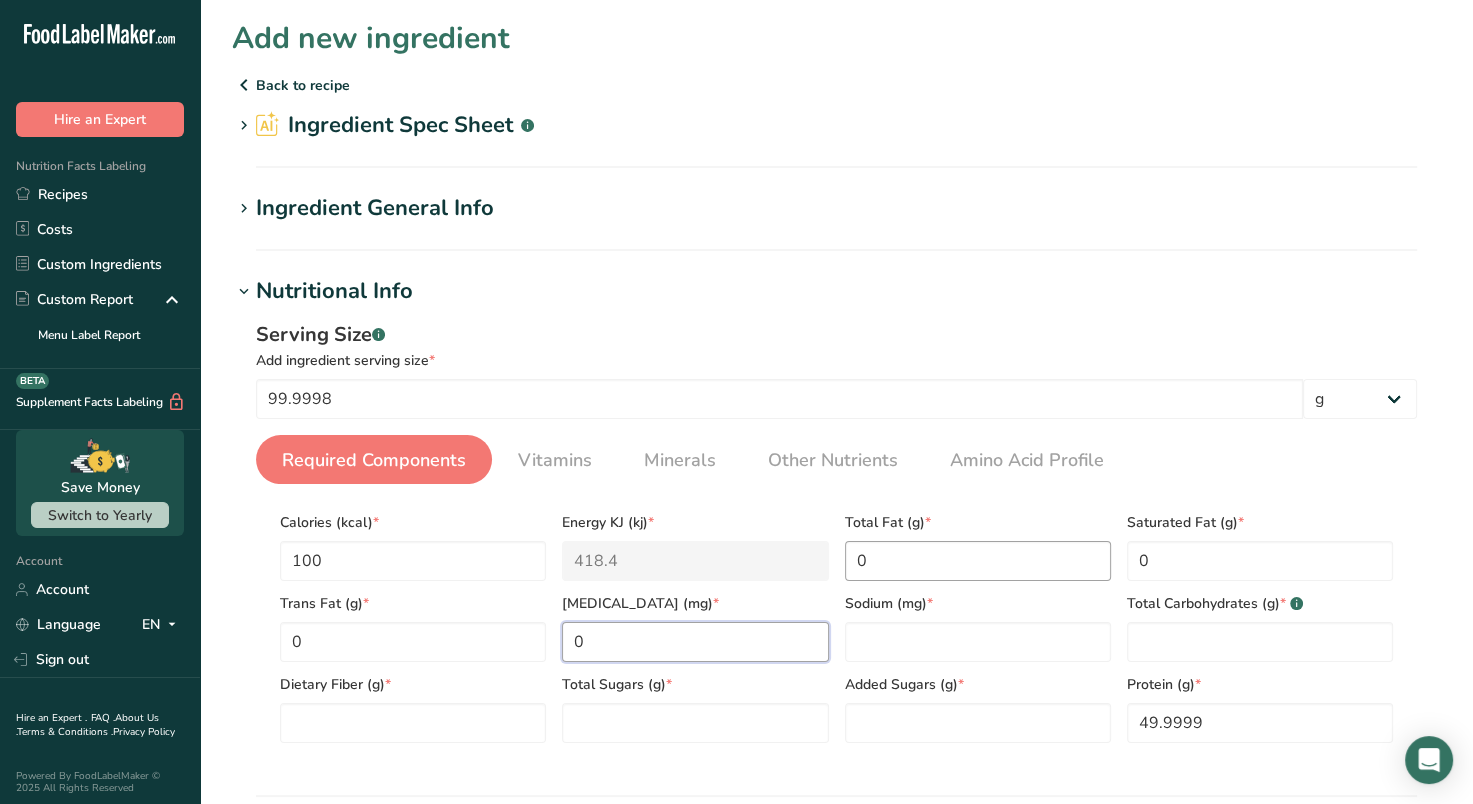 type on "0" 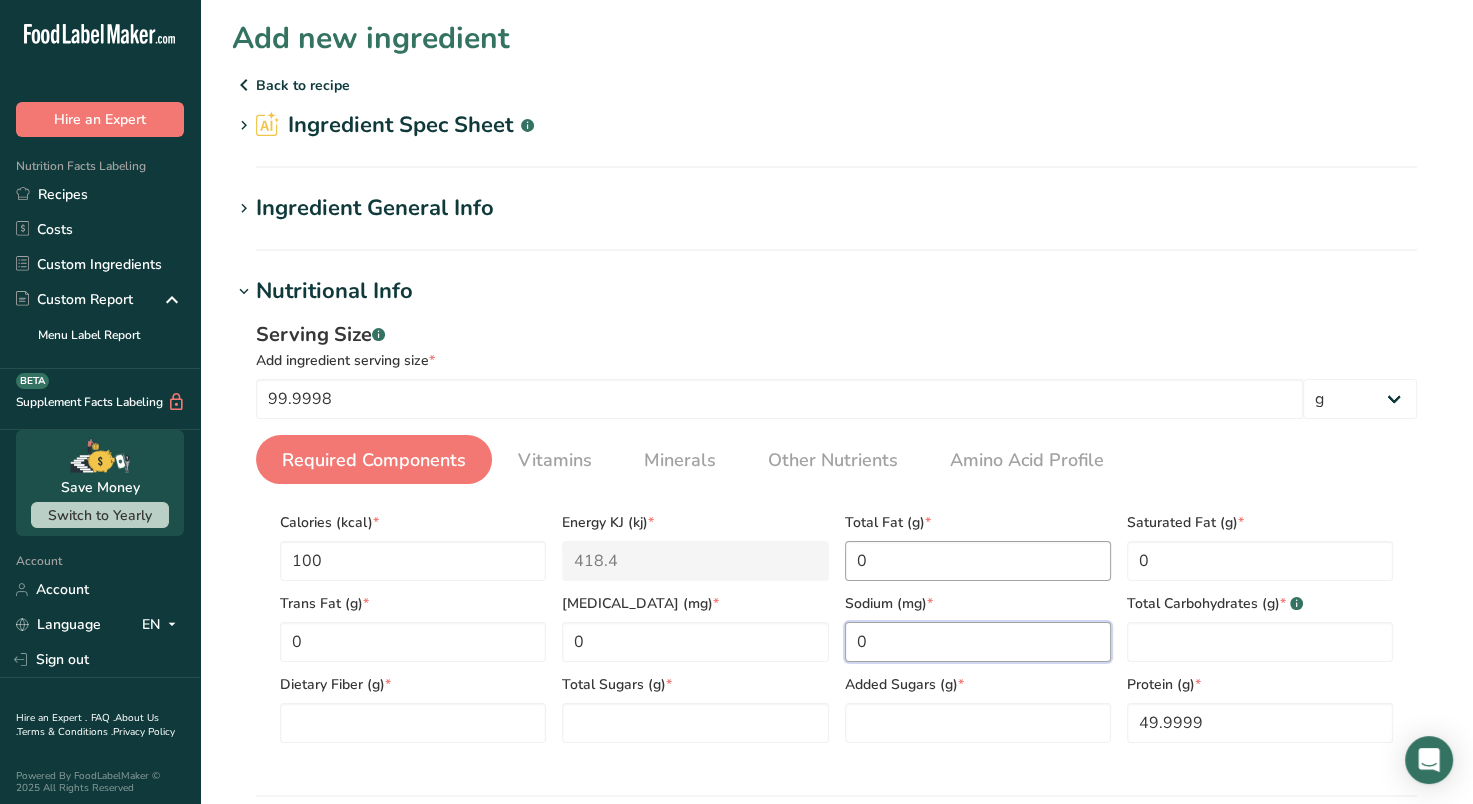 type on "0" 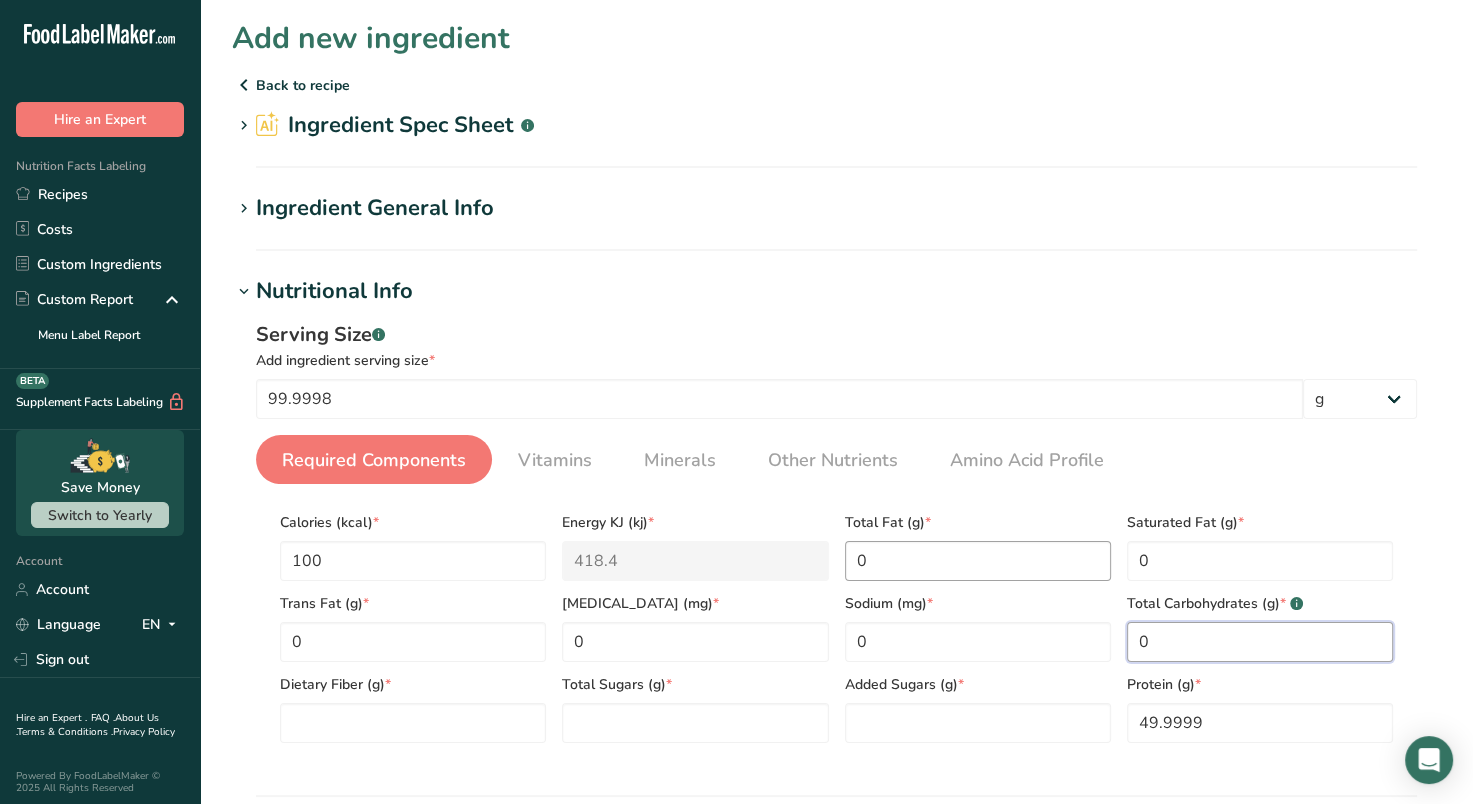 type on "0" 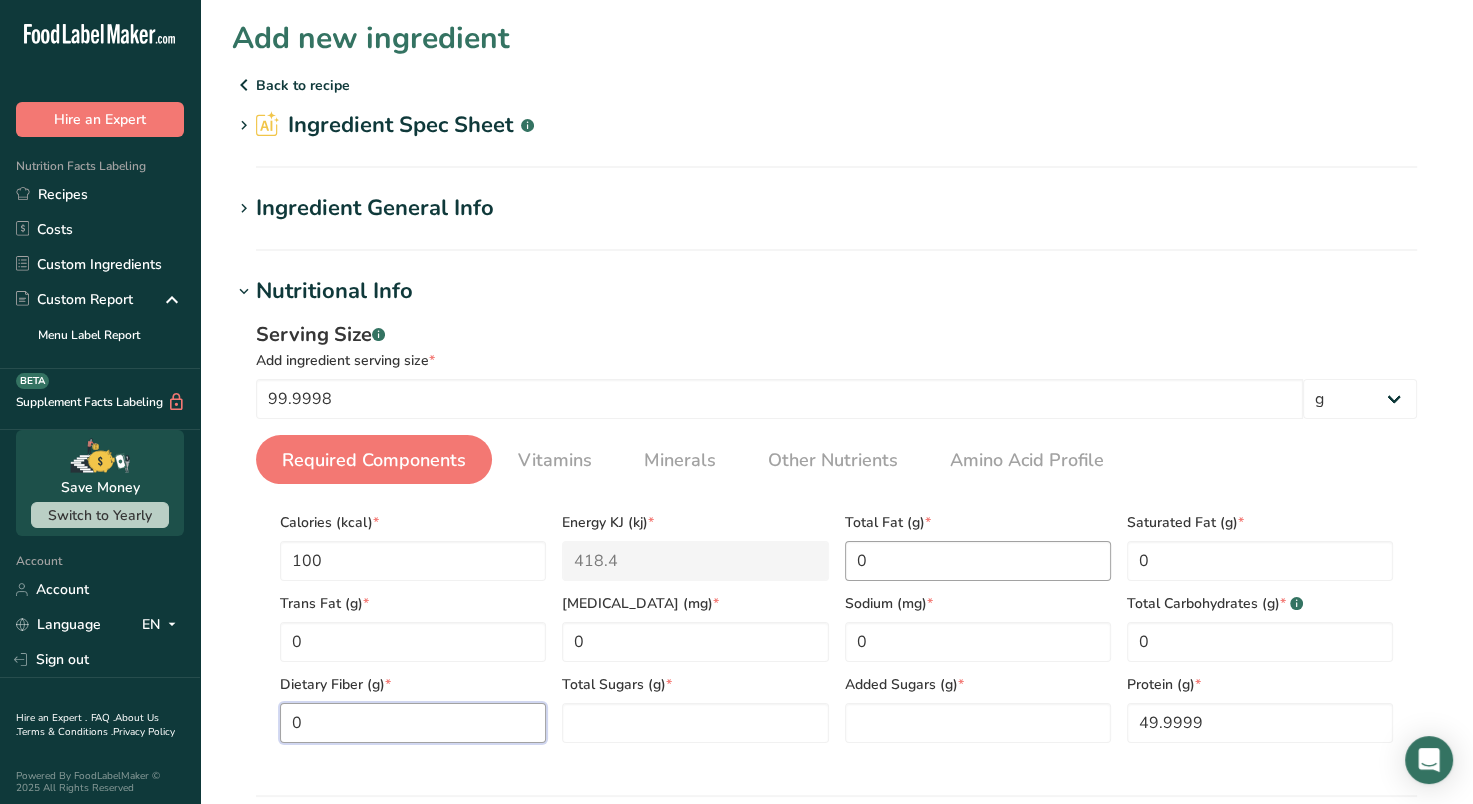 type on "0" 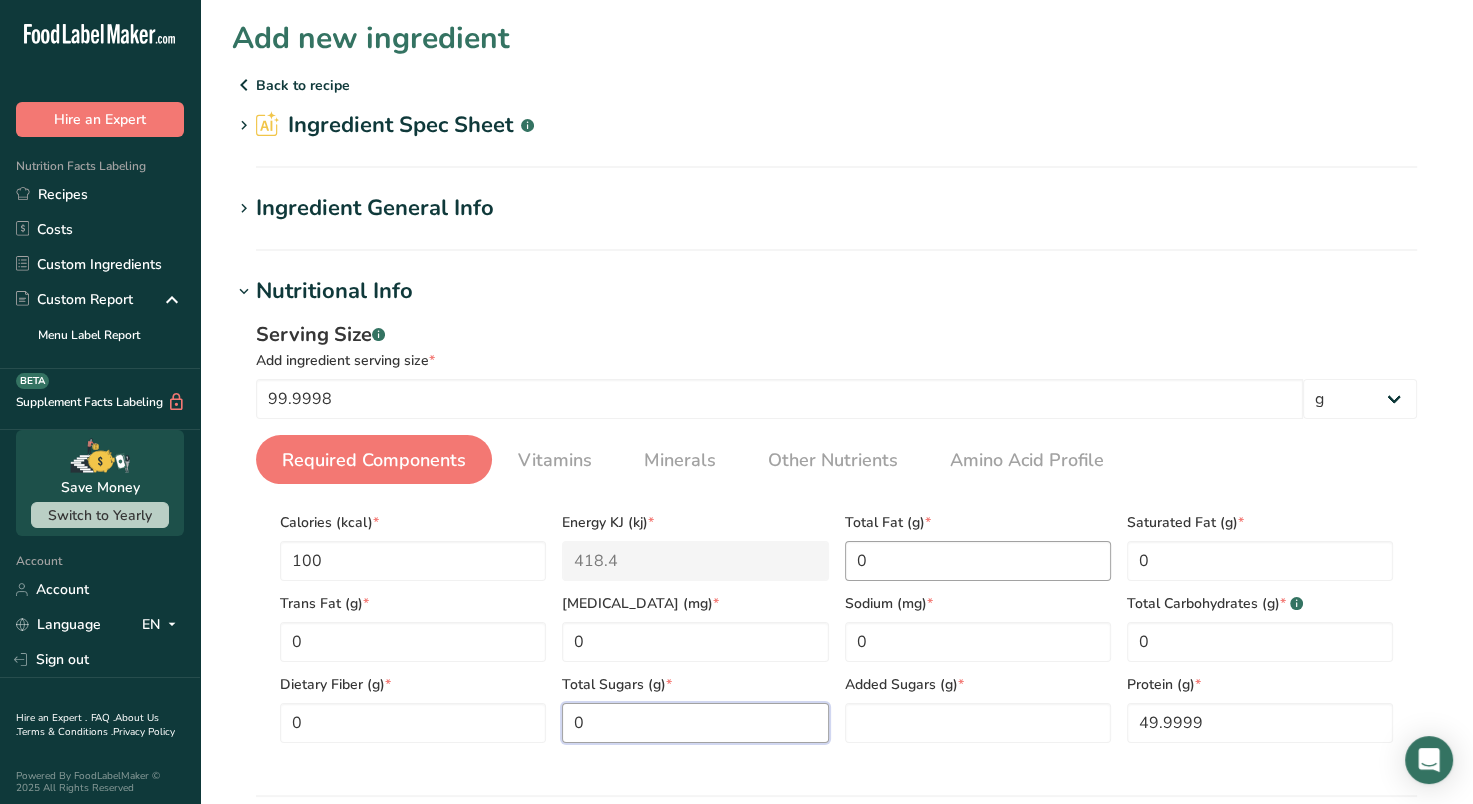 type on "0" 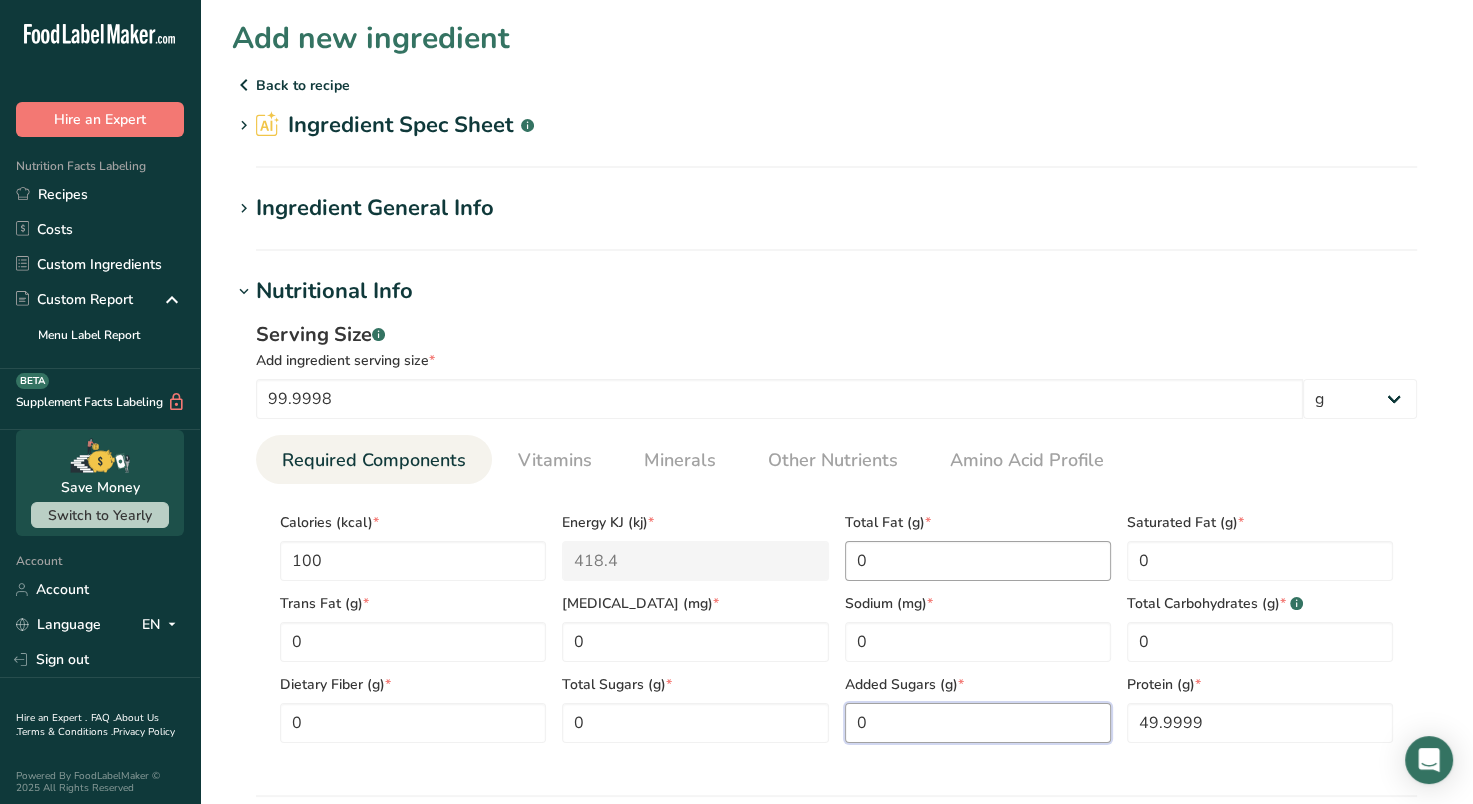 type on "0" 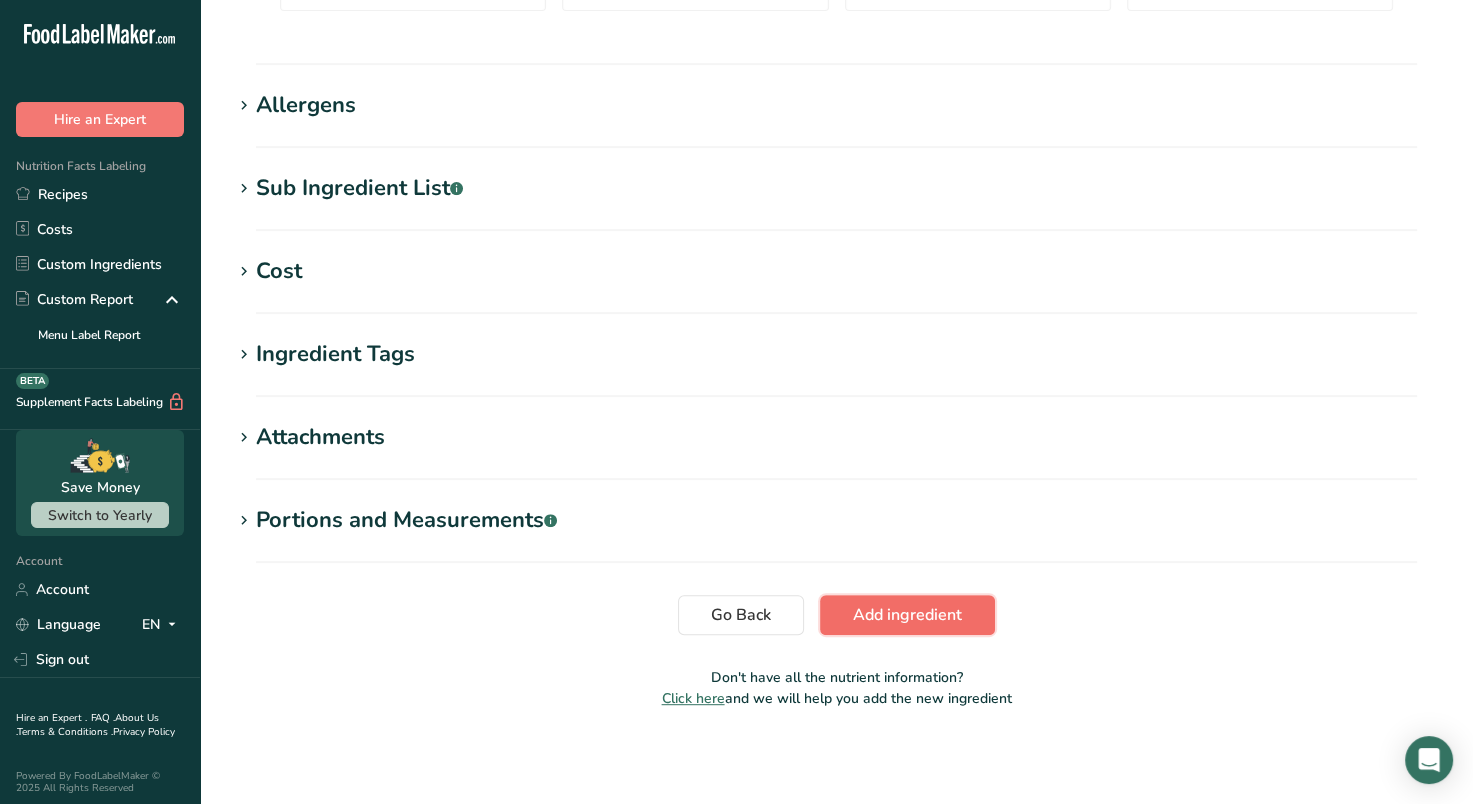 click on "Add ingredient" at bounding box center [907, 615] 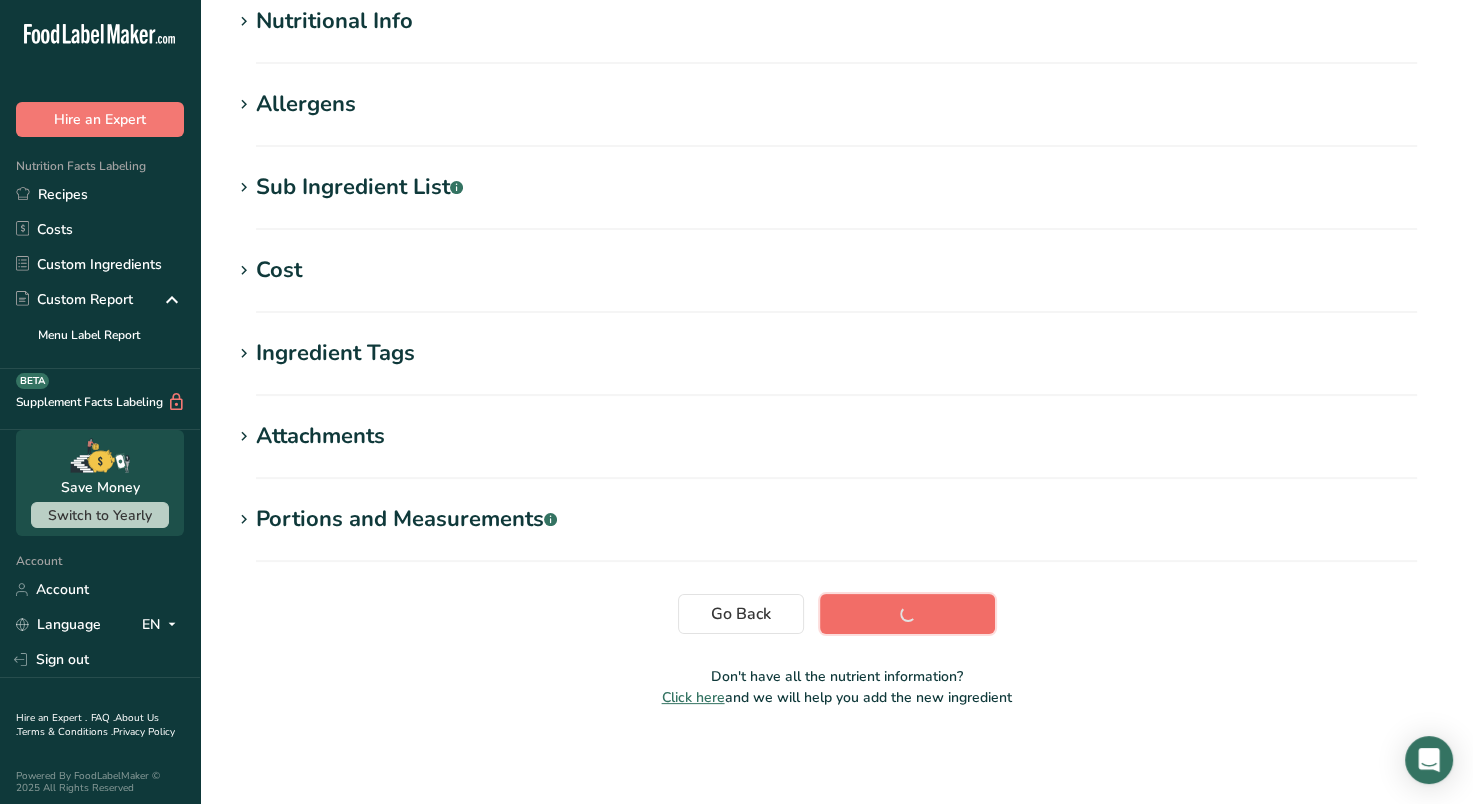 scroll, scrollTop: 270, scrollLeft: 0, axis: vertical 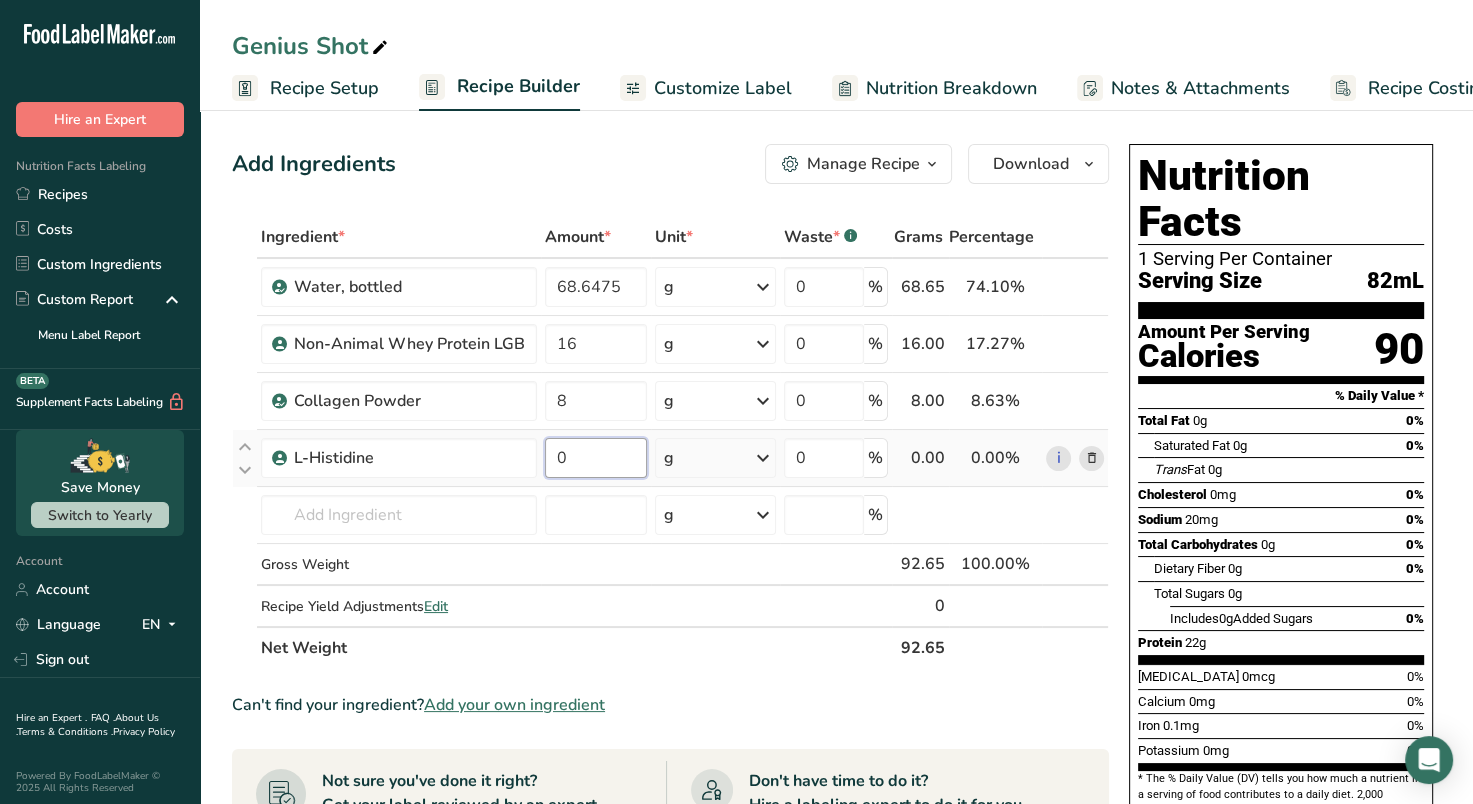 click on "0" at bounding box center (596, 458) 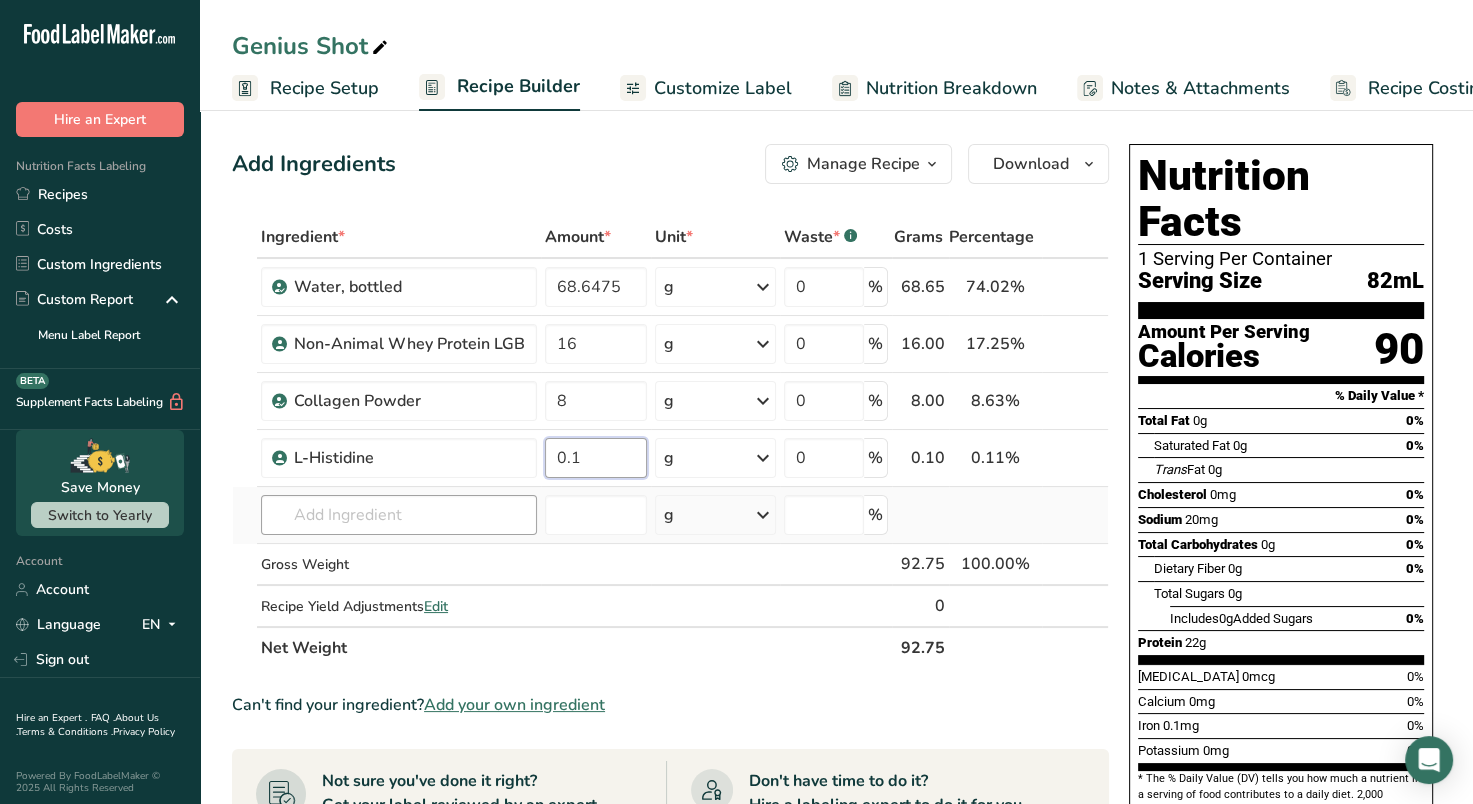 type on "0.1" 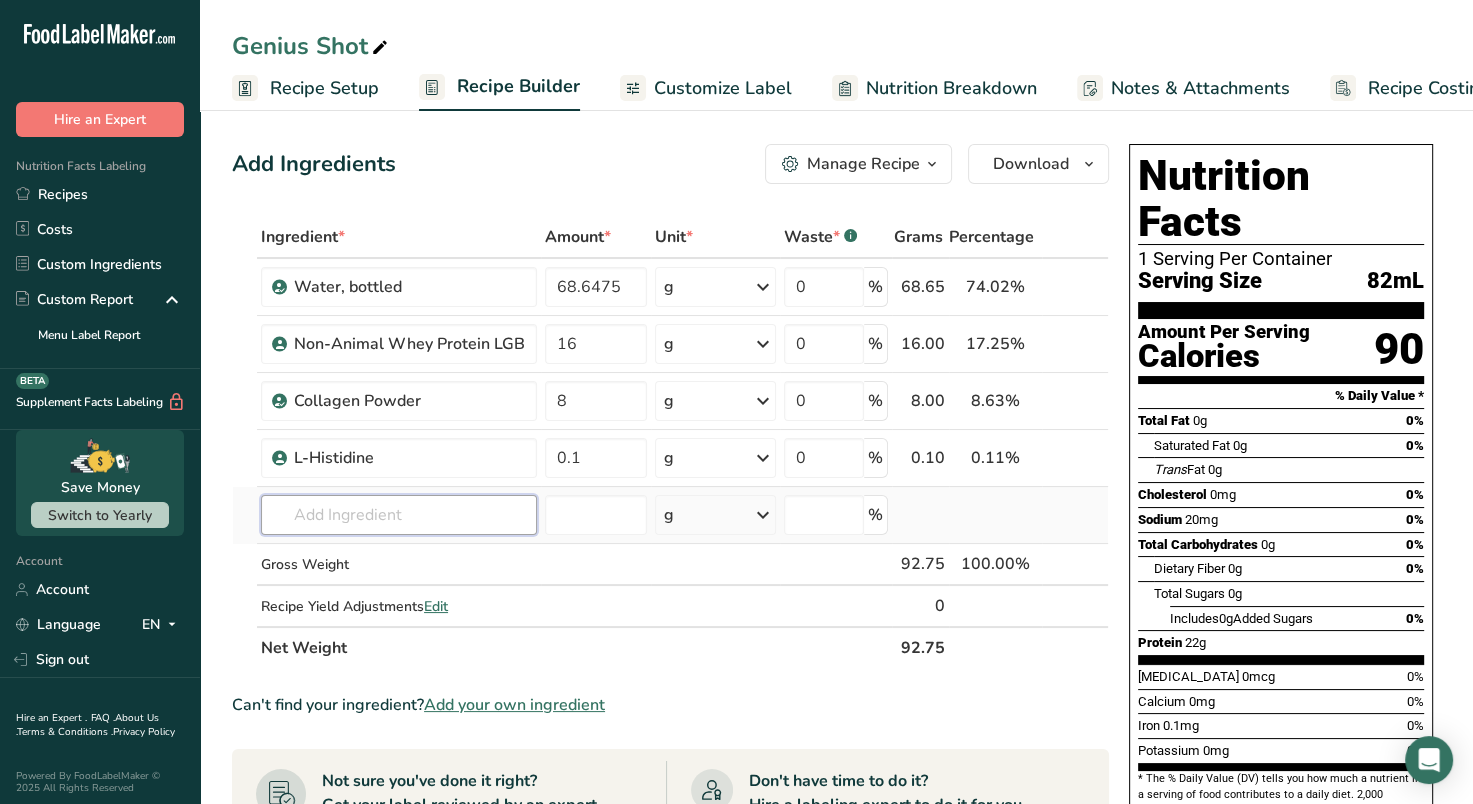 click on "Ingredient *
Amount *
Unit *
Waste *   .a-a{fill:#347362;}.b-a{fill:#fff;}          Grams
Percentage
Water, bottled
68.6475
g
Weight Units
g
kg
mg
See more
Volume Units
l
Volume units require a density conversion. If you know your ingredient's density enter it below. Otherwise, click on "RIA" our AI Regulatory bot - she will be able to help you
lb/ft3
g/cm3
Confirm
mL
Volume units require a density conversion. If you know your ingredient's density enter it below. Otherwise, click on "RIA" our AI Regulatory bot - she will be able to help you
lb/ft3" at bounding box center [670, 442] 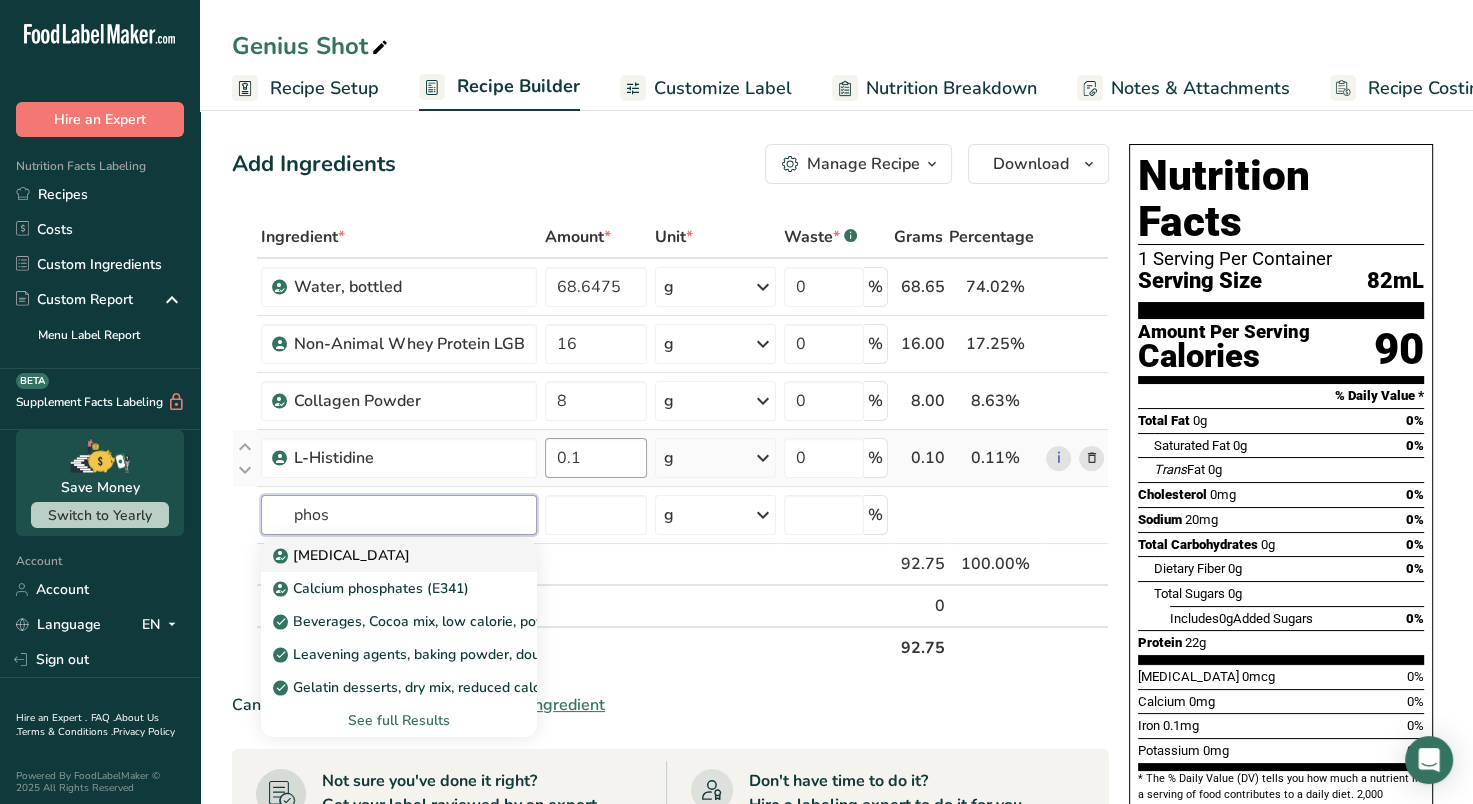 type on "[MEDICAL_DATA]" 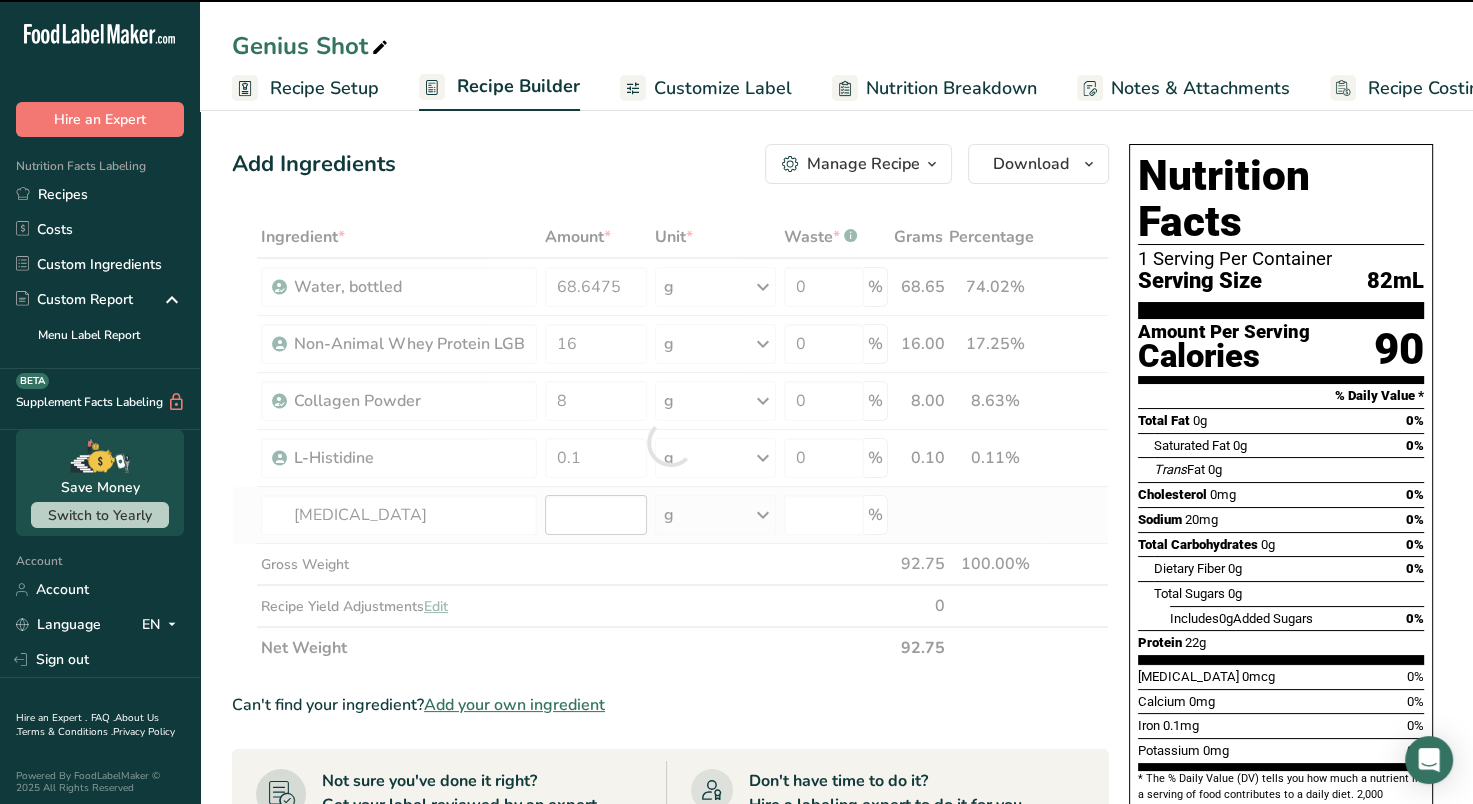 type on "0" 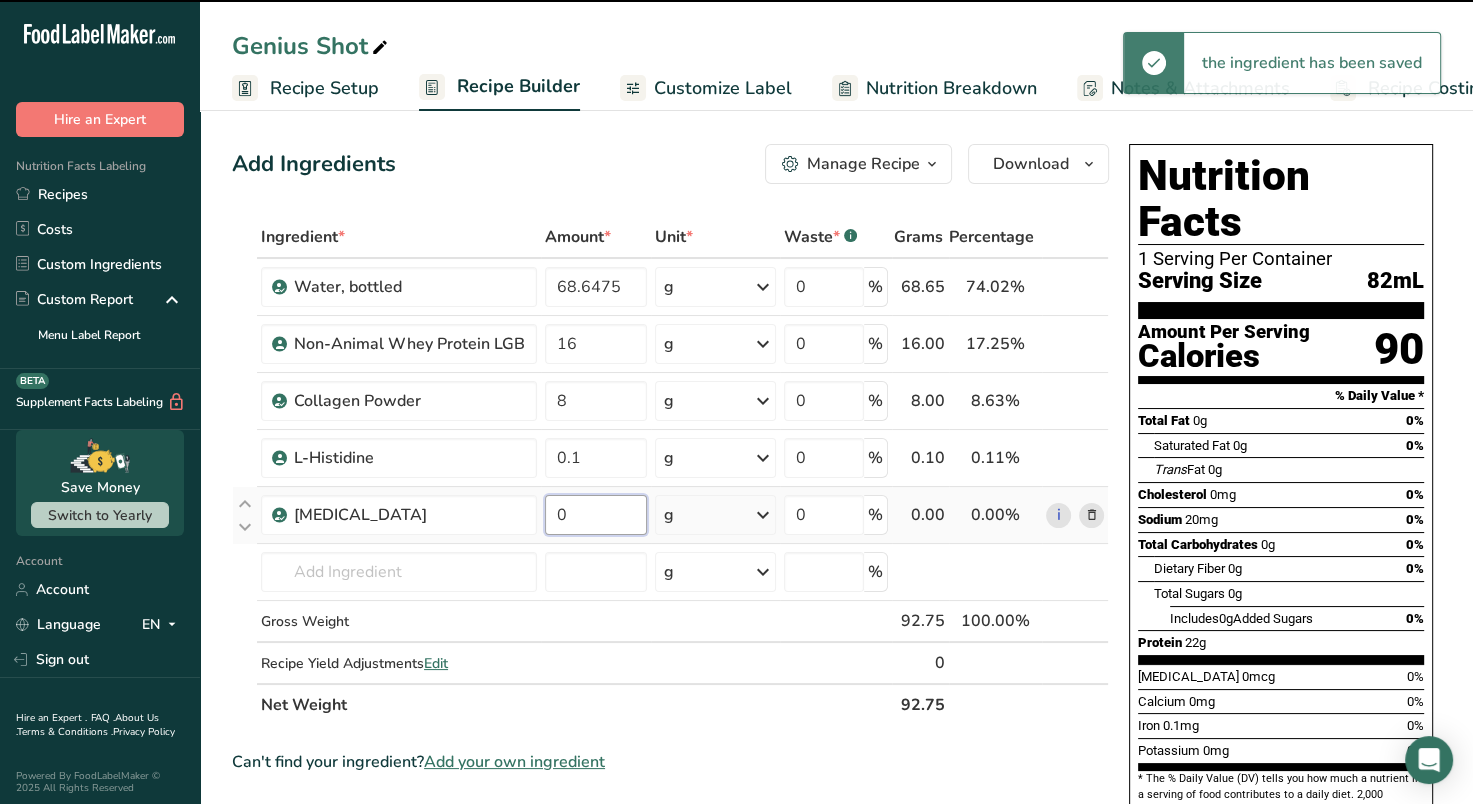 click on "0" at bounding box center (596, 515) 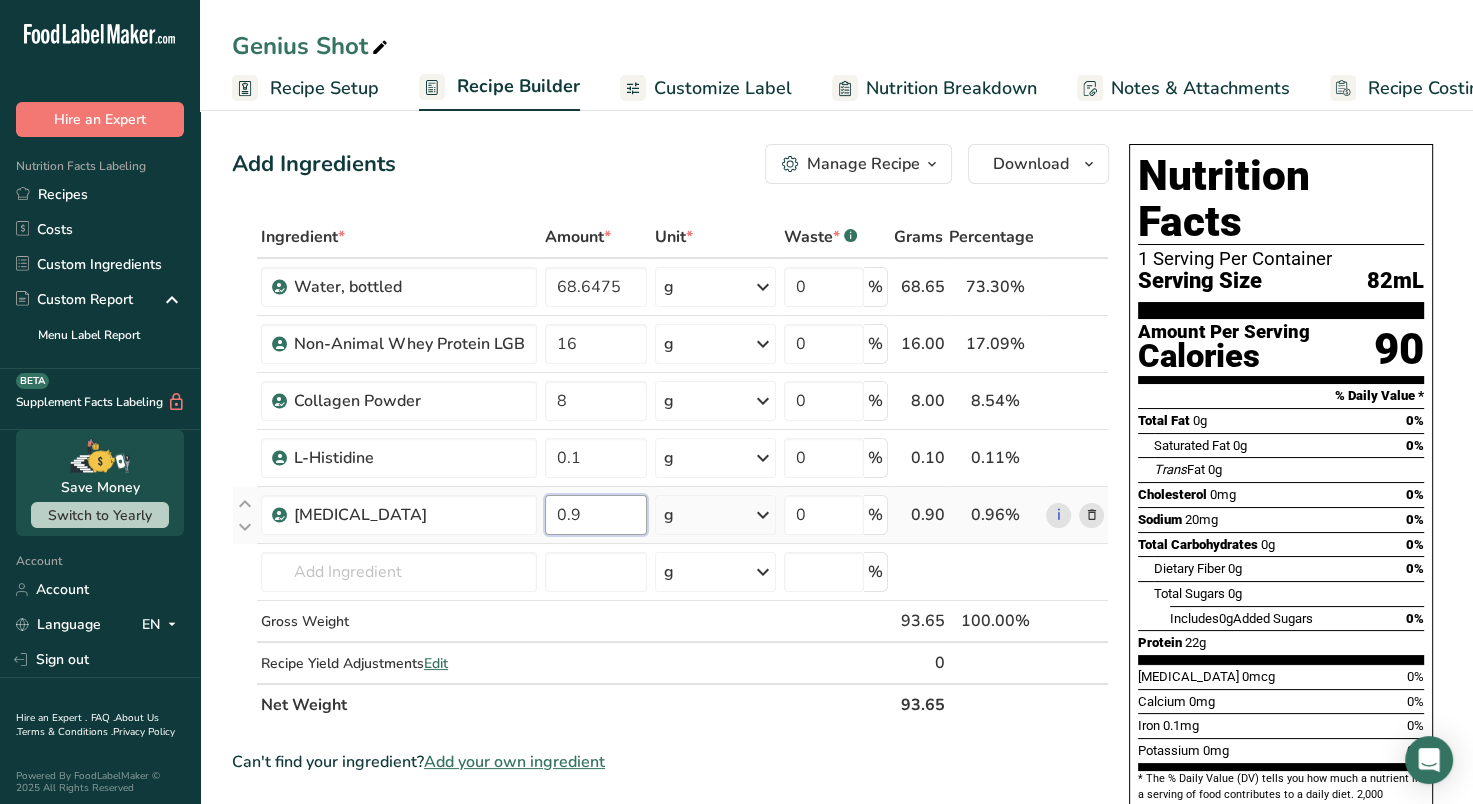 type on "0.9" 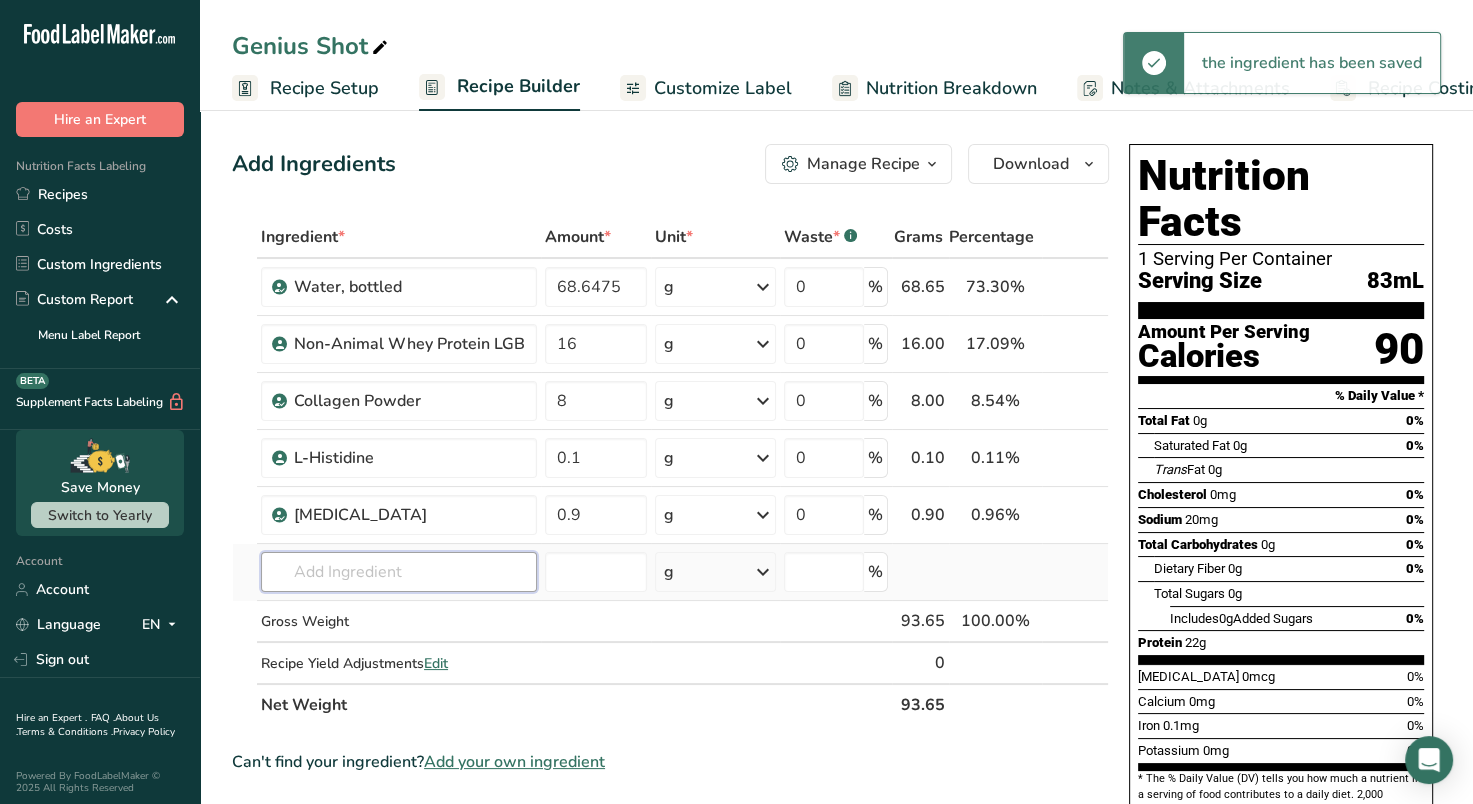 click at bounding box center (399, 572) 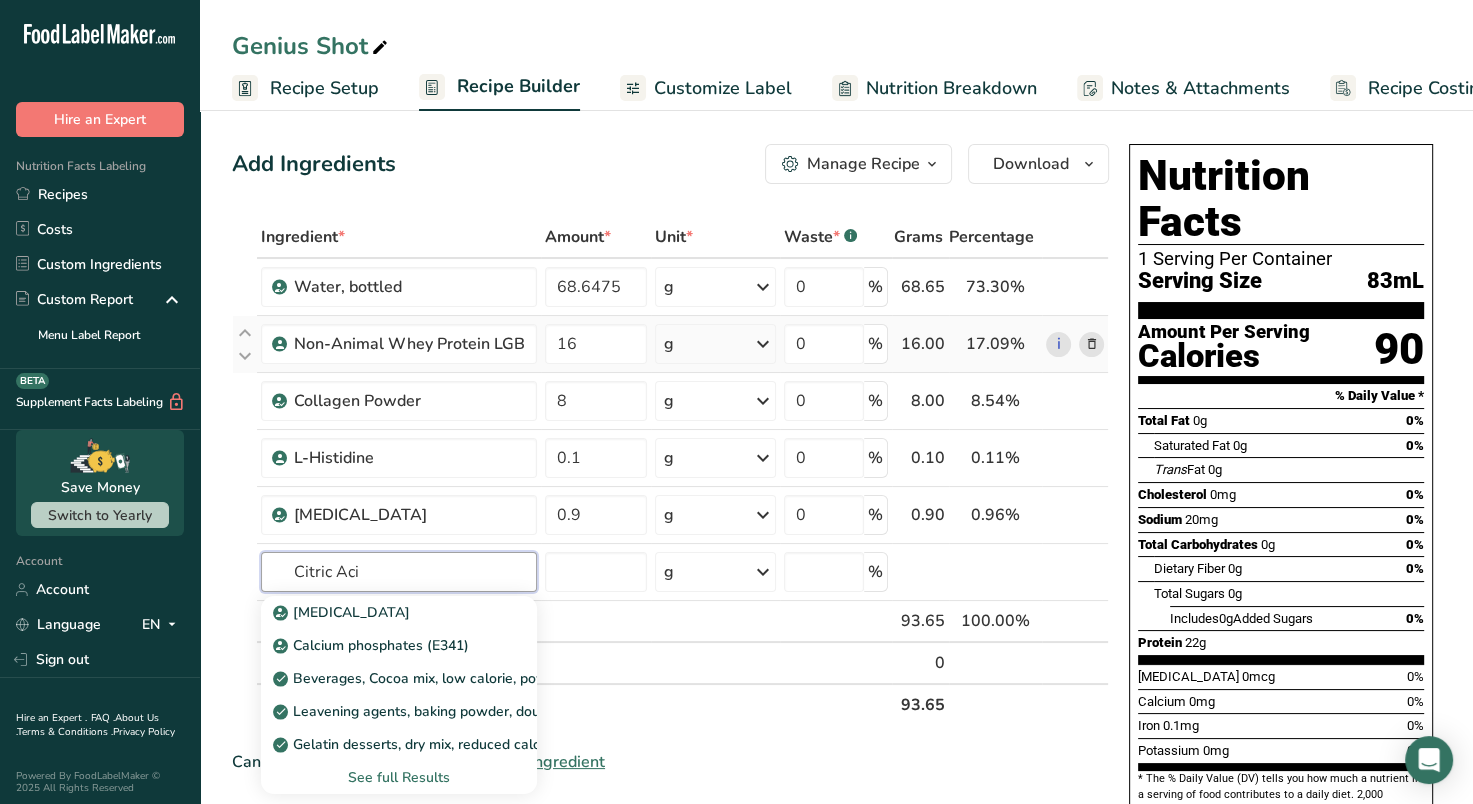 type on "[MEDICAL_DATA]" 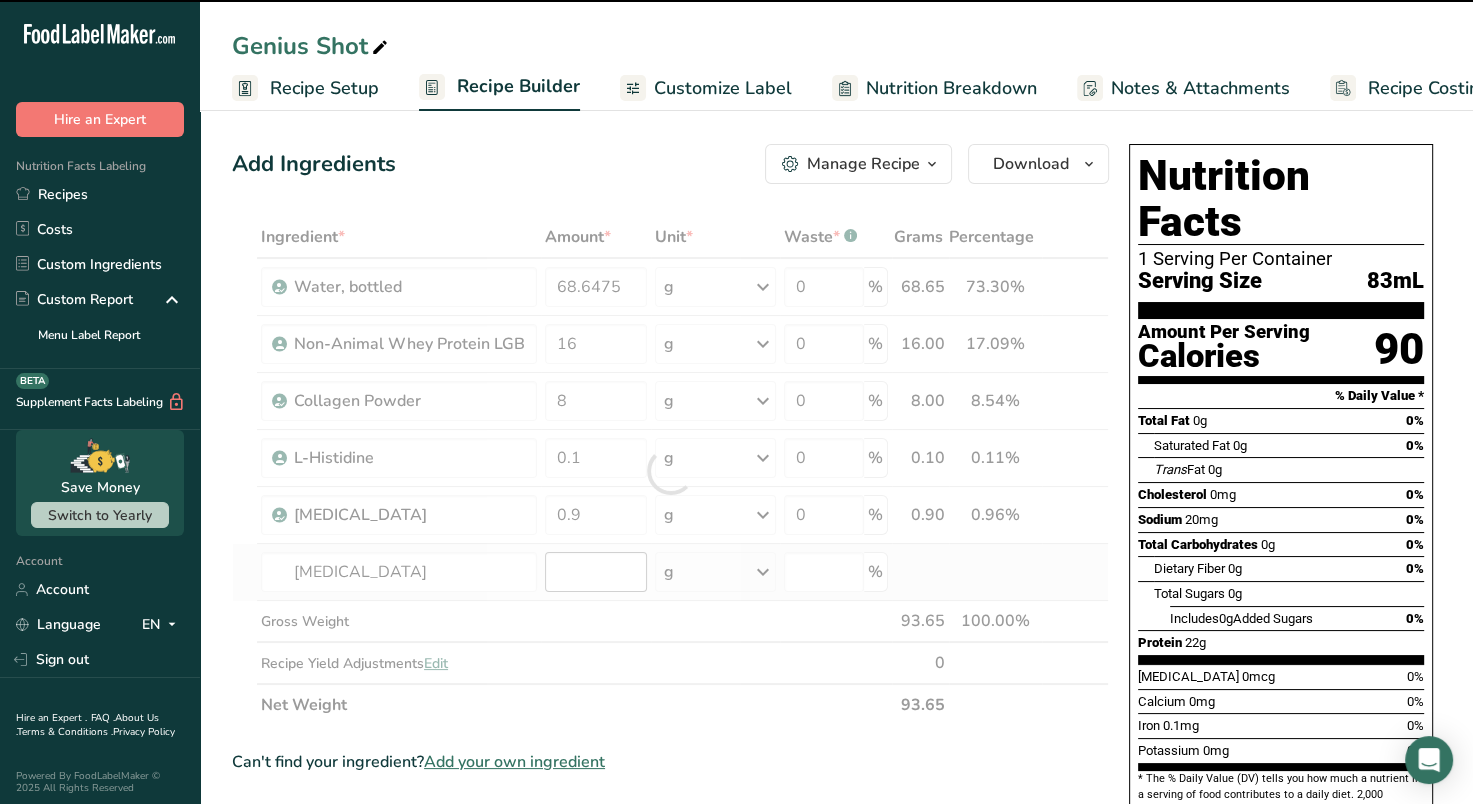 type on "0" 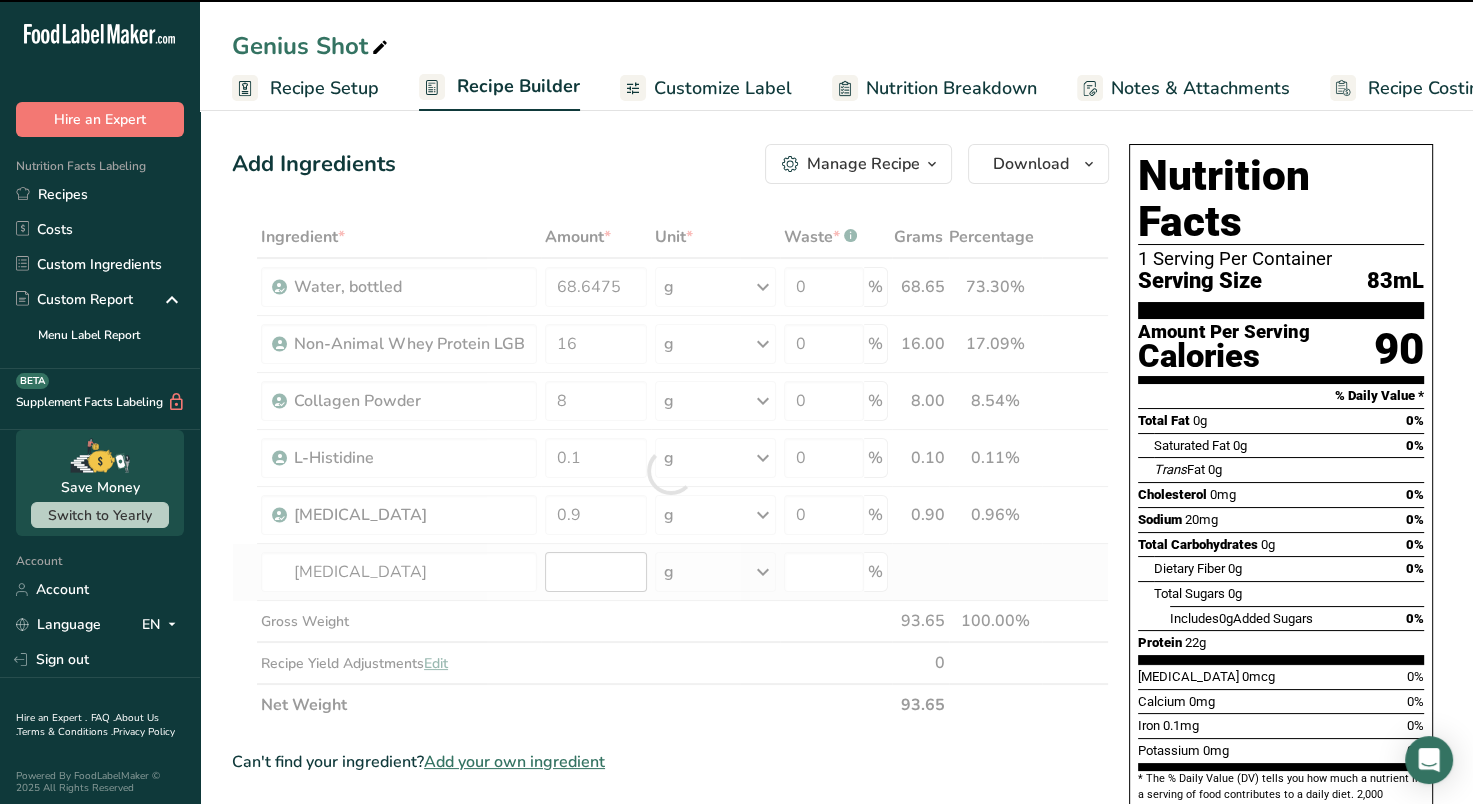 type on "0" 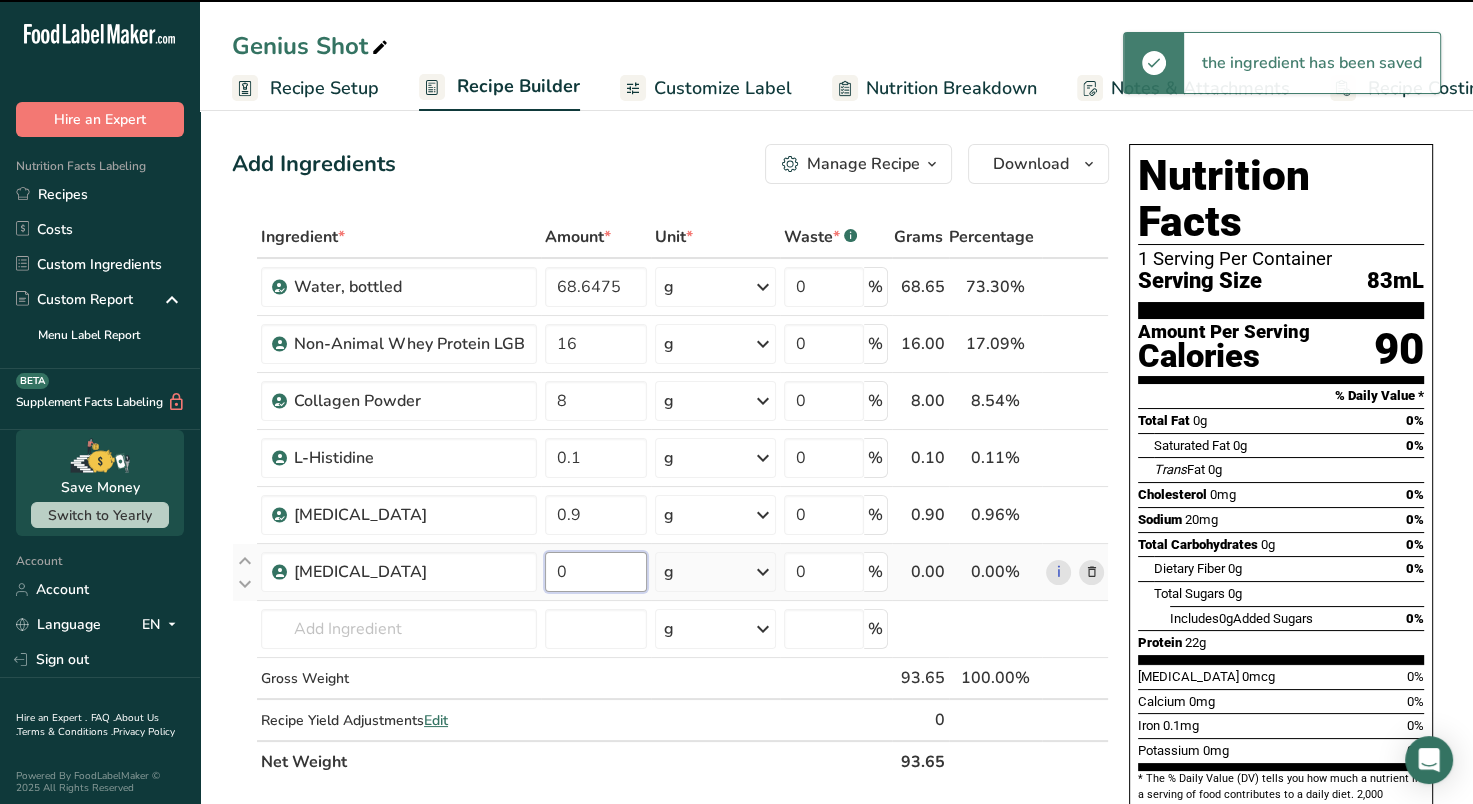 click on "0" at bounding box center [596, 572] 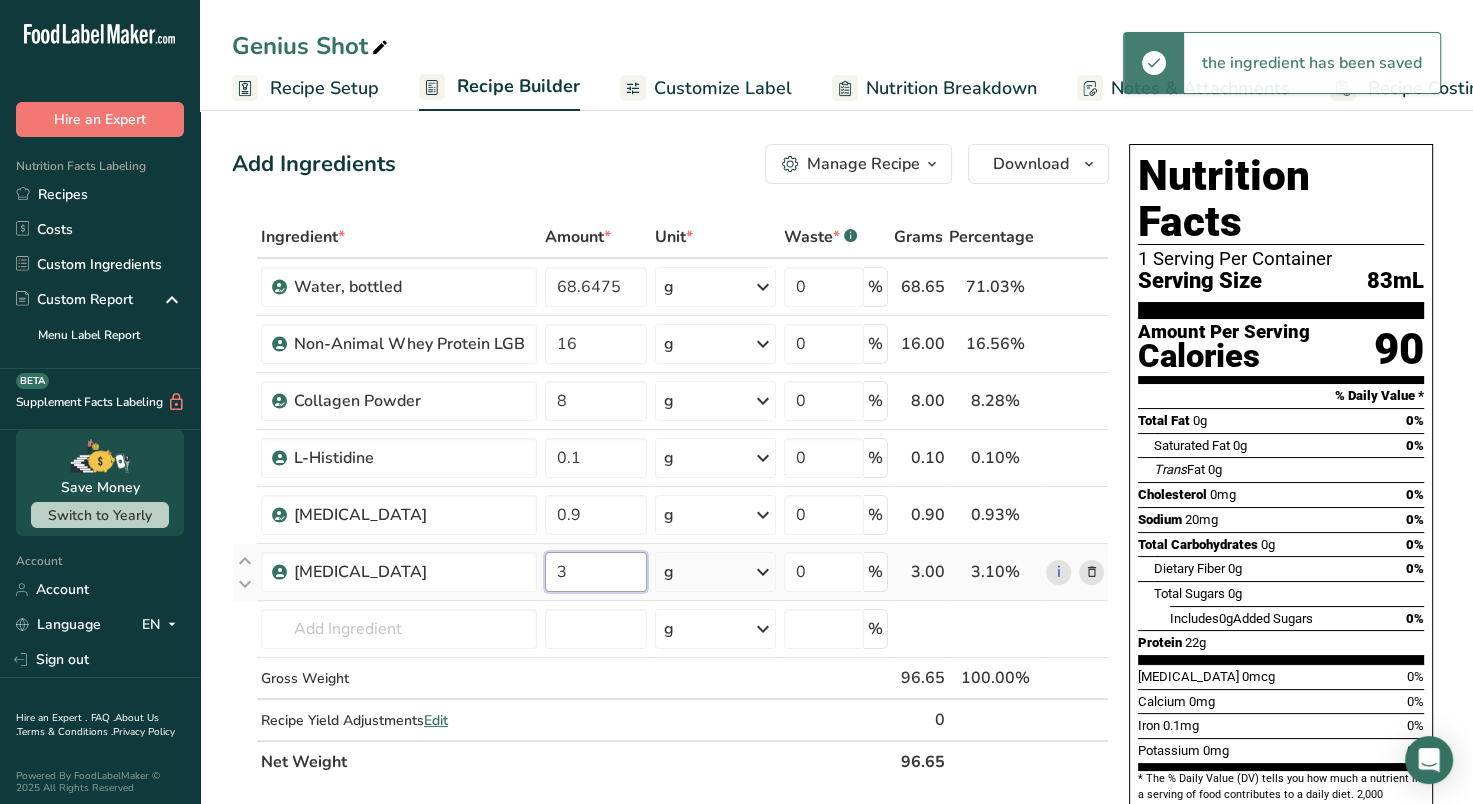 type on "3" 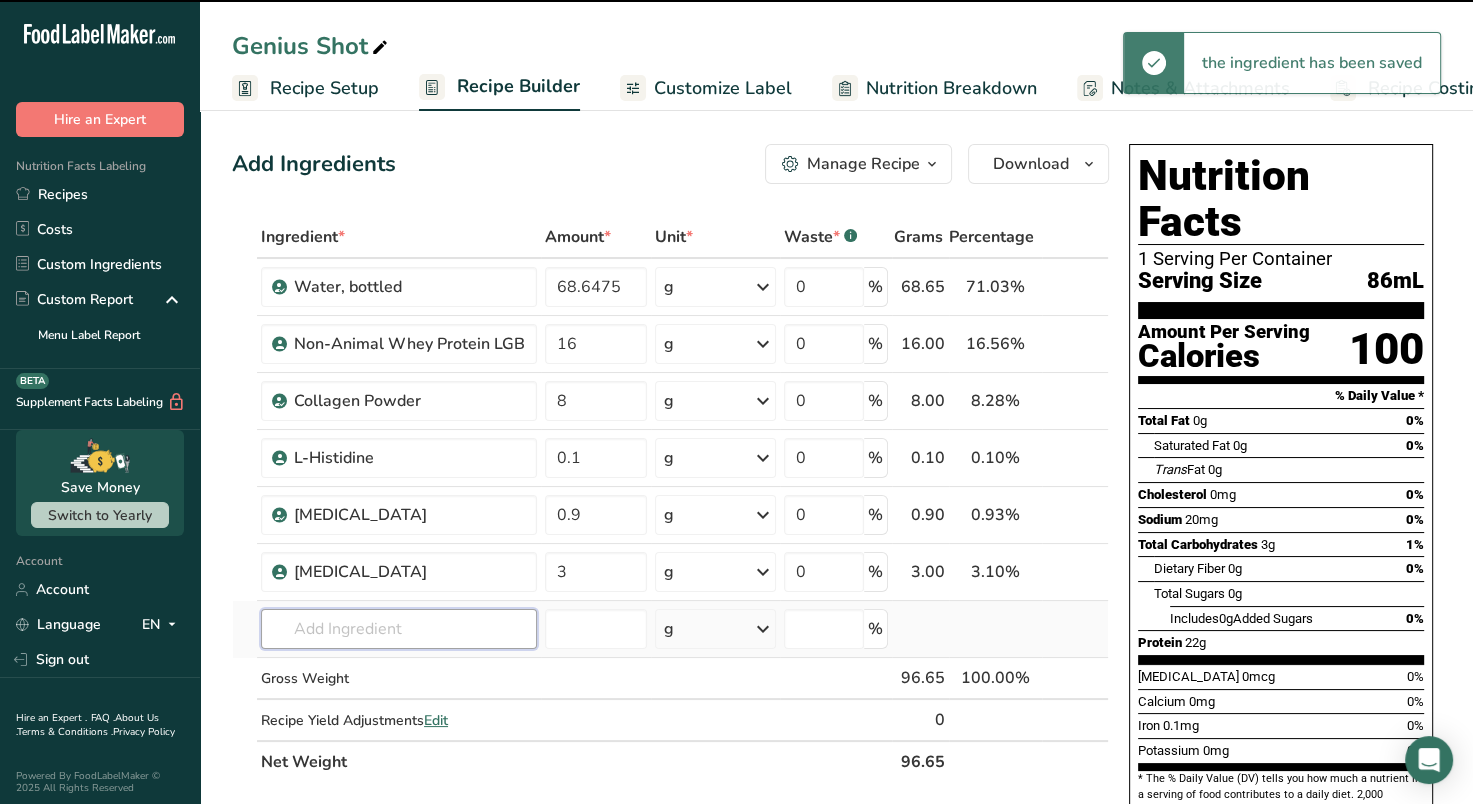 click at bounding box center [399, 629] 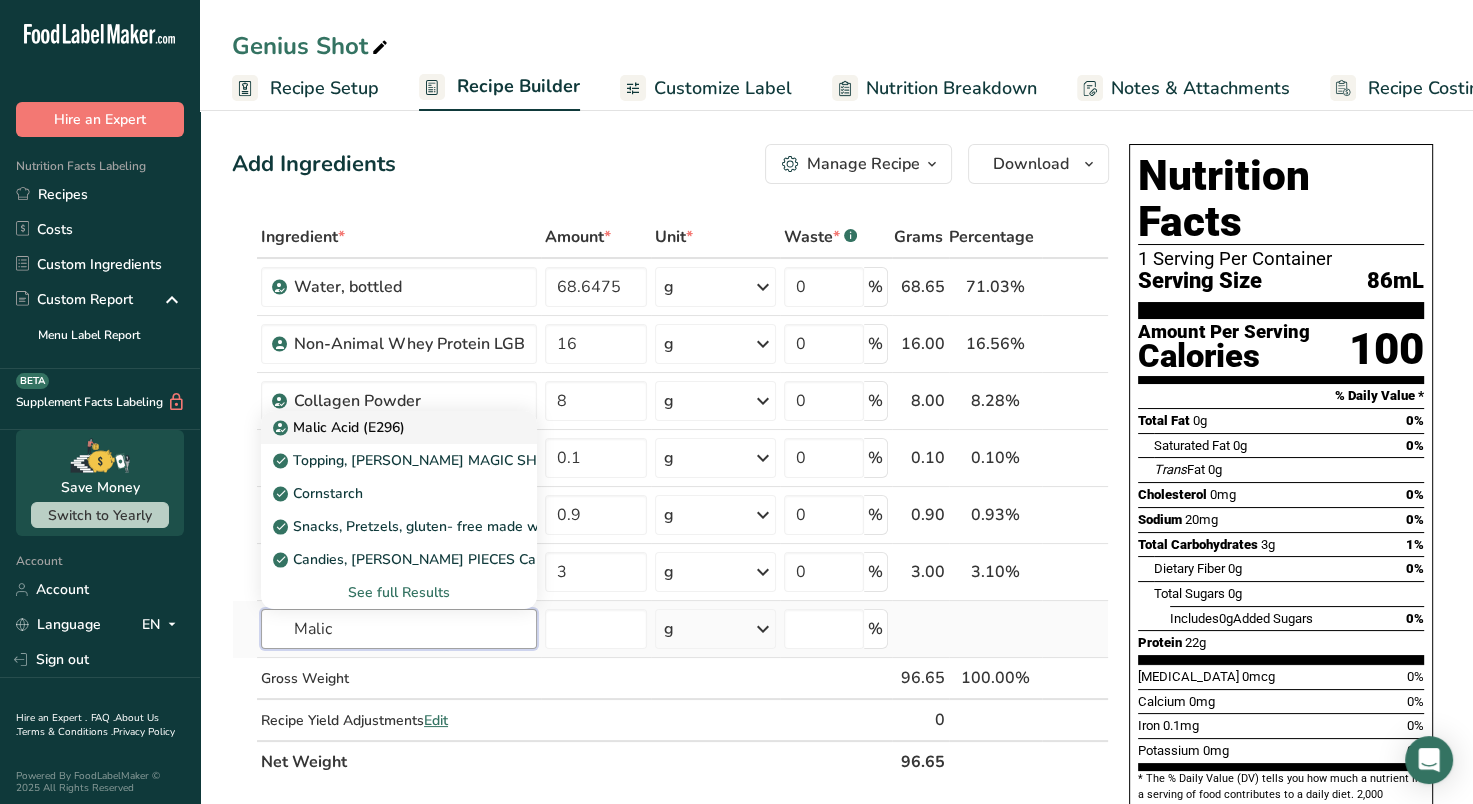 type on "Malic" 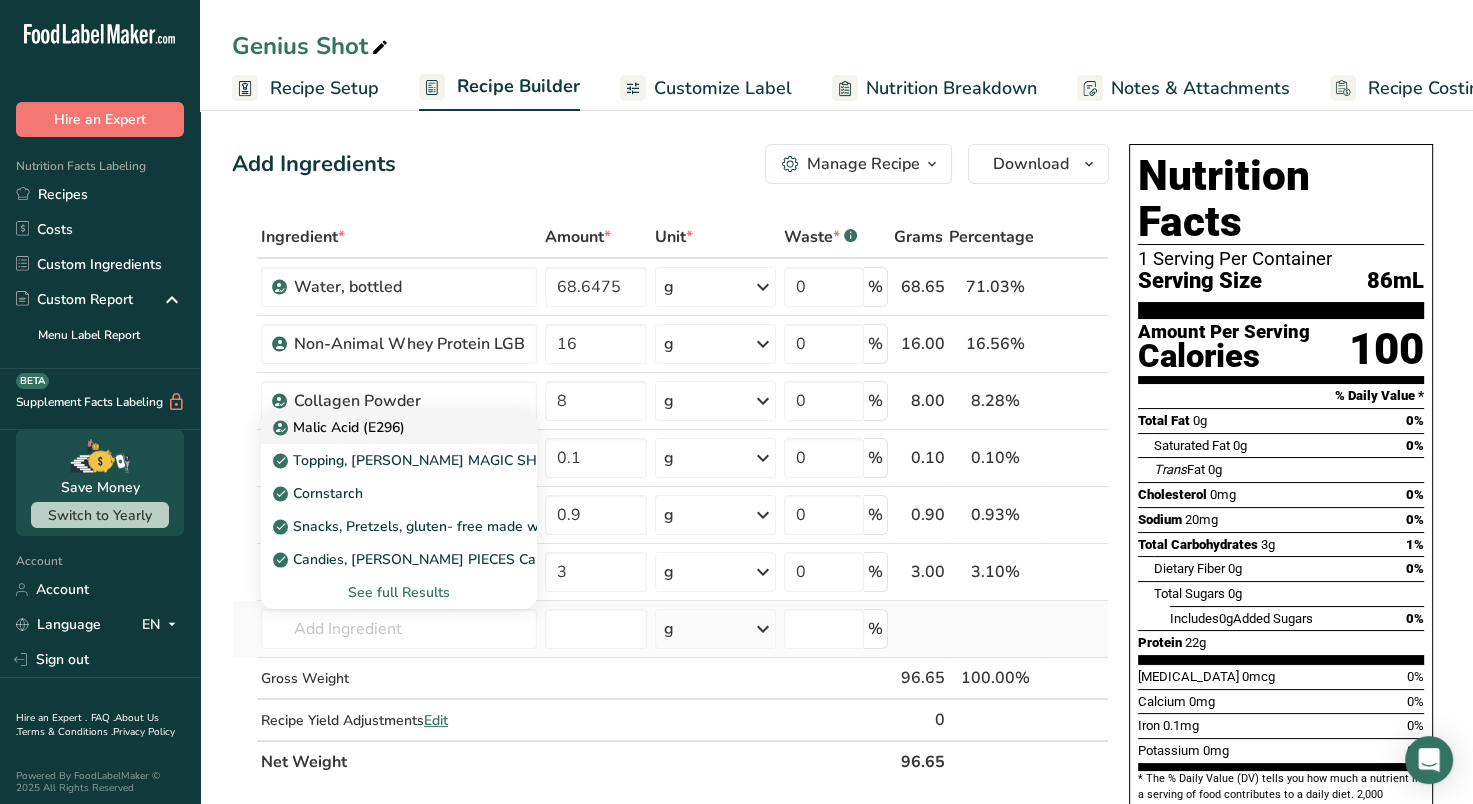 click on "Malic Acid (E296)" at bounding box center (341, 427) 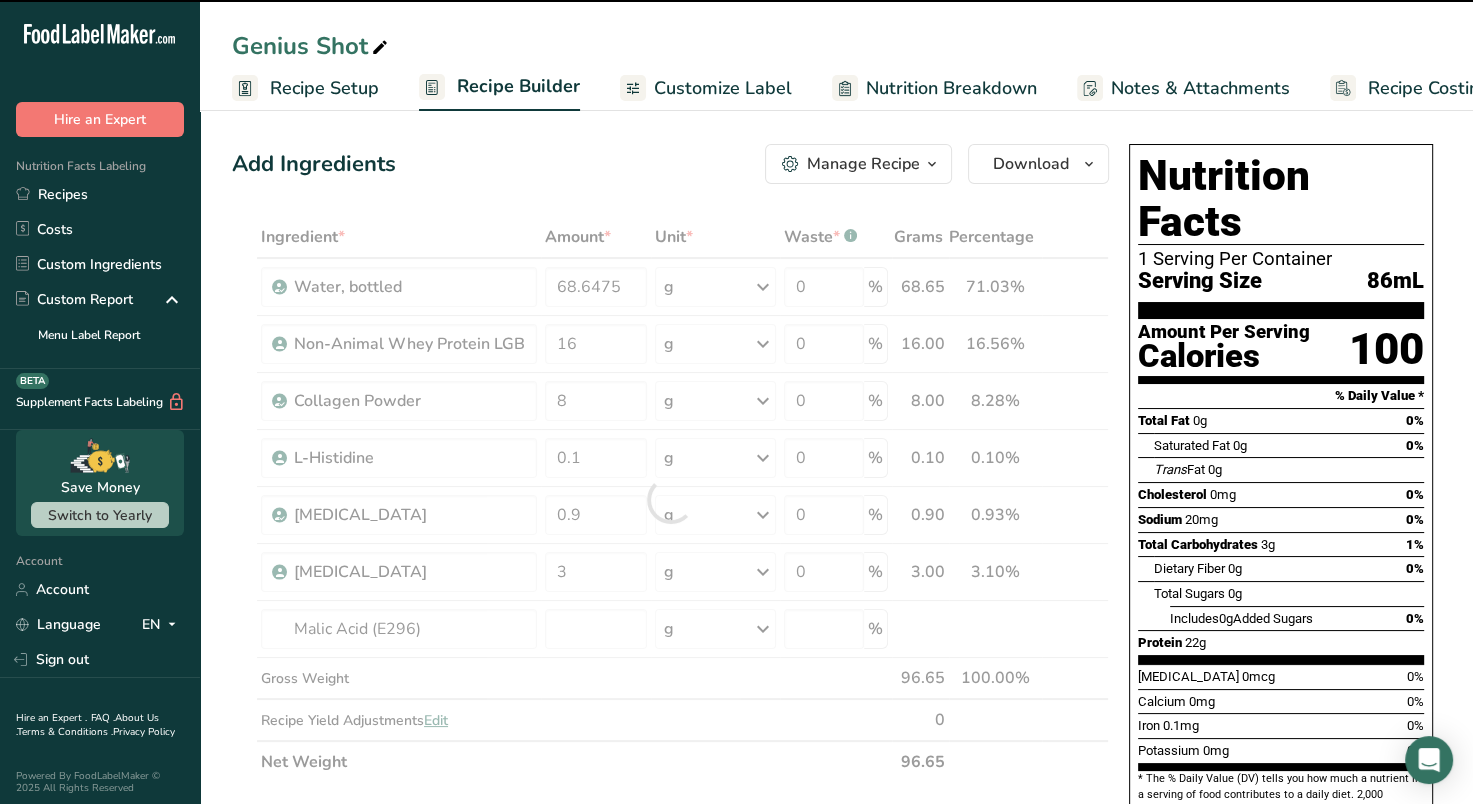 click at bounding box center (670, 499) 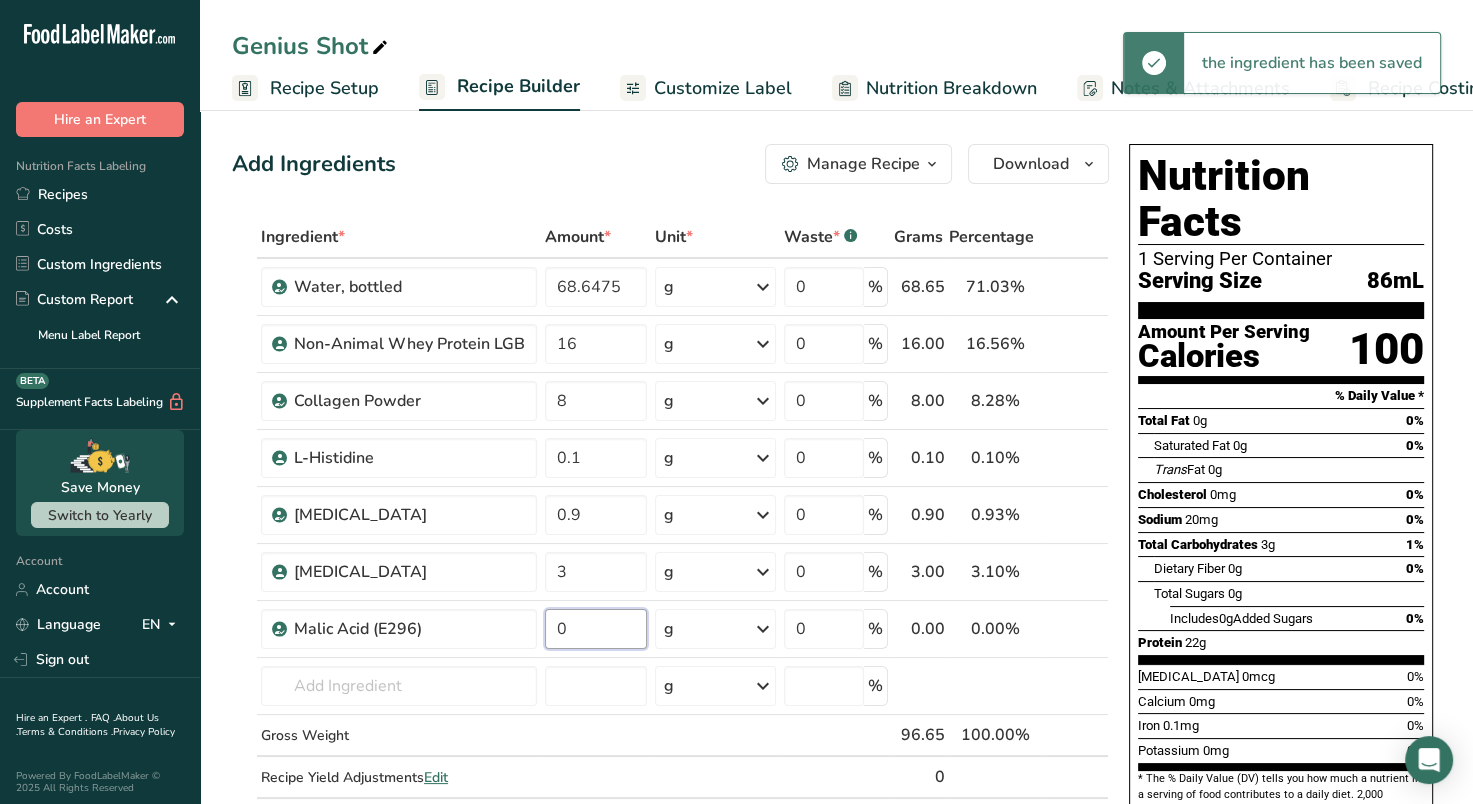 click on "0" at bounding box center [596, 629] 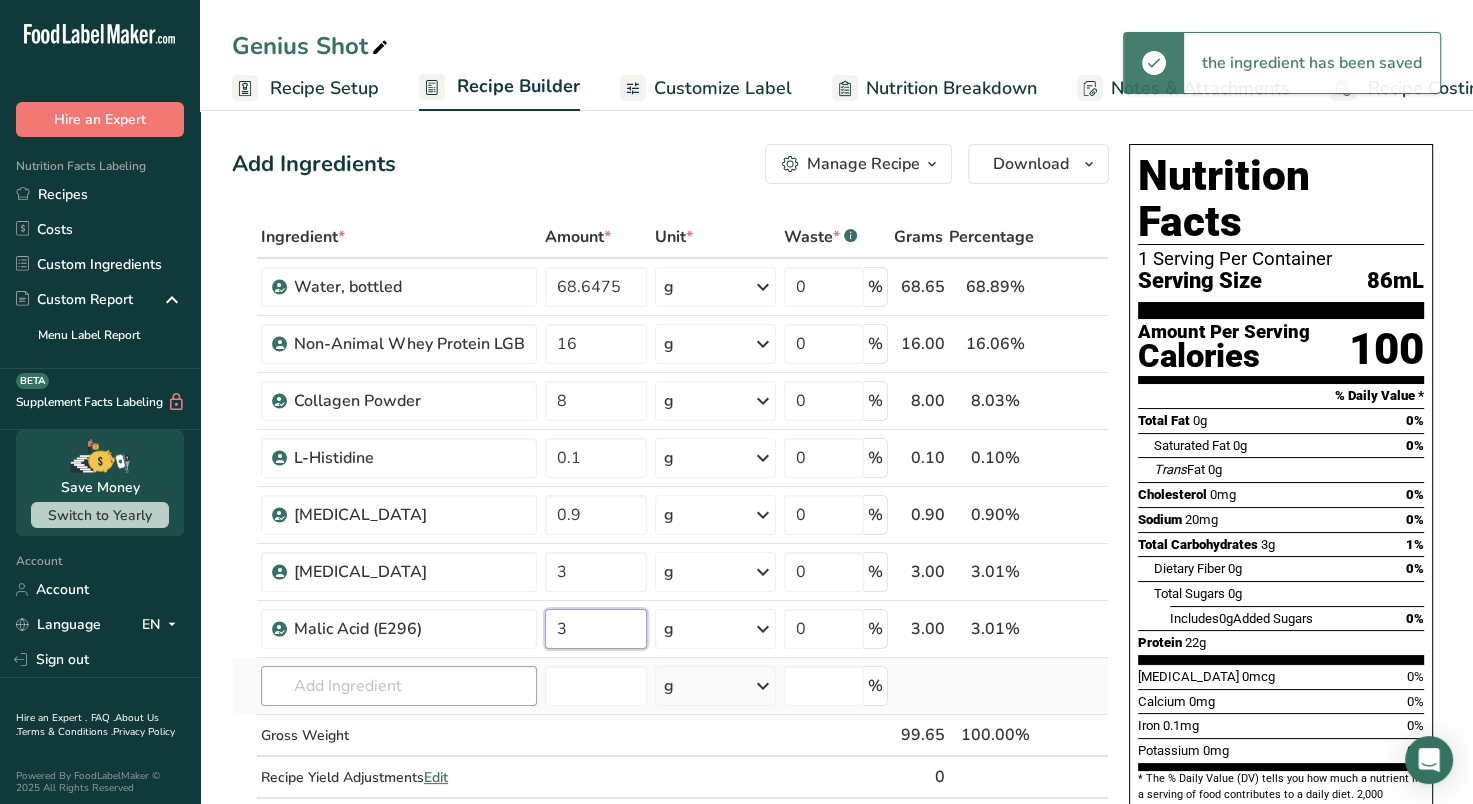 type on "3" 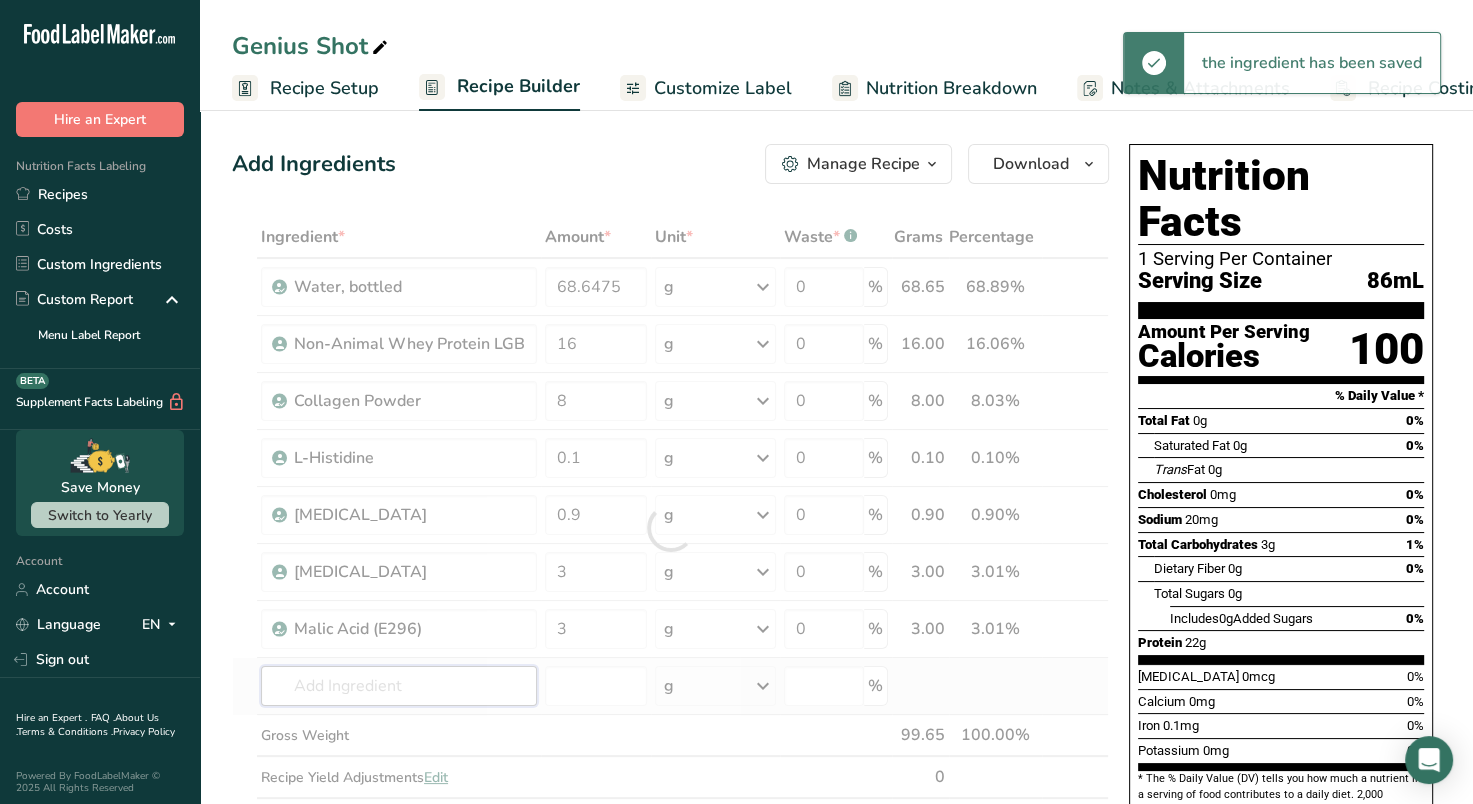 click on "Ingredient *
Amount *
Unit *
Waste *   .a-a{fill:#347362;}.b-a{fill:#fff;}          Grams
Percentage
Water, bottled
68.6475
g
Weight Units
g
kg
mg
See more
Volume Units
l
Volume units require a density conversion. If you know your ingredient's density enter it below. Otherwise, click on "RIA" our AI Regulatory bot - she will be able to help you
lb/ft3
g/cm3
Confirm
mL
Volume units require a density conversion. If you know your ingredient's density enter it below. Otherwise, click on "RIA" our AI Regulatory bot - she will be able to help you
lb/ft3" at bounding box center (670, 528) 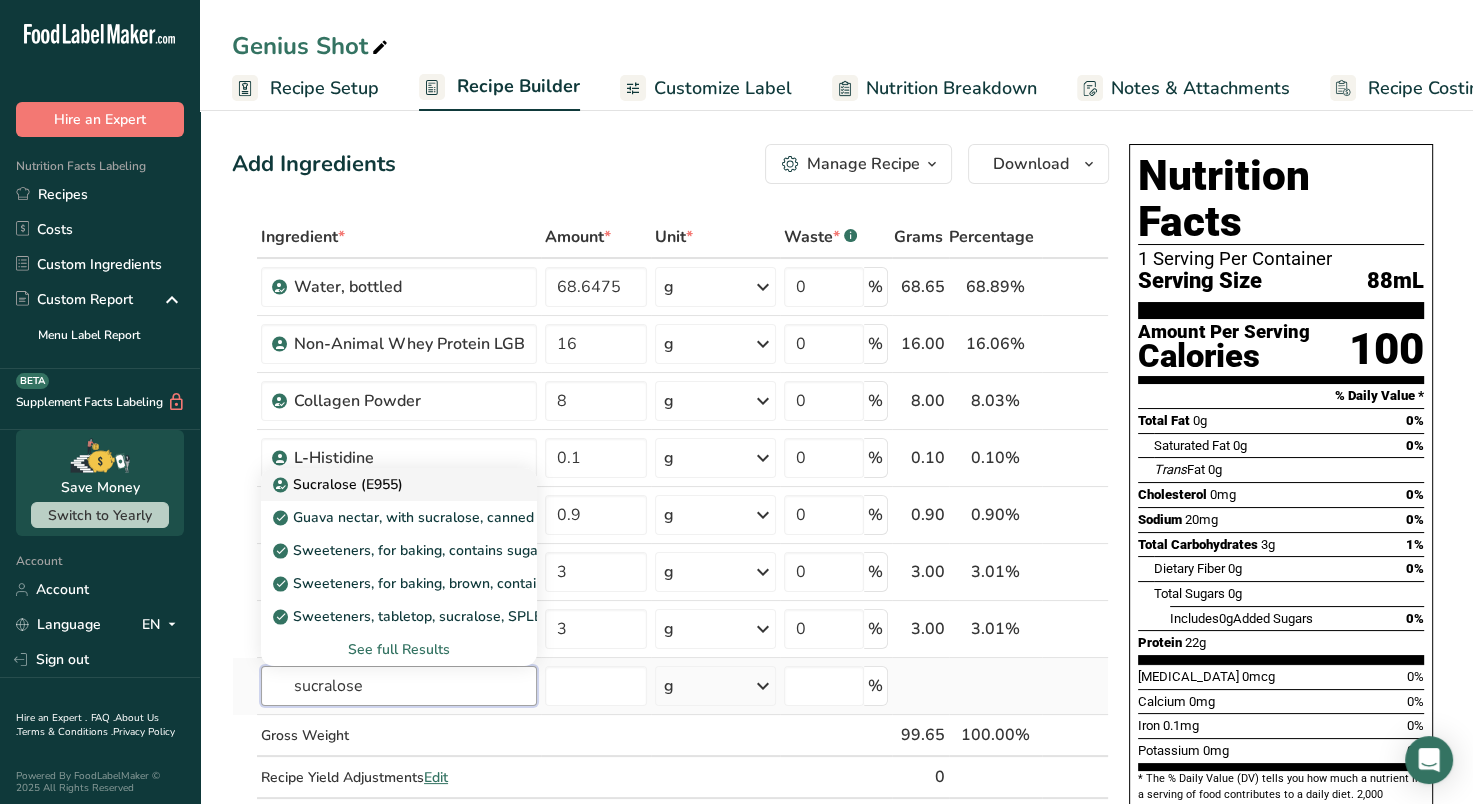 type on "sucralose" 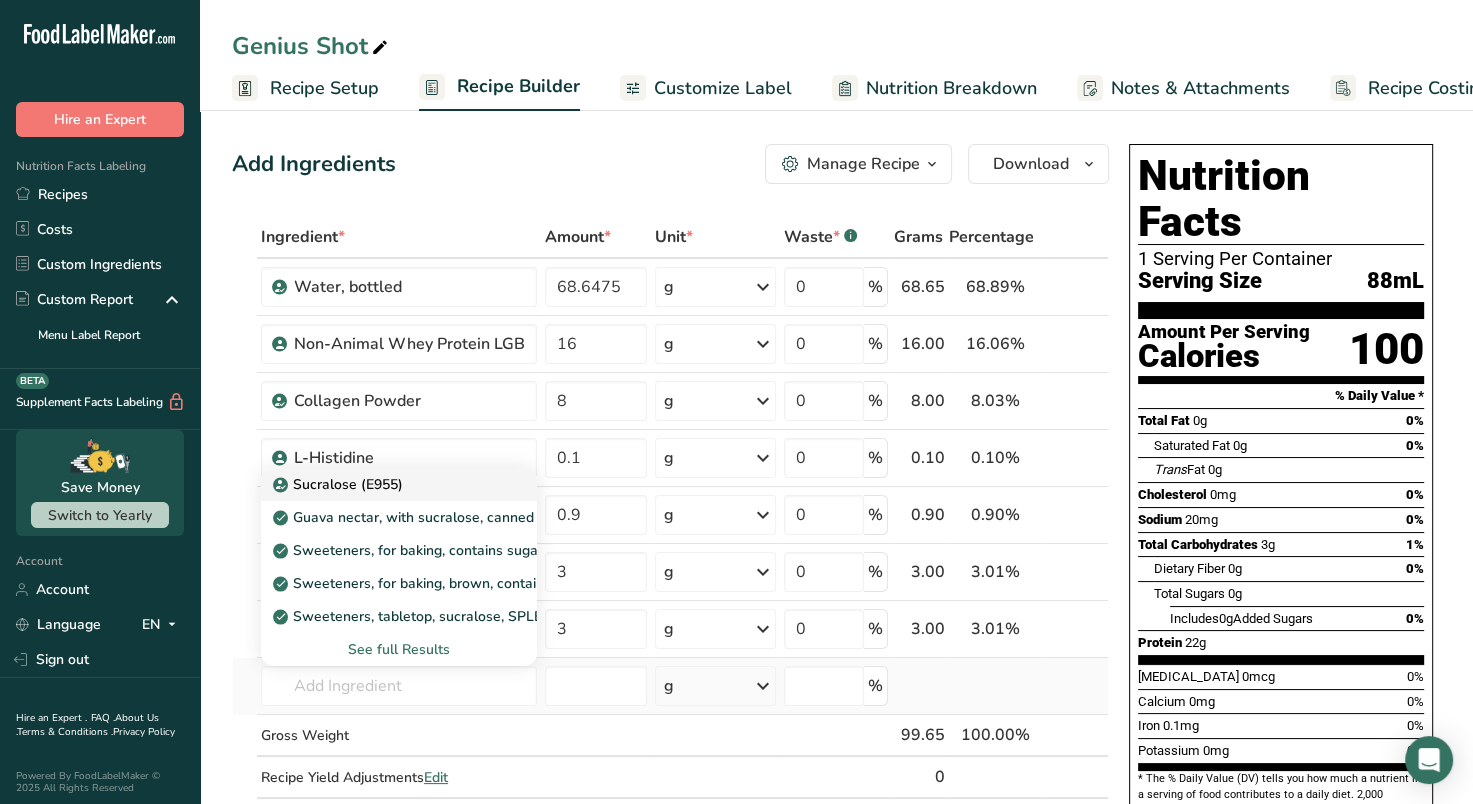 click on "Sucralose (E955)" at bounding box center [340, 484] 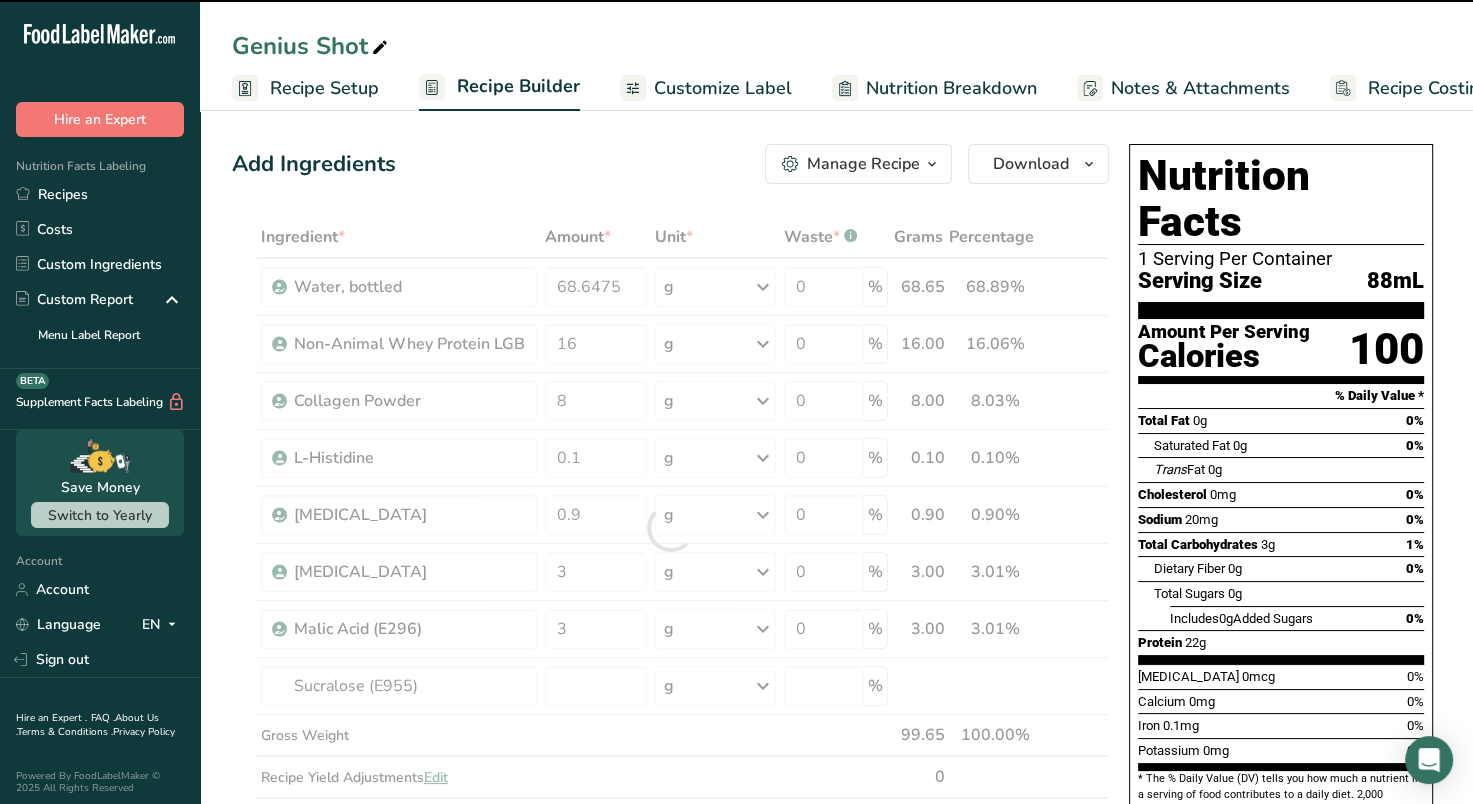 type on "0" 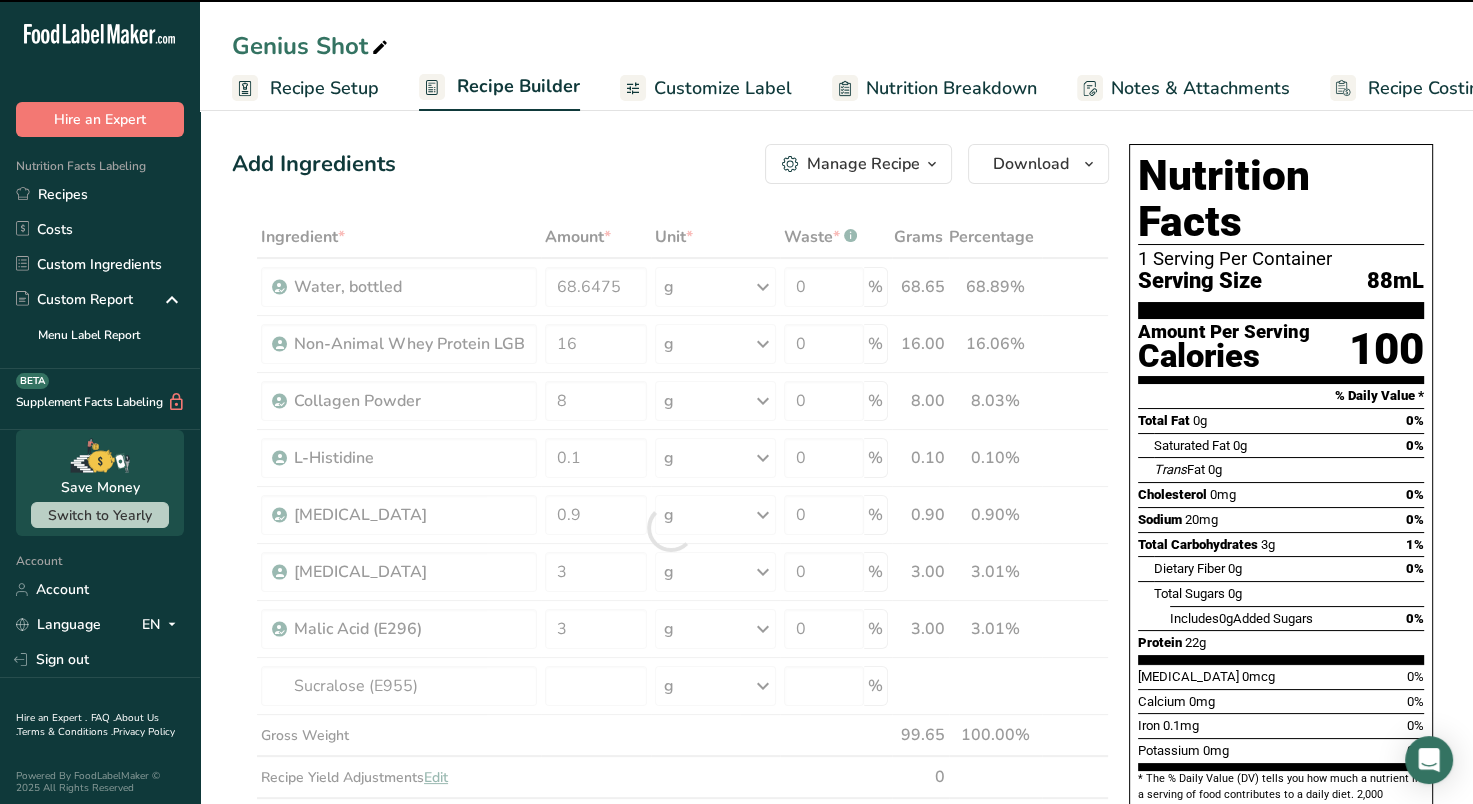 type on "0" 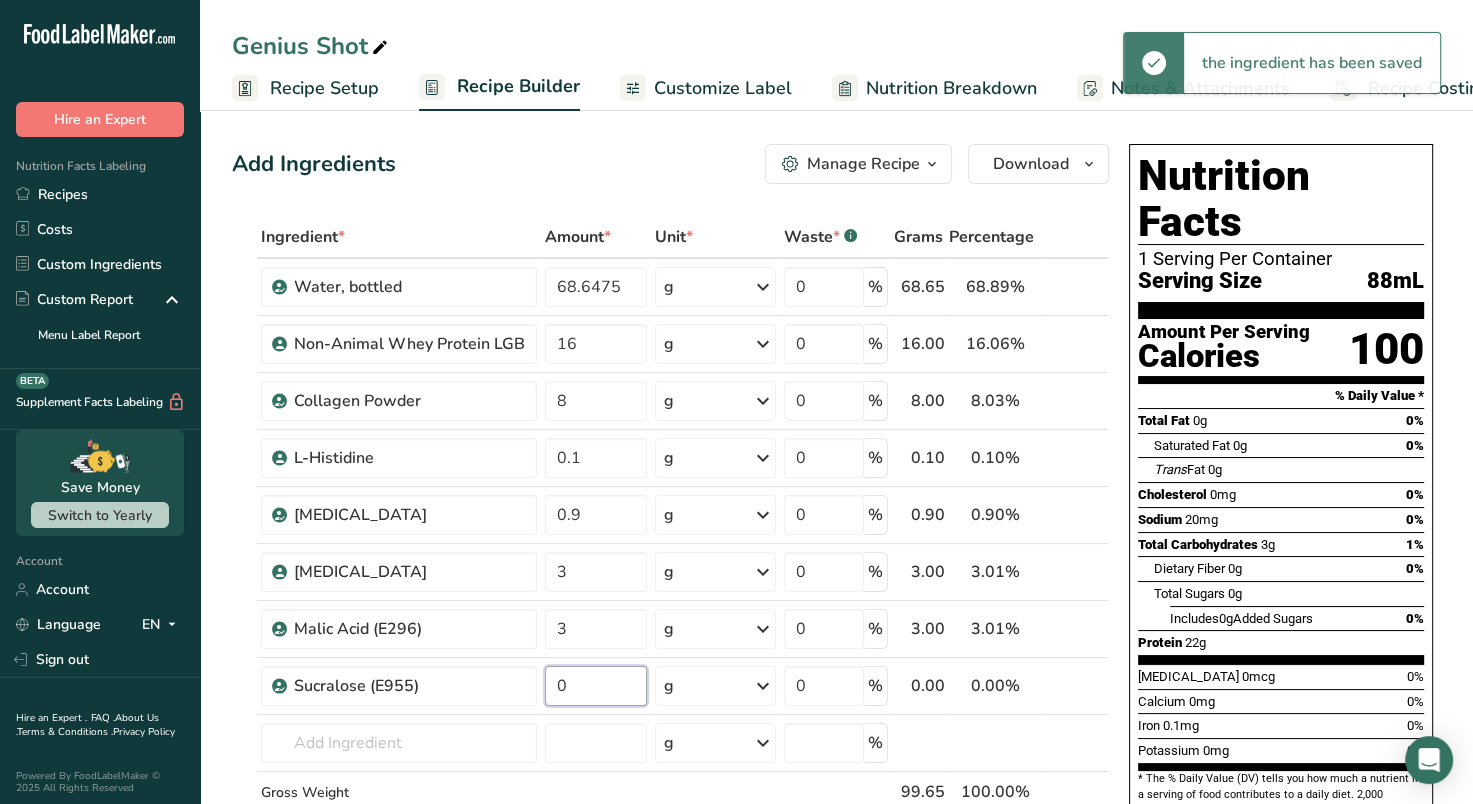 click on "0" at bounding box center (596, 686) 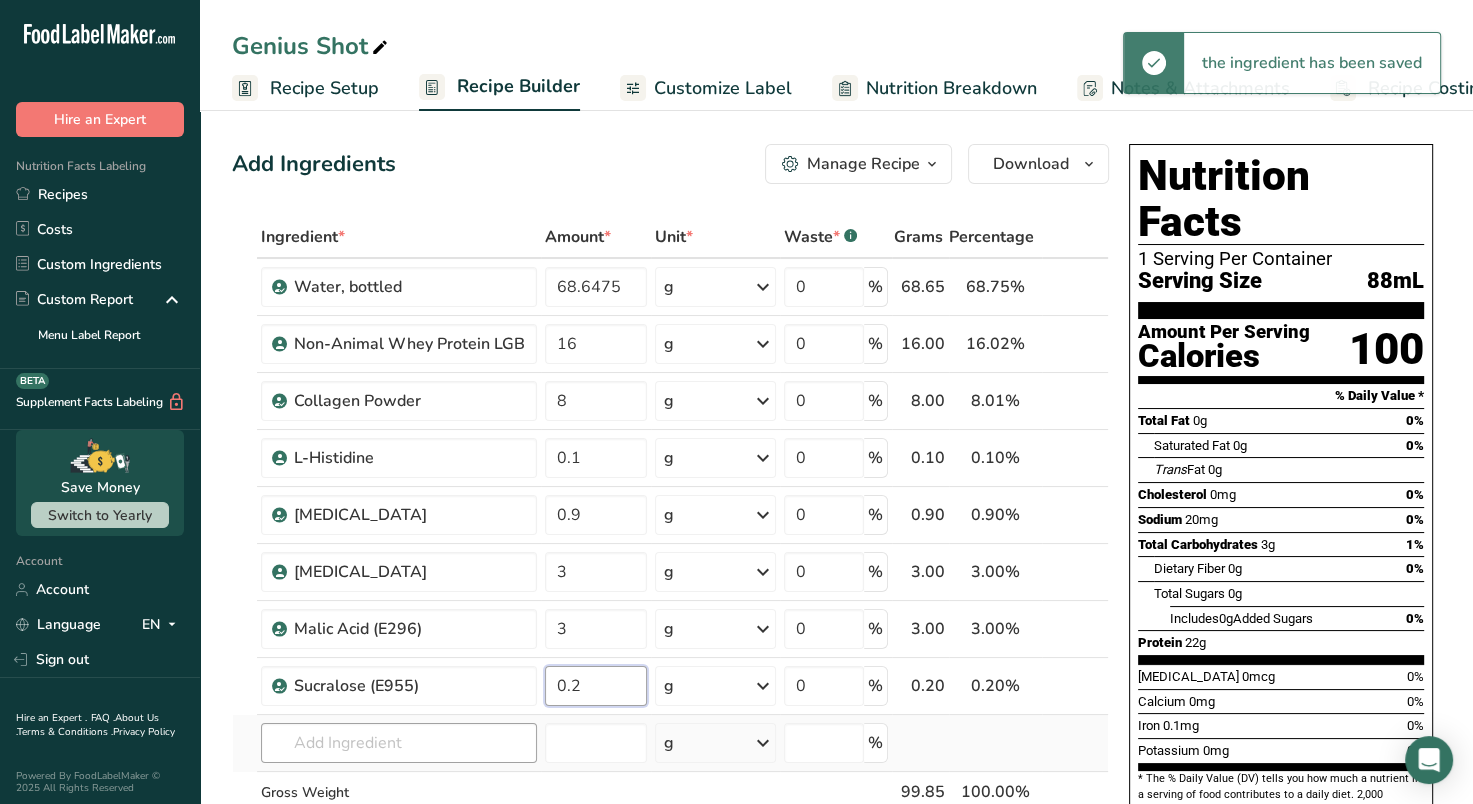 type on "0.2" 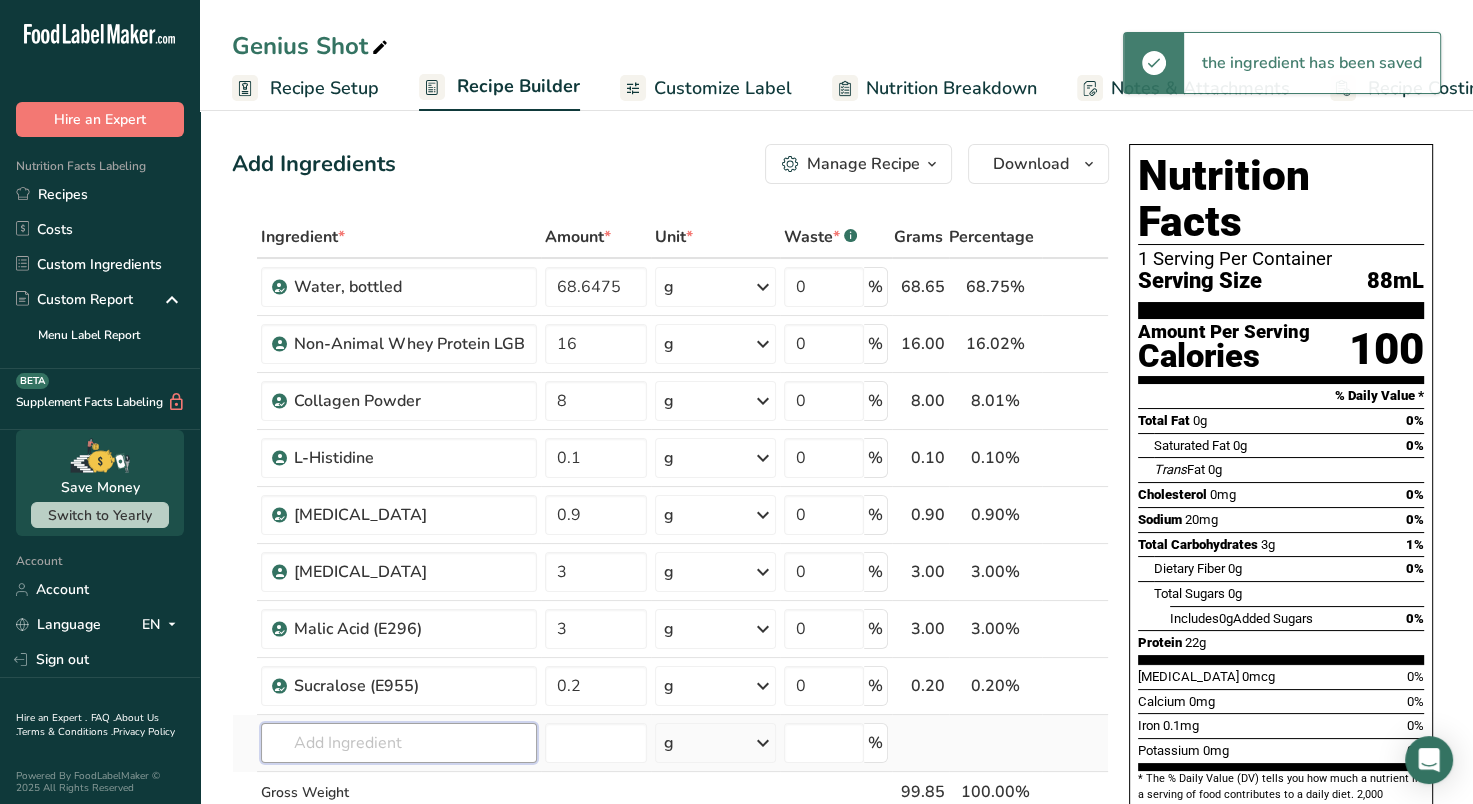 click on "Ingredient *
Amount *
Unit *
Waste *   .a-a{fill:#347362;}.b-a{fill:#fff;}          Grams
Percentage
Water, bottled
68.6475
g
Weight Units
g
kg
mg
See more
Volume Units
l
Volume units require a density conversion. If you know your ingredient's density enter it below. Otherwise, click on "RIA" our AI Regulatory bot - she will be able to help you
lb/ft3
g/cm3
Confirm
mL
Volume units require a density conversion. If you know your ingredient's density enter it below. Otherwise, click on "RIA" our AI Regulatory bot - she will be able to help you
lb/ft3" at bounding box center (670, 556) 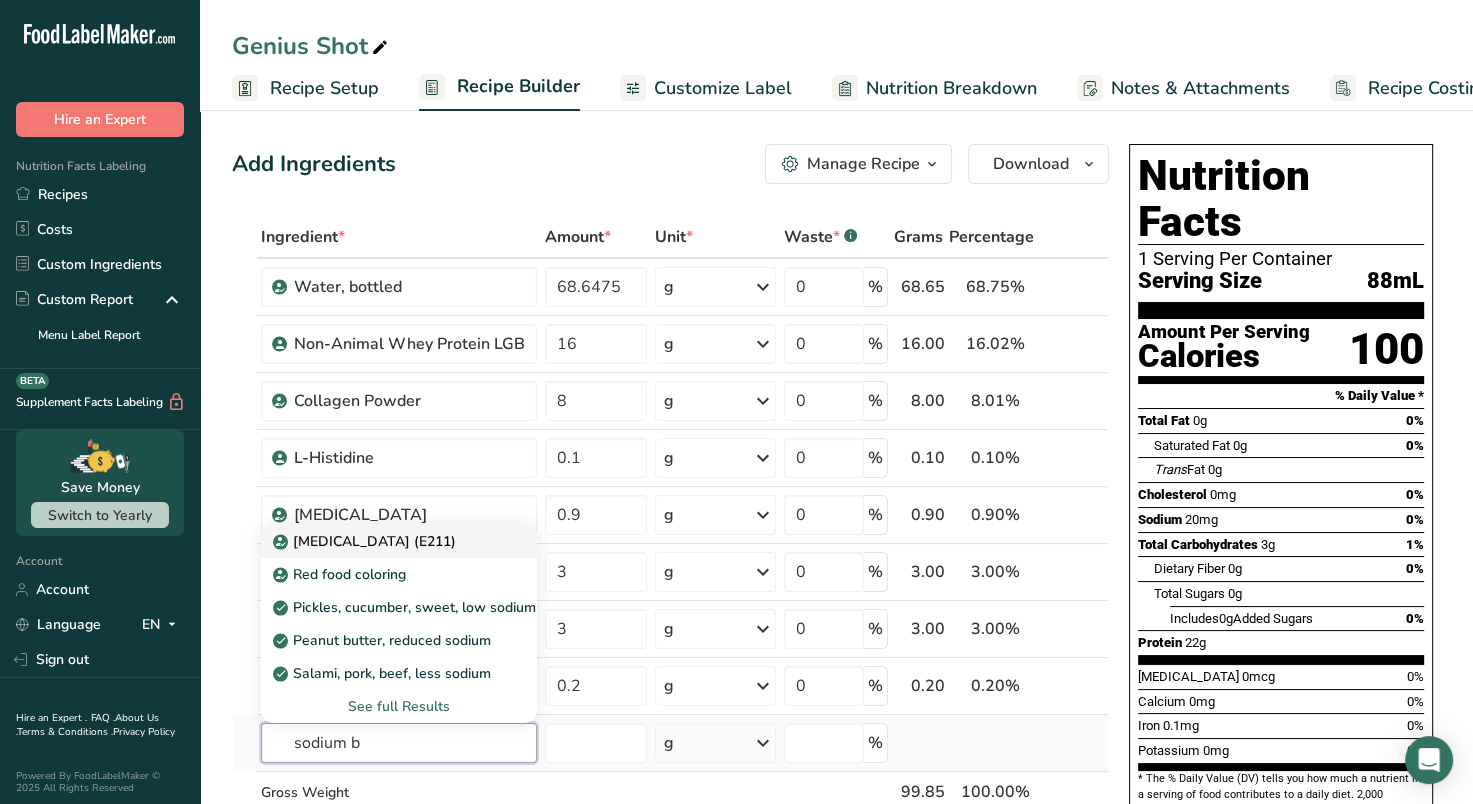 type on "[MEDICAL_DATA] (E211)" 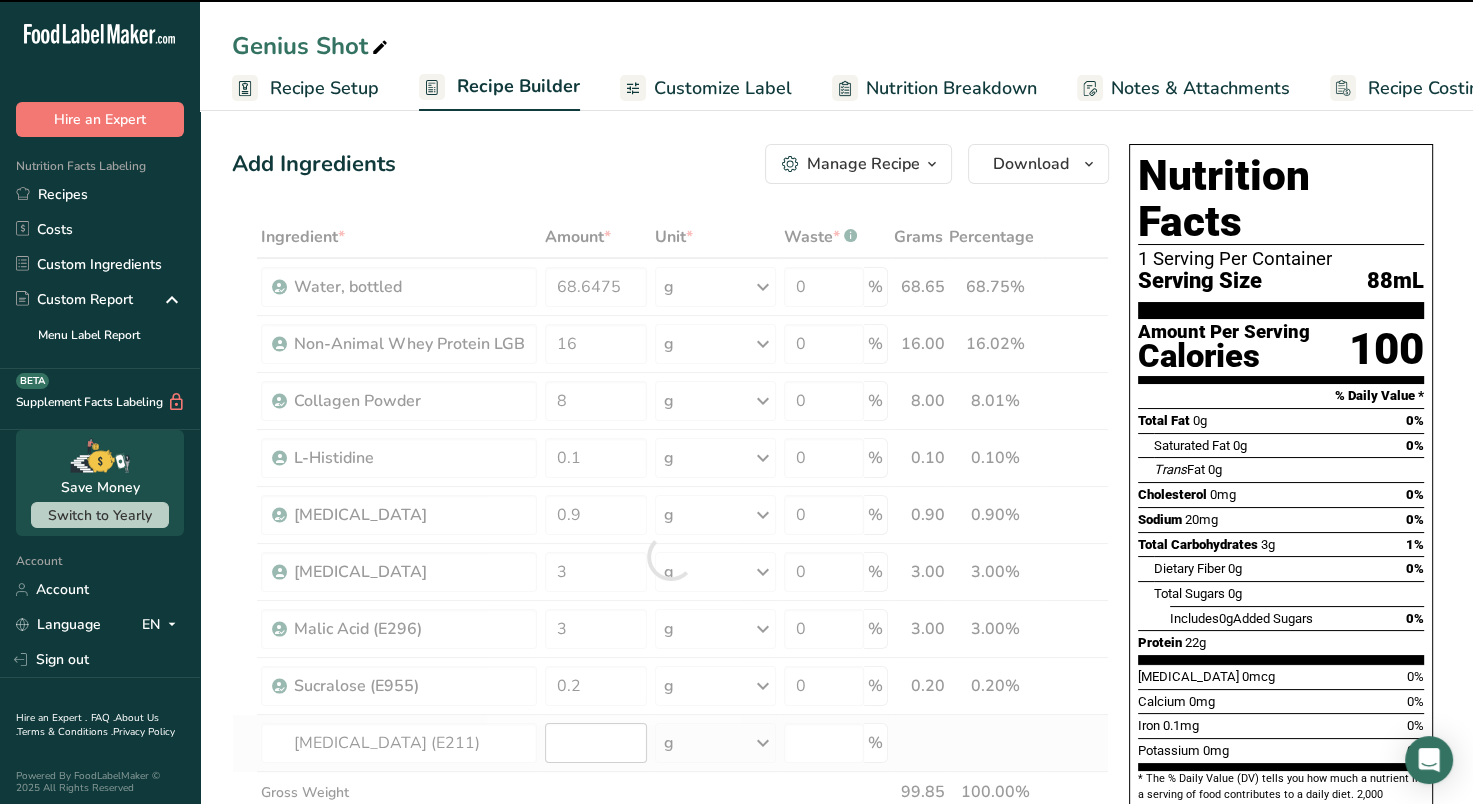 type on "0" 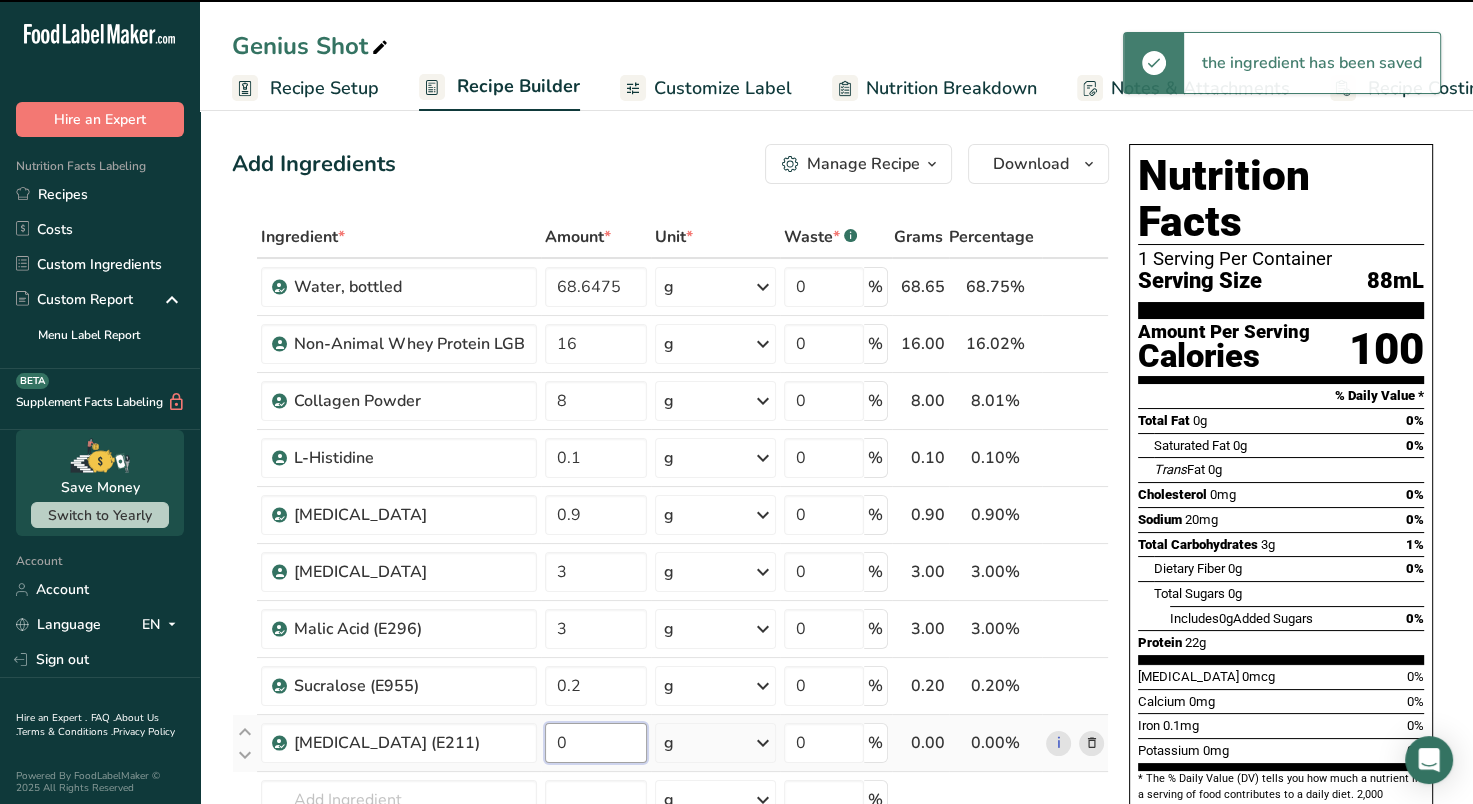 click on "0" at bounding box center (596, 743) 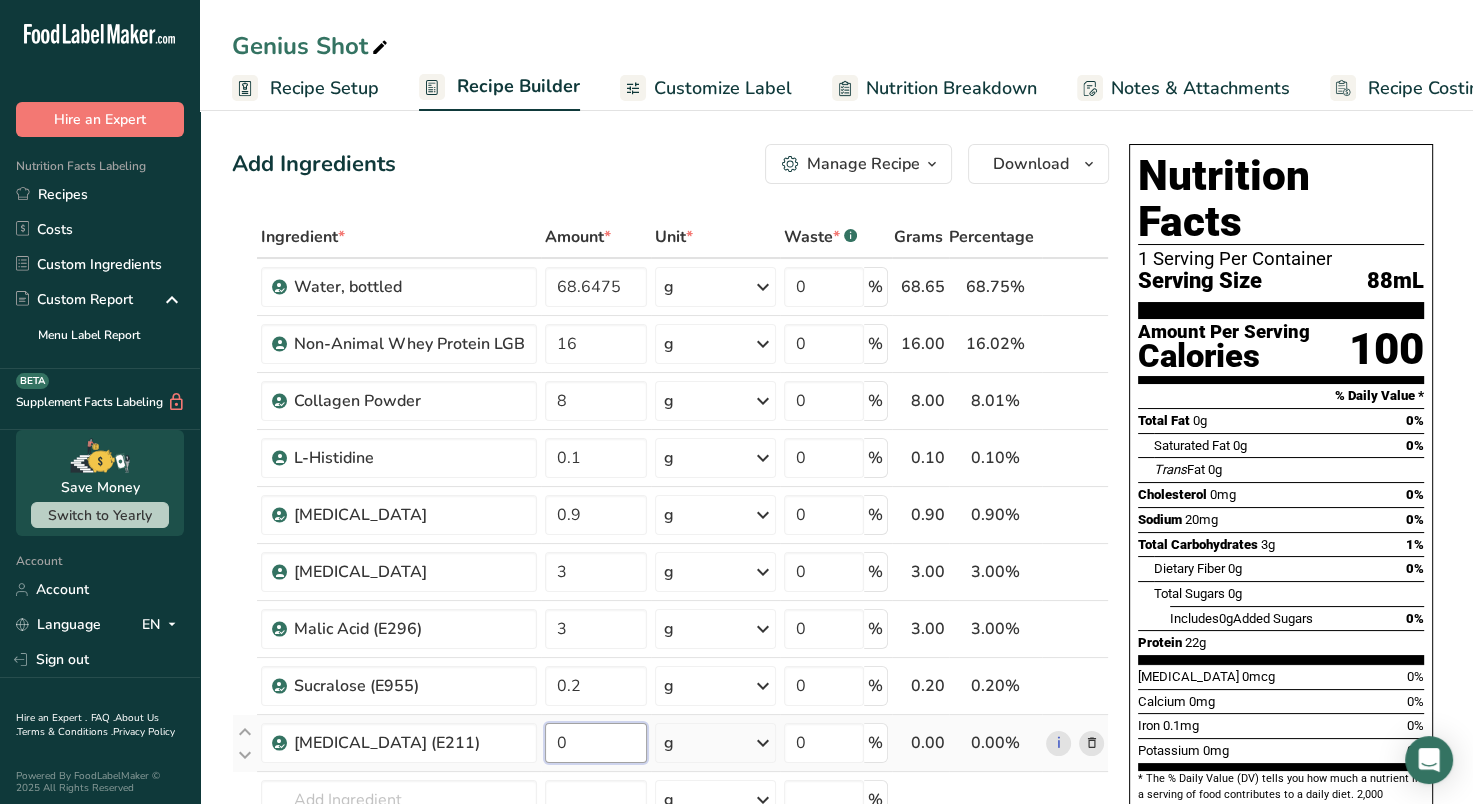 type on "5" 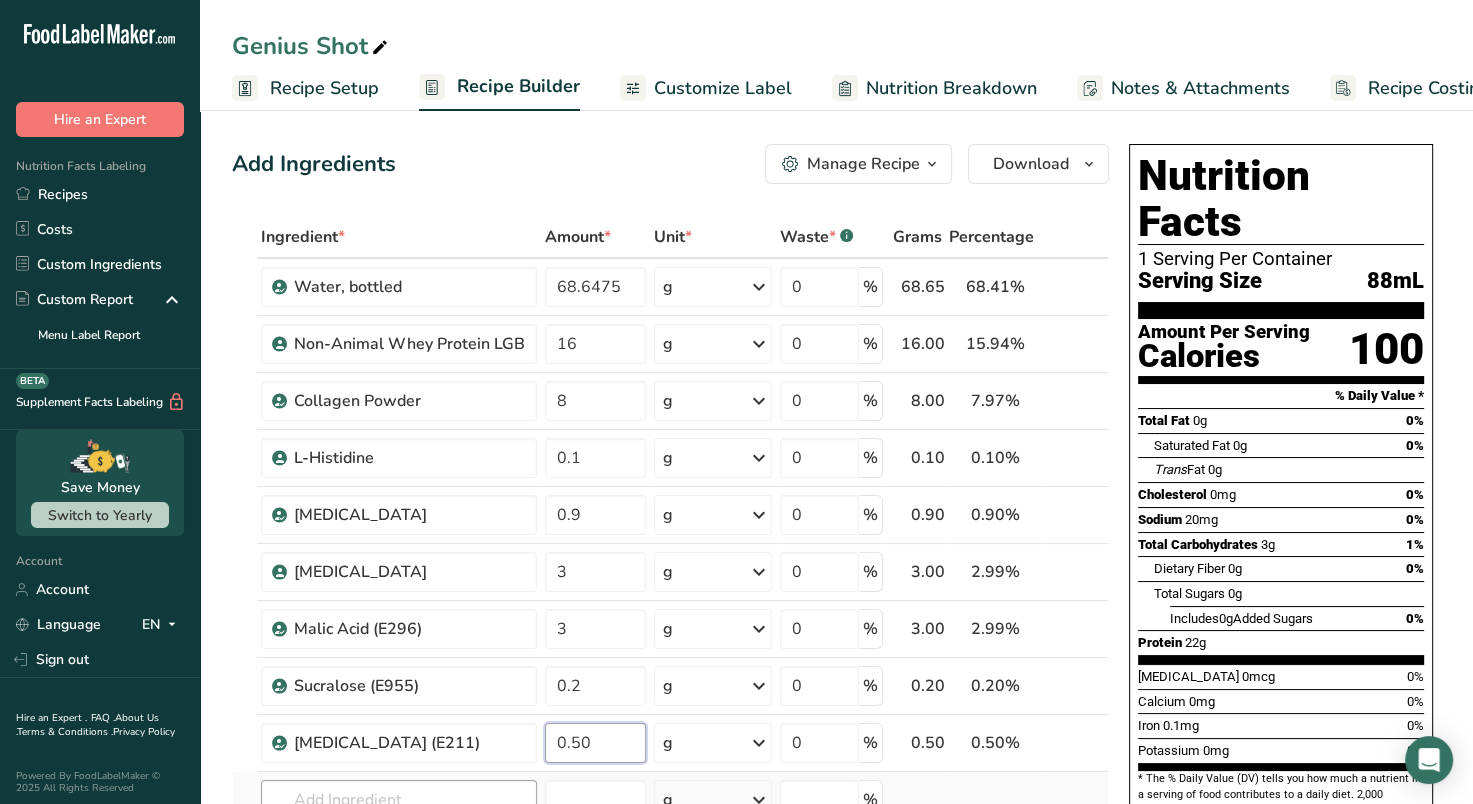 type on "0.50" 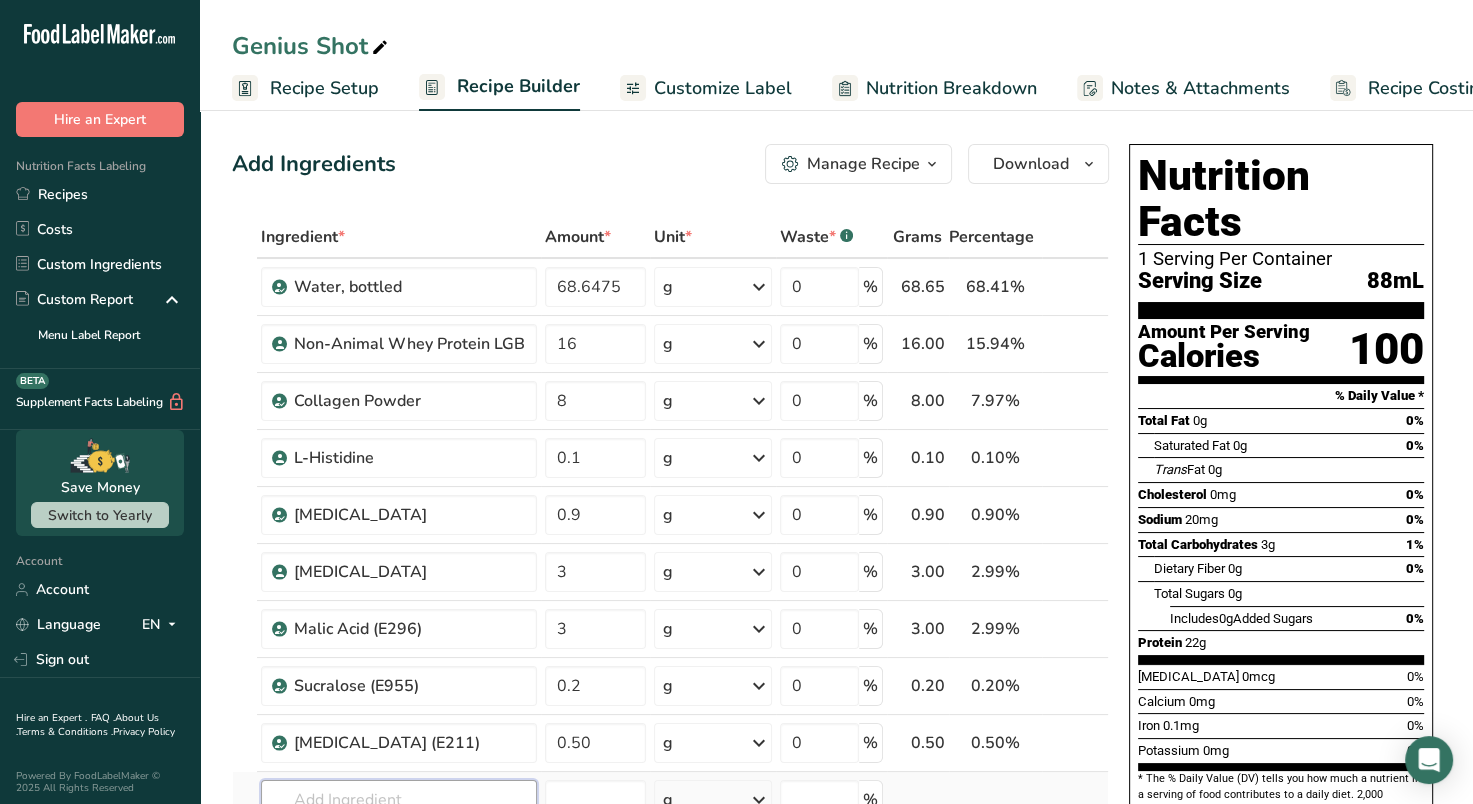 click on "Ingredient *
Amount *
Unit *
Waste *   .a-a{fill:#347362;}.b-a{fill:#fff;}          Grams
Percentage
Water, bottled
68.6475
g
Weight Units
g
kg
mg
See more
Volume Units
l
Volume units require a density conversion. If you know your ingredient's density enter it below. Otherwise, click on "RIA" our AI Regulatory bot - she will be able to help you
lb/ft3
g/cm3
Confirm
mL
Volume units require a density conversion. If you know your ingredient's density enter it below. Otherwise, click on "RIA" our AI Regulatory bot - she will be able to help you
lb/ft3" at bounding box center [670, 585] 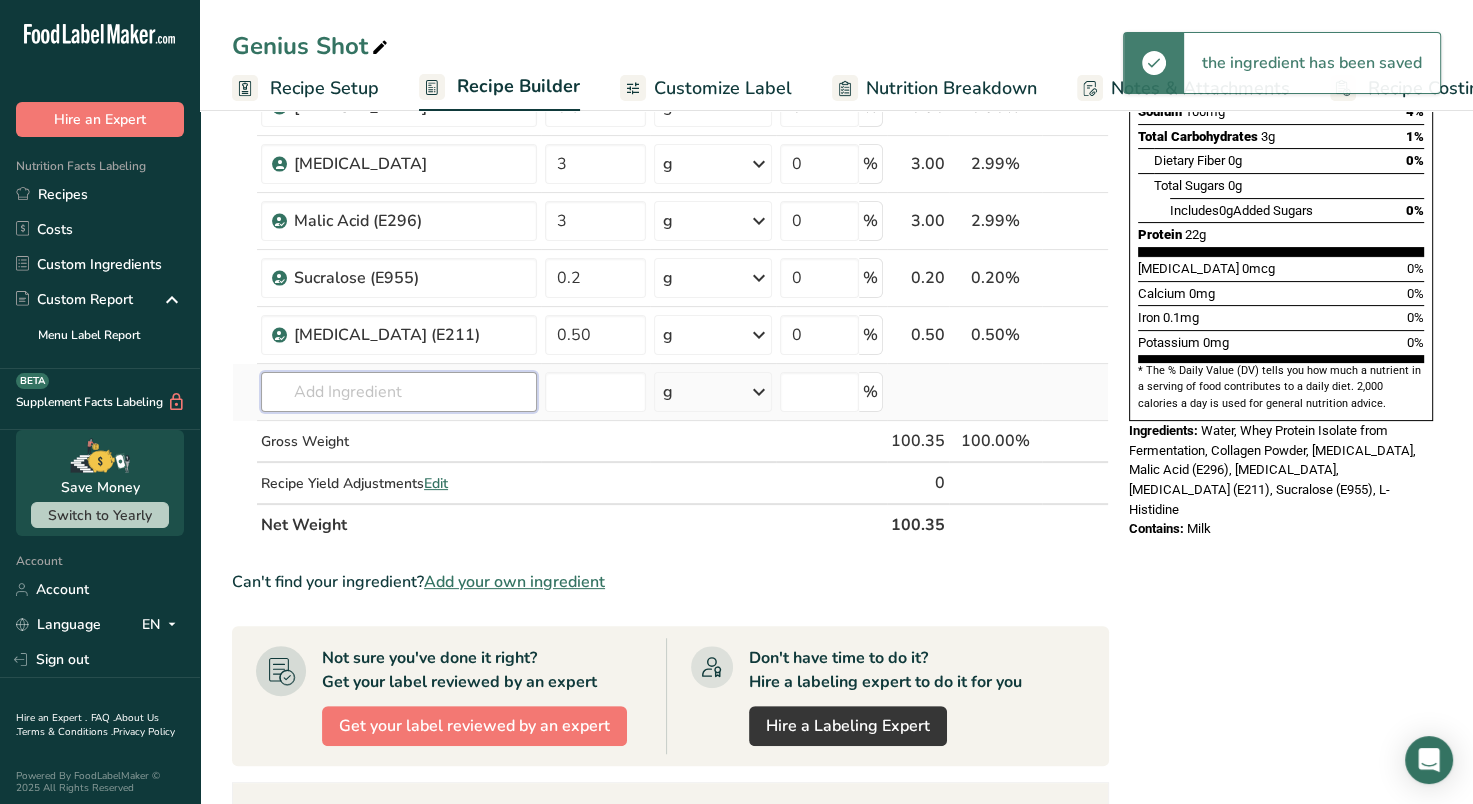 scroll, scrollTop: 410, scrollLeft: 0, axis: vertical 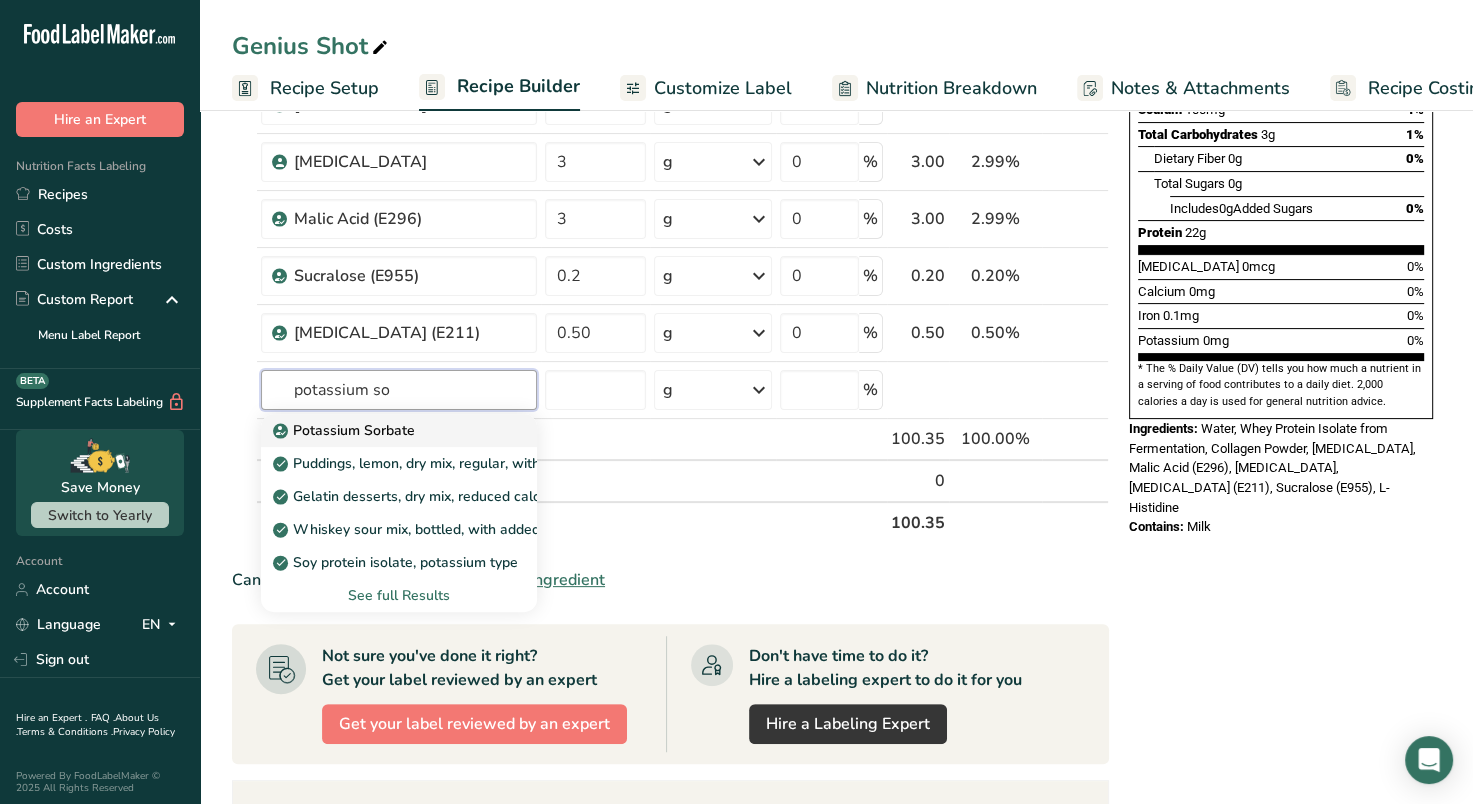 type on "Potassium Sorbate" 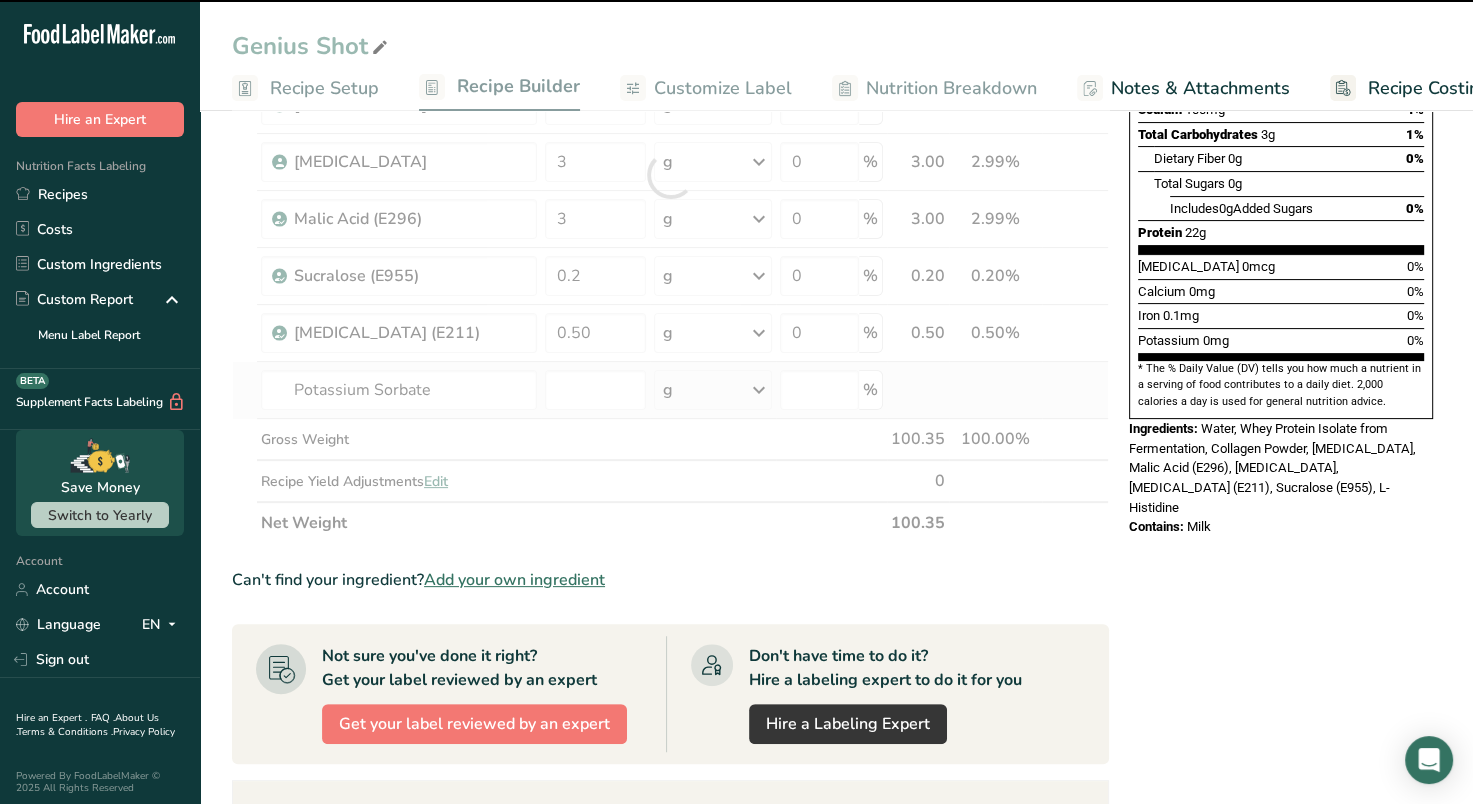 type on "0" 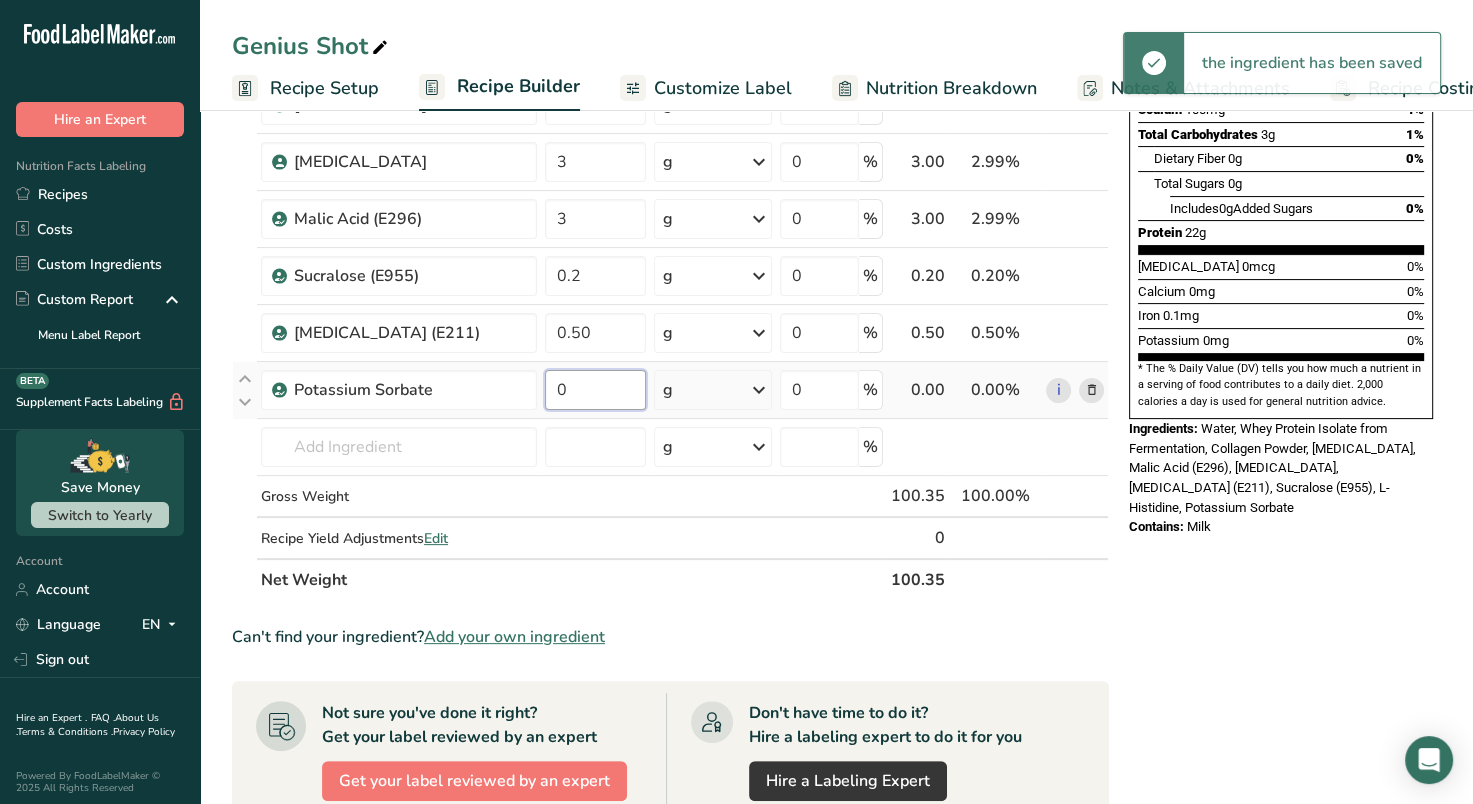 click on "0" at bounding box center [595, 390] 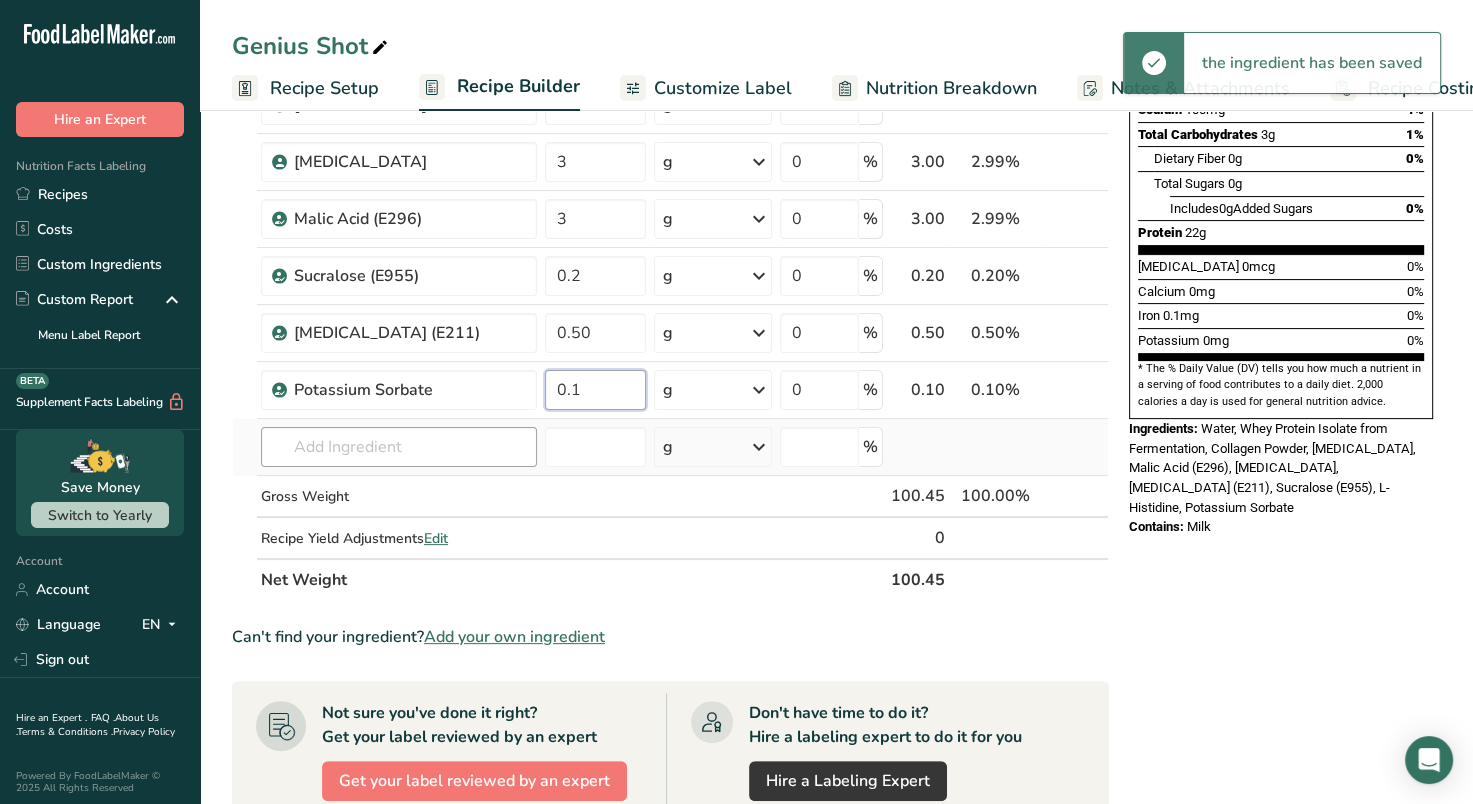 type on "0.1" 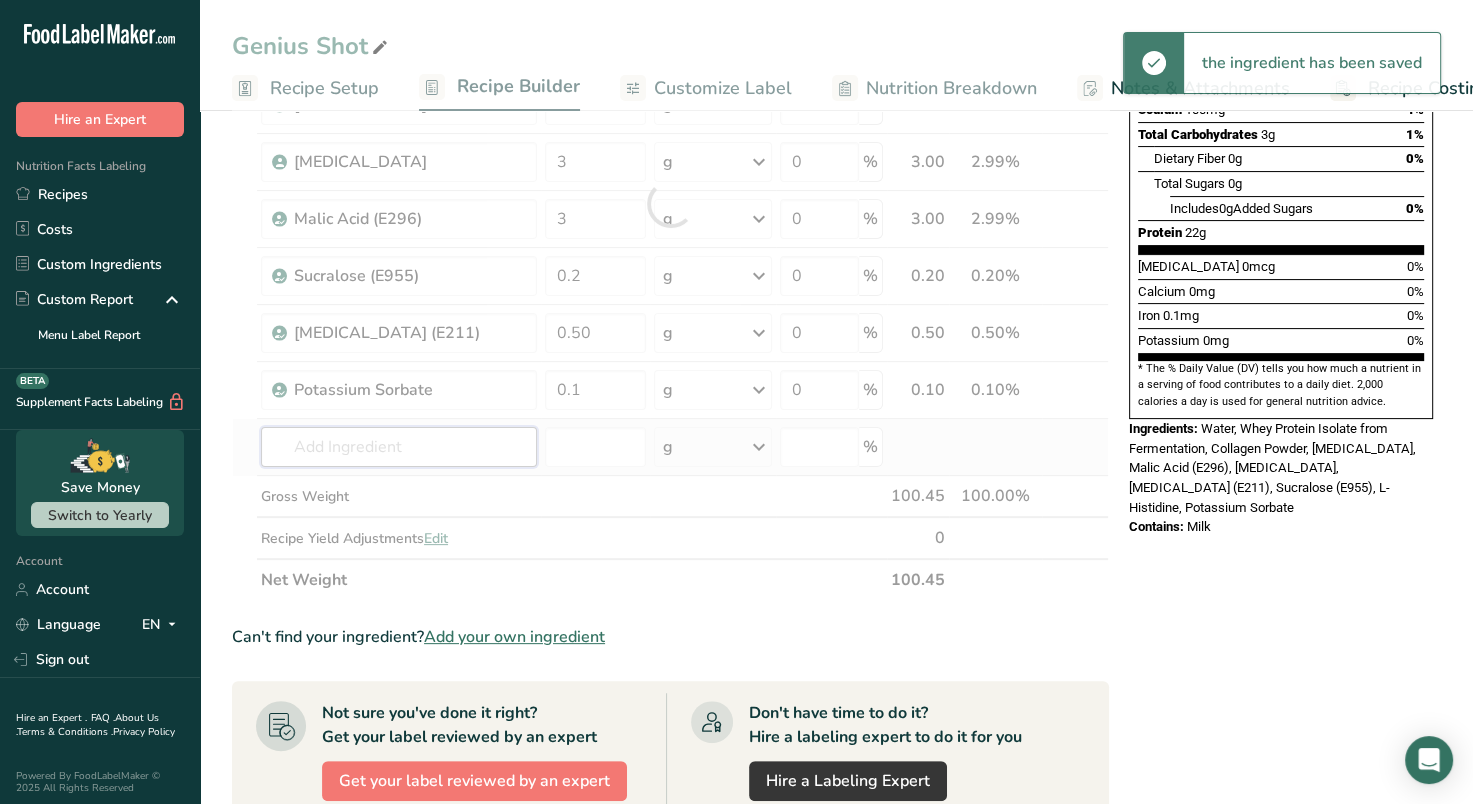 click on "Ingredient *
Amount *
Unit *
Waste *   .a-a{fill:#347362;}.b-a{fill:#fff;}          Grams
Percentage
Water, bottled
68.6475
g
Weight Units
g
kg
mg
See more
Volume Units
l
Volume units require a density conversion. If you know your ingredient's density enter it below. Otherwise, click on "RIA" our AI Regulatory bot - she will be able to help you
lb/ft3
g/cm3
Confirm
mL
Volume units require a density conversion. If you know your ingredient's density enter it below. Otherwise, click on "RIA" our AI Regulatory bot - she will be able to help you
lb/ft3" at bounding box center [670, 203] 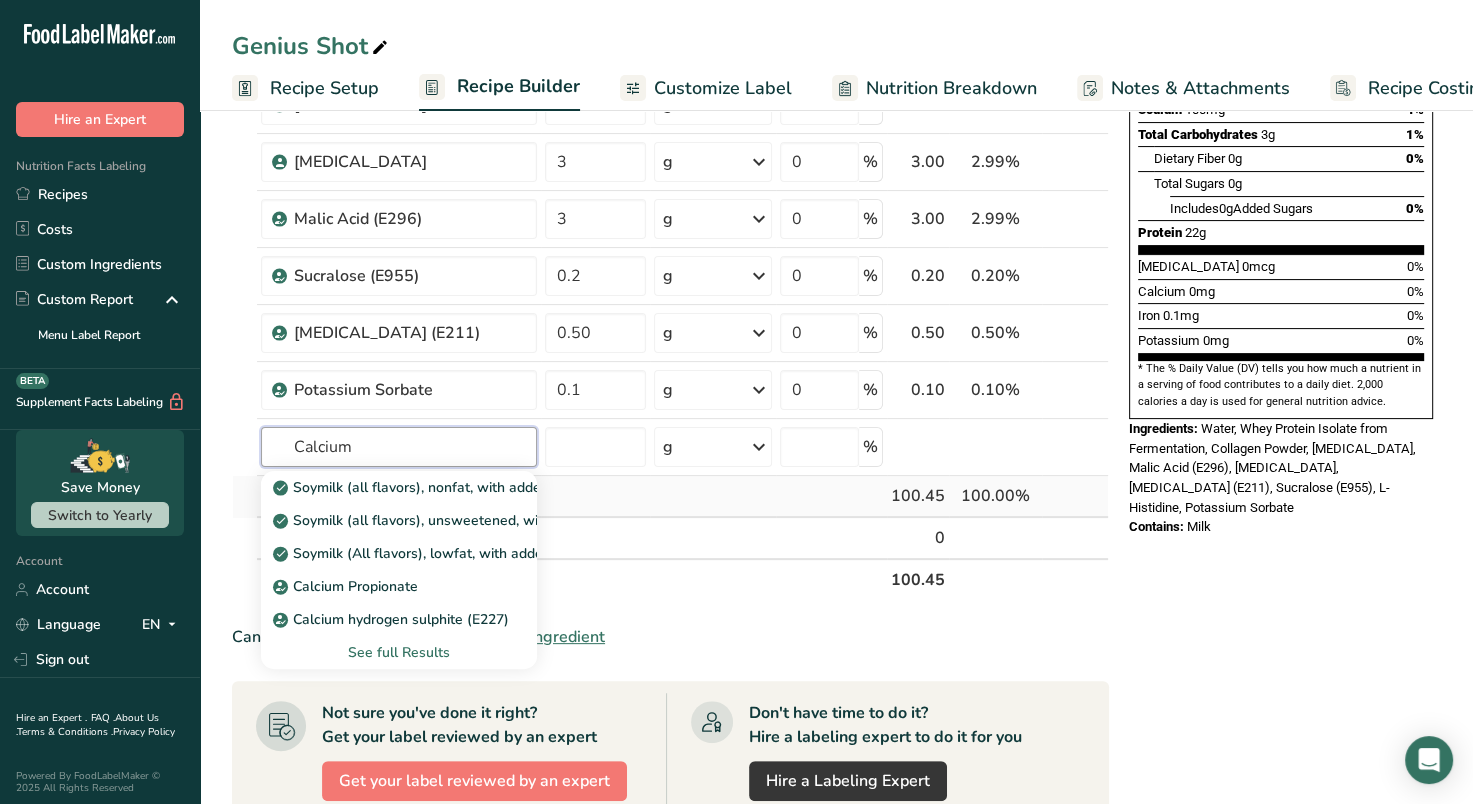 type on "Calcium" 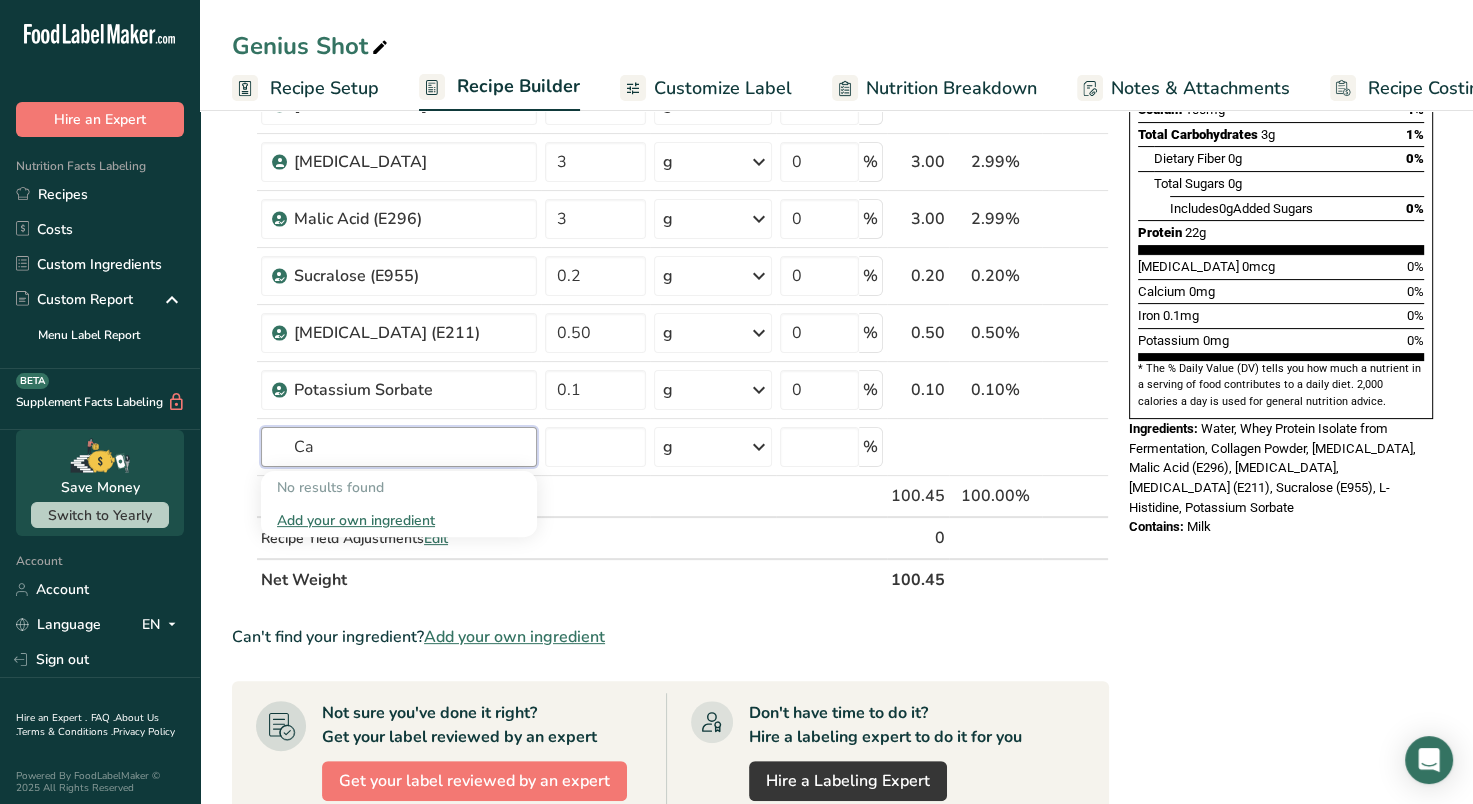 type on "C" 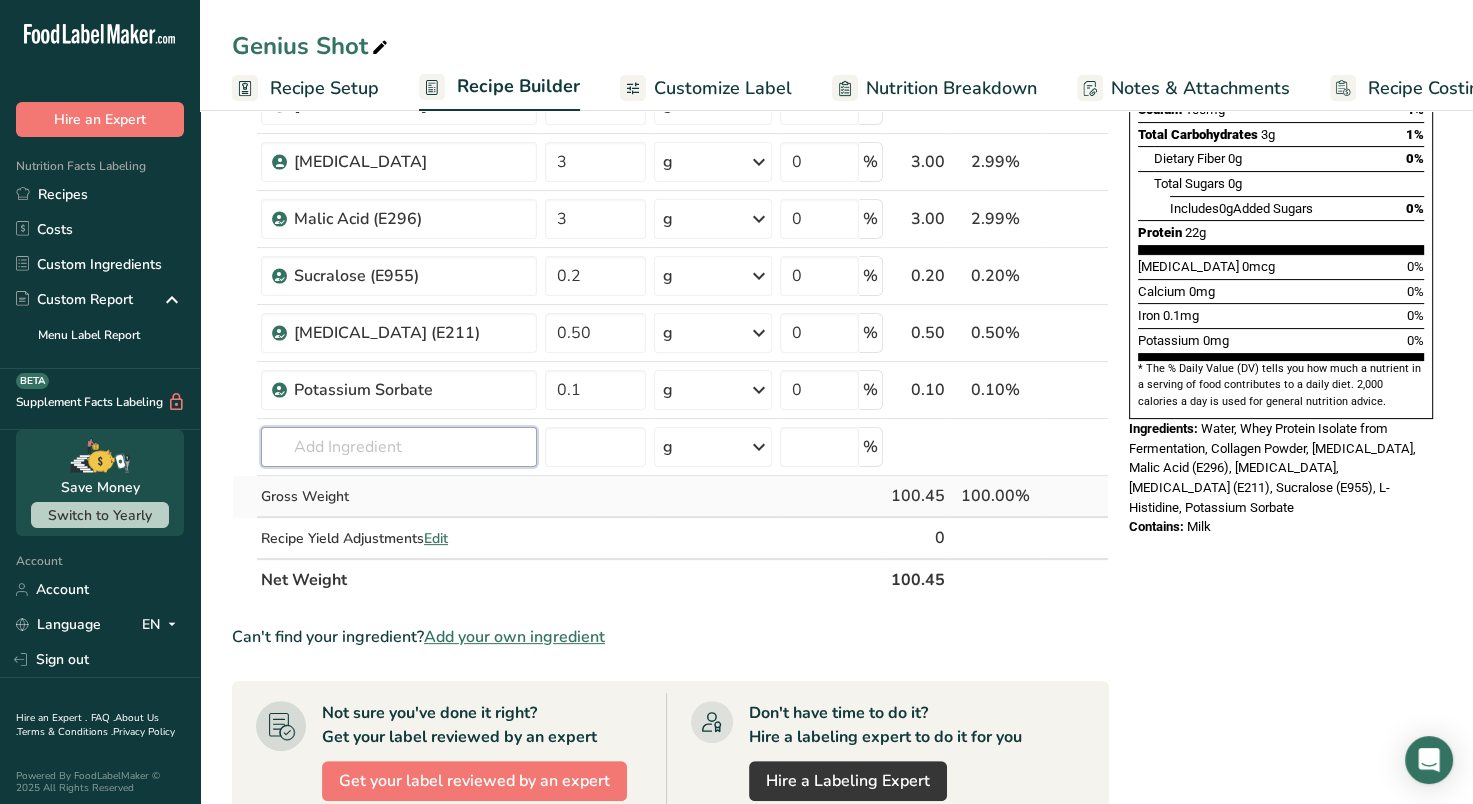 paste on "[MEDICAL_DATA]" 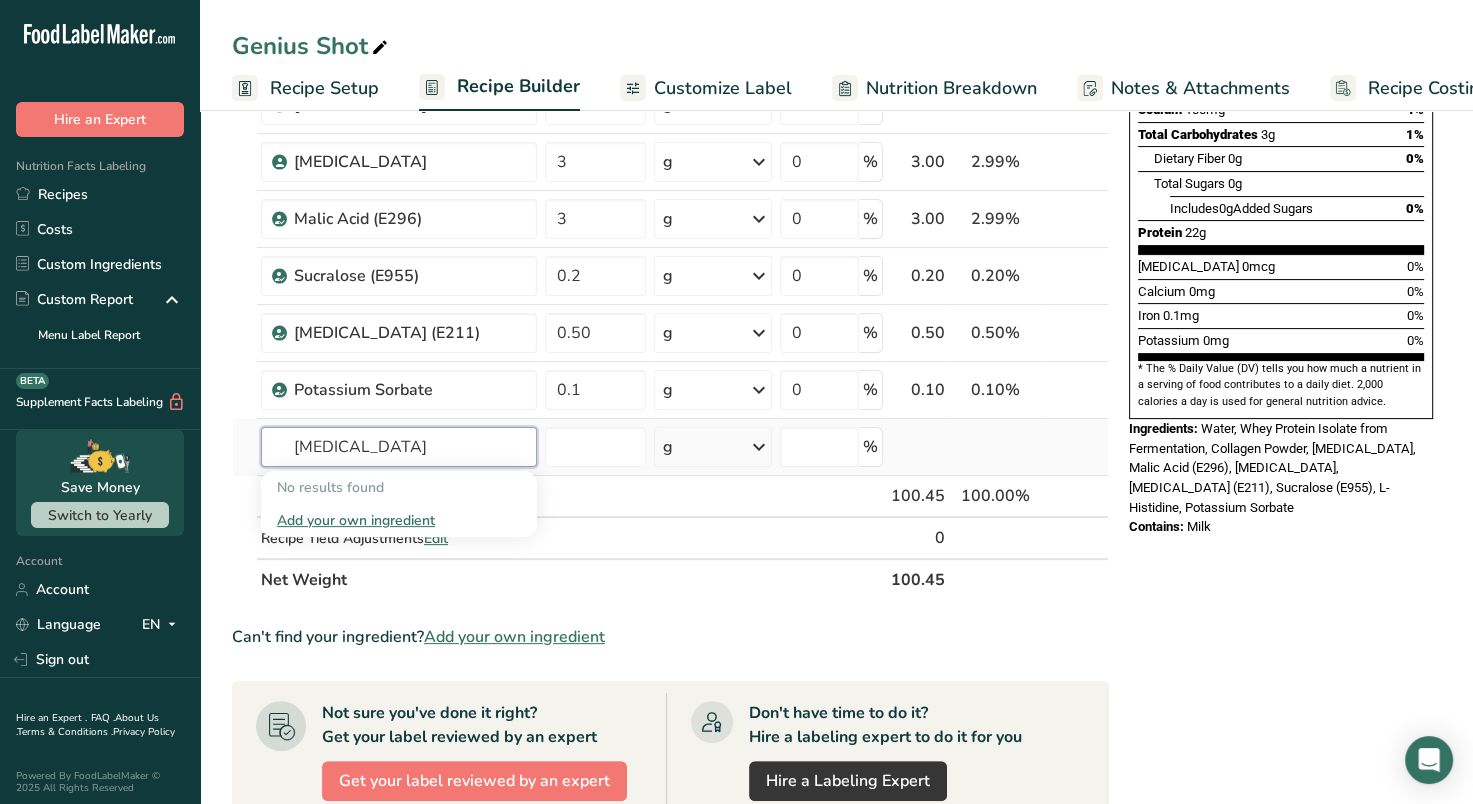 type on "[MEDICAL_DATA]" 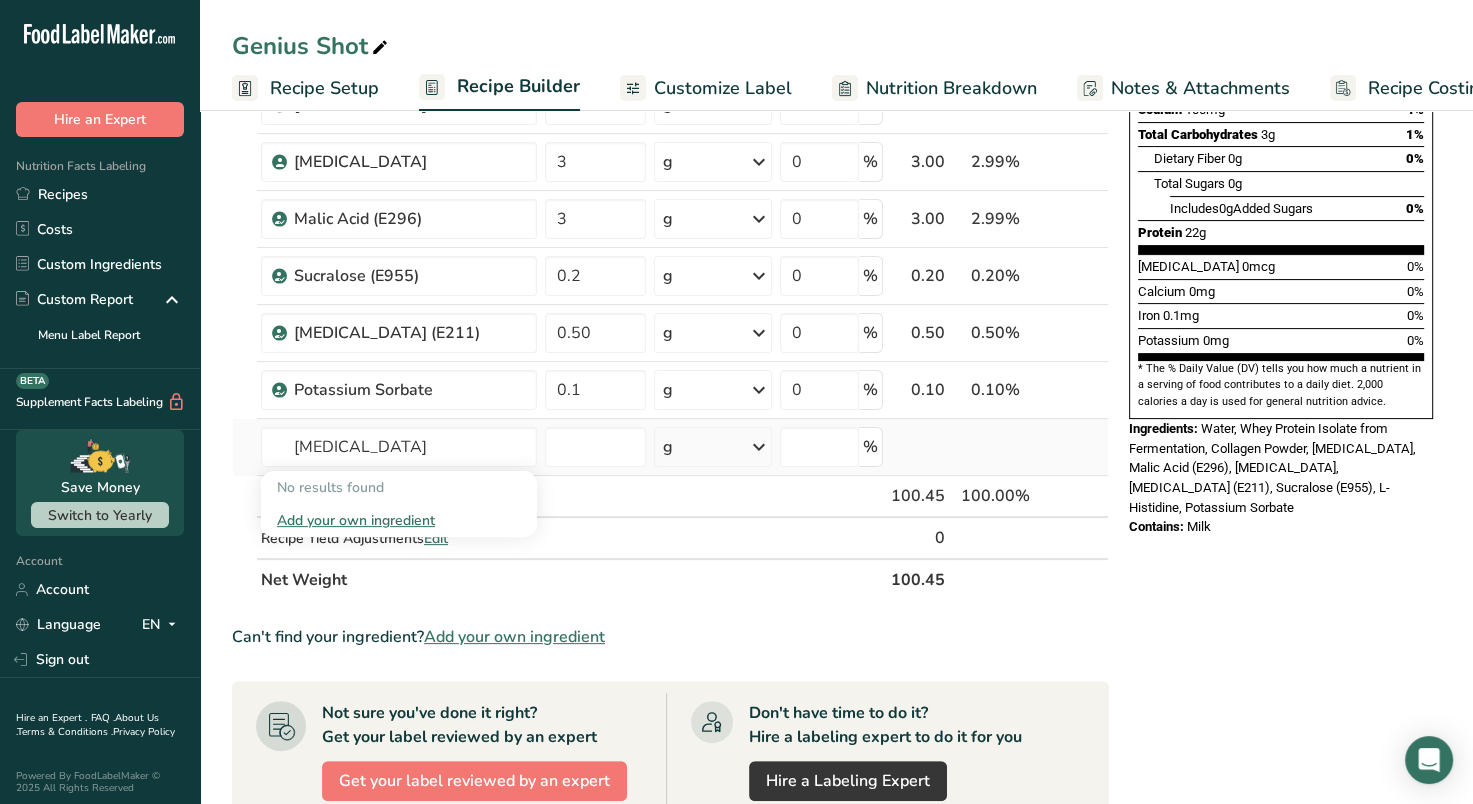 type 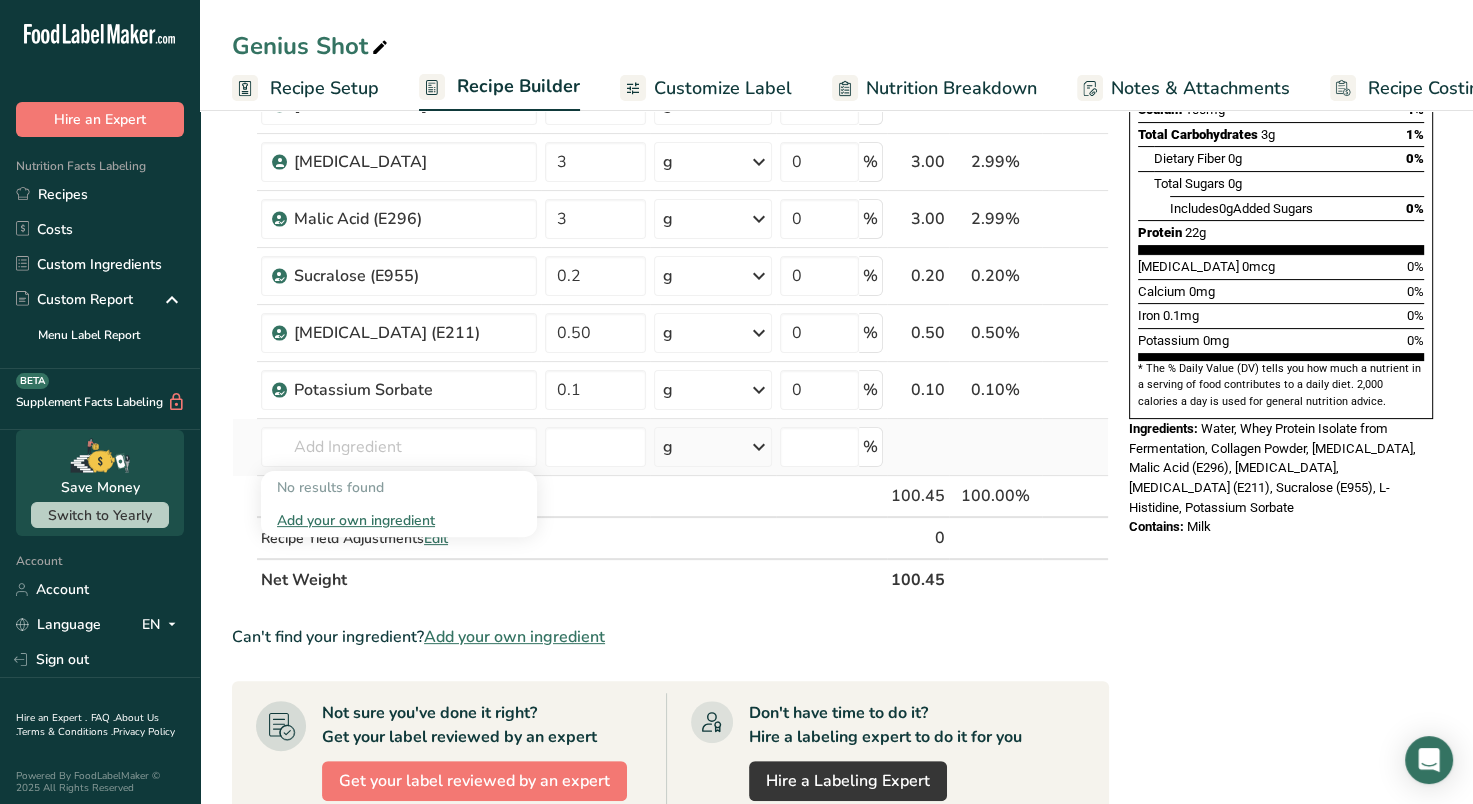 click on "Add your own ingredient" at bounding box center (399, 520) 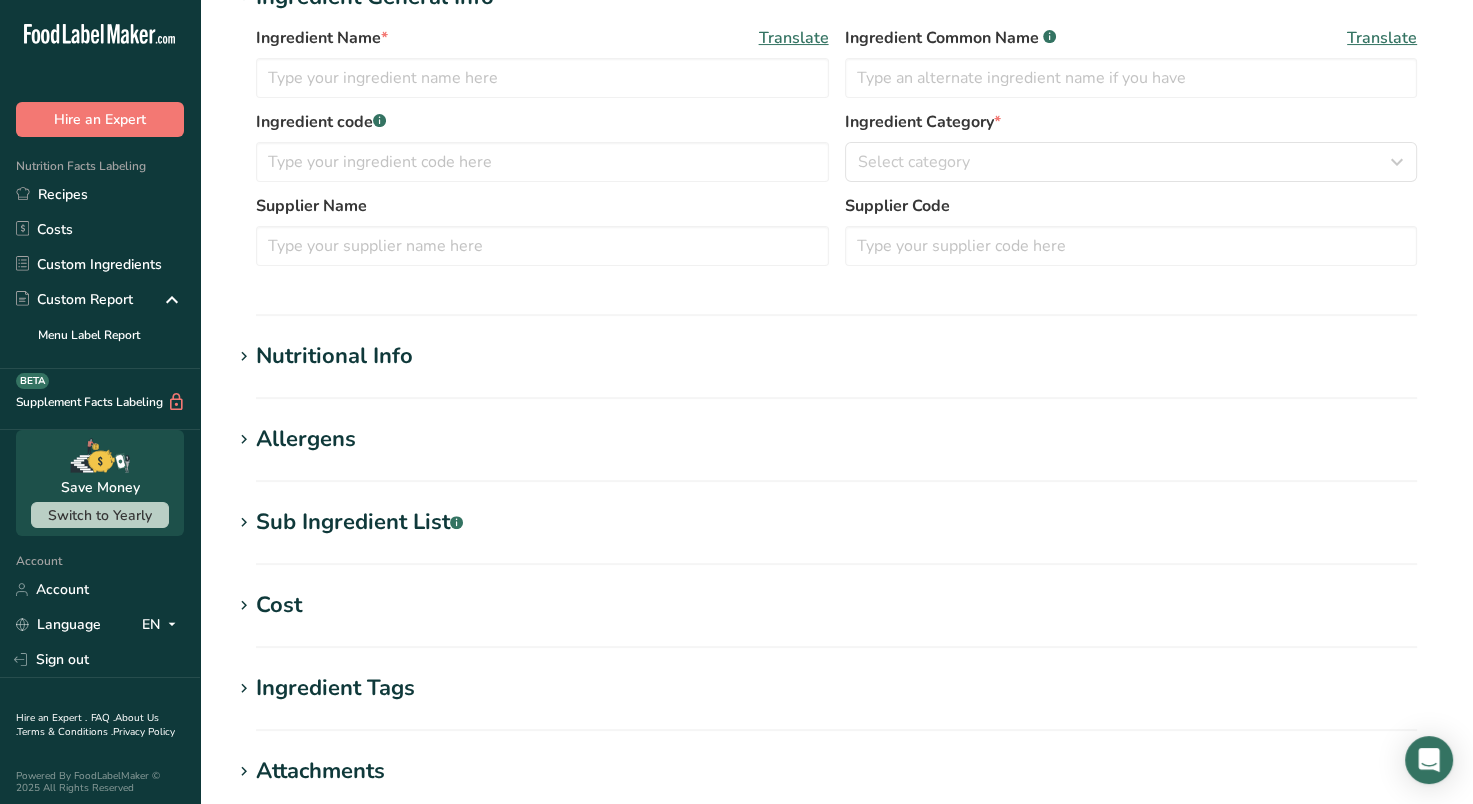 scroll, scrollTop: 0, scrollLeft: 0, axis: both 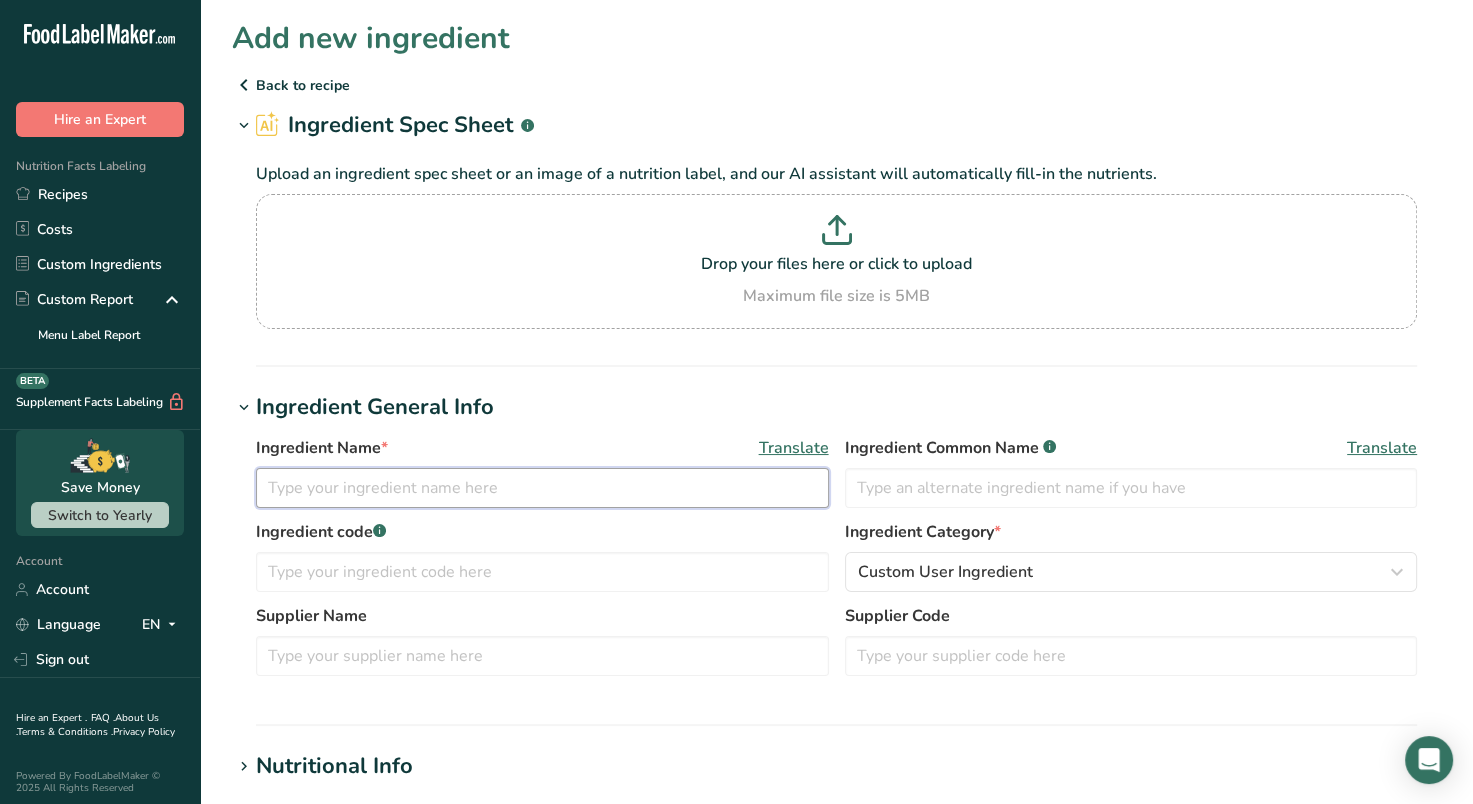 click at bounding box center [542, 488] 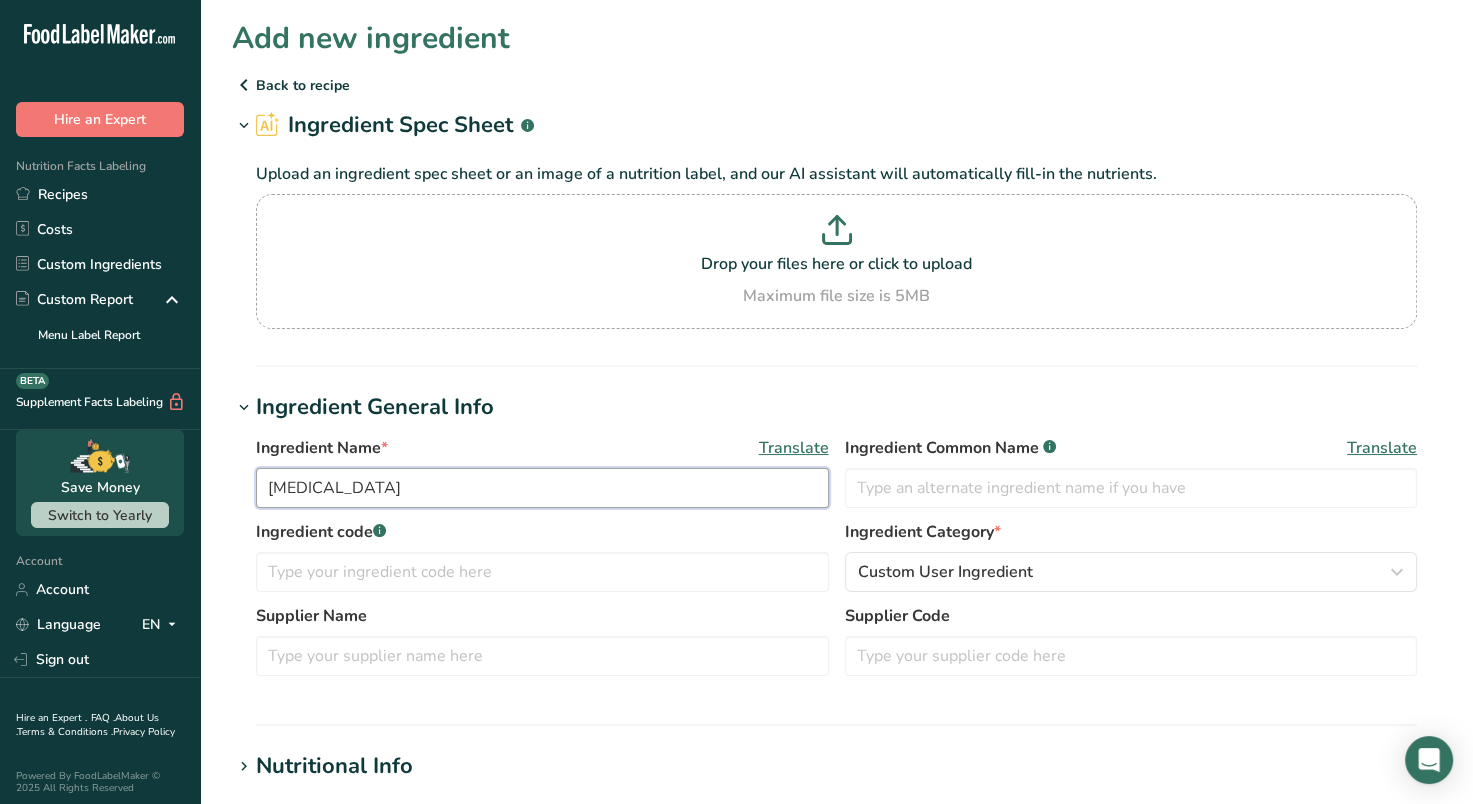 type on "[MEDICAL_DATA]" 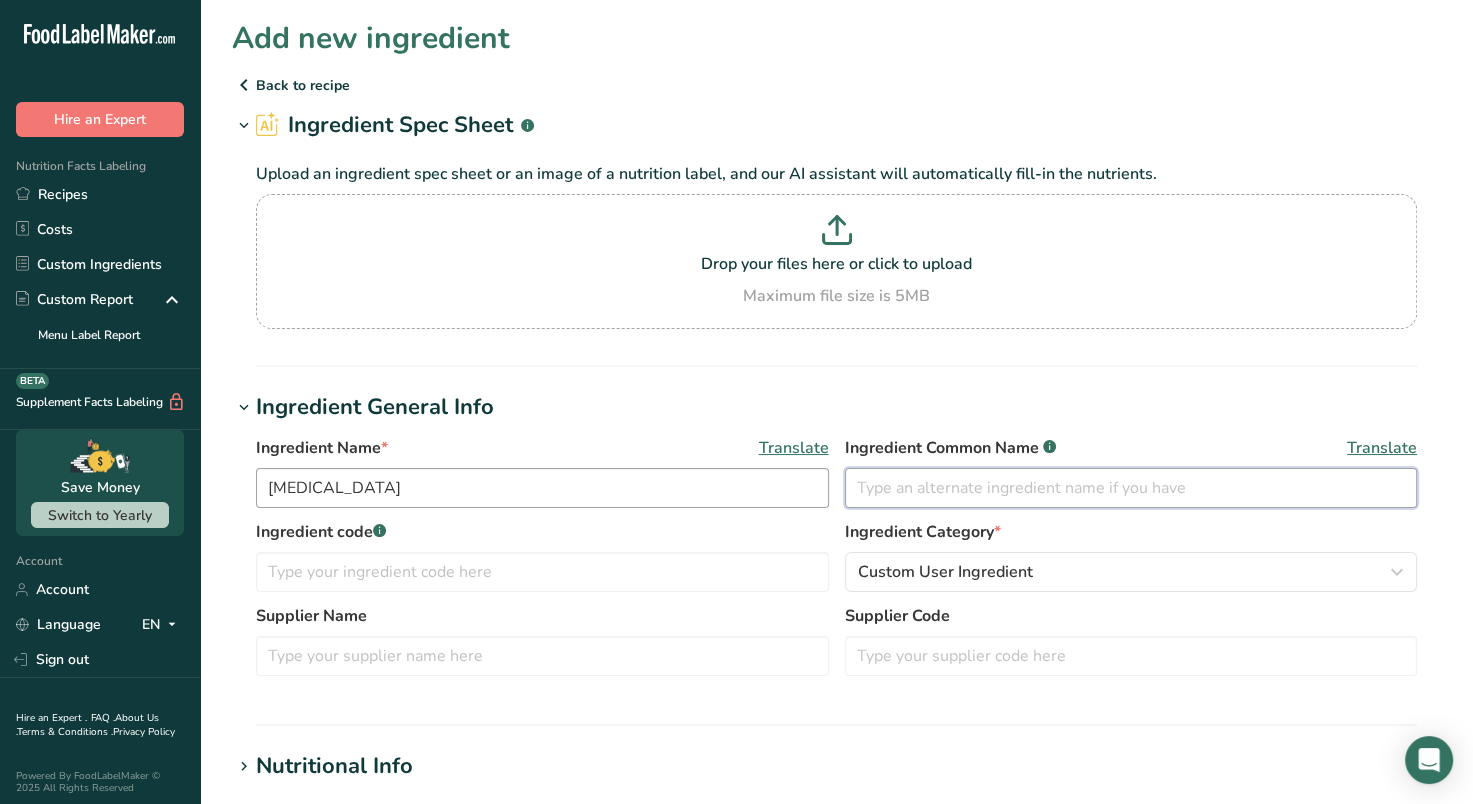paste on "[MEDICAL_DATA]" 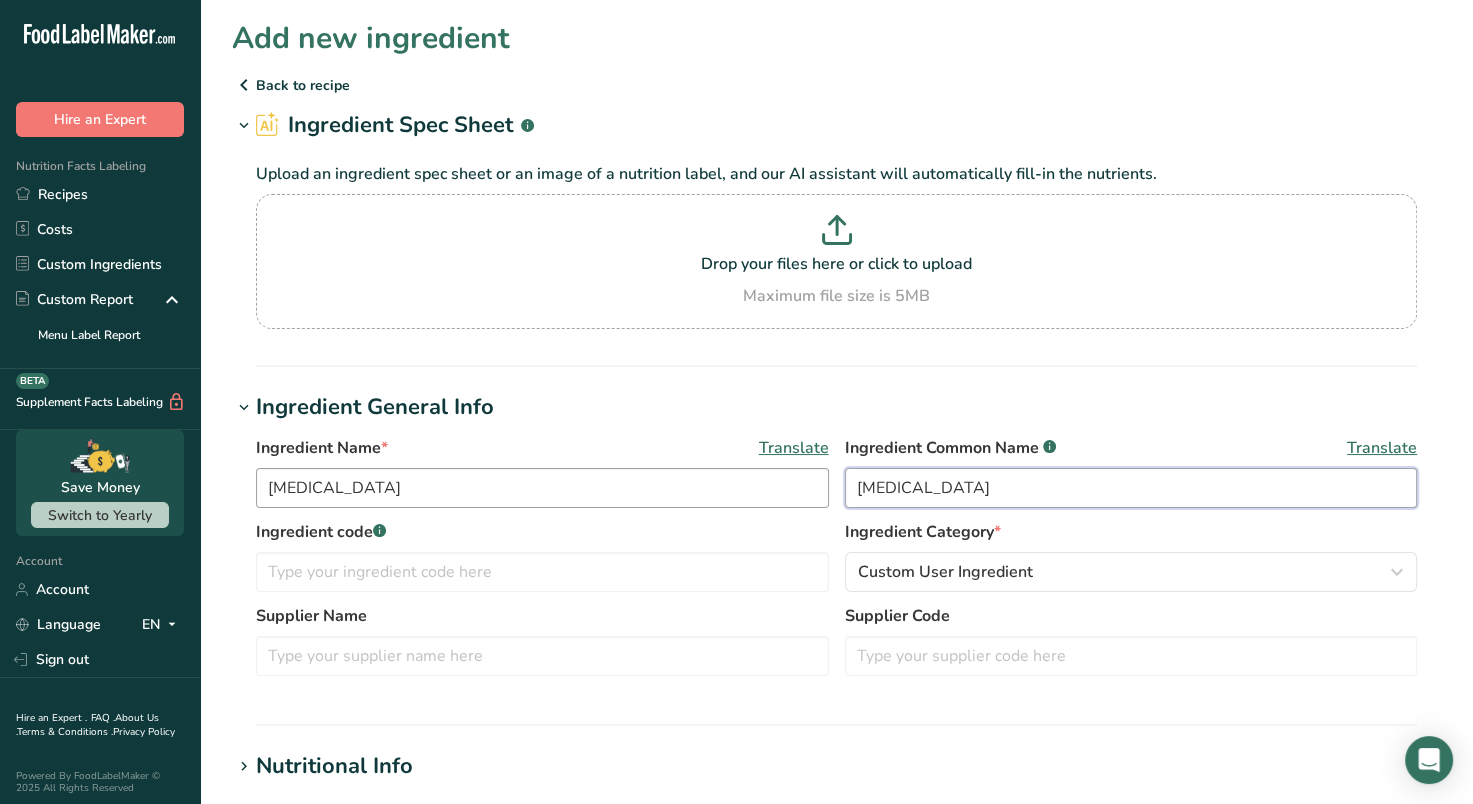 type on "[MEDICAL_DATA]" 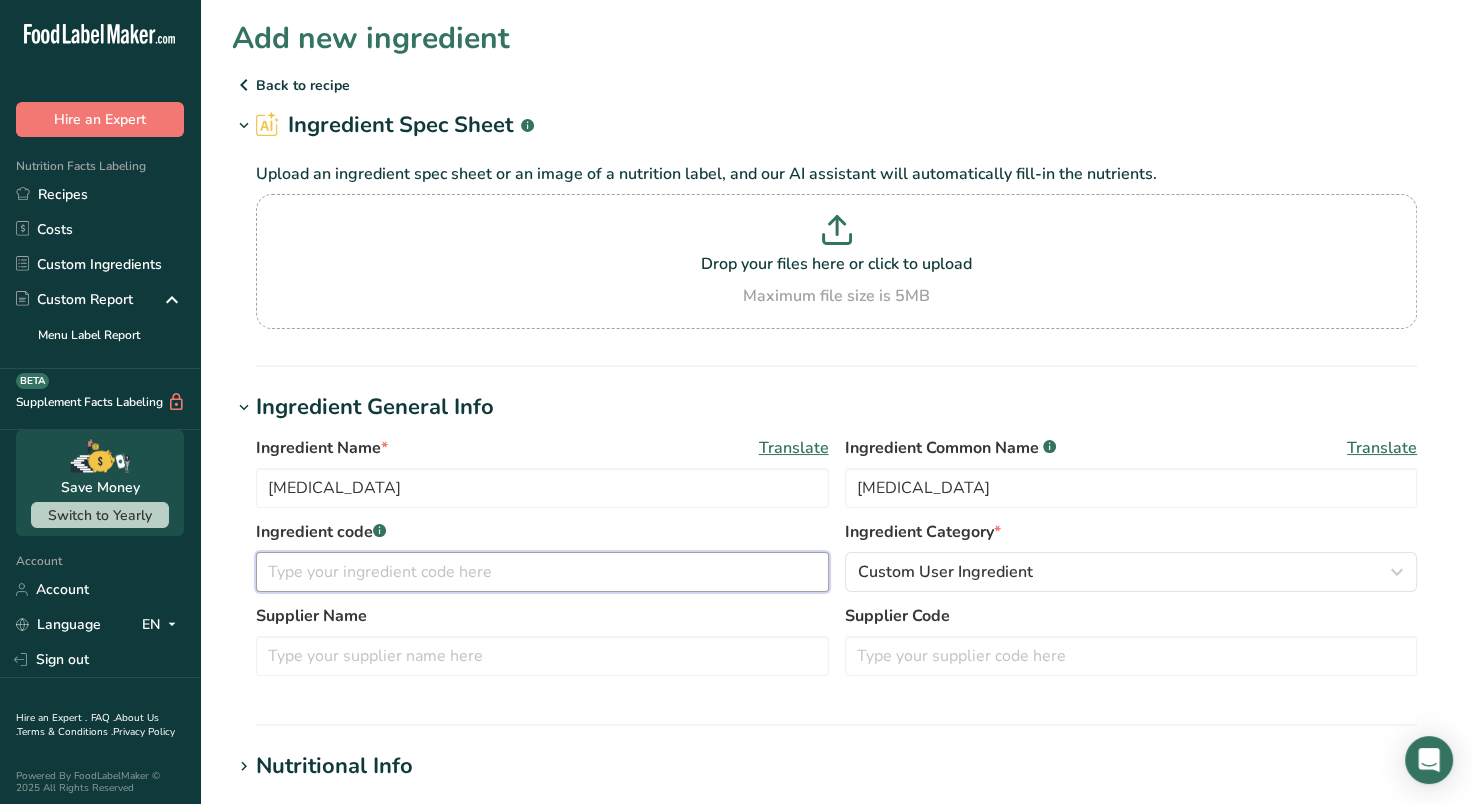 click at bounding box center (542, 572) 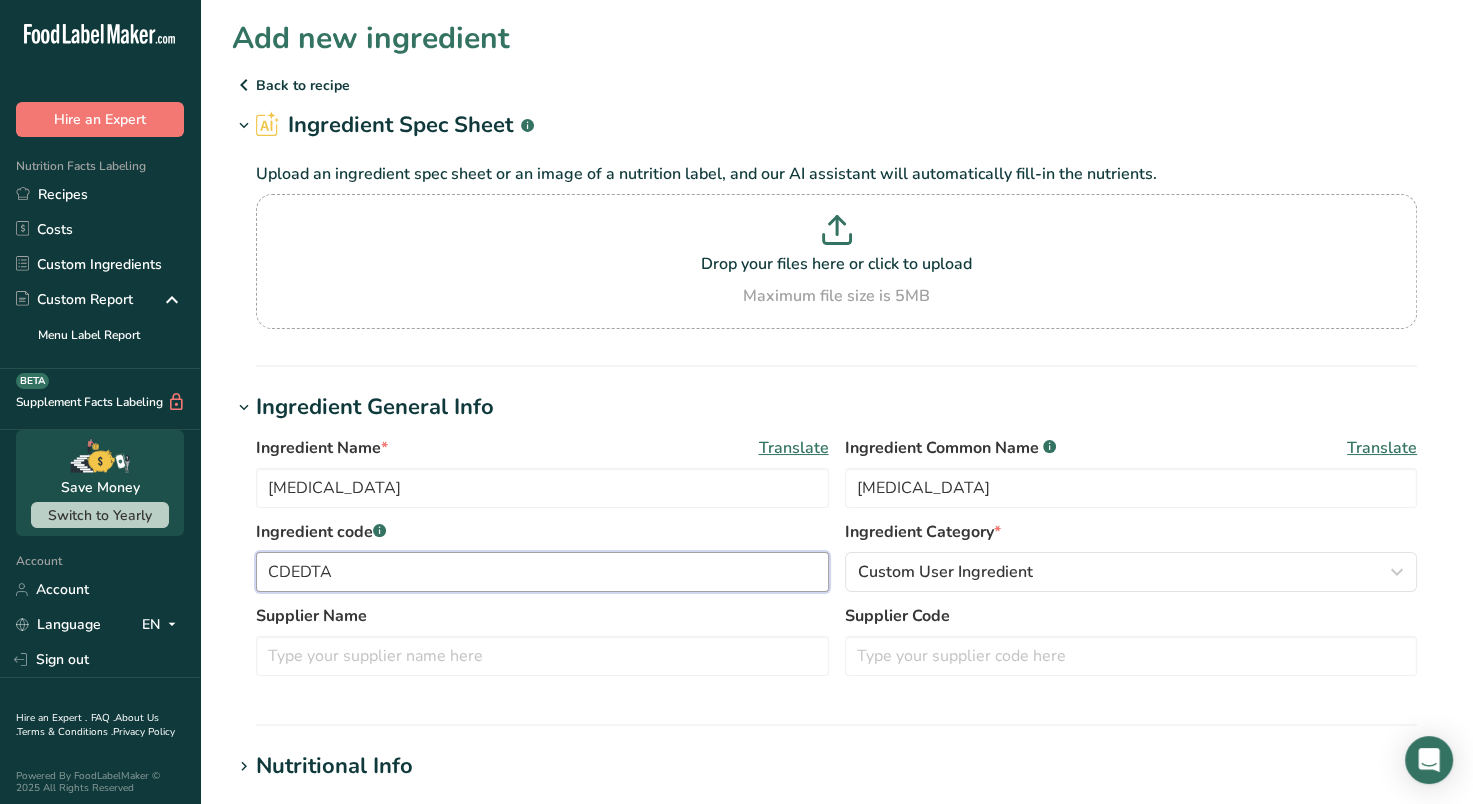 type on "CDEDTA" 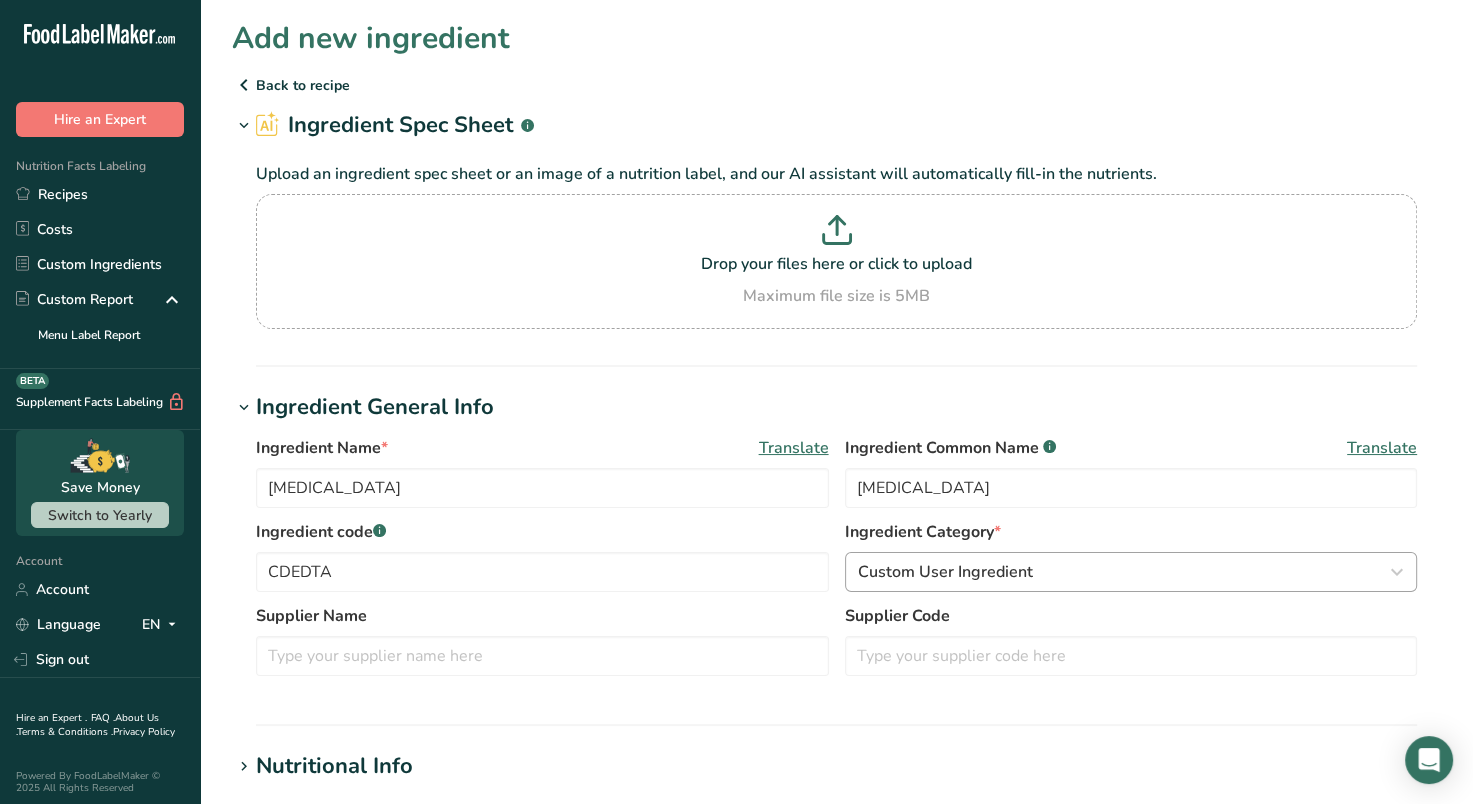 click on "Custom User Ingredient" at bounding box center [1125, 572] 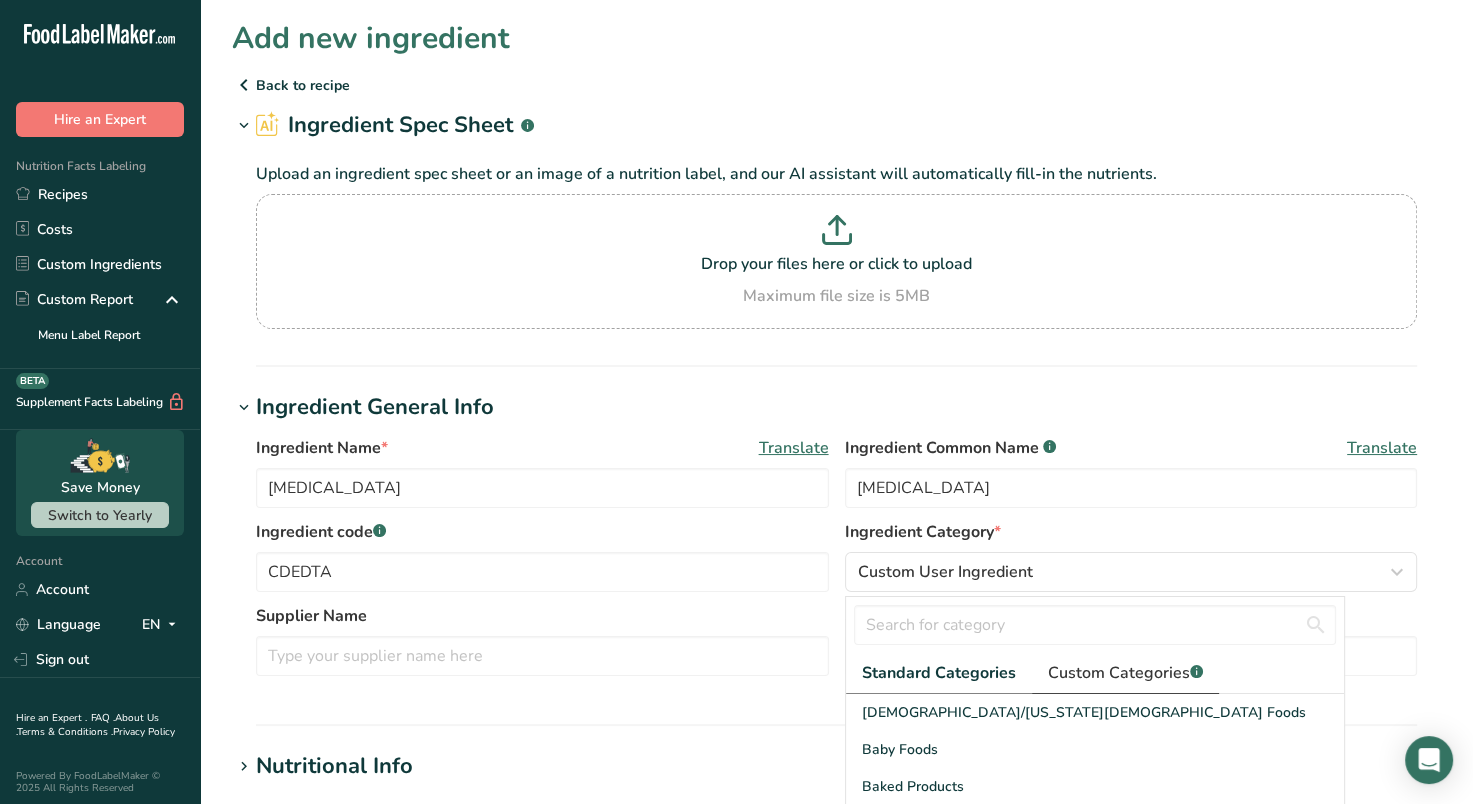 click on "Custom Categories
.a-a{fill:#347362;}.b-a{fill:#fff;}" at bounding box center (1125, 673) 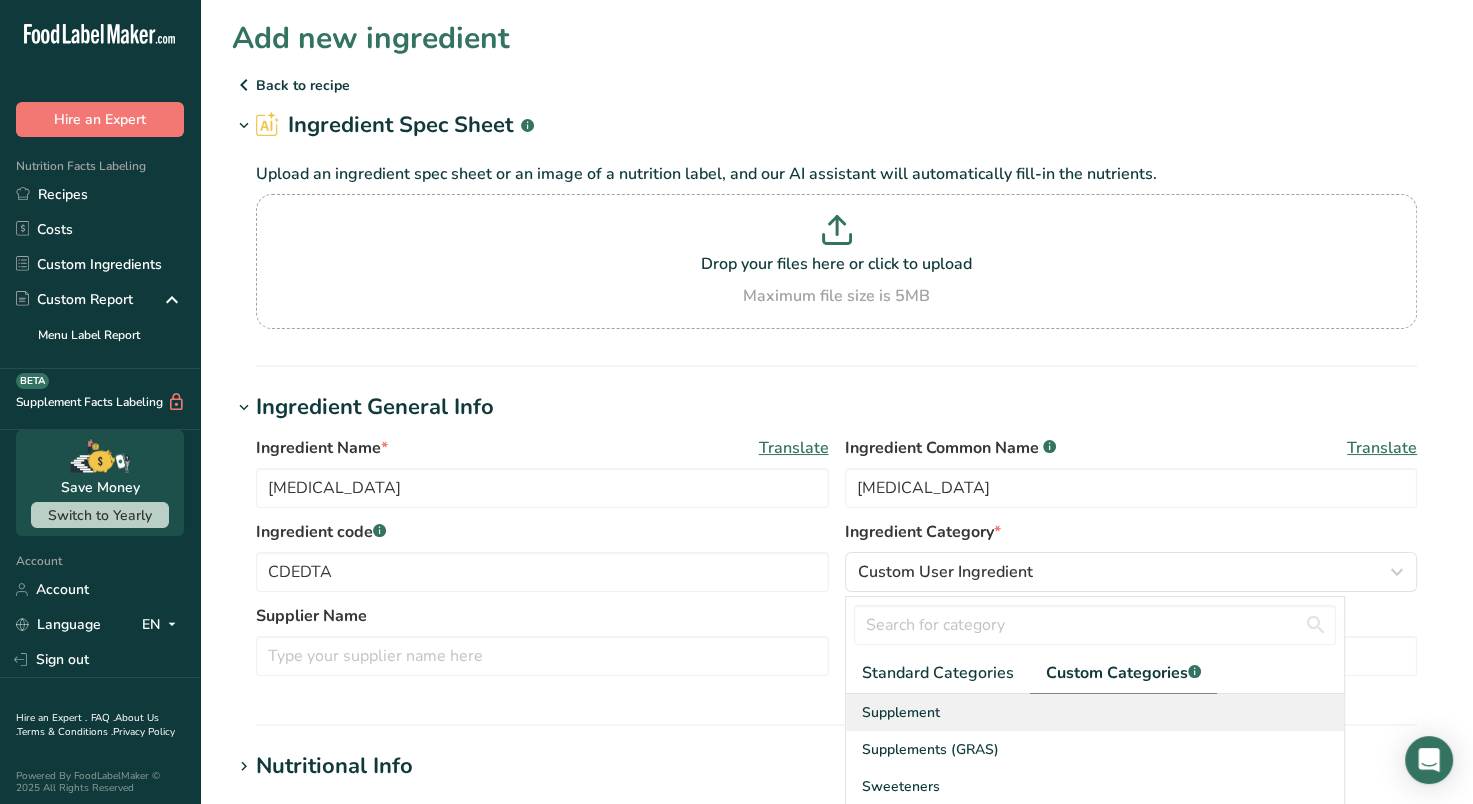 click on "Supplement" at bounding box center [901, 712] 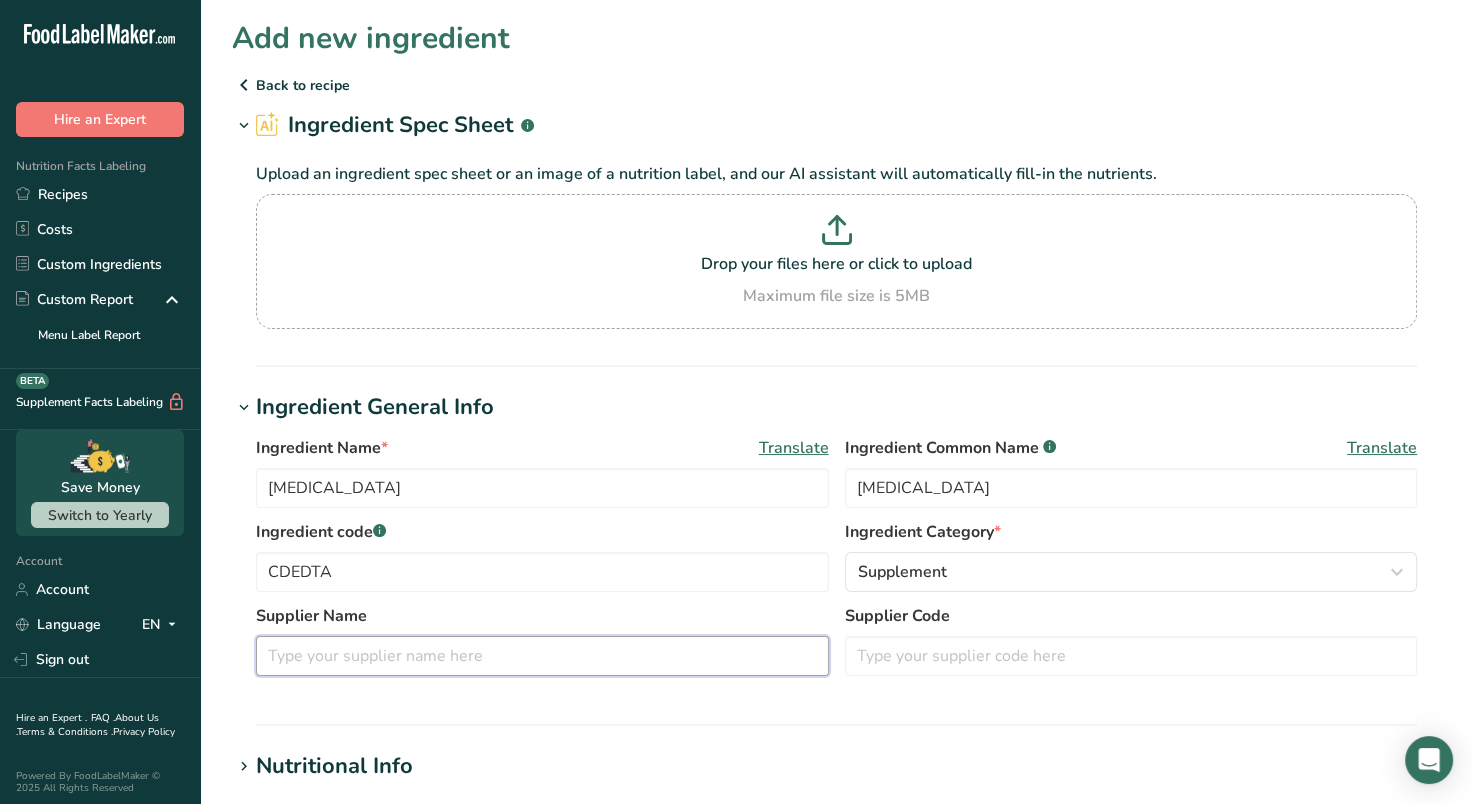 click at bounding box center [542, 656] 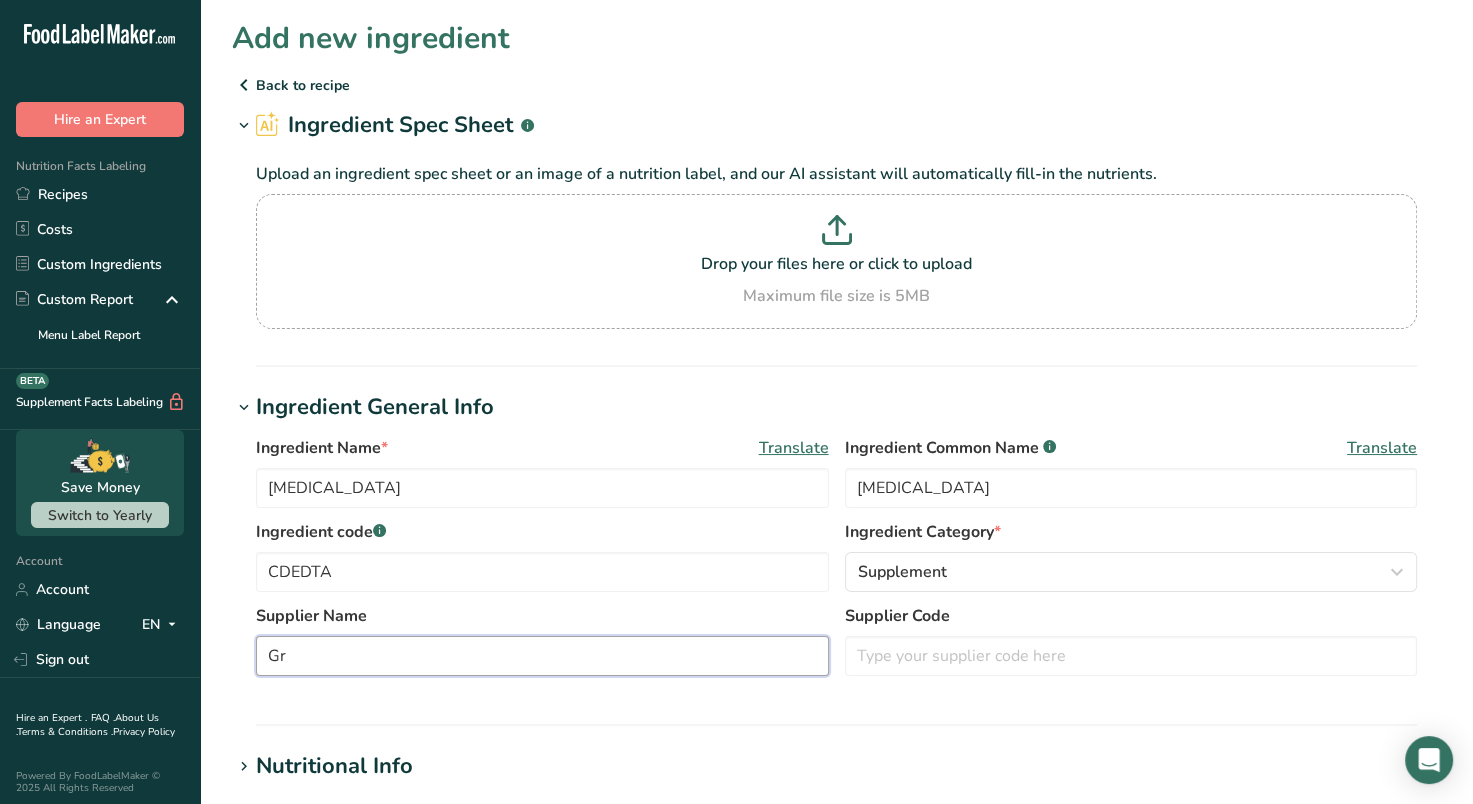 type on "G" 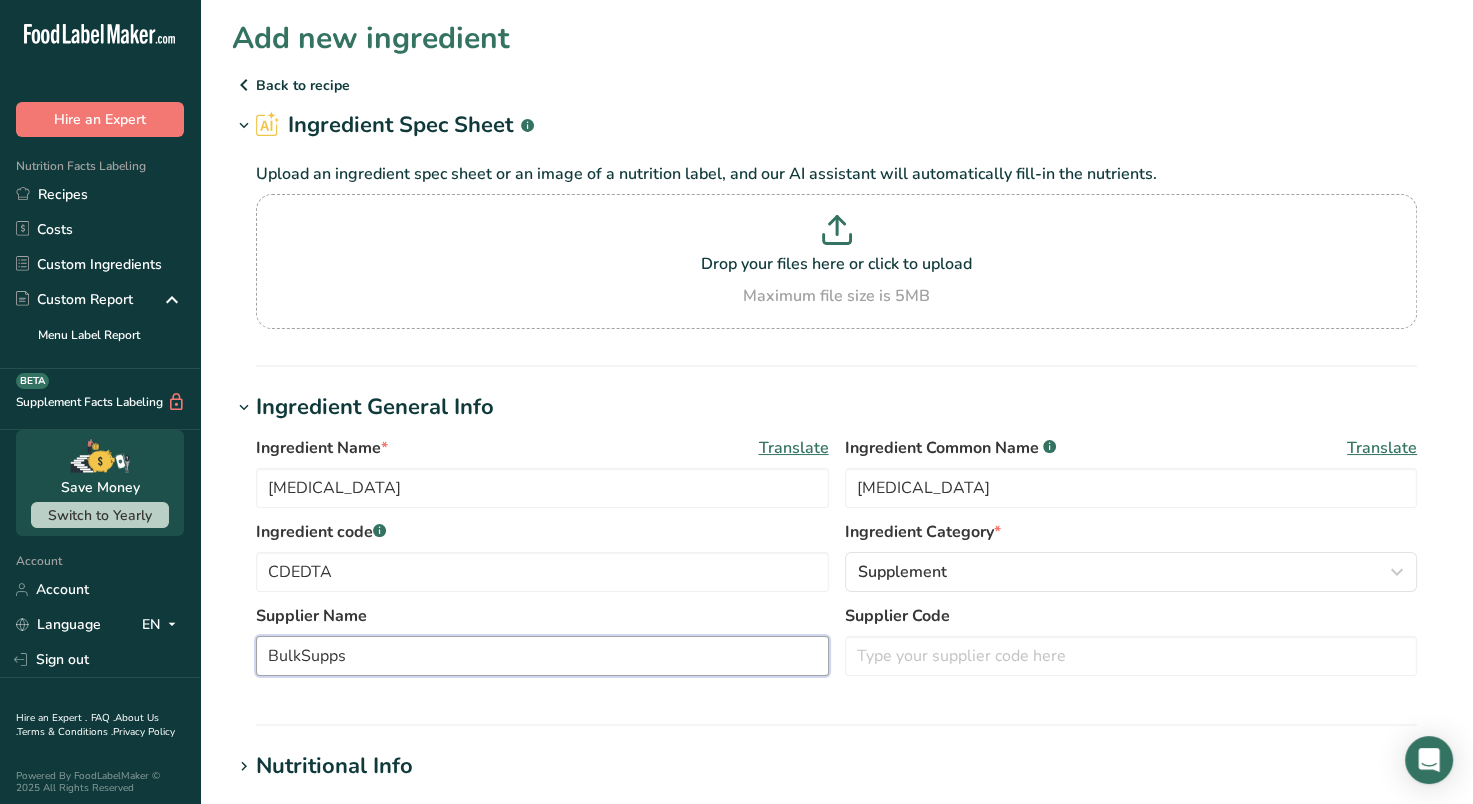 type on "BulkSupps" 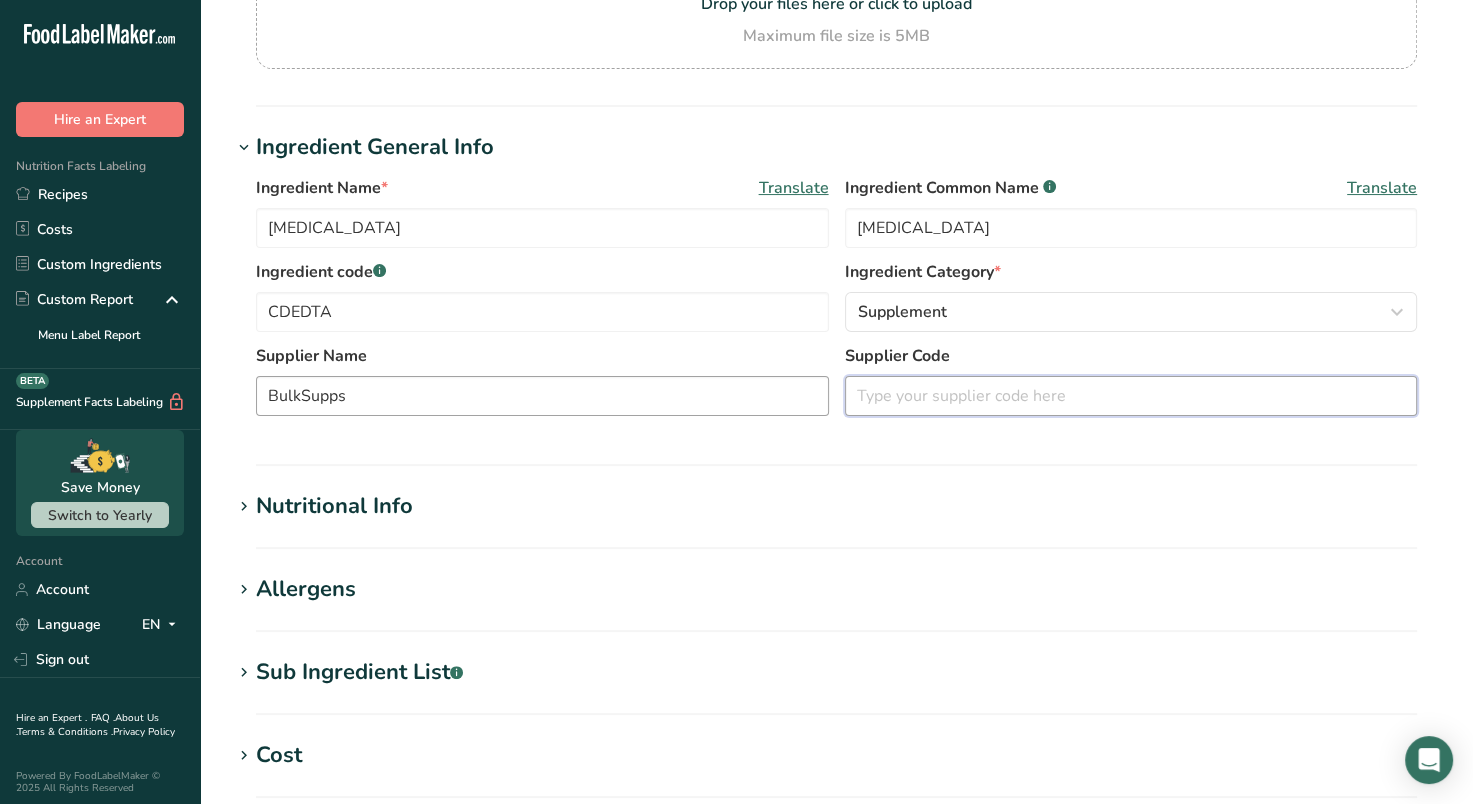 scroll, scrollTop: 274, scrollLeft: 0, axis: vertical 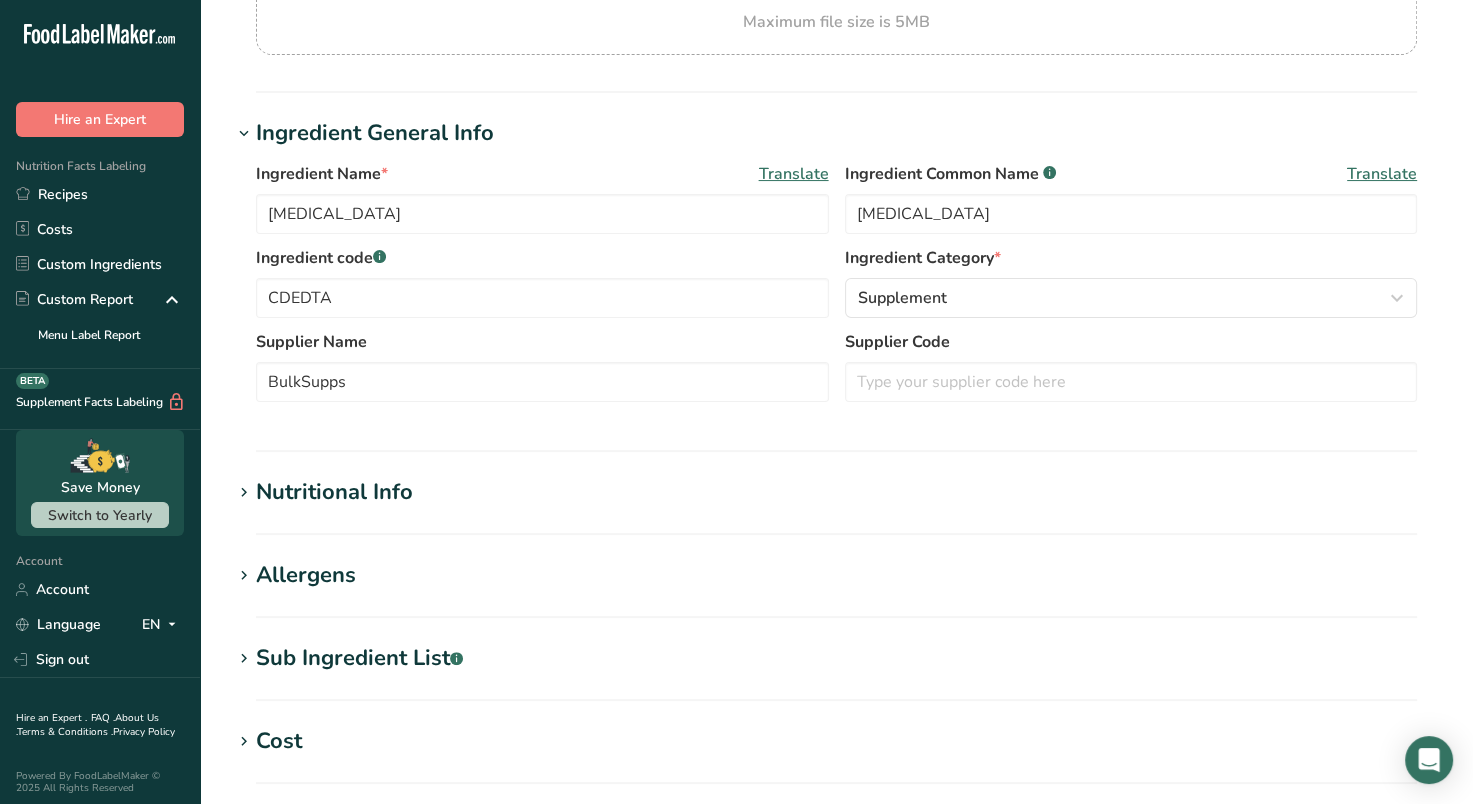 click on "Nutritional Info" at bounding box center [334, 492] 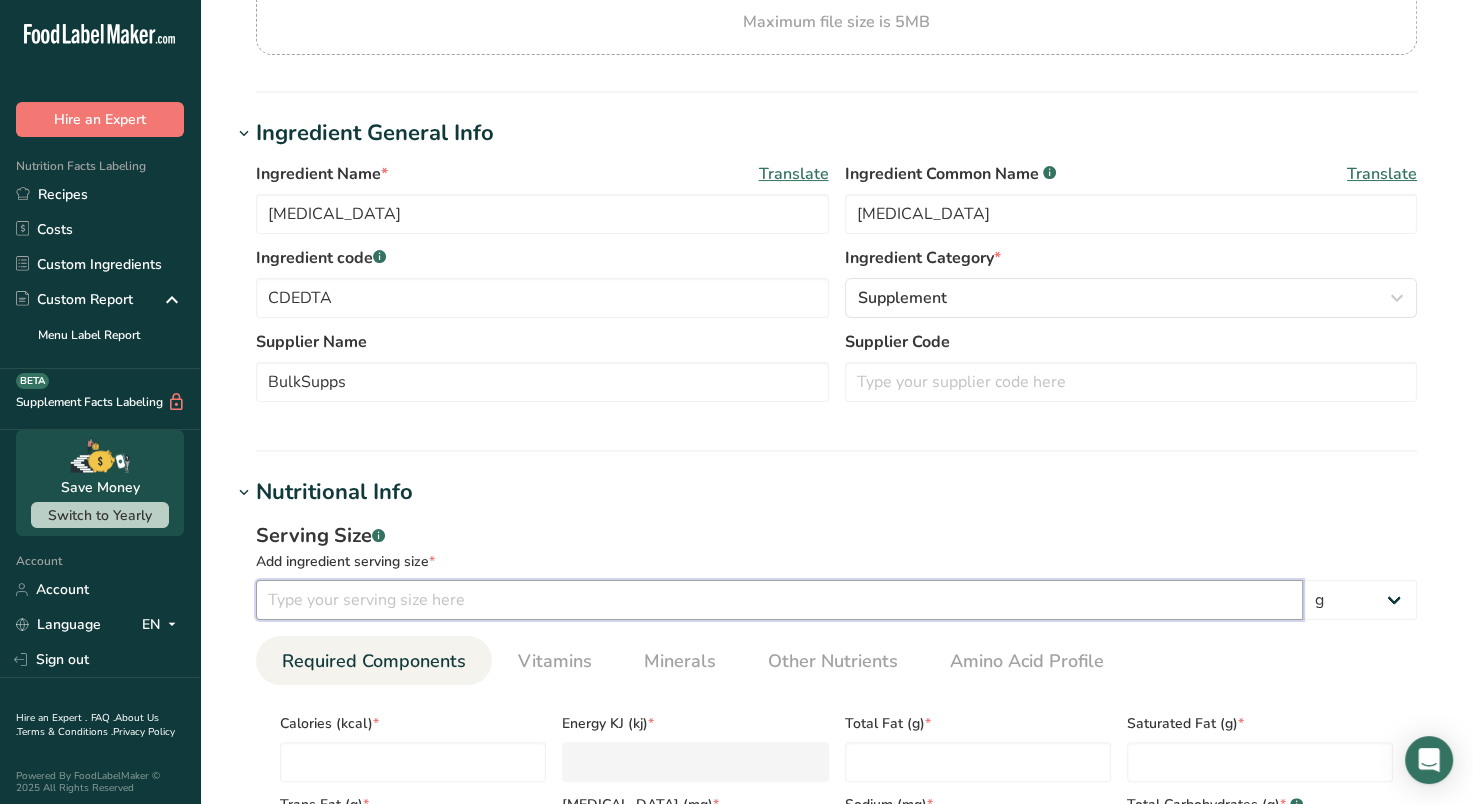 click at bounding box center [779, 600] 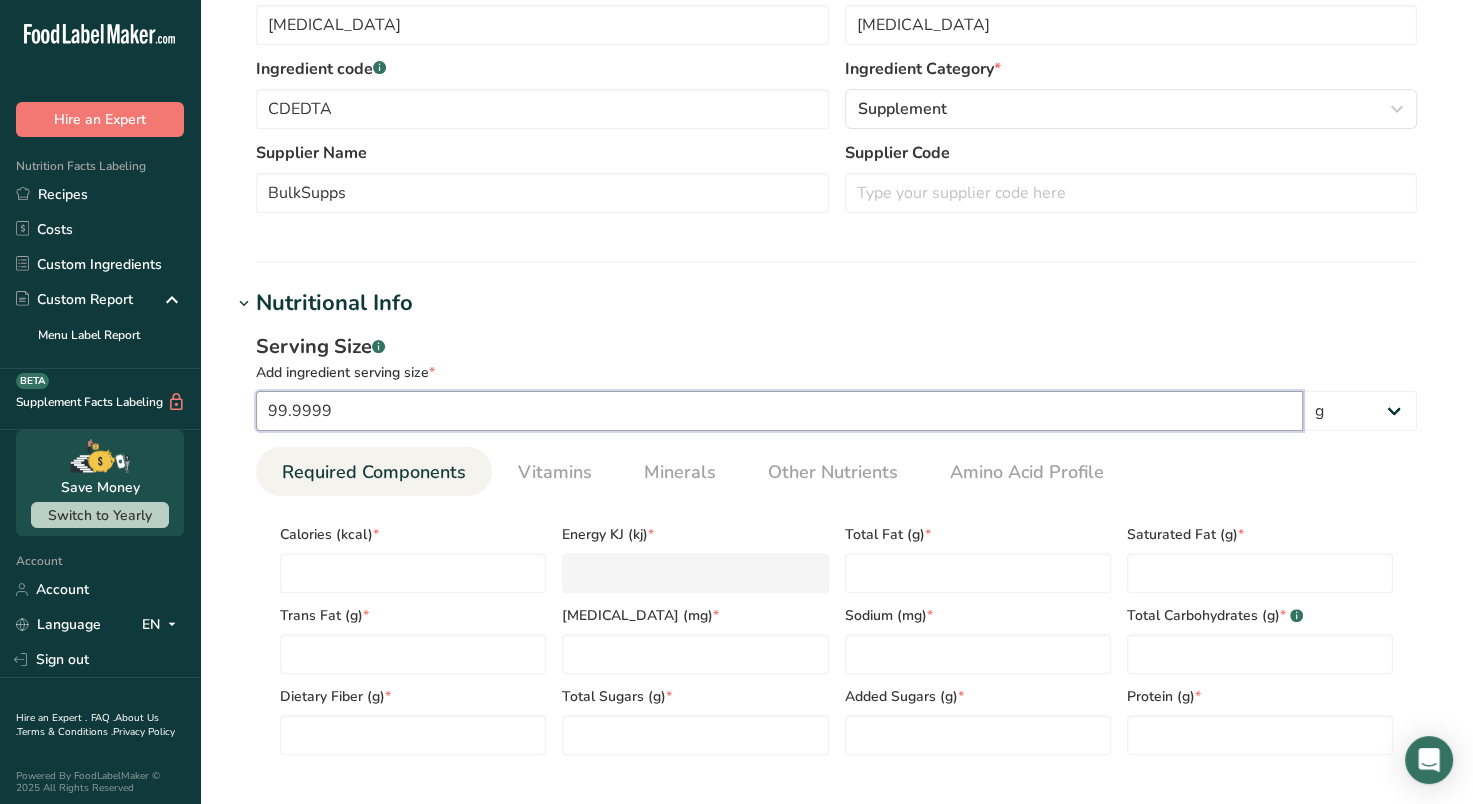 scroll, scrollTop: 472, scrollLeft: 0, axis: vertical 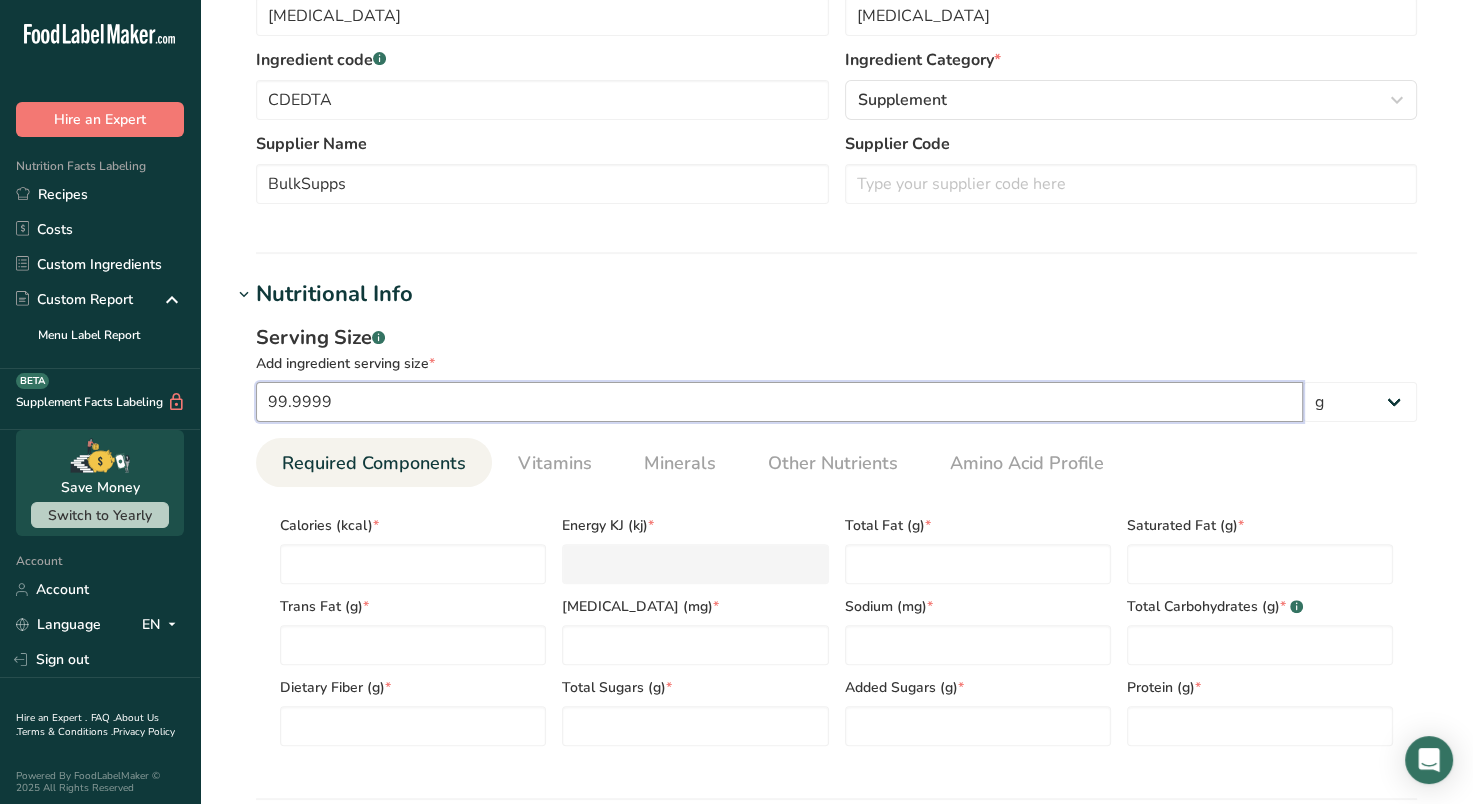 type on "99.9999" 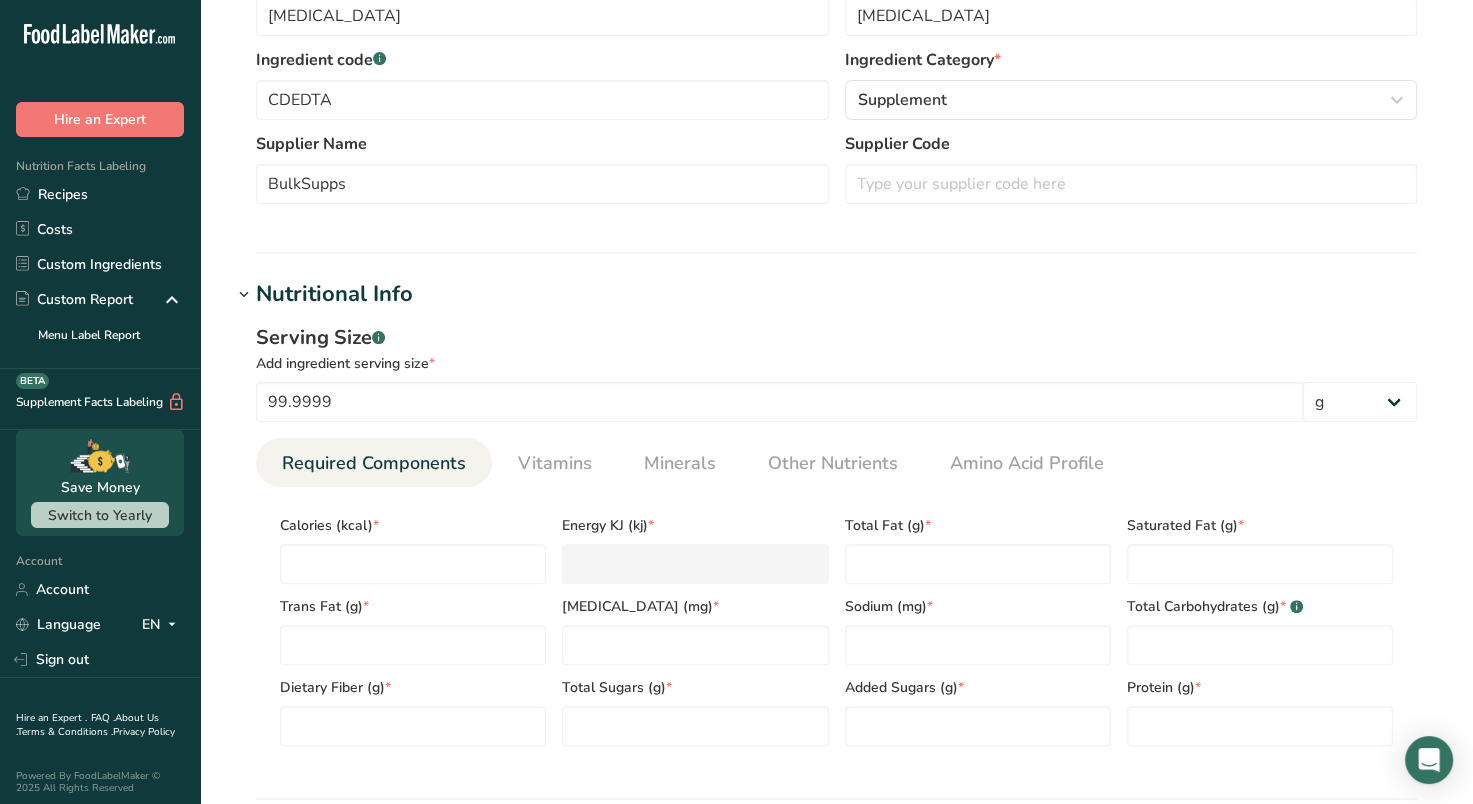 click on "Trans Fat
(g) *" at bounding box center [413, 624] 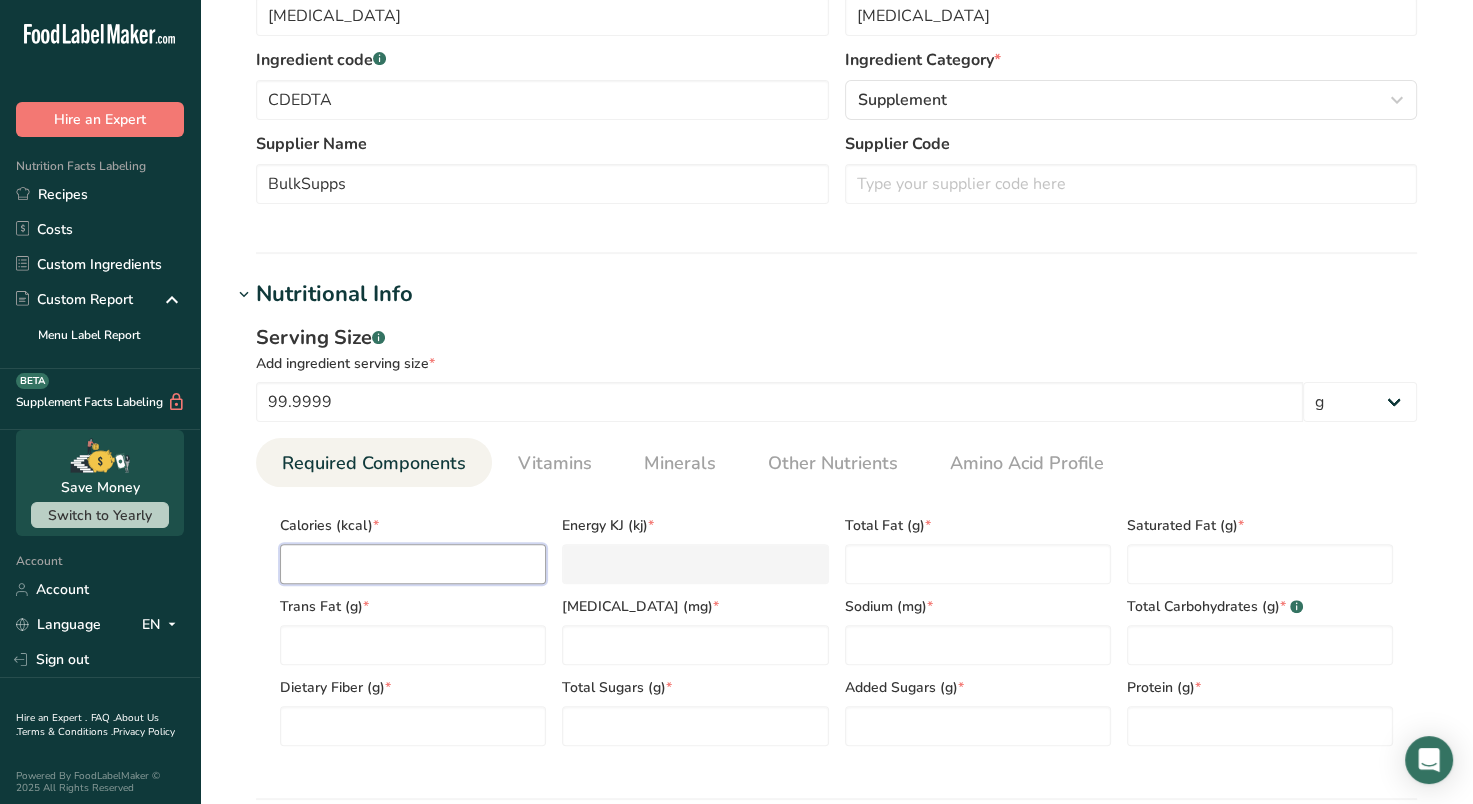 click at bounding box center [413, 564] 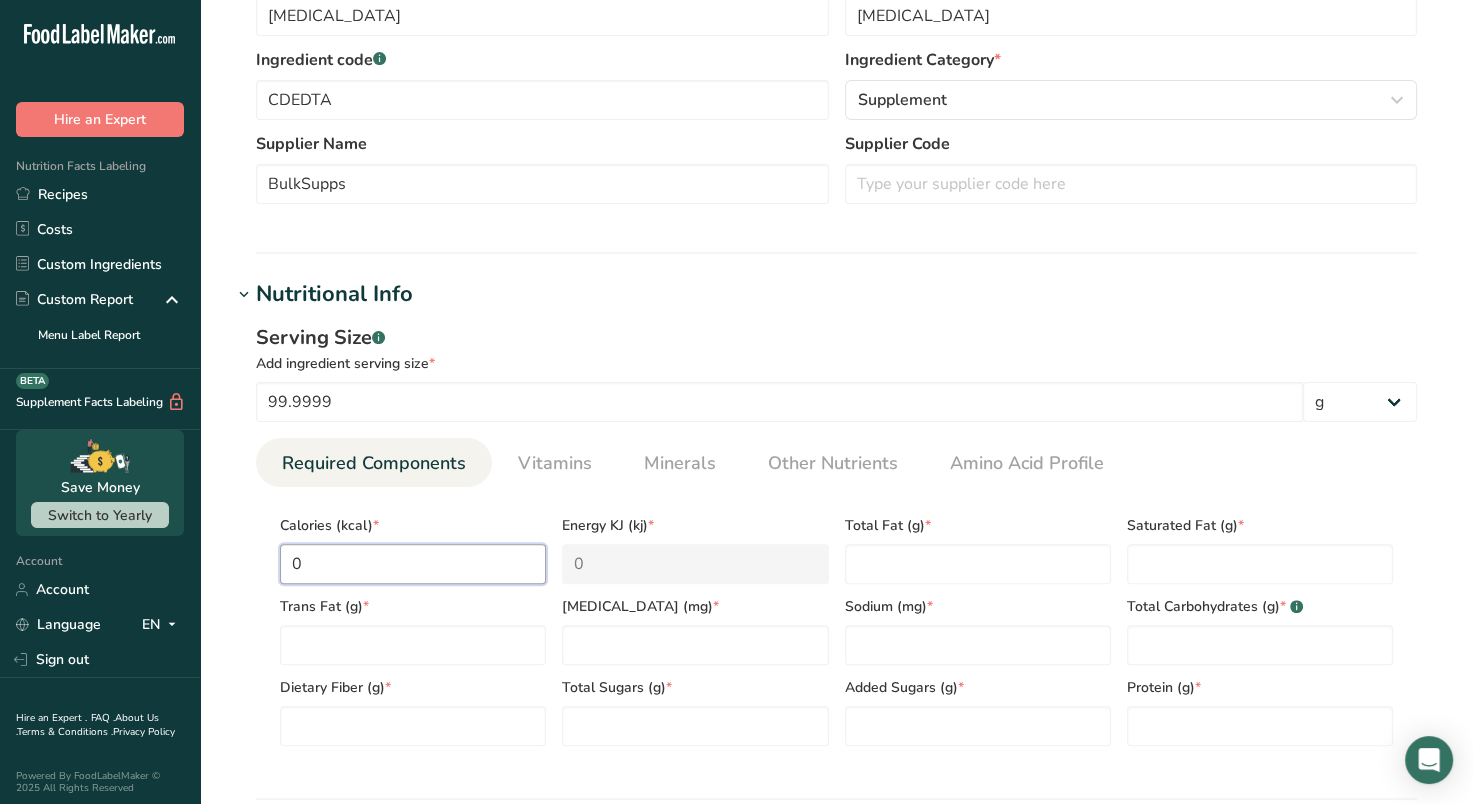 type on "0" 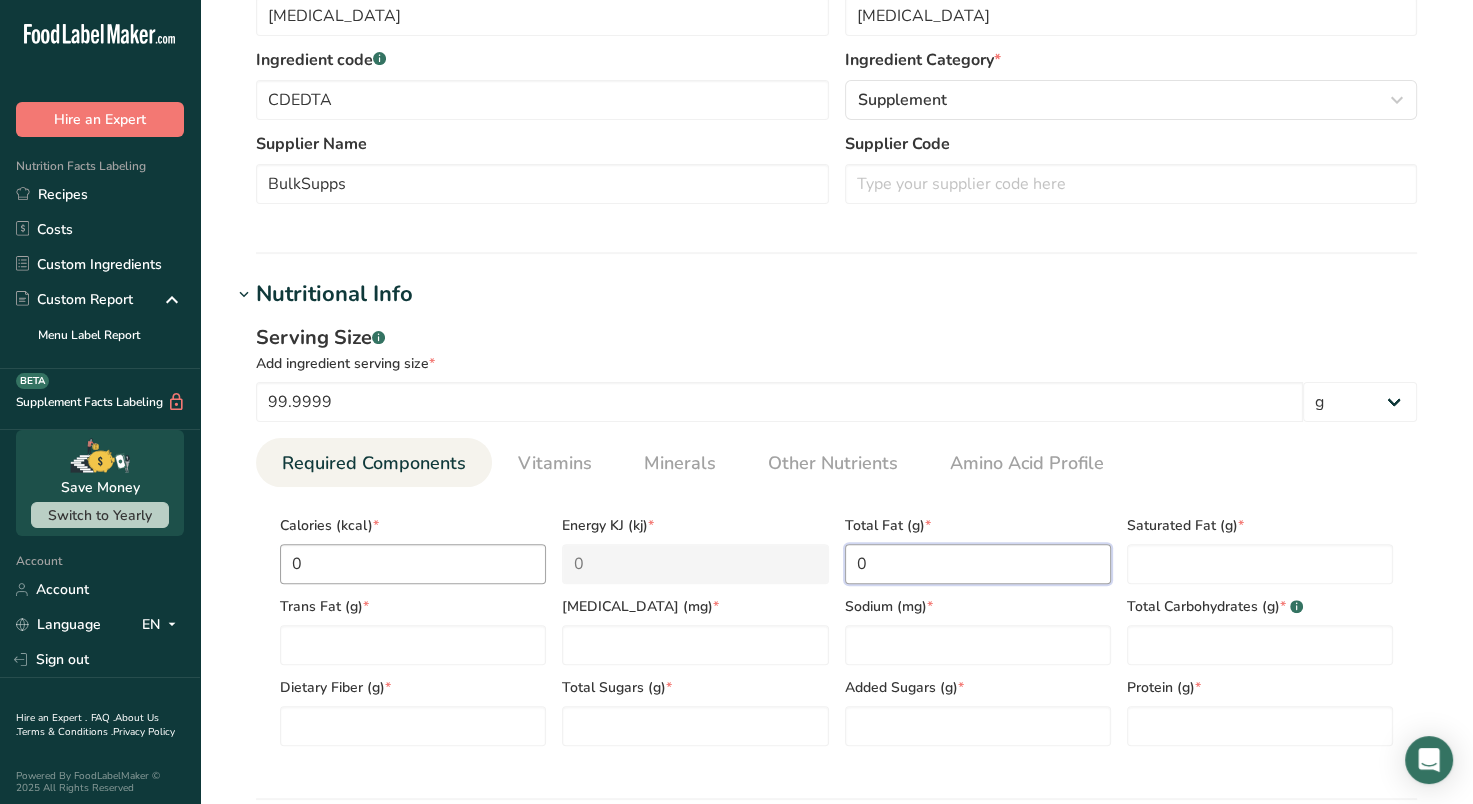type on "0" 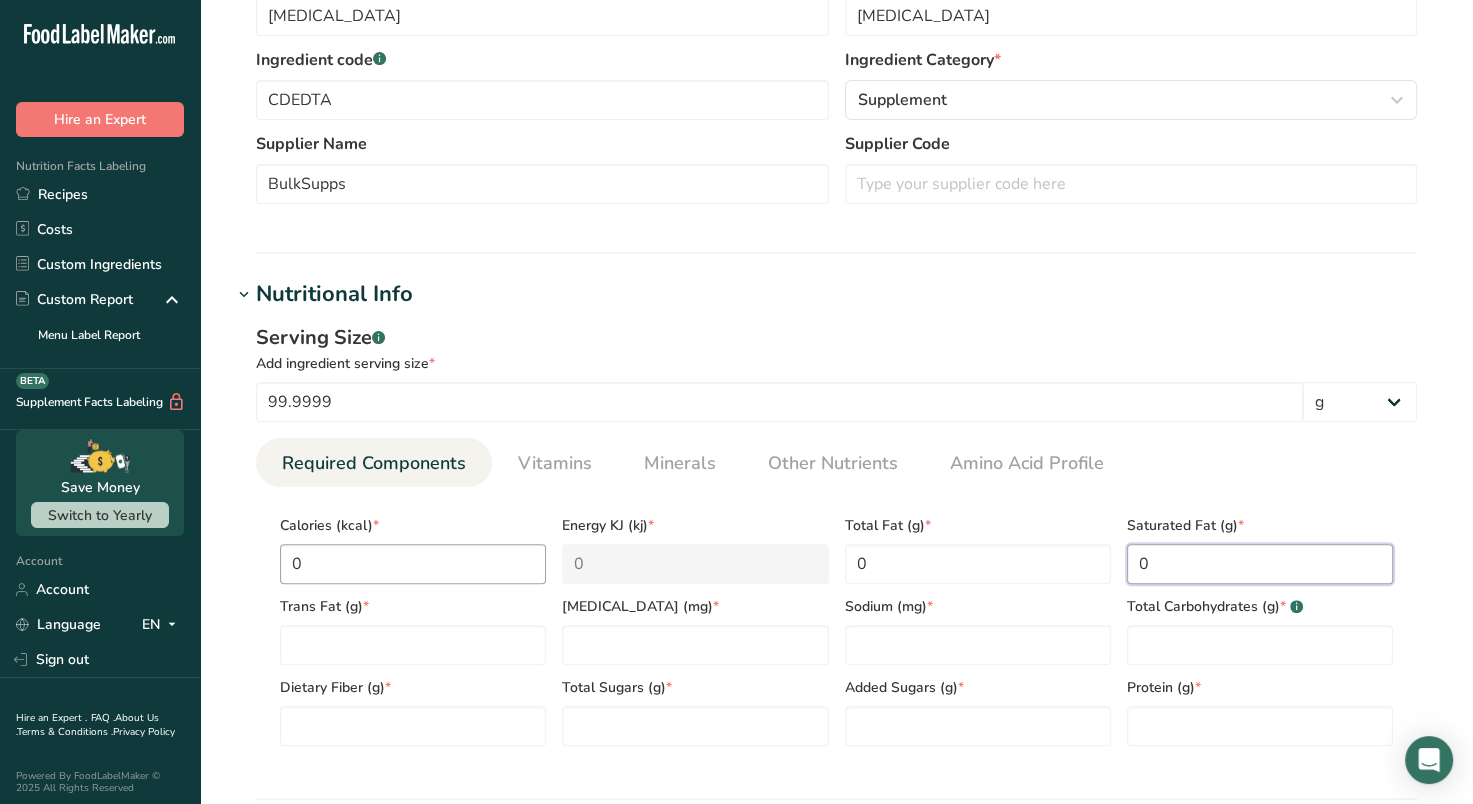 type on "0" 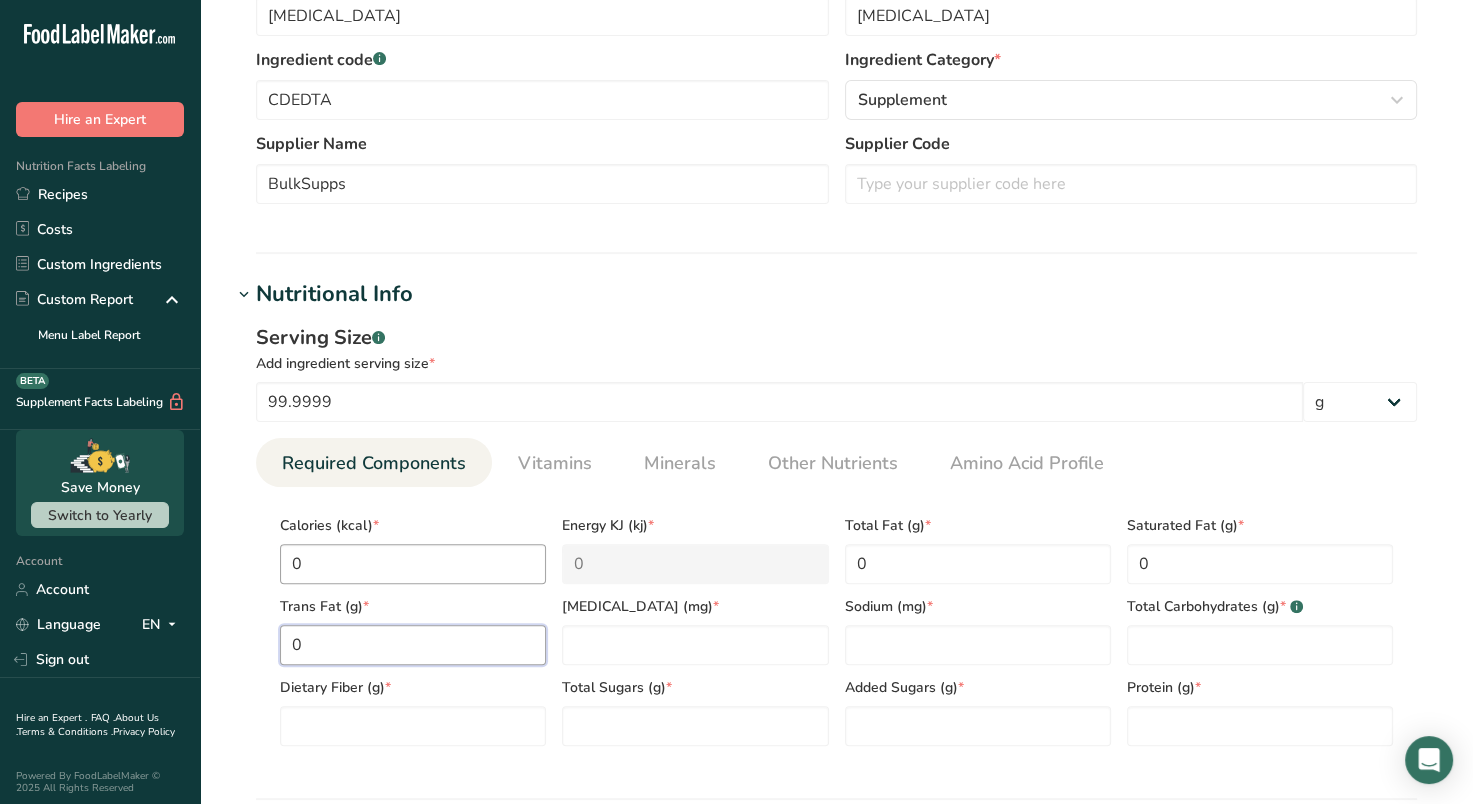 type on "0" 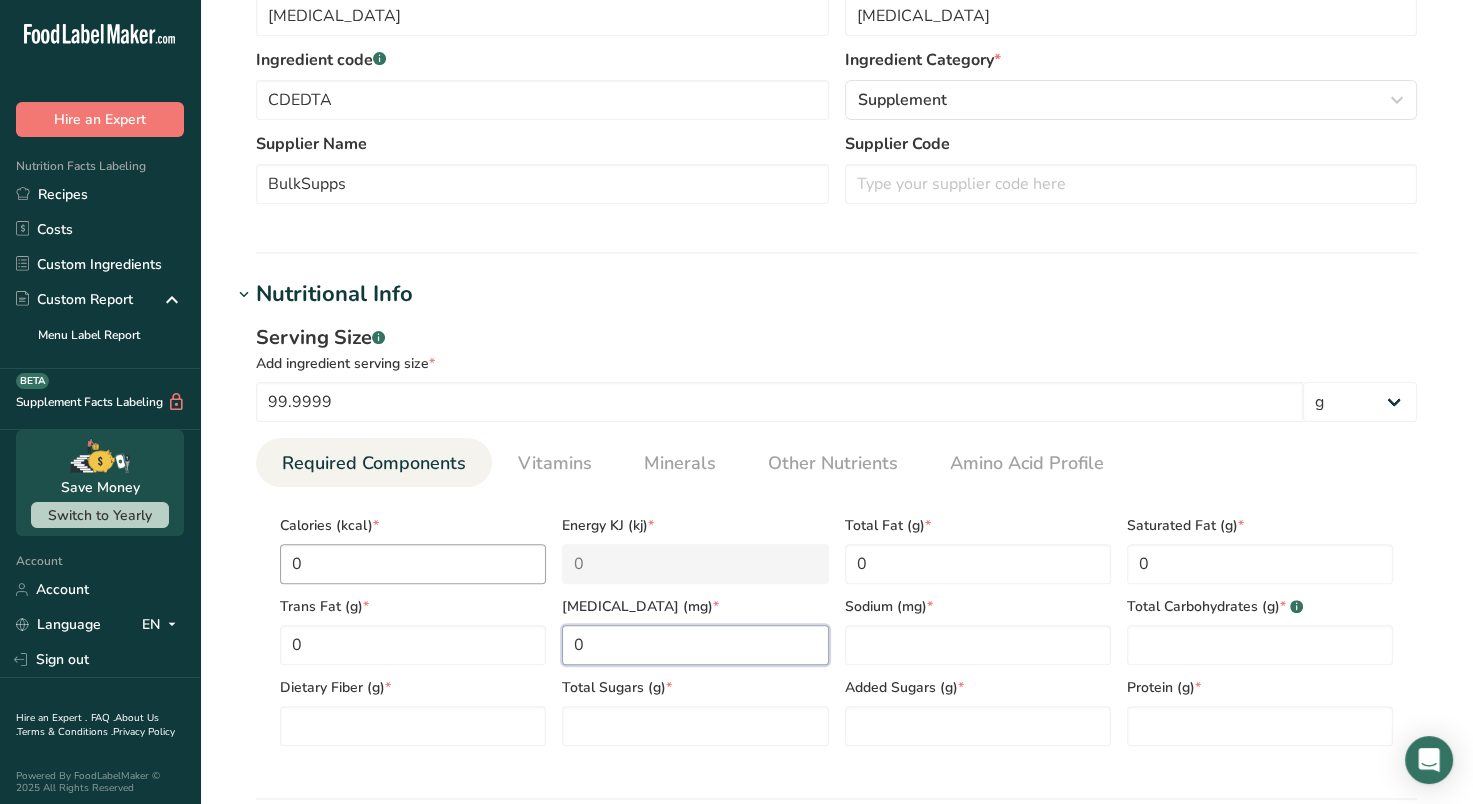type on "0" 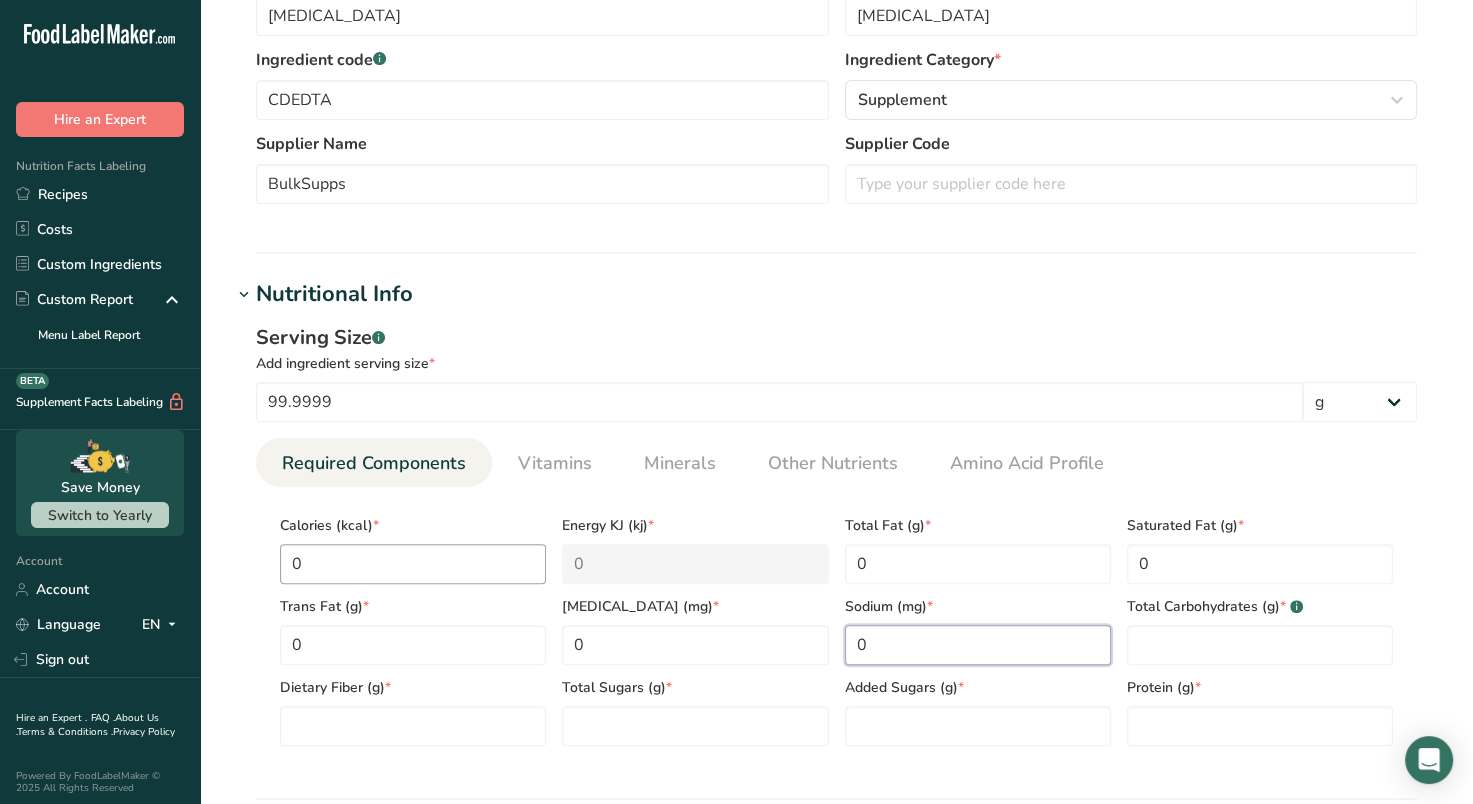 type on "0" 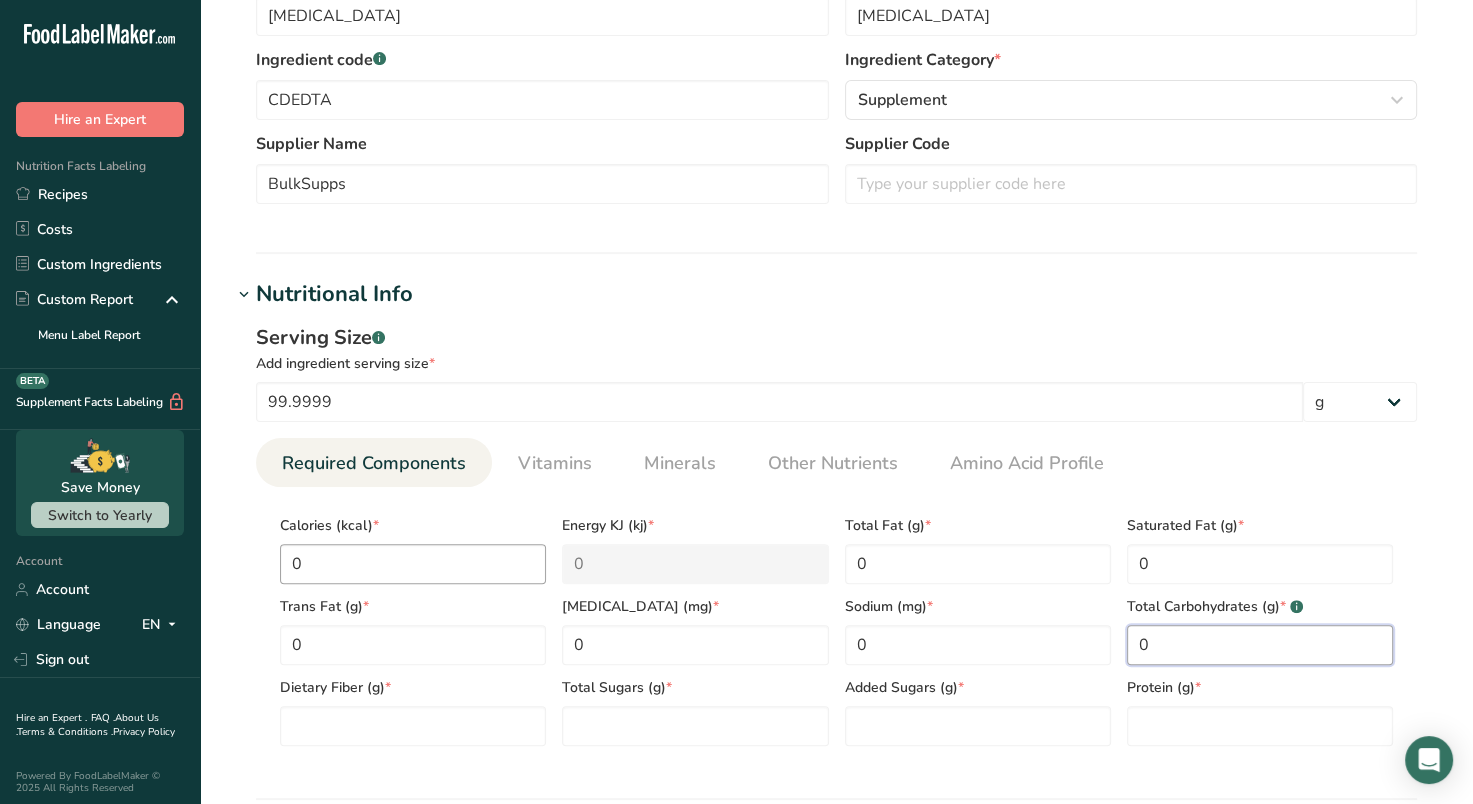 type on "0" 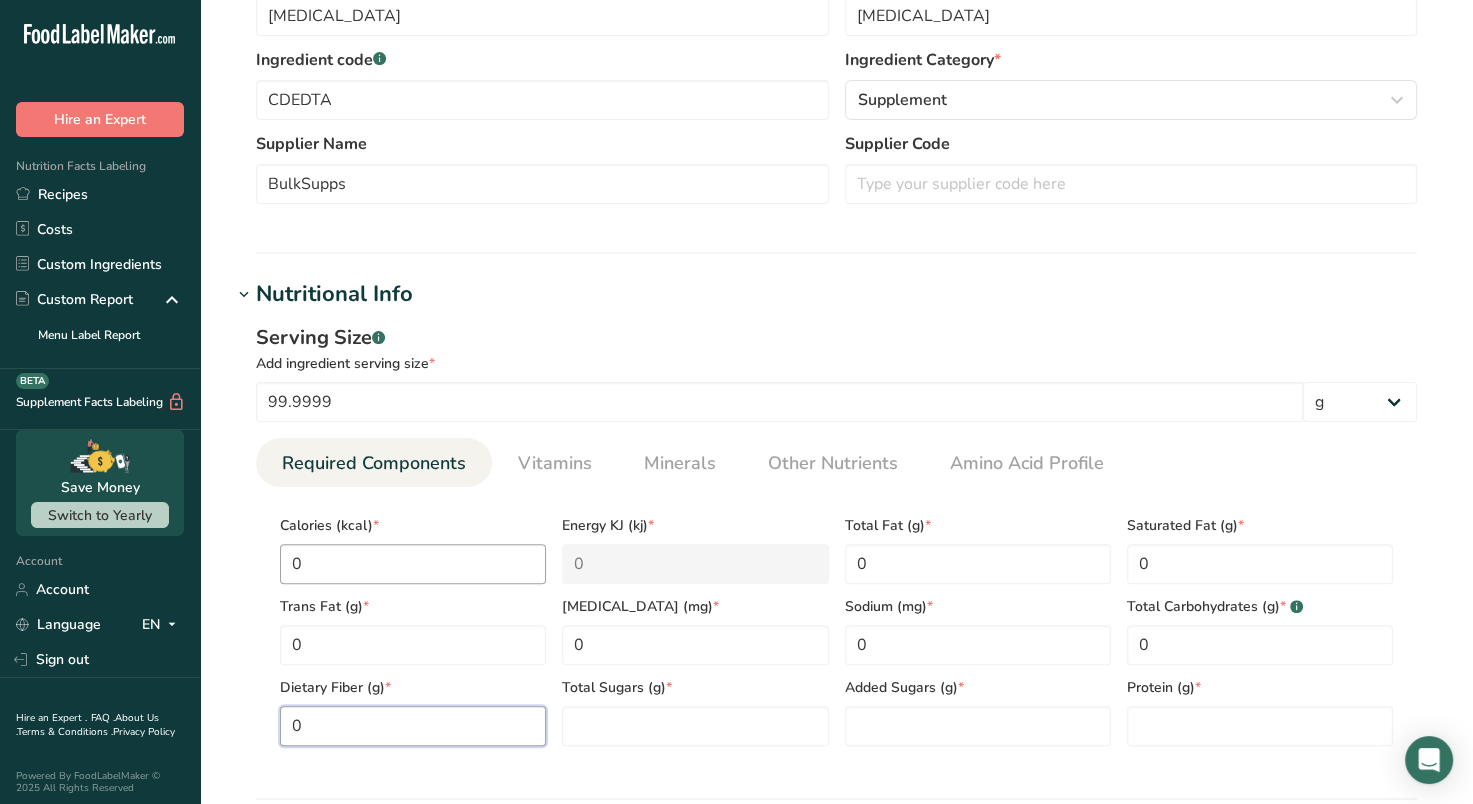 type on "0" 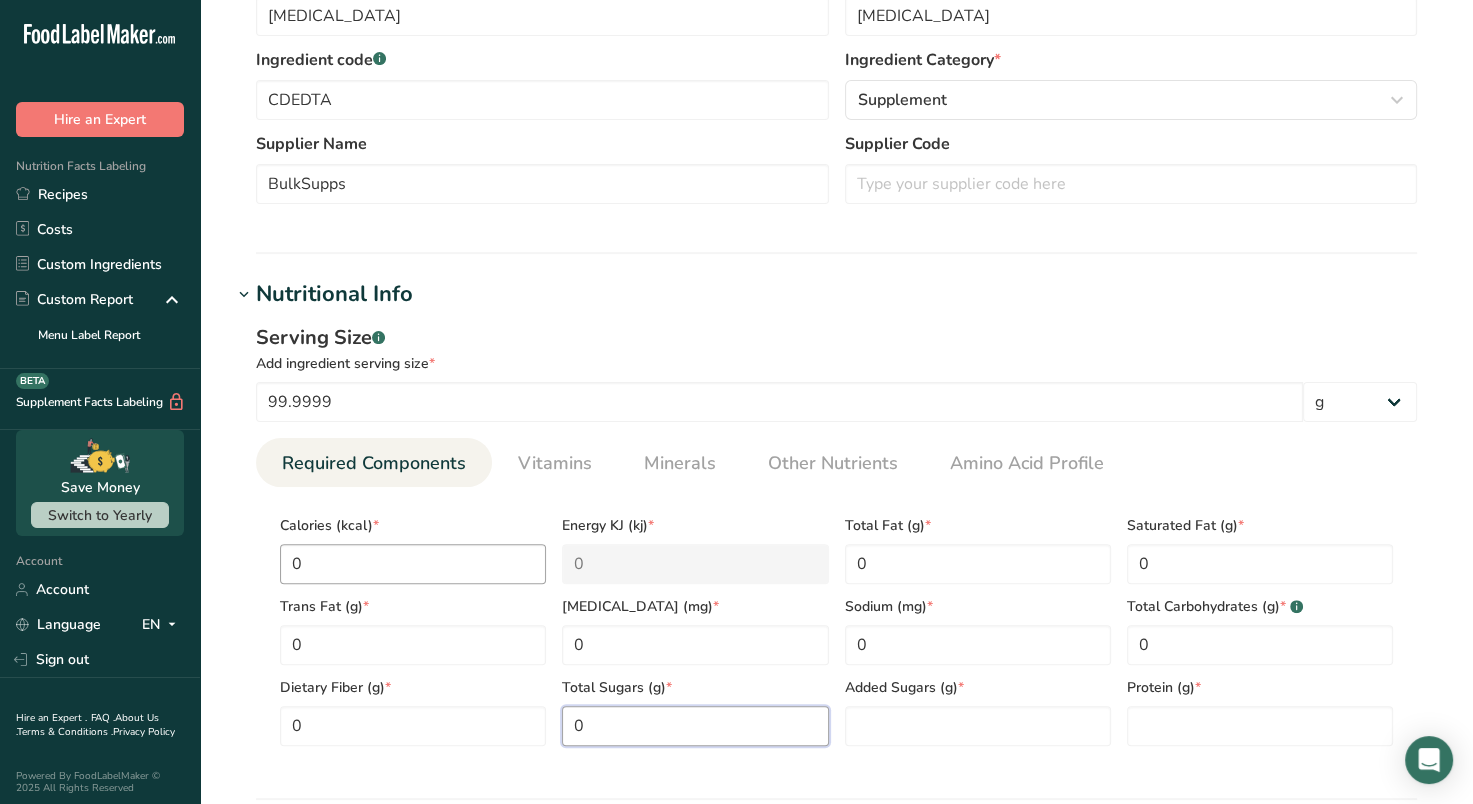 type on "0" 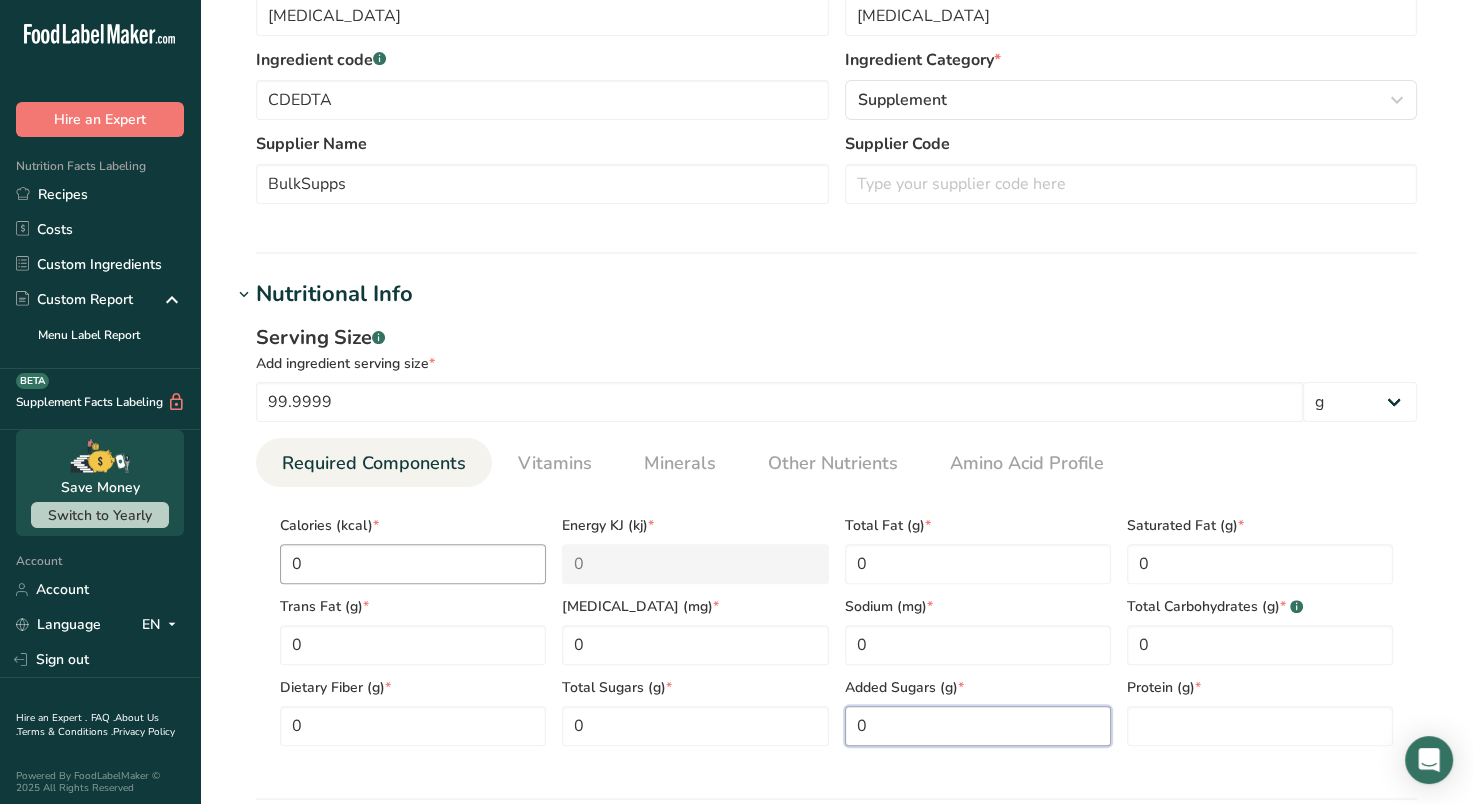 type on "0" 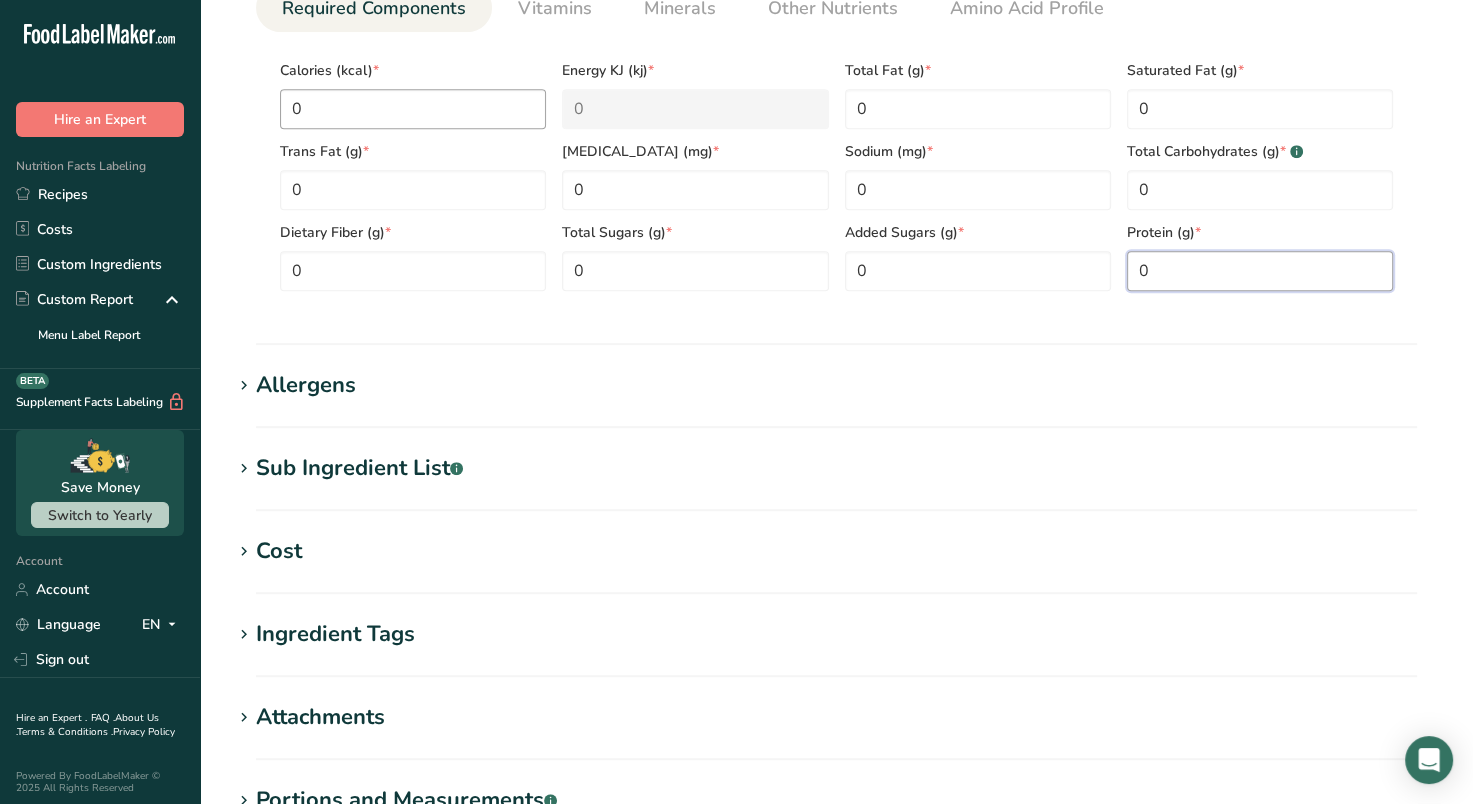 scroll, scrollTop: 1208, scrollLeft: 0, axis: vertical 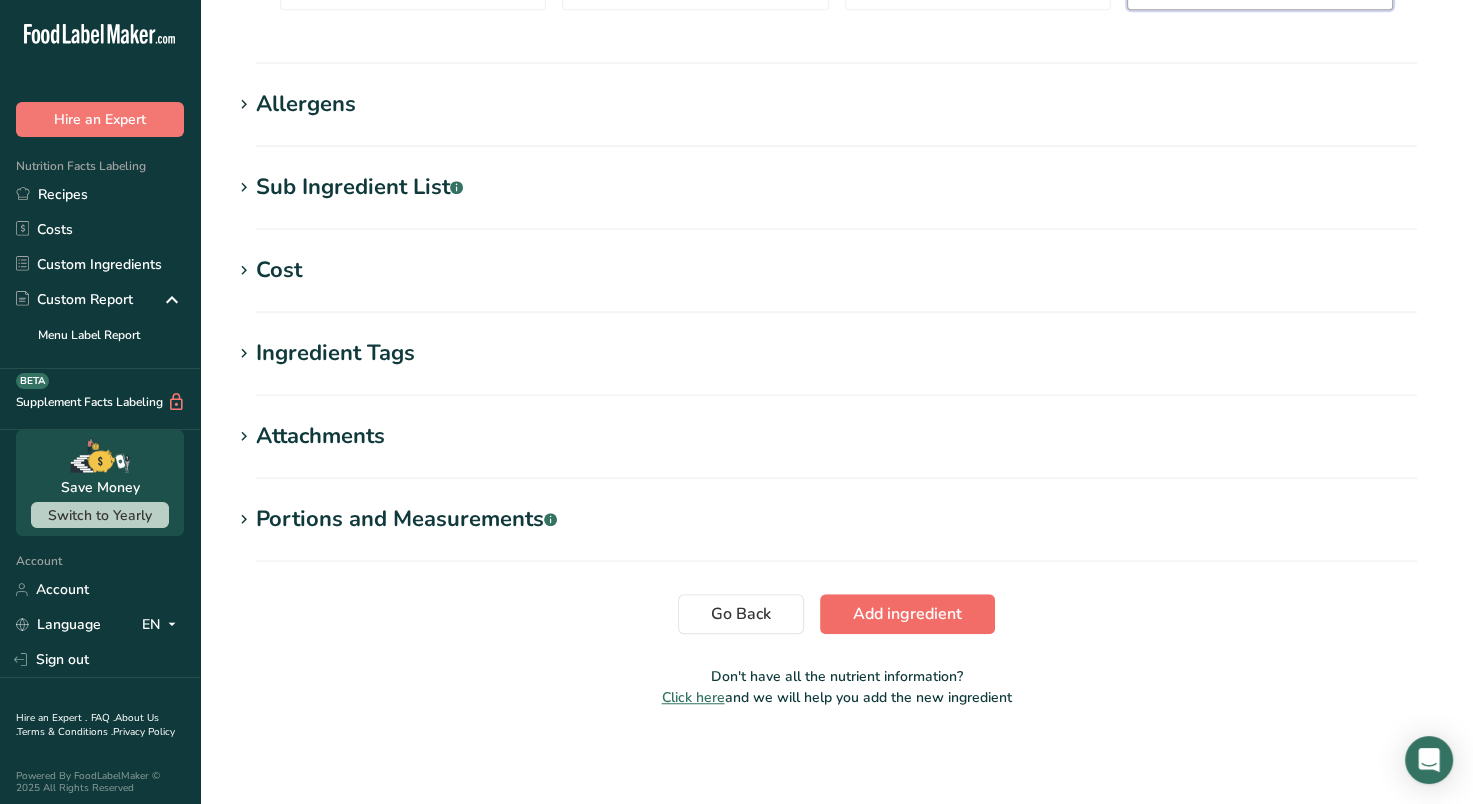 type on "0" 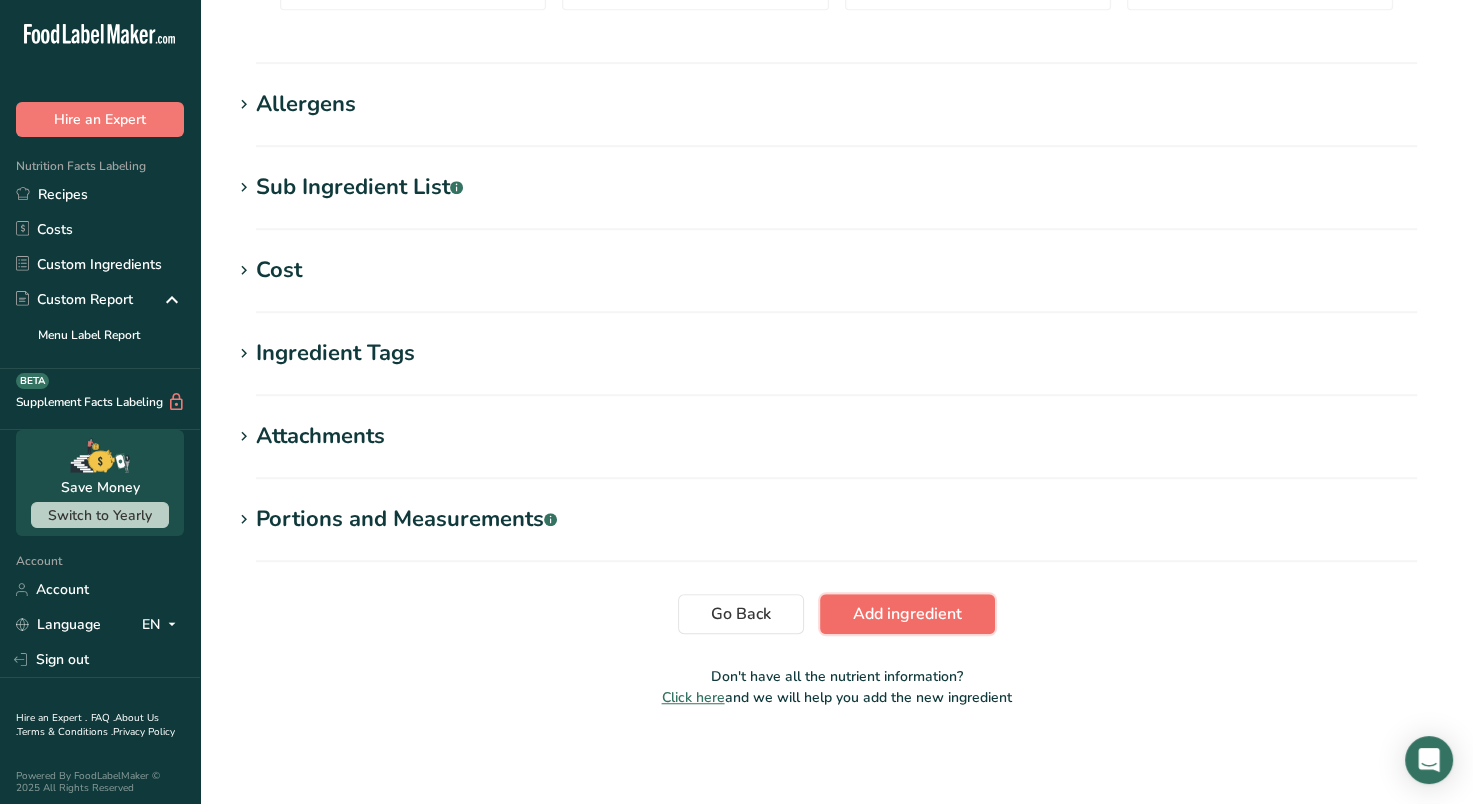 click on "Add ingredient" at bounding box center [907, 614] 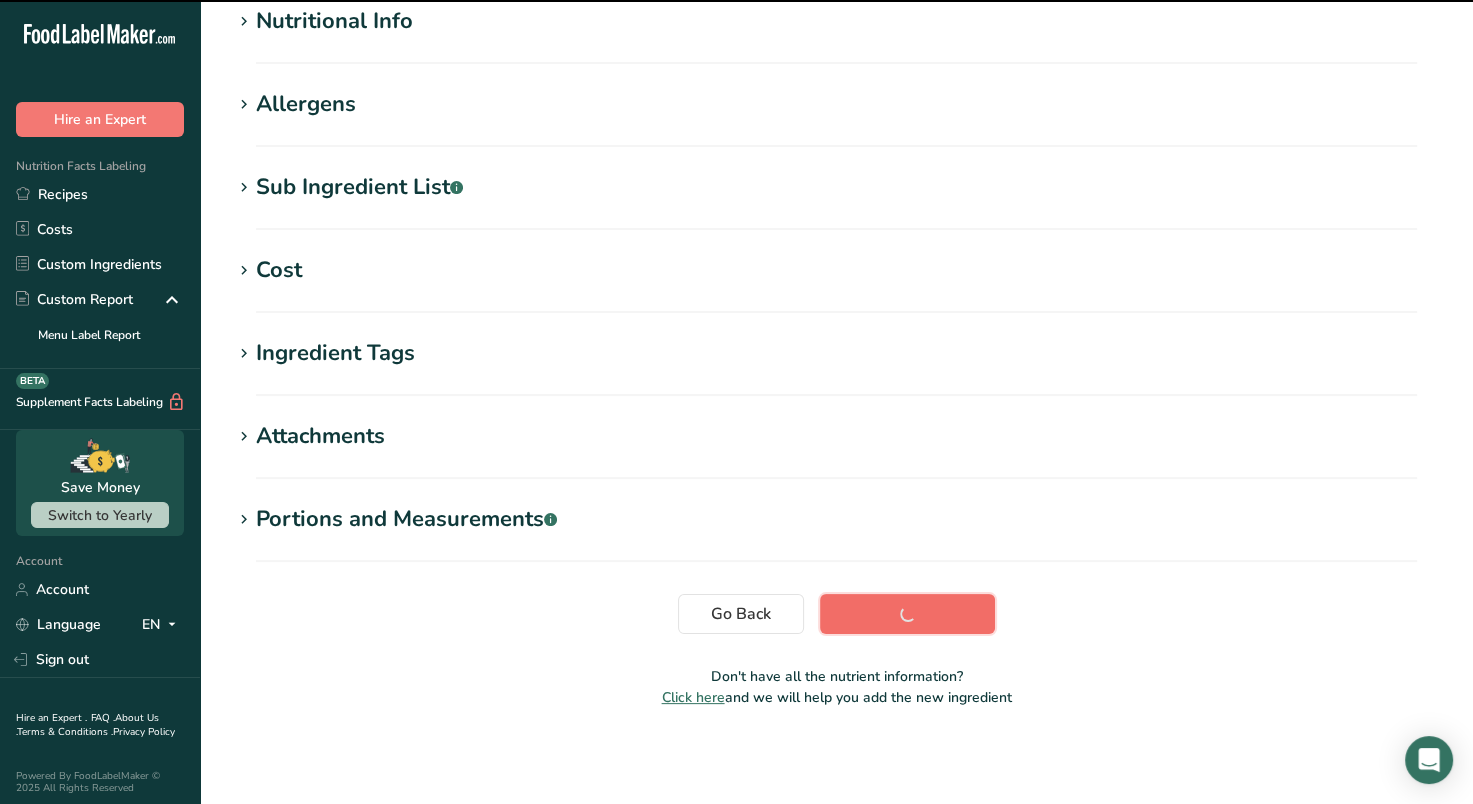 scroll, scrollTop: 270, scrollLeft: 0, axis: vertical 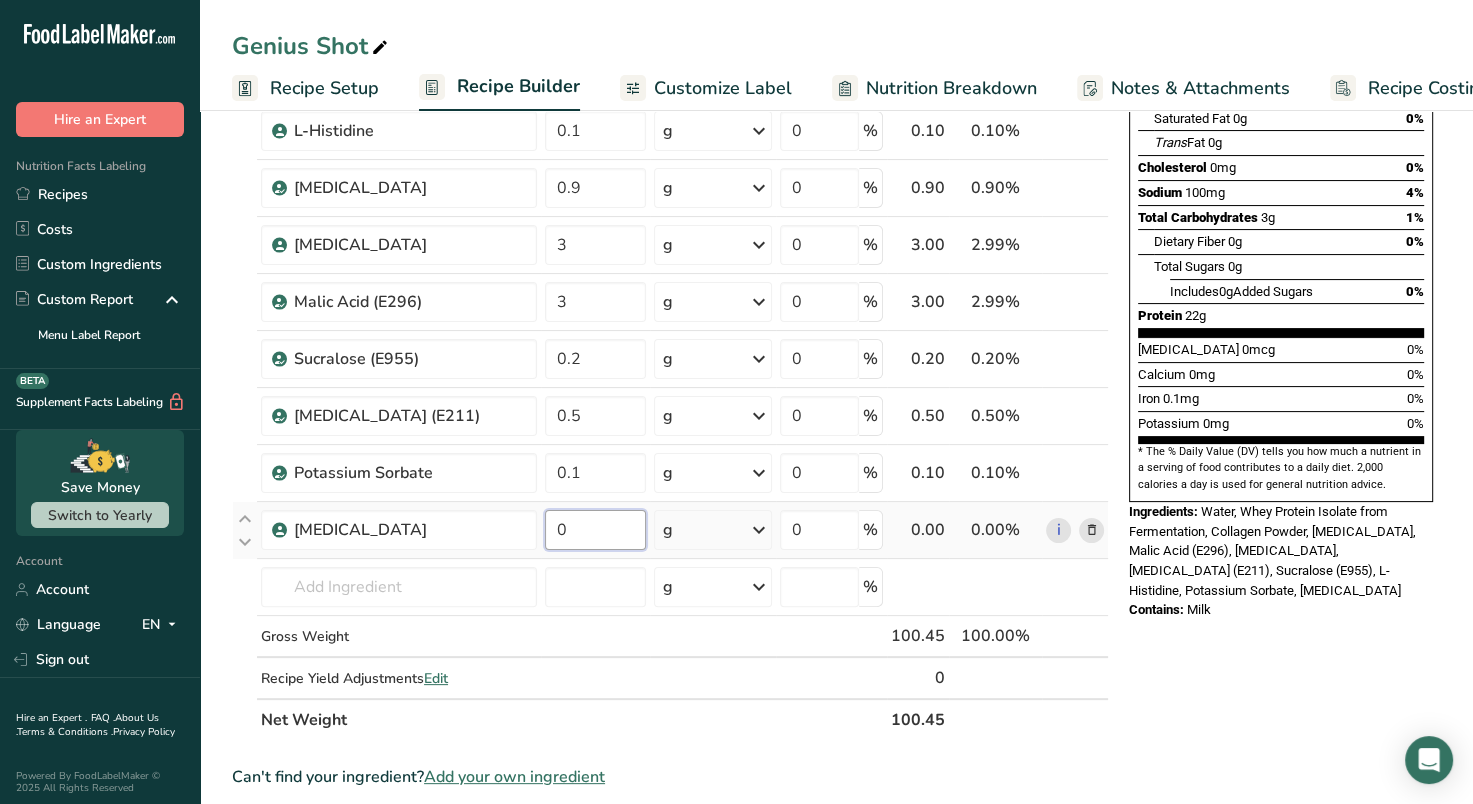 click on "0" at bounding box center (595, 530) 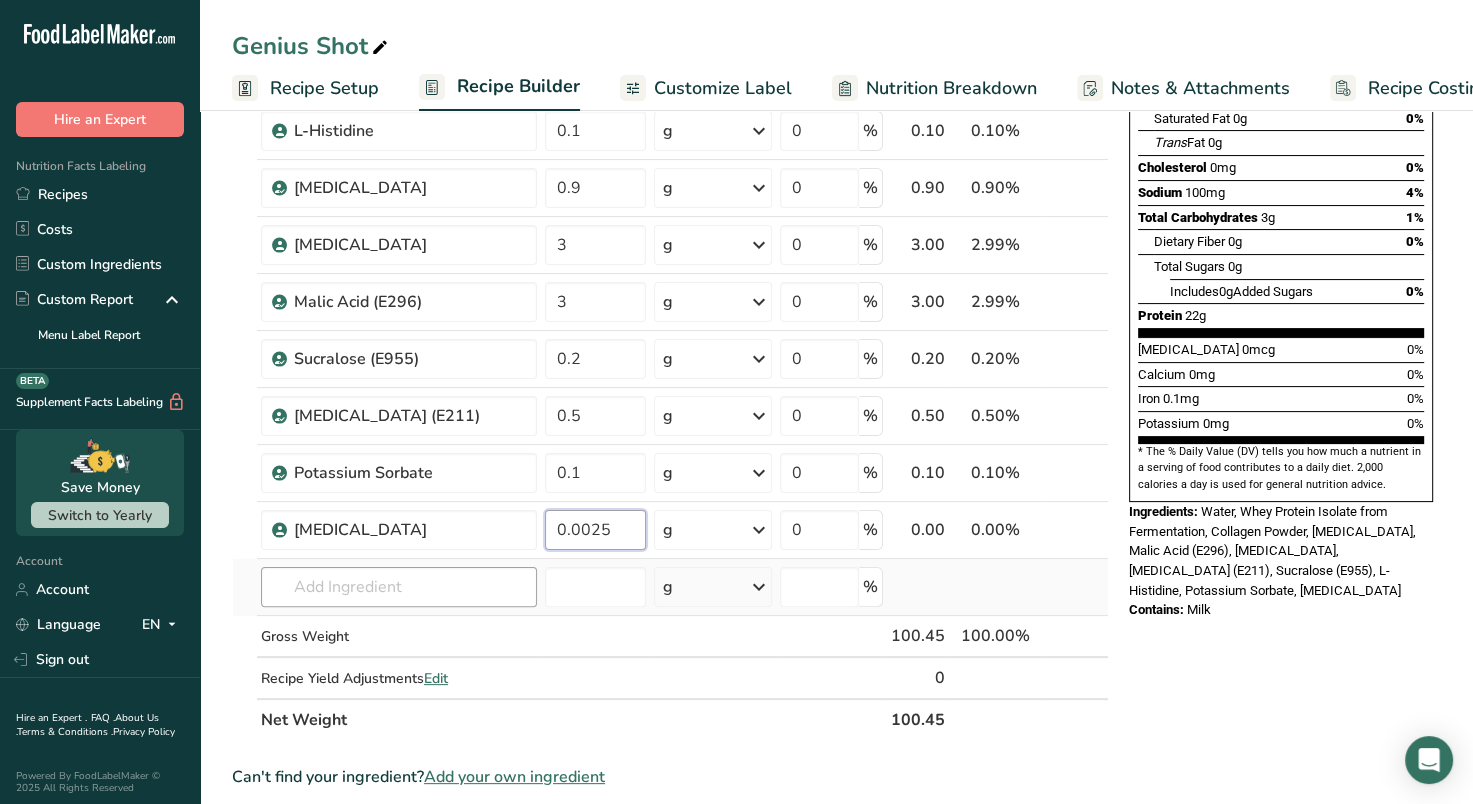 type on "0.0025" 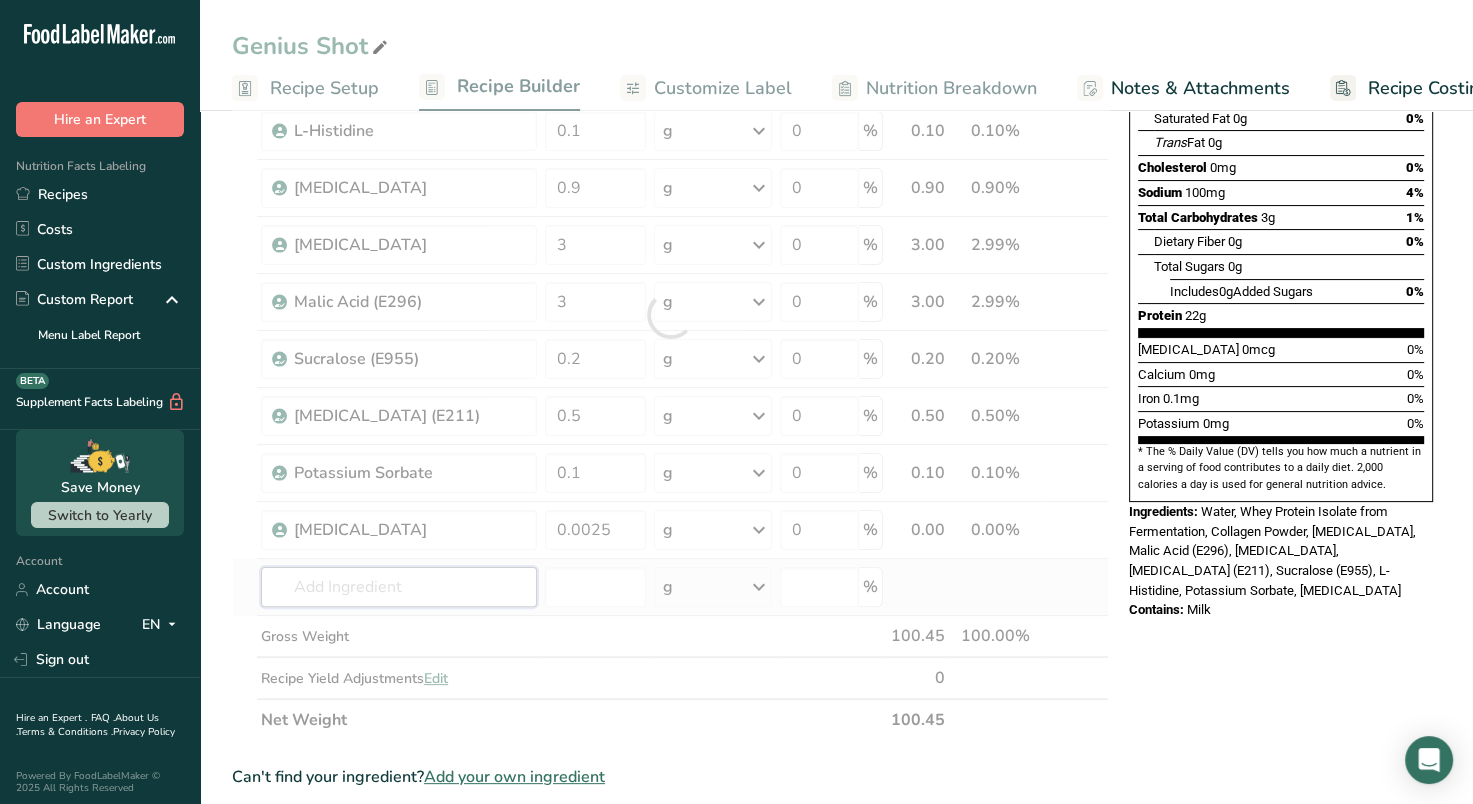 click on "Ingredient *
Amount *
Unit *
Waste *   .a-a{fill:#347362;}.b-a{fill:#fff;}          Grams
Percentage
Water, bottled
68.6475
g
Weight Units
g
kg
mg
See more
Volume Units
l
Volume units require a density conversion. If you know your ingredient's density enter it below. Otherwise, click on "RIA" our AI Regulatory bot - she will be able to help you
lb/ft3
g/cm3
Confirm
mL
Volume units require a density conversion. If you know your ingredient's density enter it below. Otherwise, click on "RIA" our AI Regulatory bot - she will be able to help you
lb/ft3" at bounding box center (670, 315) 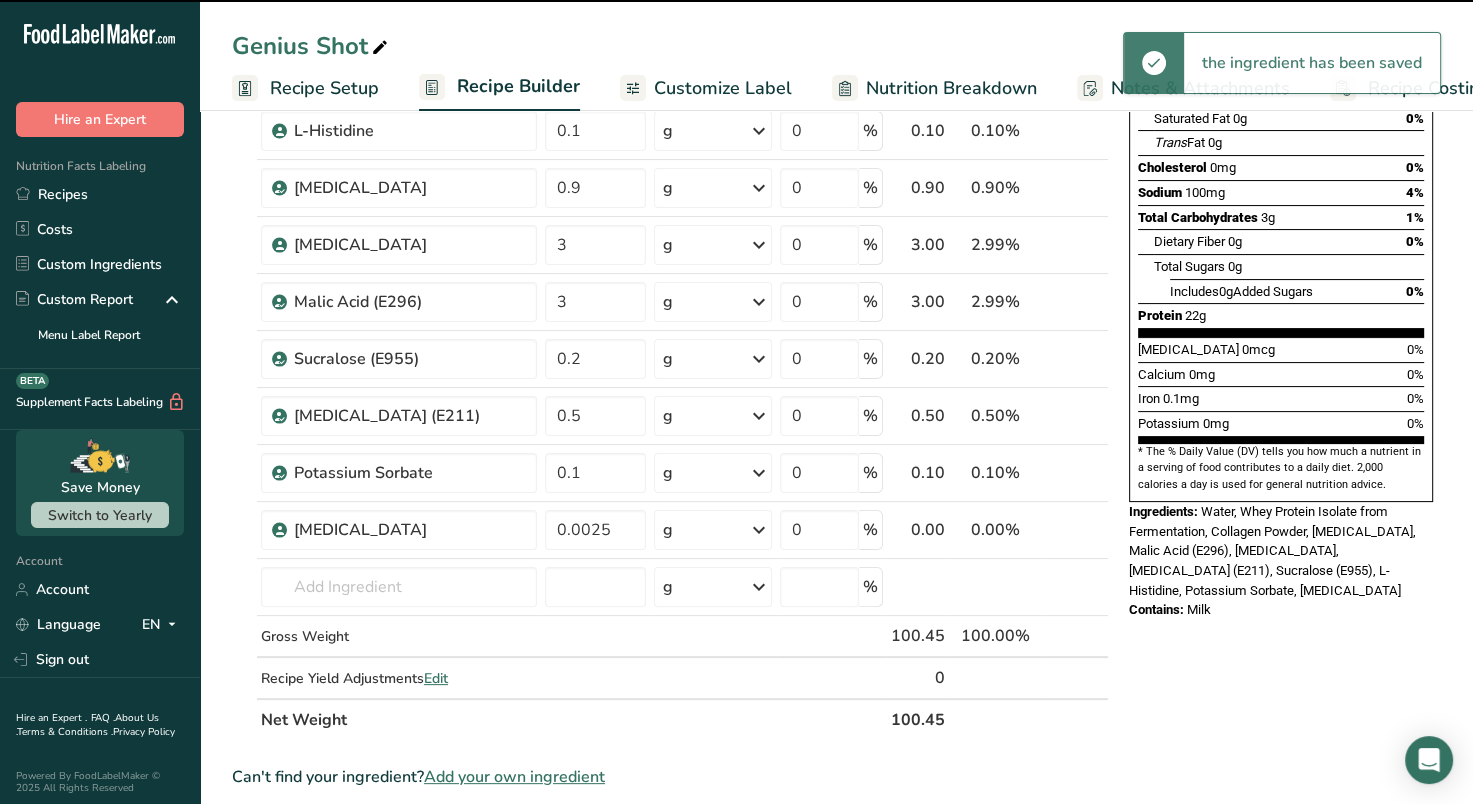 click on "Nutrition Facts
1 Serving Per Container
Serving Size
89mL
Amount Per Serving
Calories
100
% Daily Value *
Total Fat
0g
0%
Saturated Fat
0g
0%
Trans  Fat
0g
[MEDICAL_DATA]
0mg
0%
Sodium
100mg
4%
Total Carbohydrates
3g
1%
Dietary Fiber
0g
0%" at bounding box center [1281, 620] 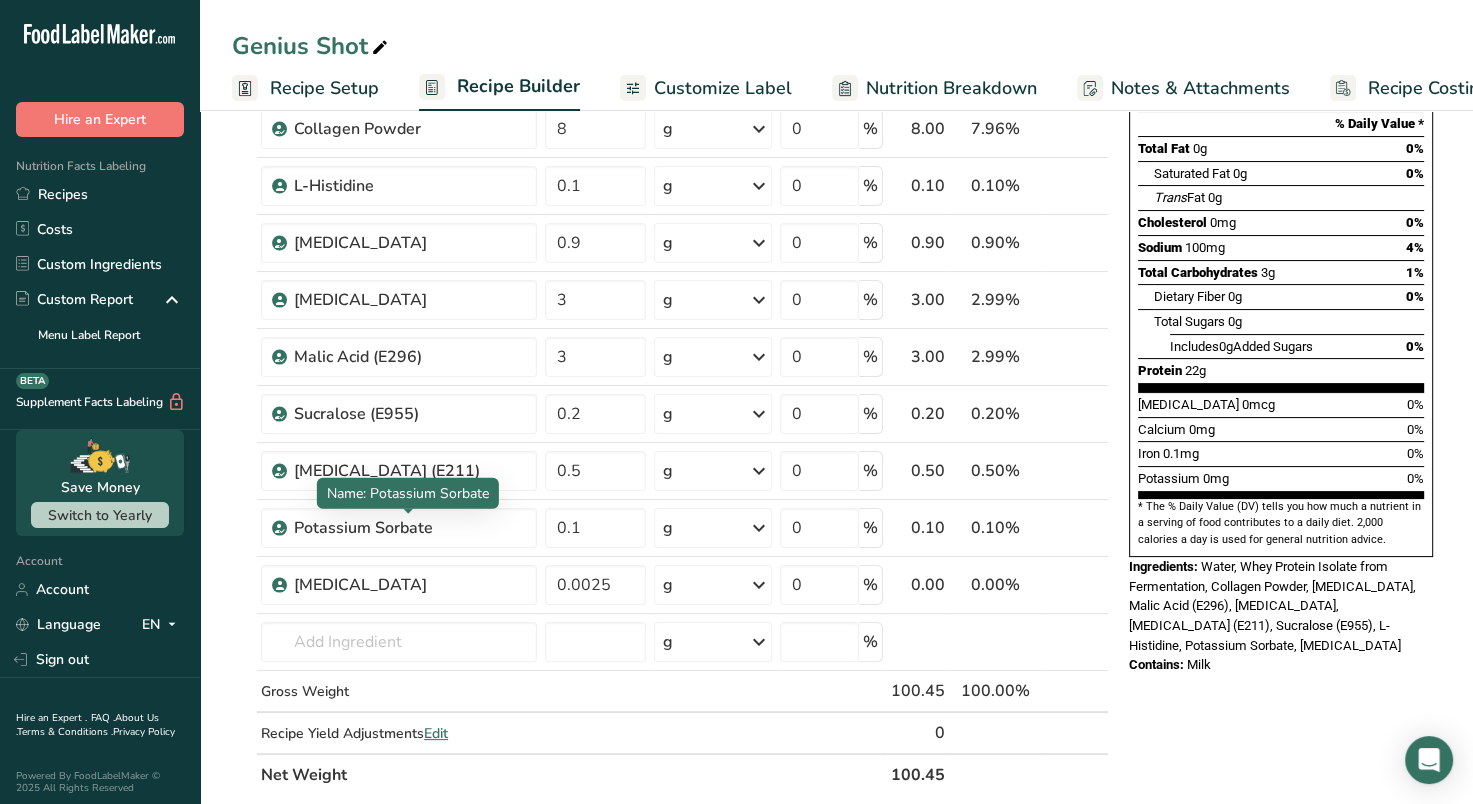 scroll, scrollTop: 270, scrollLeft: 0, axis: vertical 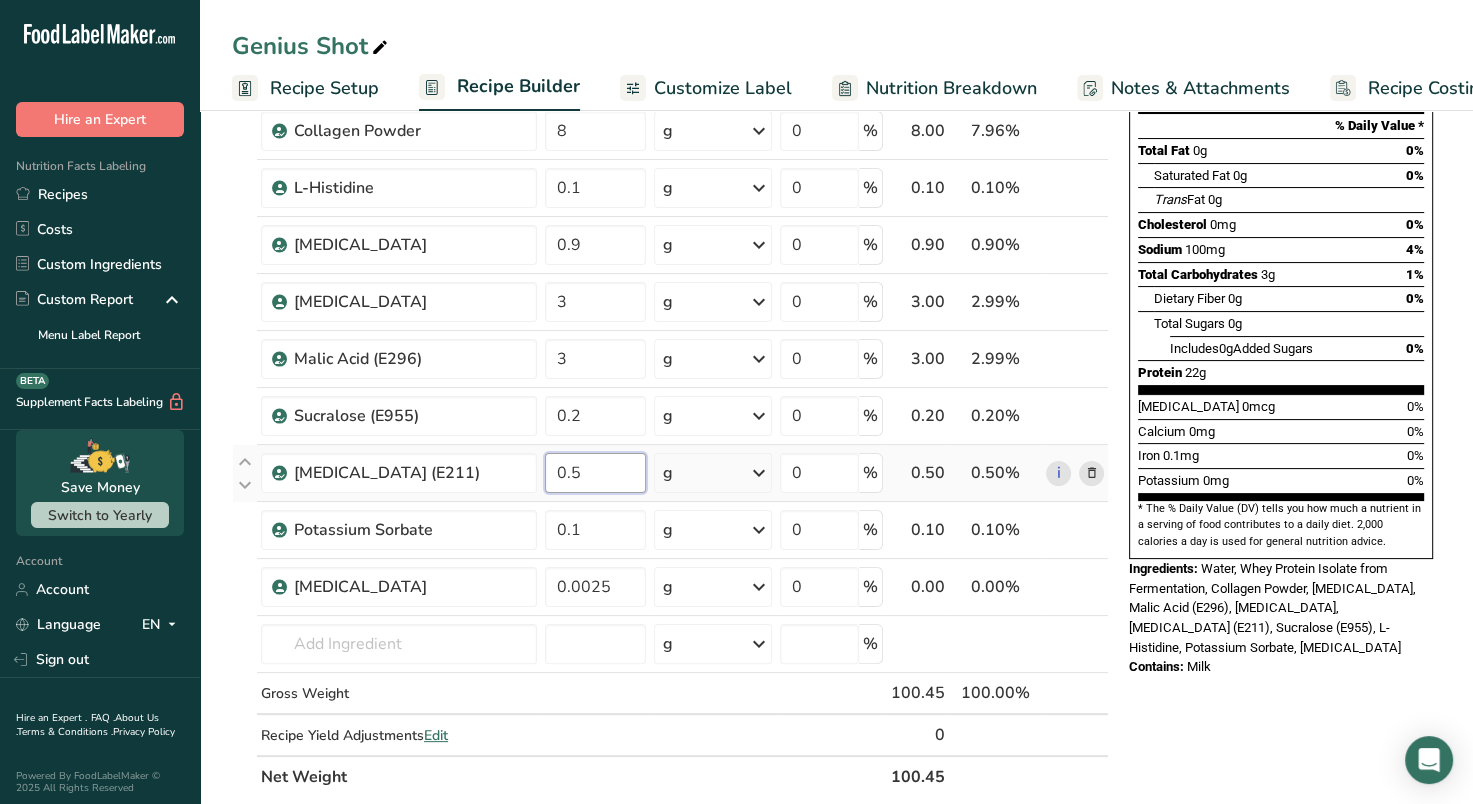 click on "0.5" at bounding box center [595, 473] 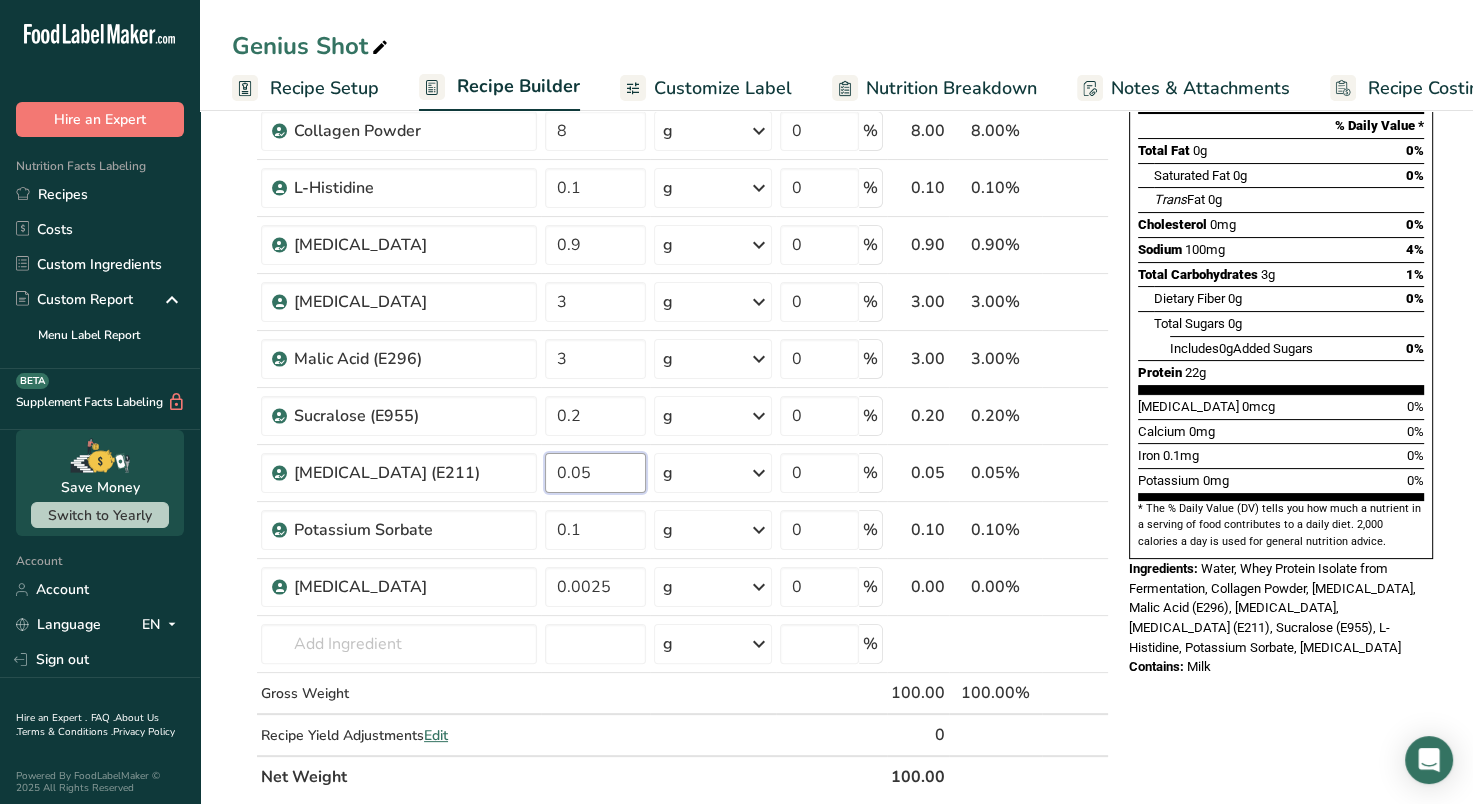 type on "0.05" 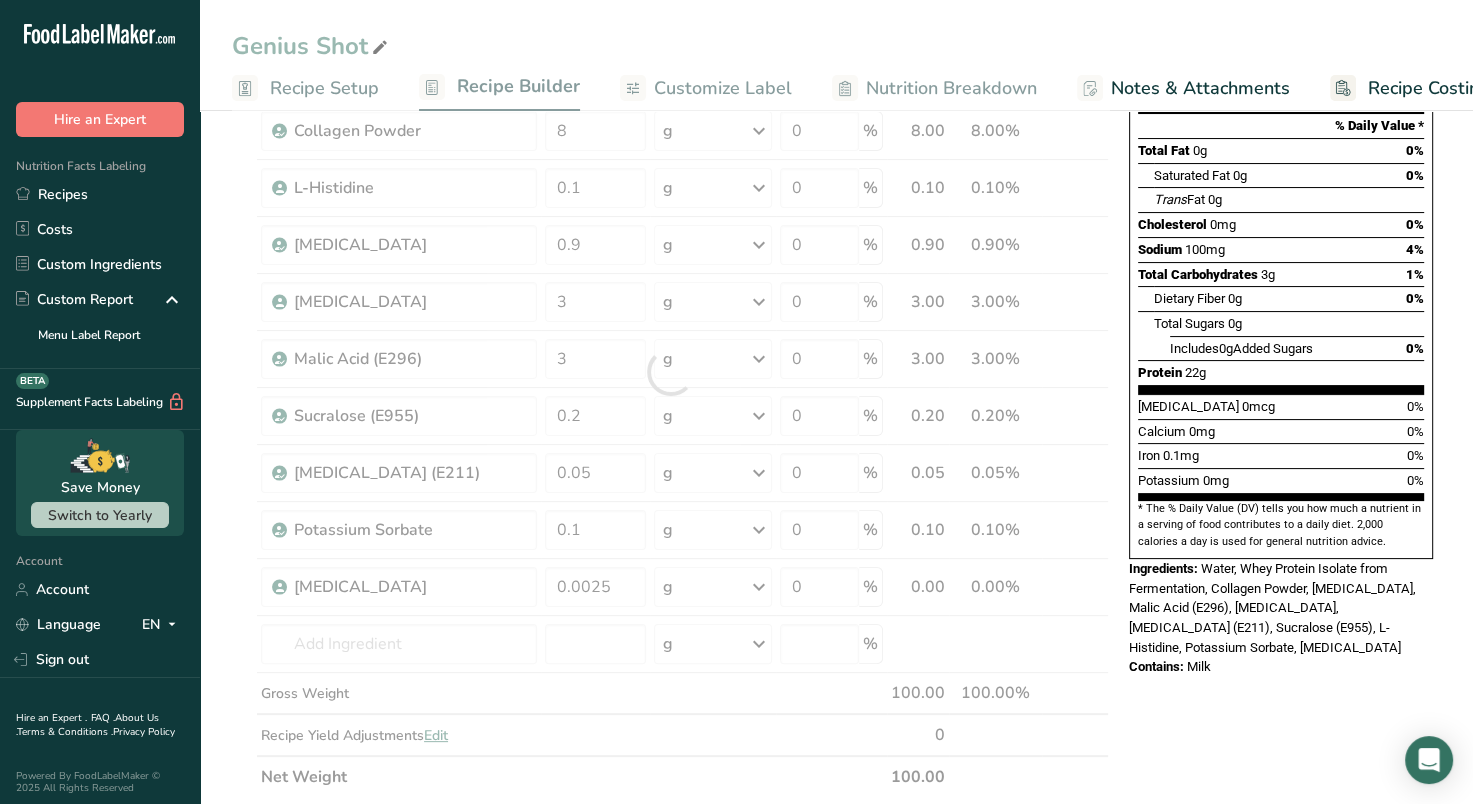 click on "Nutrition Facts
1 Serving Per Container
Serving Size
89mL
Amount Per Serving
Calories
100
% Daily Value *
Total Fat
0g
0%
Saturated Fat
0g
0%
Trans  Fat
0g
[MEDICAL_DATA]
0mg
0%
Sodium
100mg
4%
Total Carbohydrates
3g
1%
Dietary Fiber
0g
0%" at bounding box center [1281, 677] 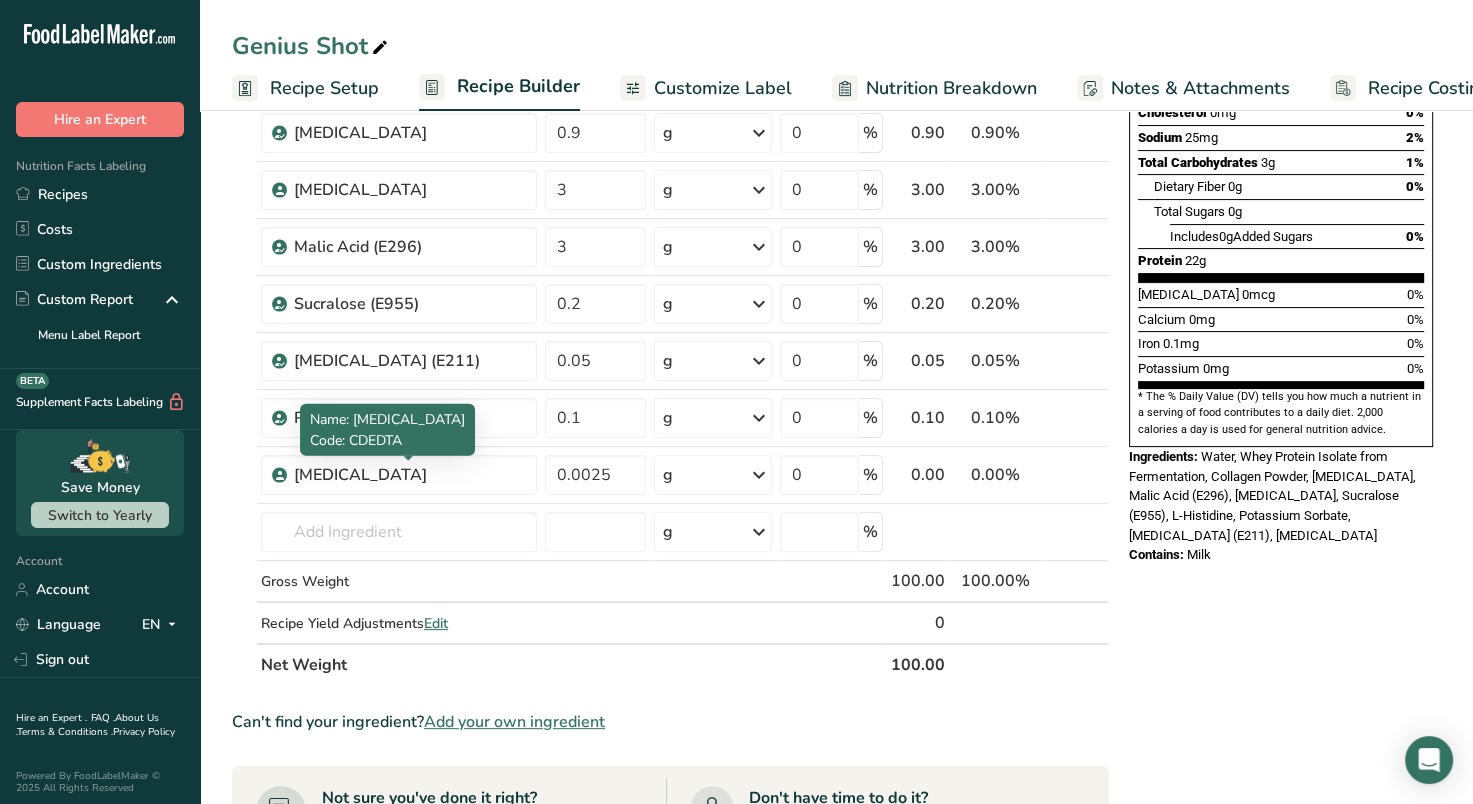 scroll, scrollTop: 388, scrollLeft: 0, axis: vertical 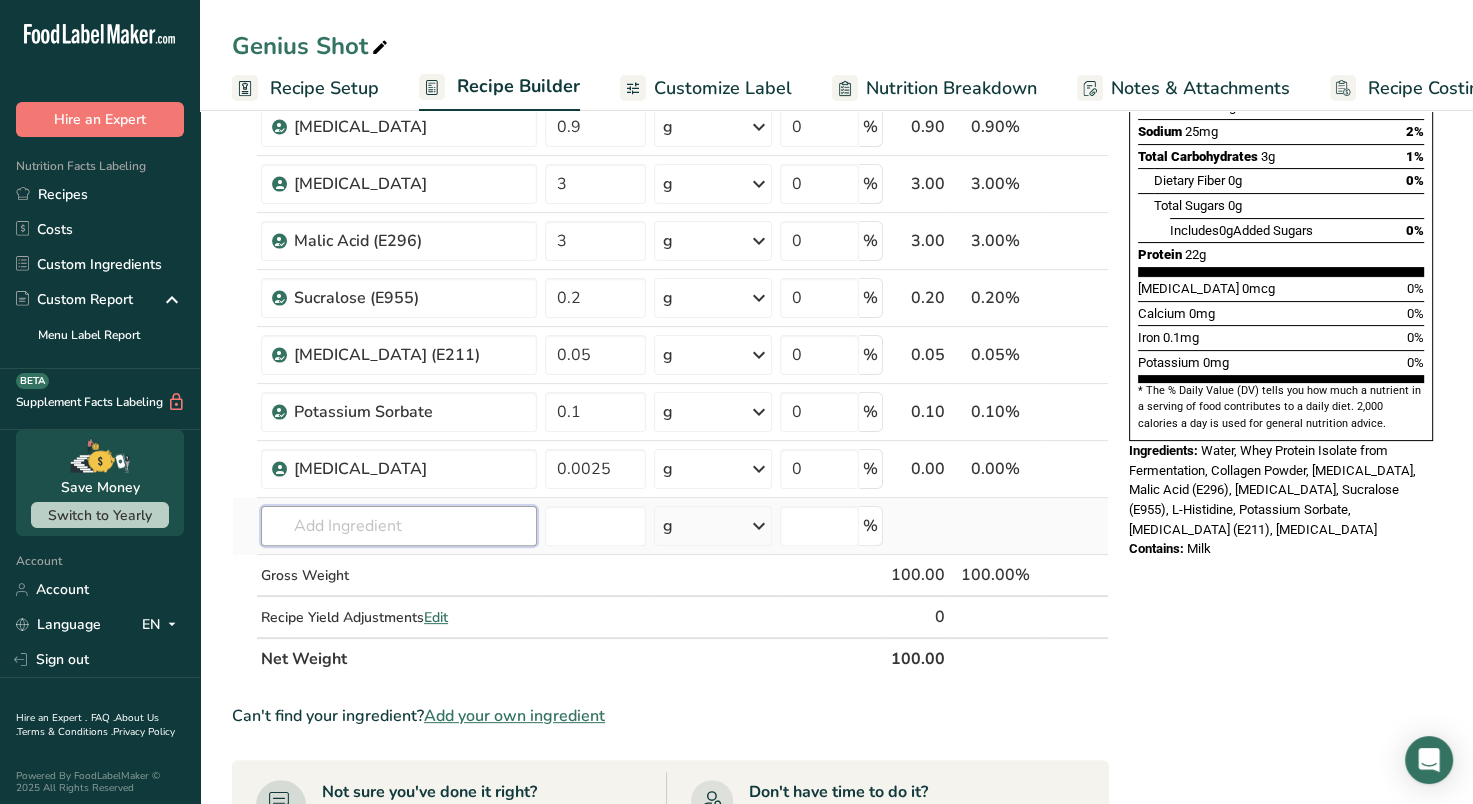 click at bounding box center [399, 526] 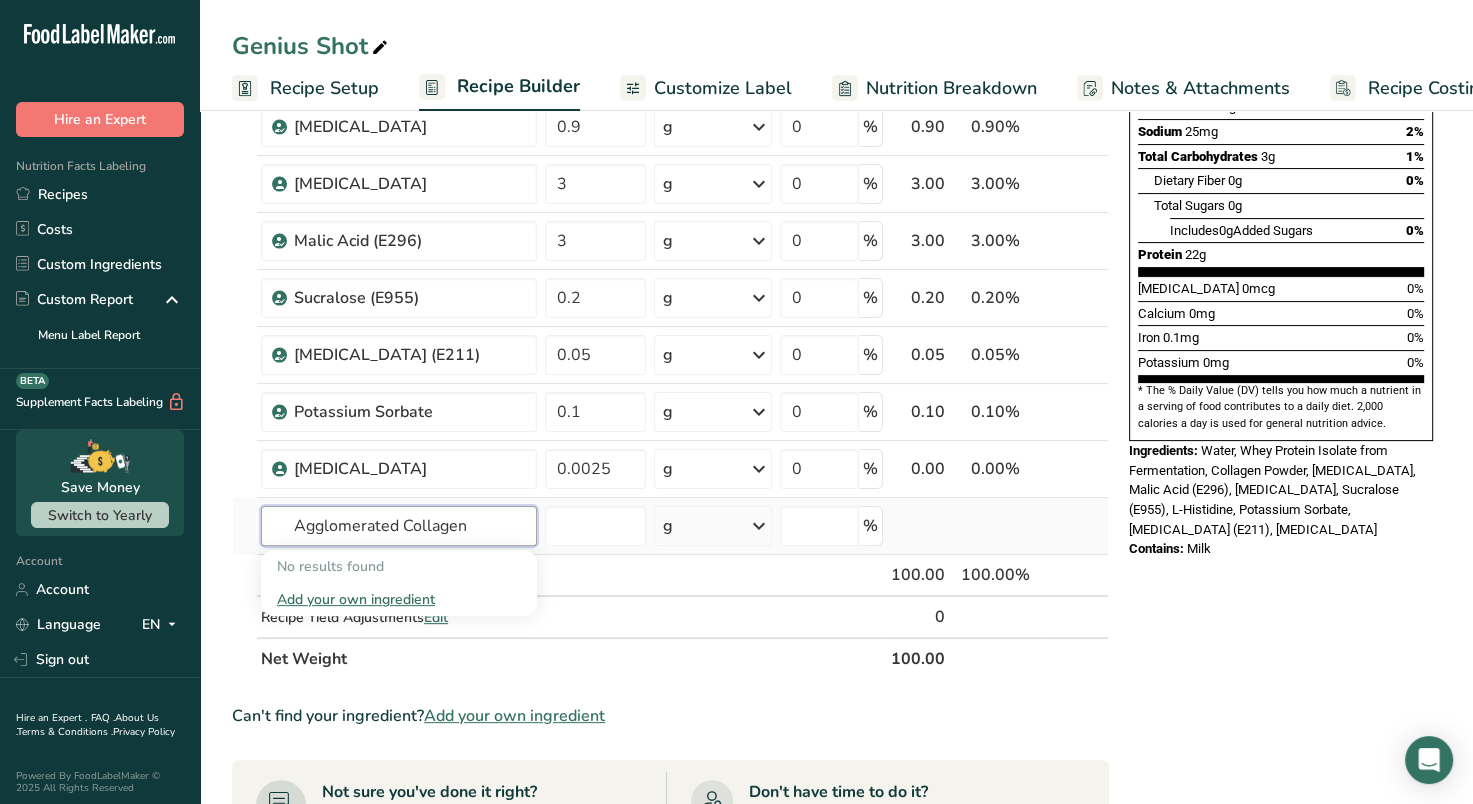 type on "Agglomerated Collagen" 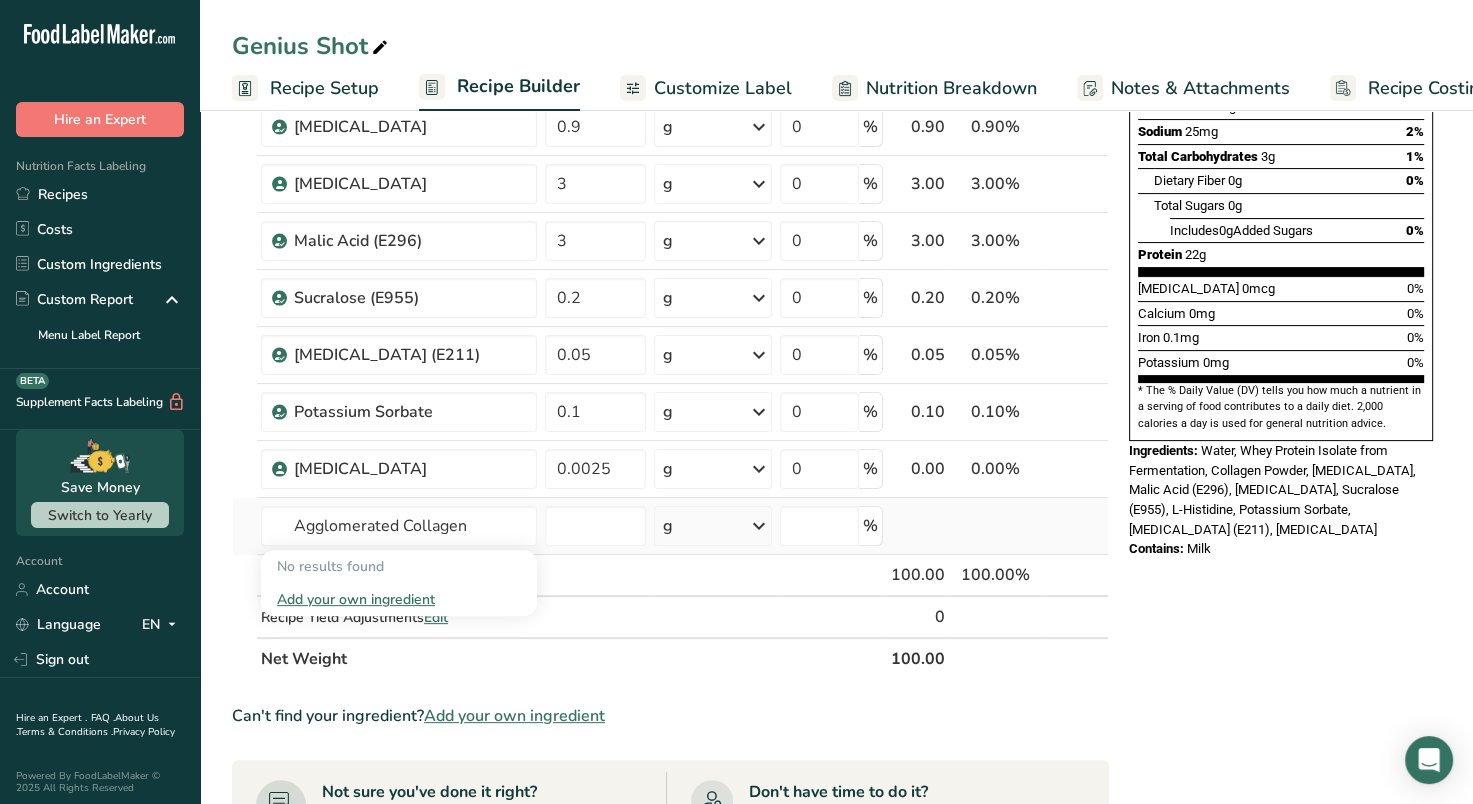 type 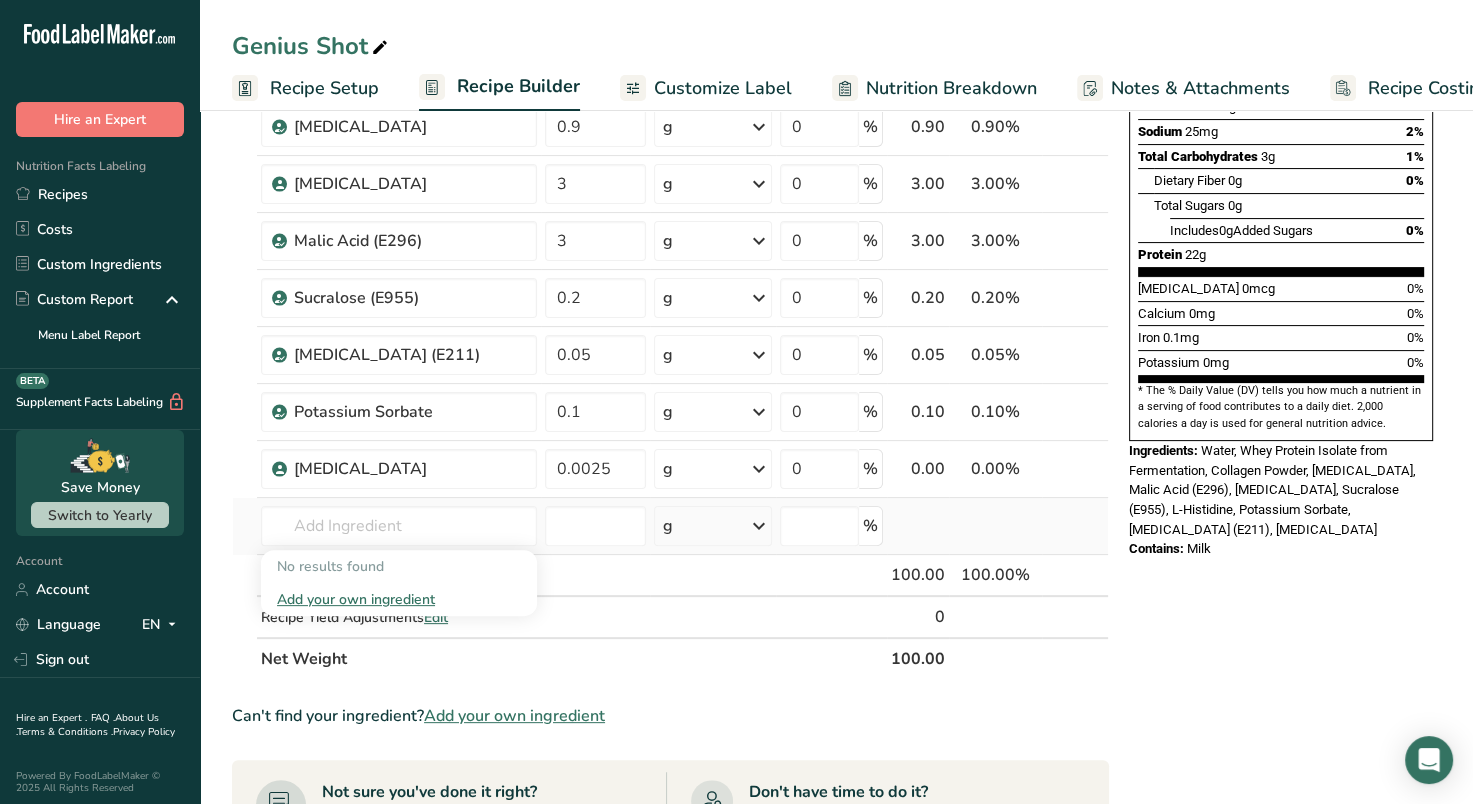 click on "Add your own ingredient" at bounding box center (399, 599) 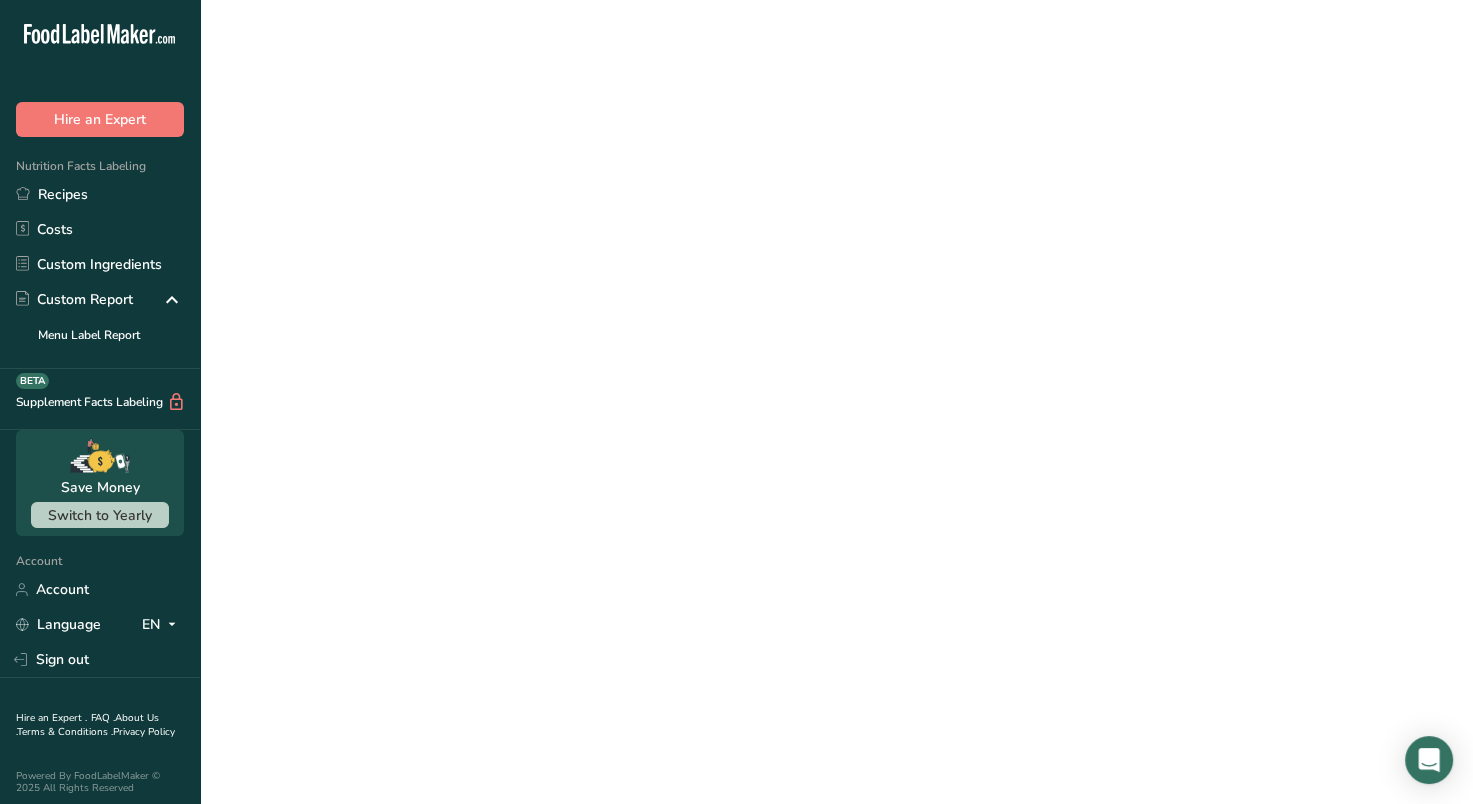 scroll, scrollTop: 0, scrollLeft: 0, axis: both 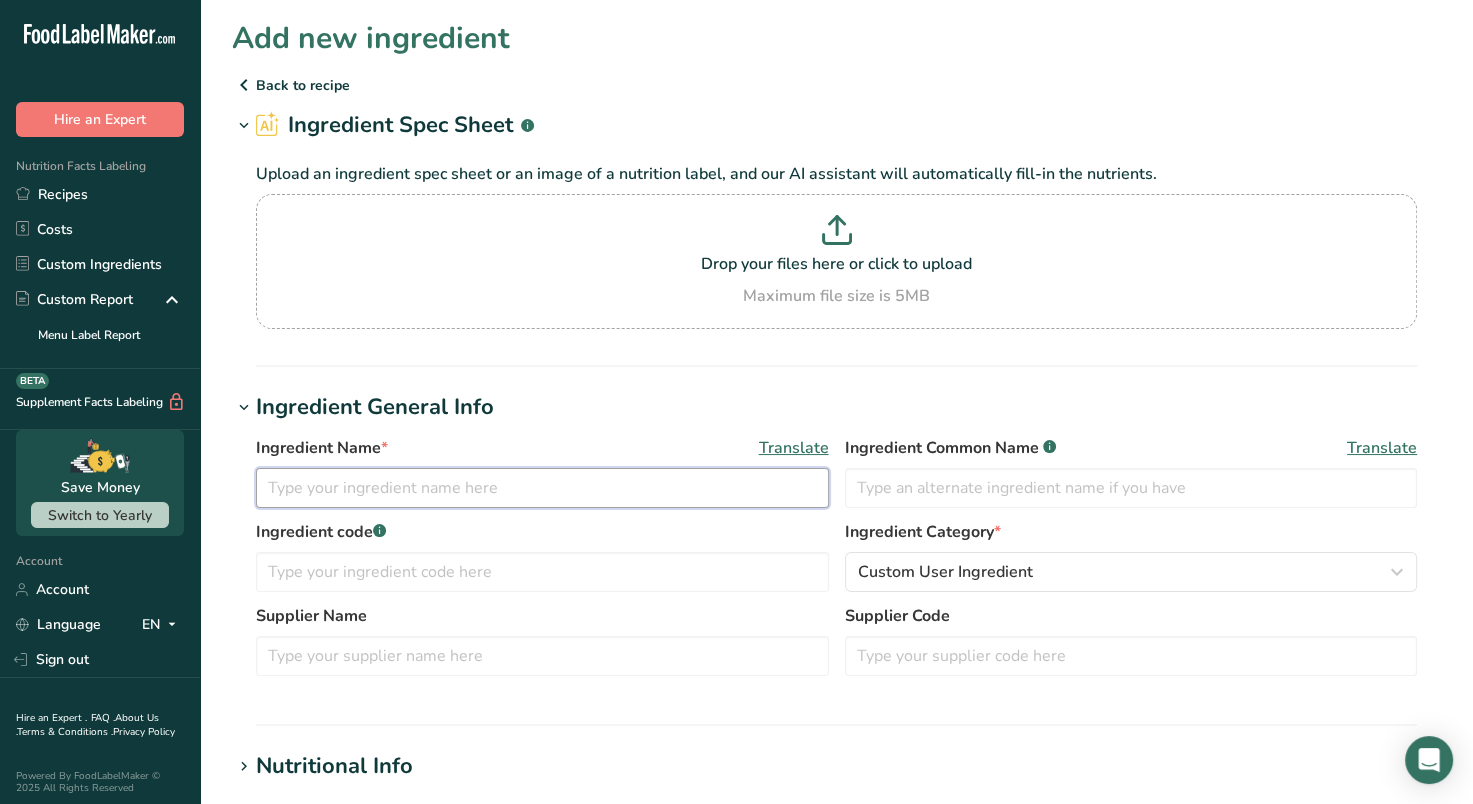 click at bounding box center (542, 488) 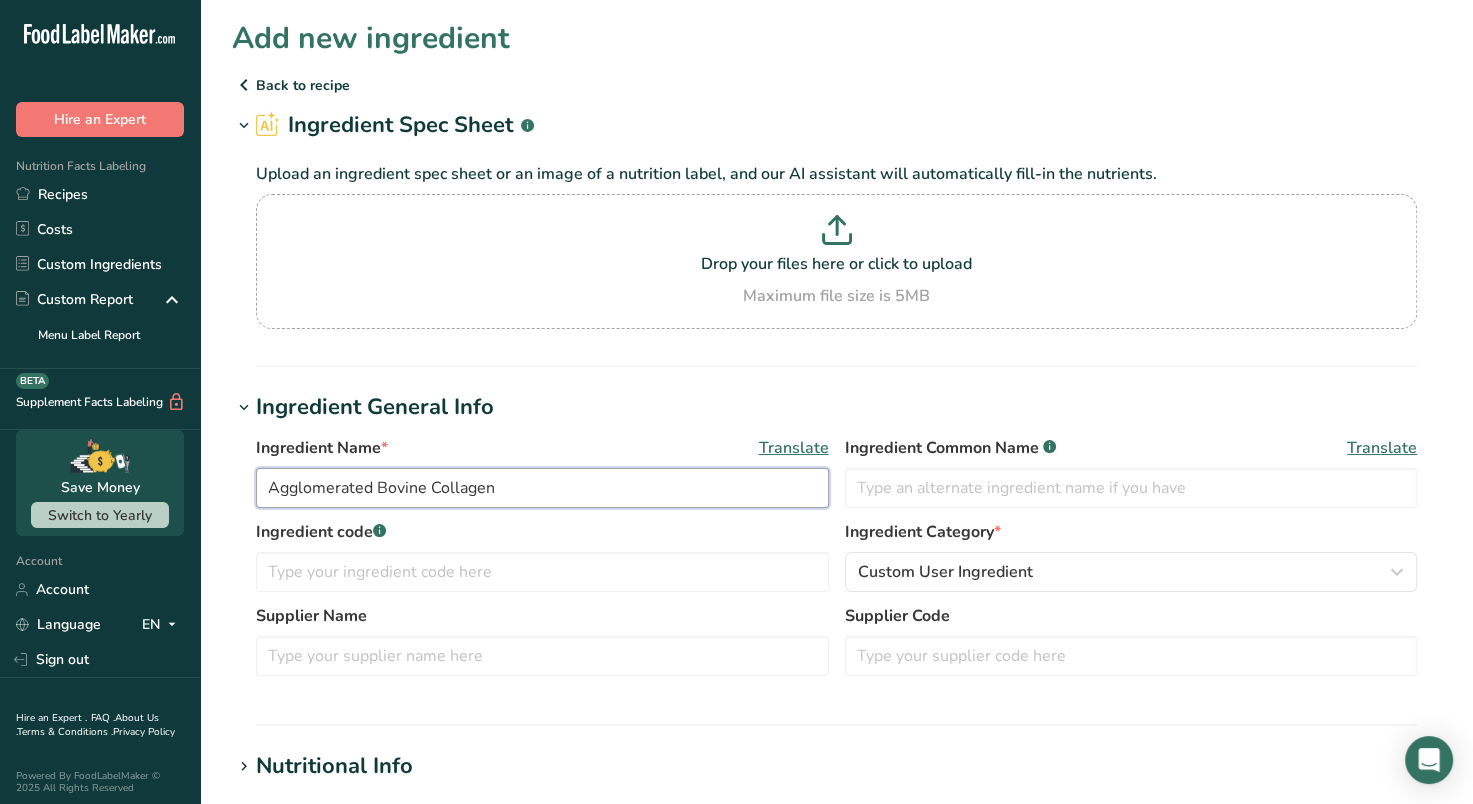 type on "Agglomerated Bovine Collagen" 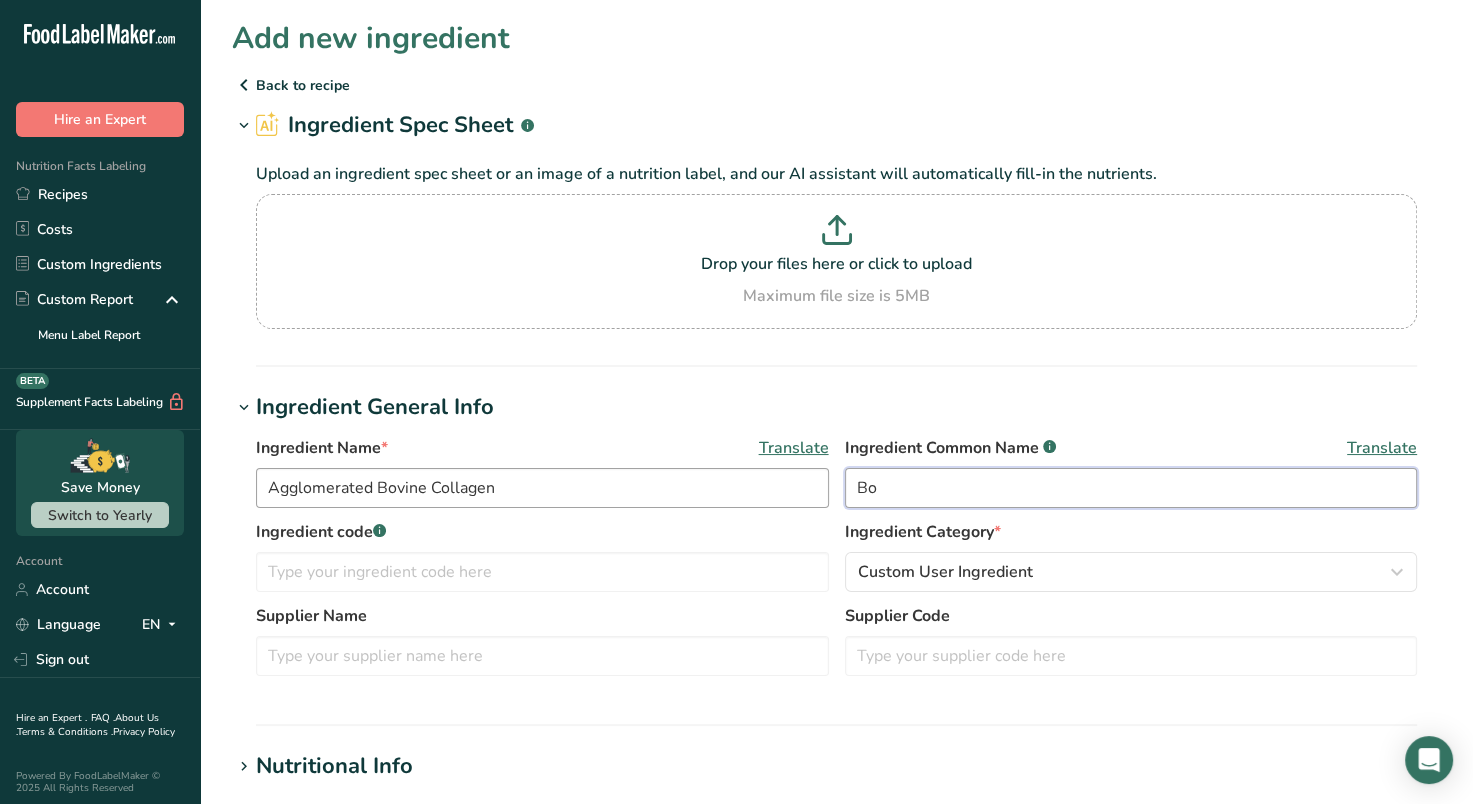 type on "B" 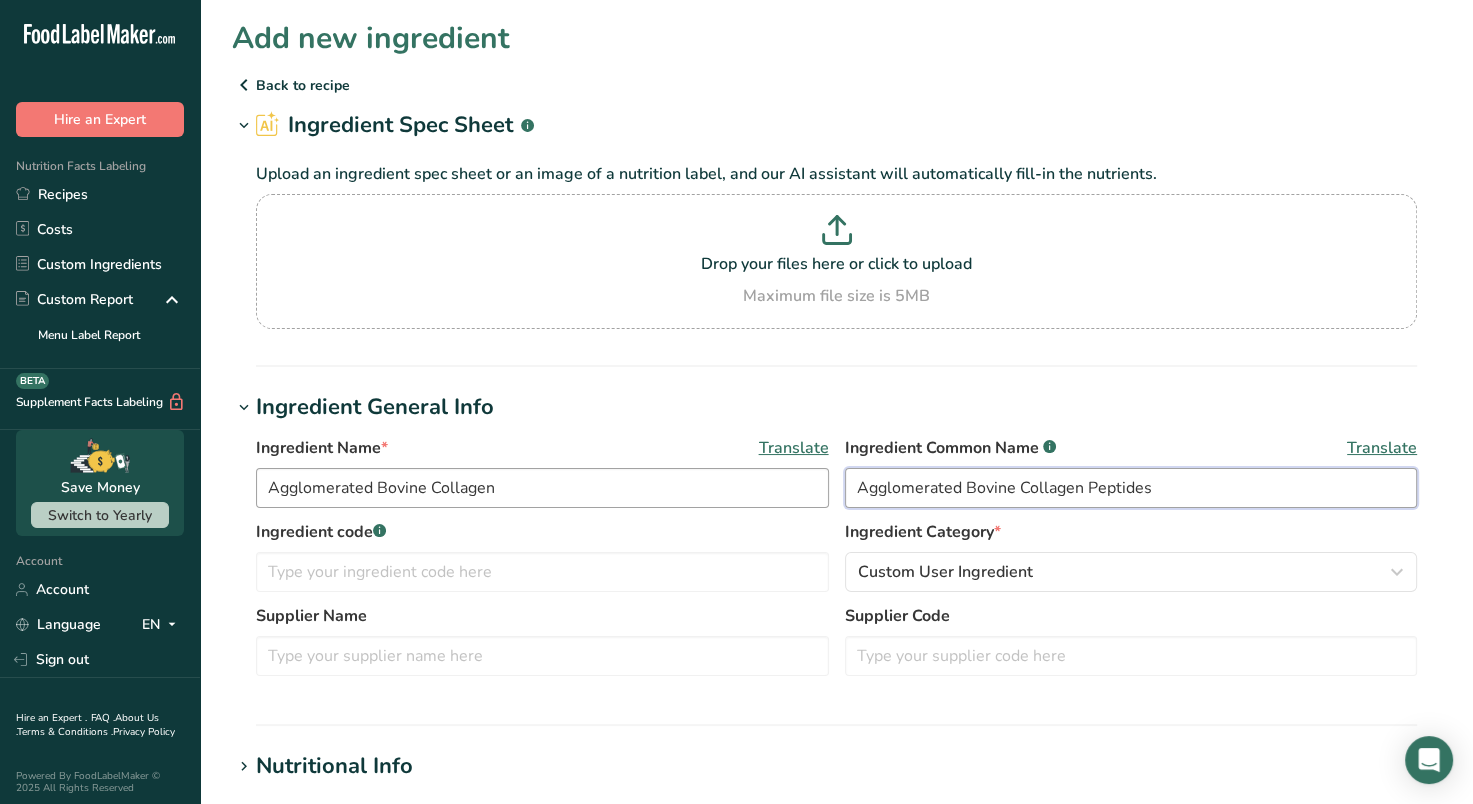 type on "Agglomerated Bovine Collagen Peptides" 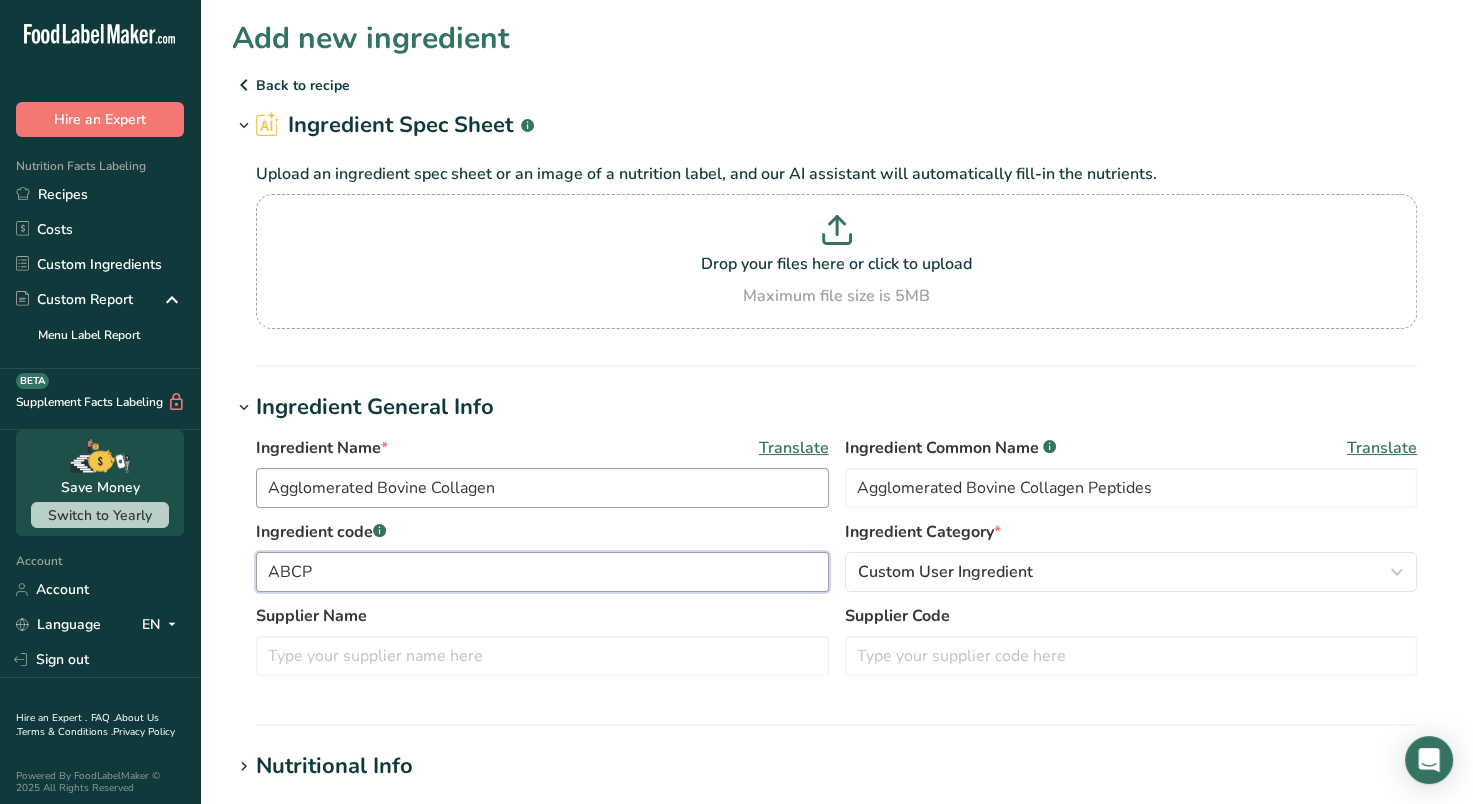 type on "ABCP" 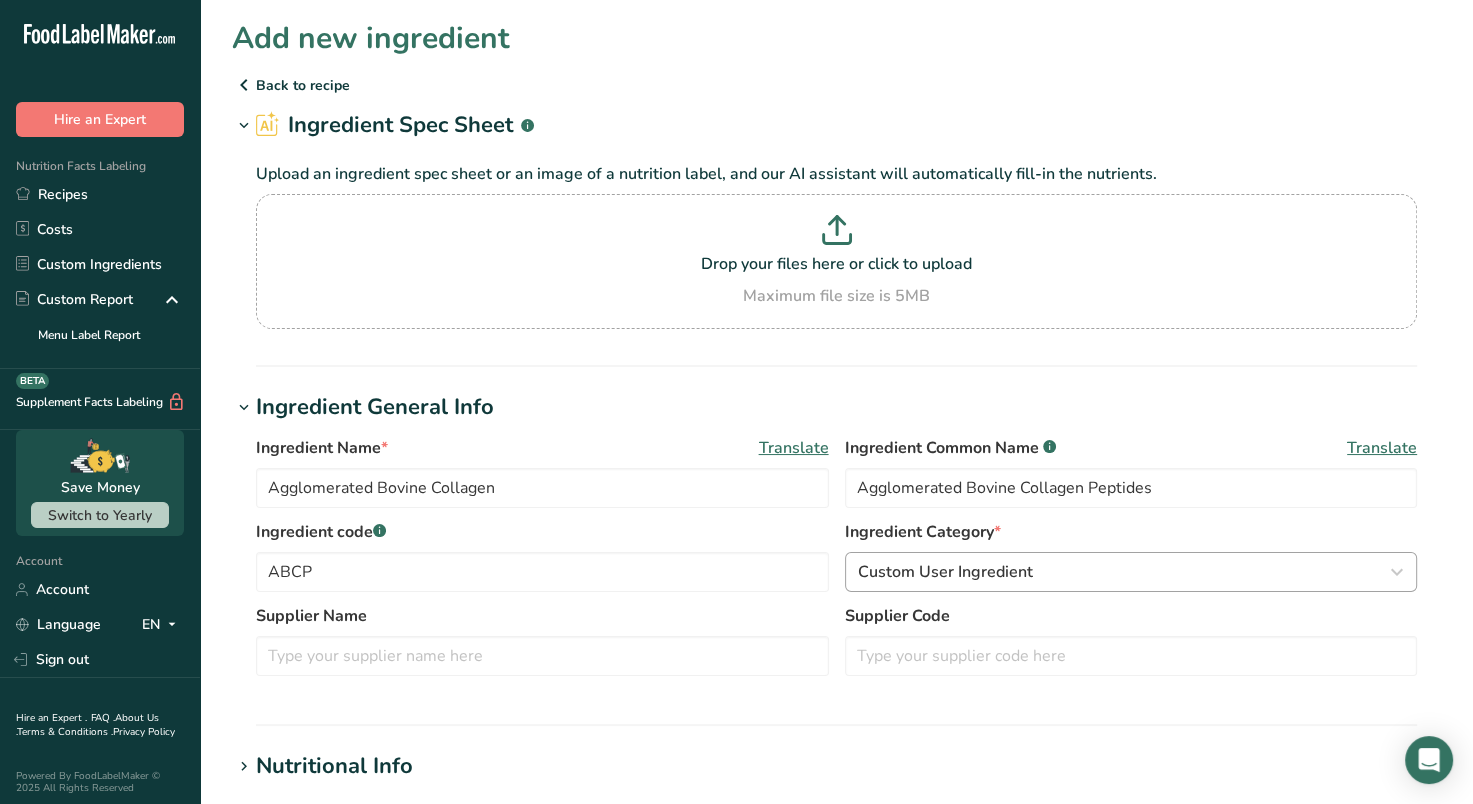 click on "Custom User Ingredient" at bounding box center (1125, 572) 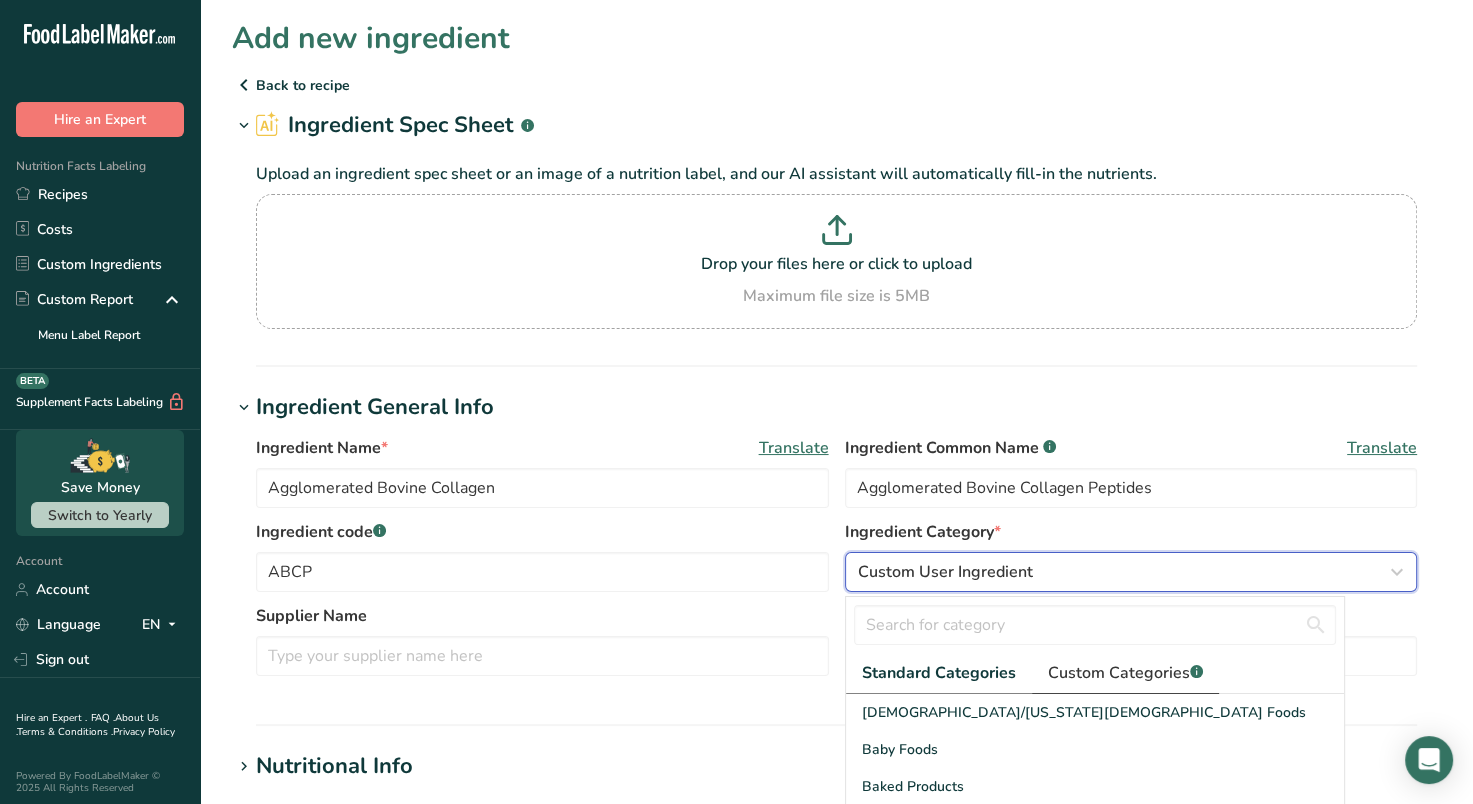 click on "Custom Categories
.a-a{fill:#347362;}.b-a{fill:#fff;}" at bounding box center [1125, 673] 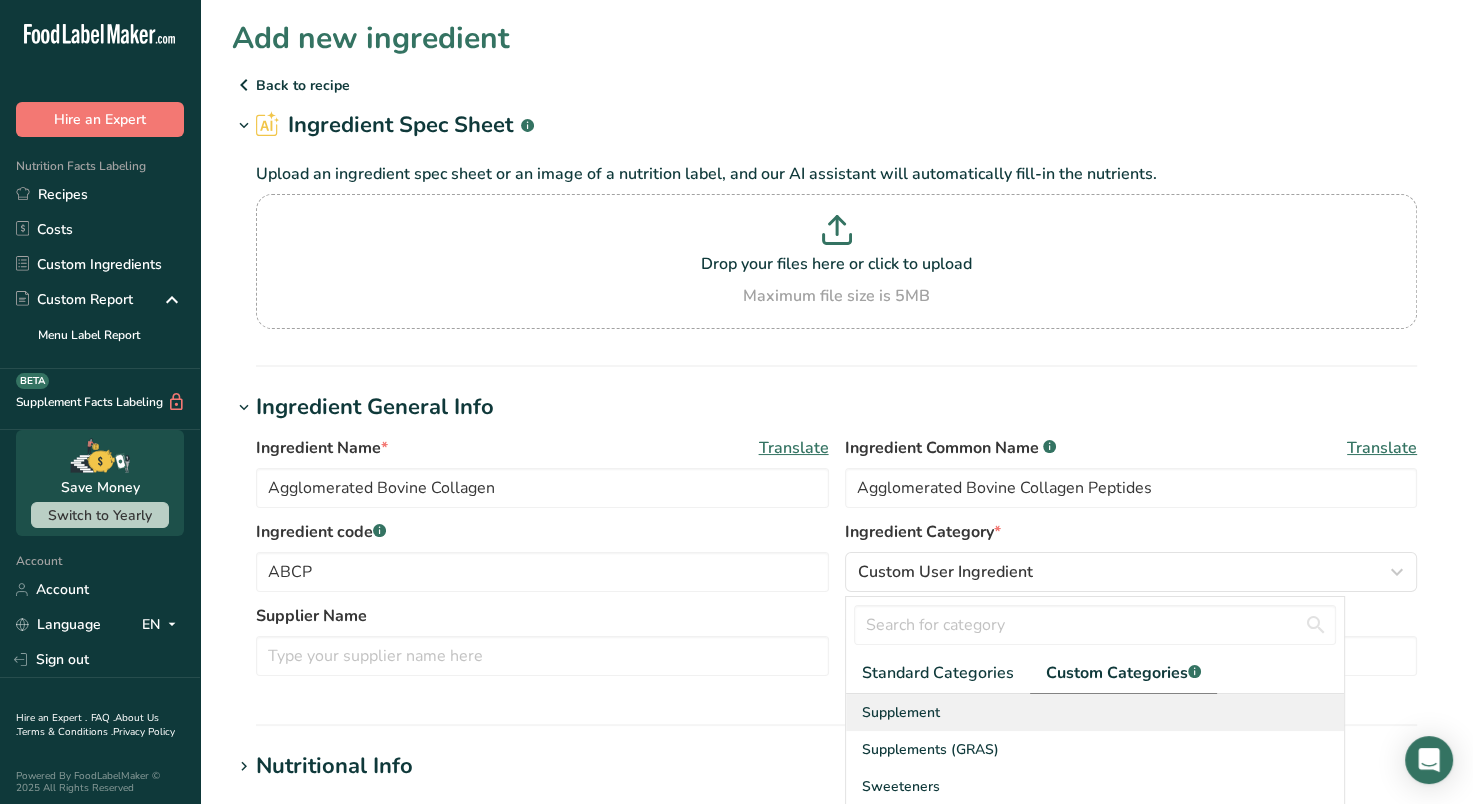 click on "Supplement" at bounding box center [901, 712] 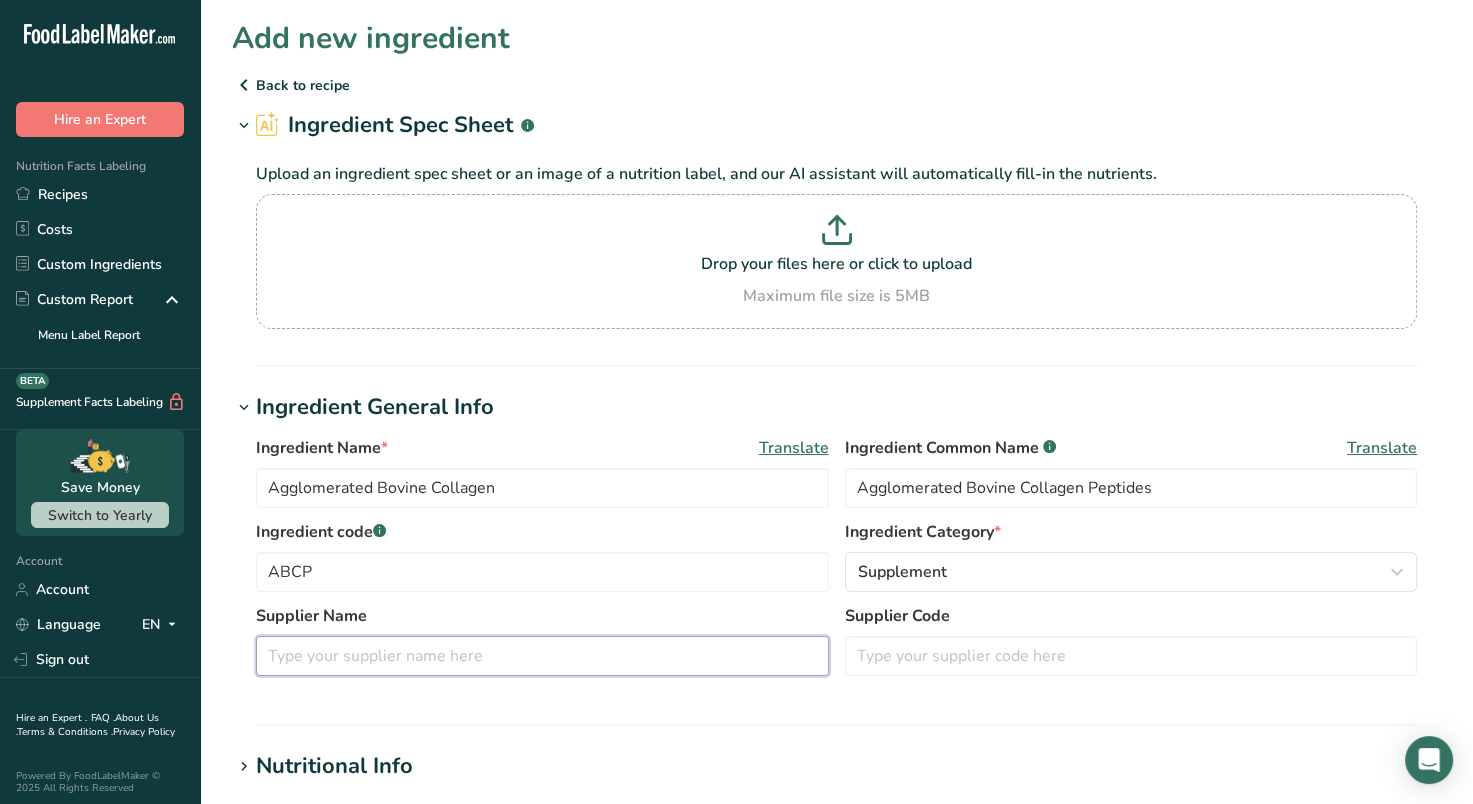 click at bounding box center (542, 656) 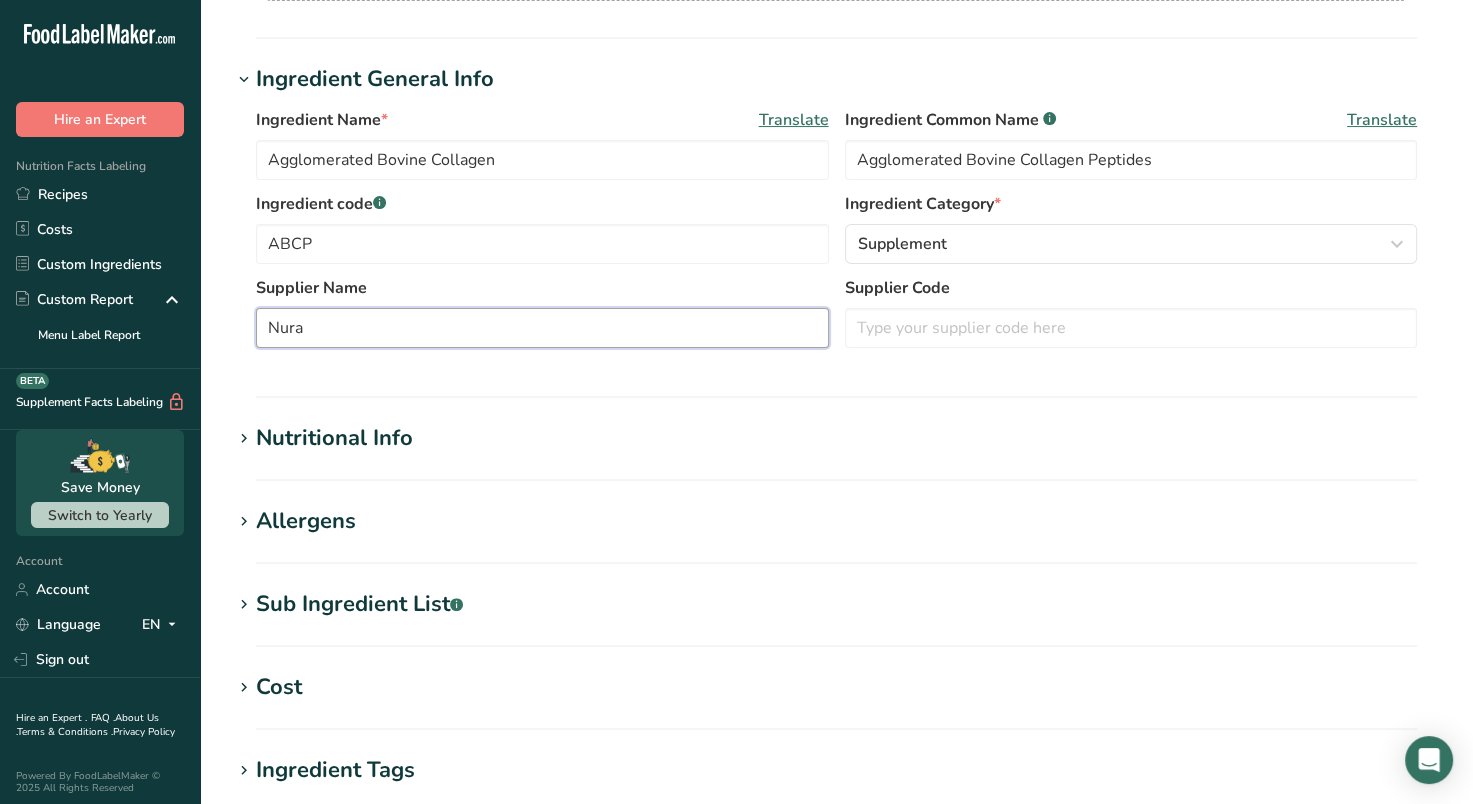 scroll, scrollTop: 355, scrollLeft: 0, axis: vertical 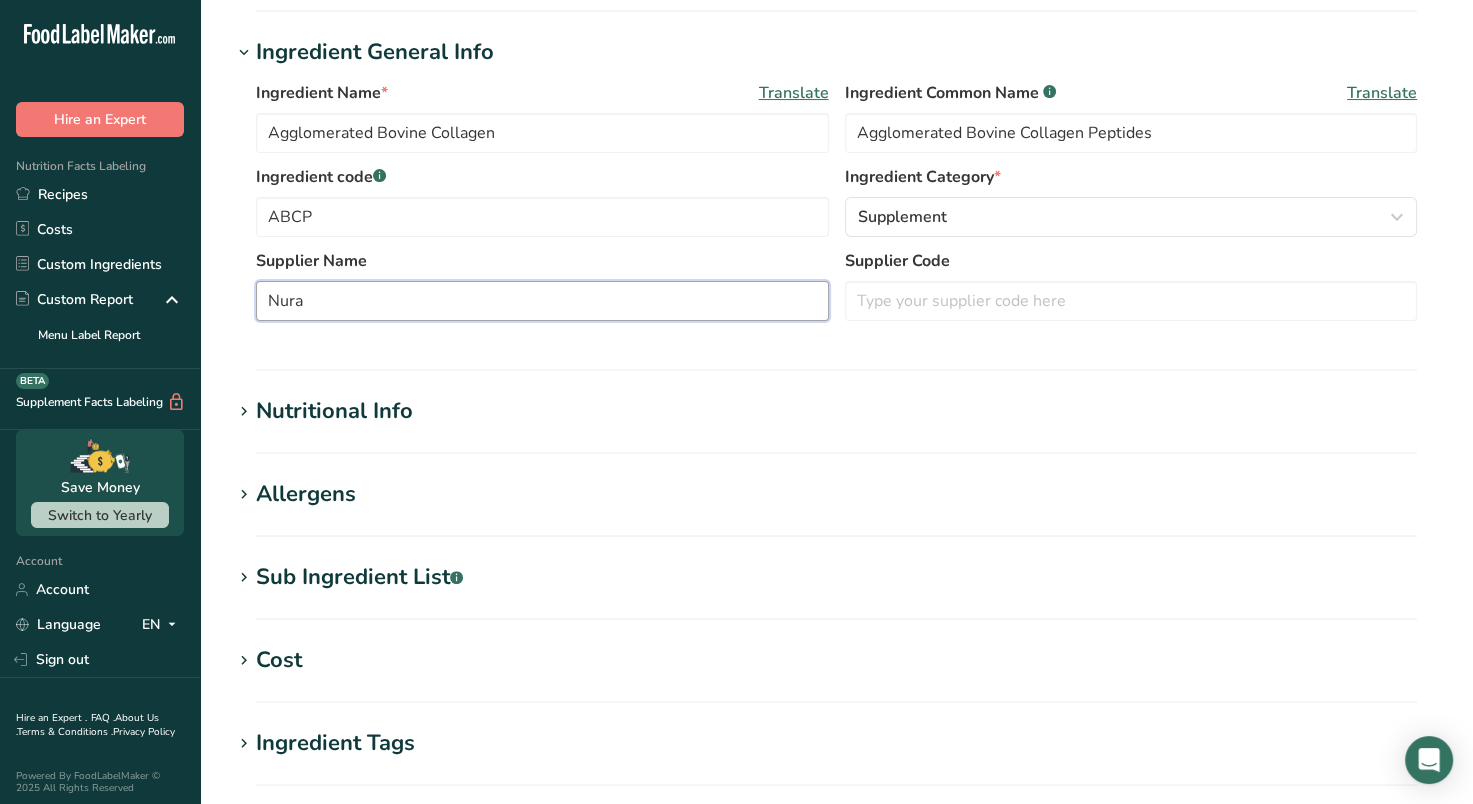 type on "Nura" 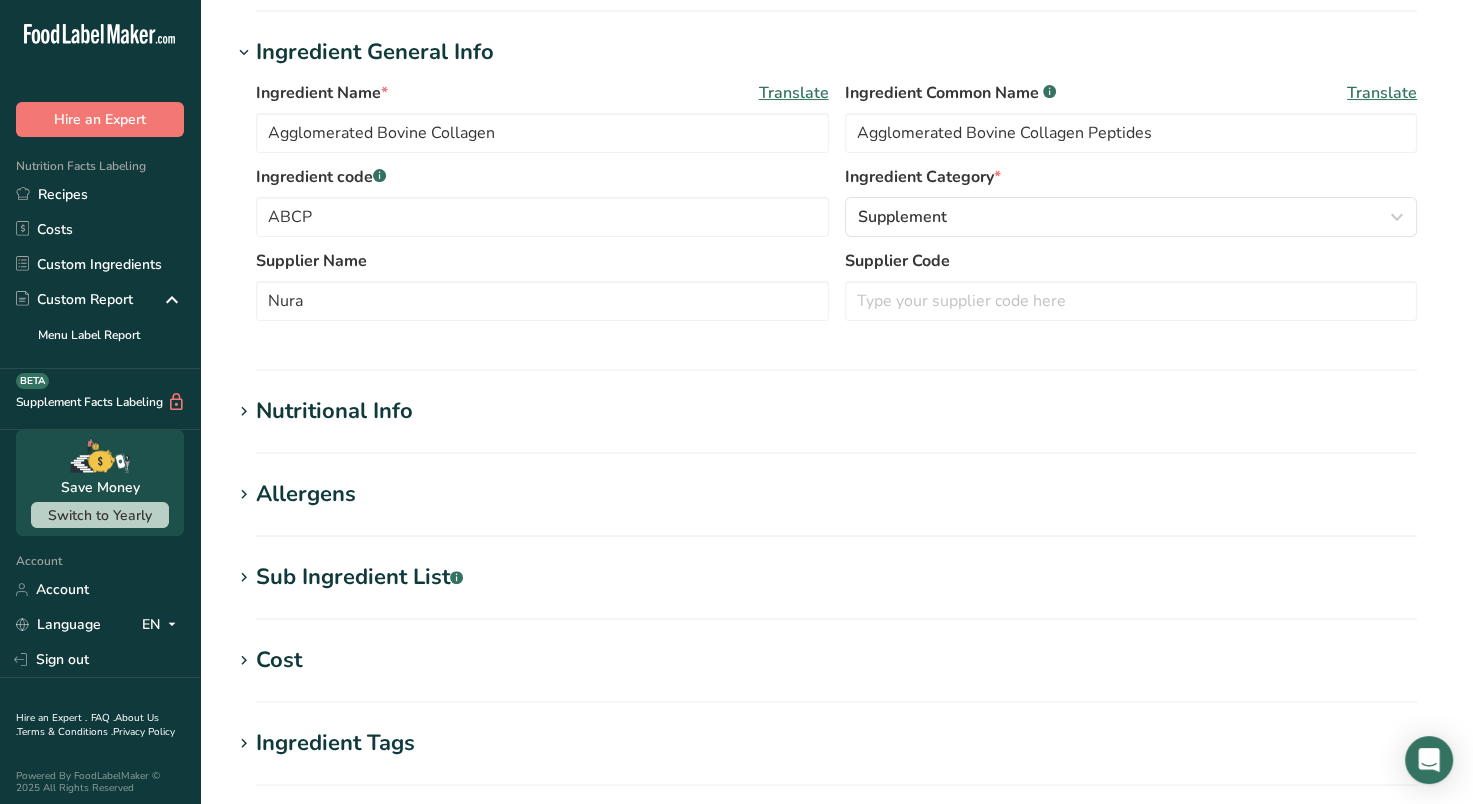 click on "Nutritional Info" at bounding box center [334, 411] 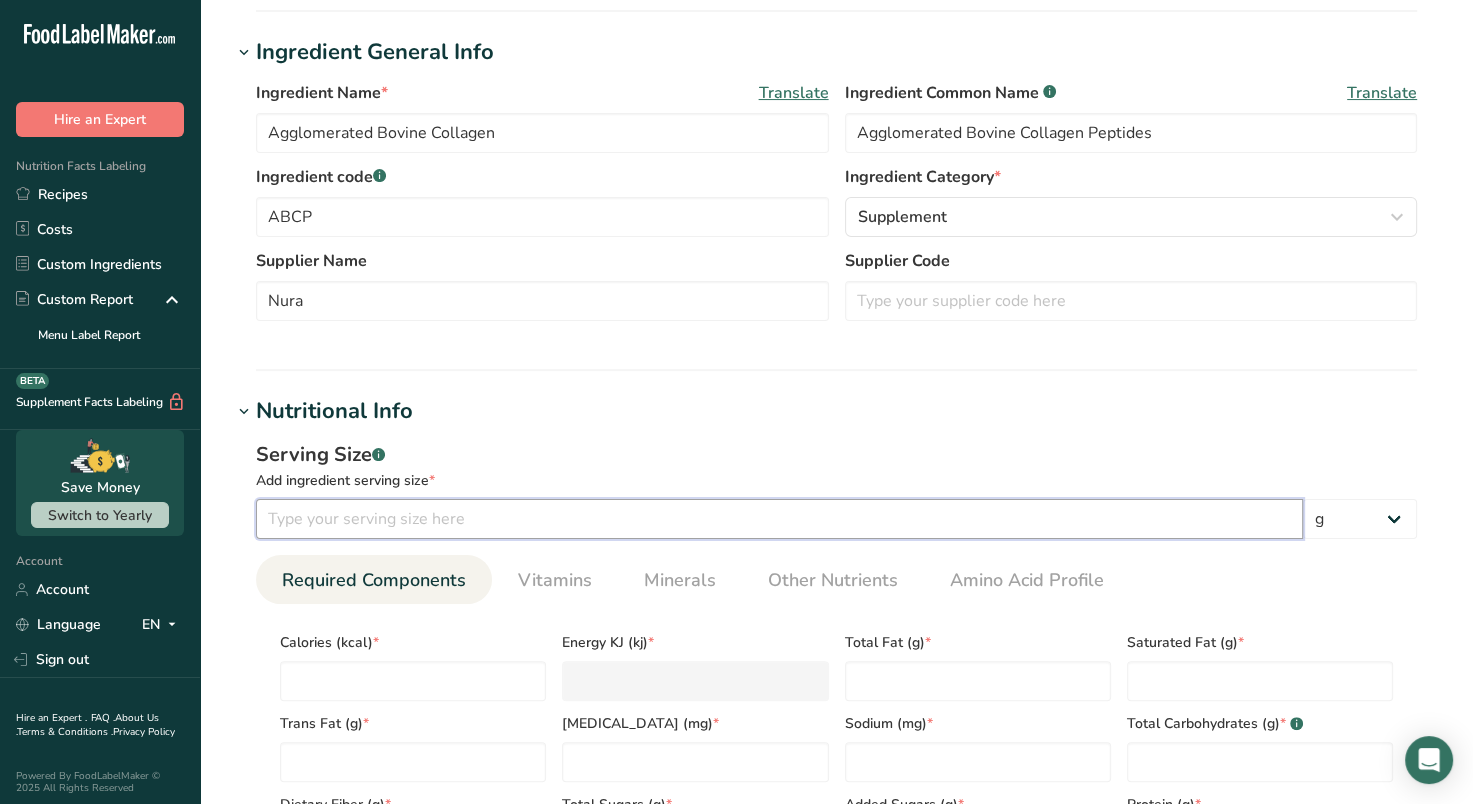 click at bounding box center (779, 519) 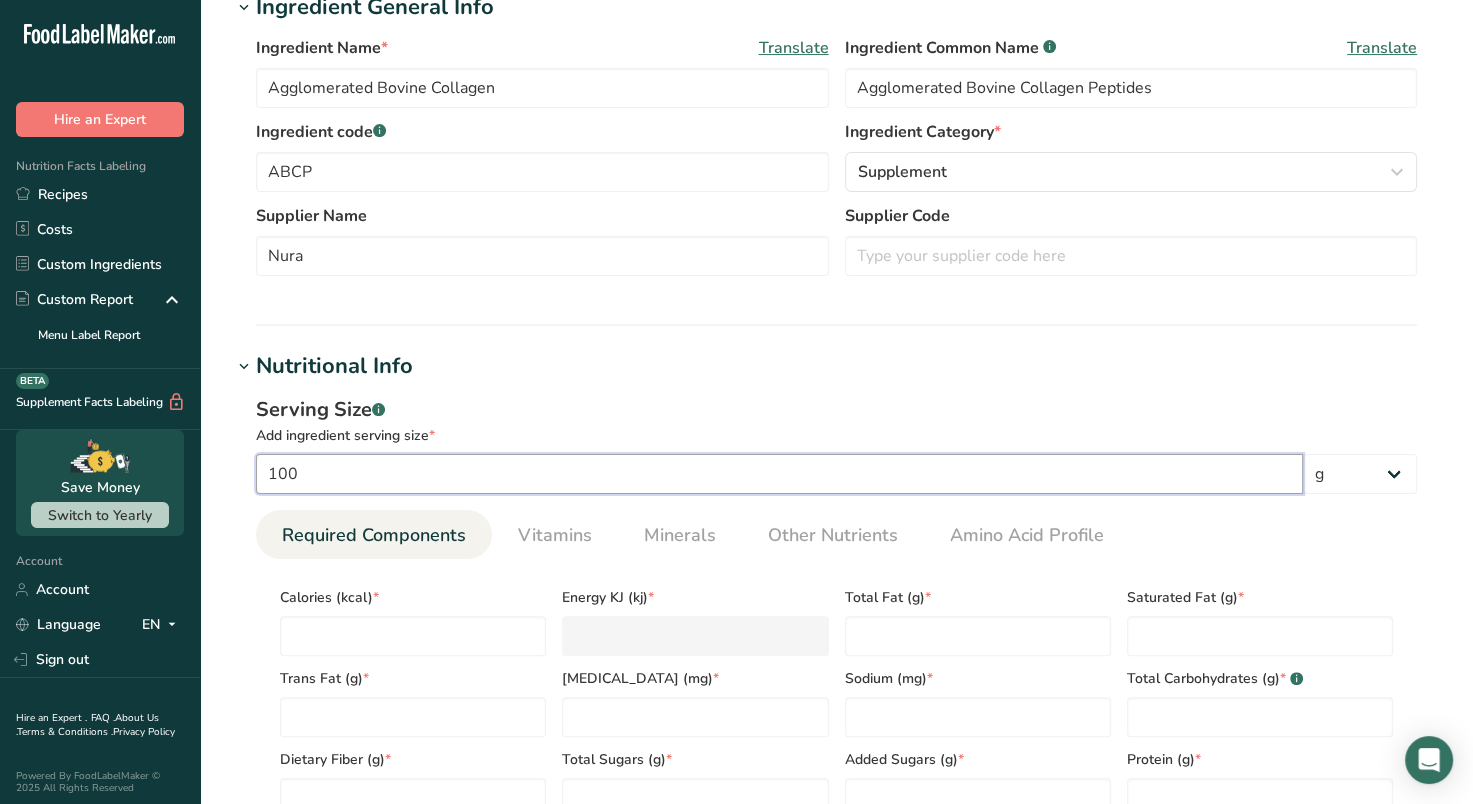 scroll, scrollTop: 499, scrollLeft: 0, axis: vertical 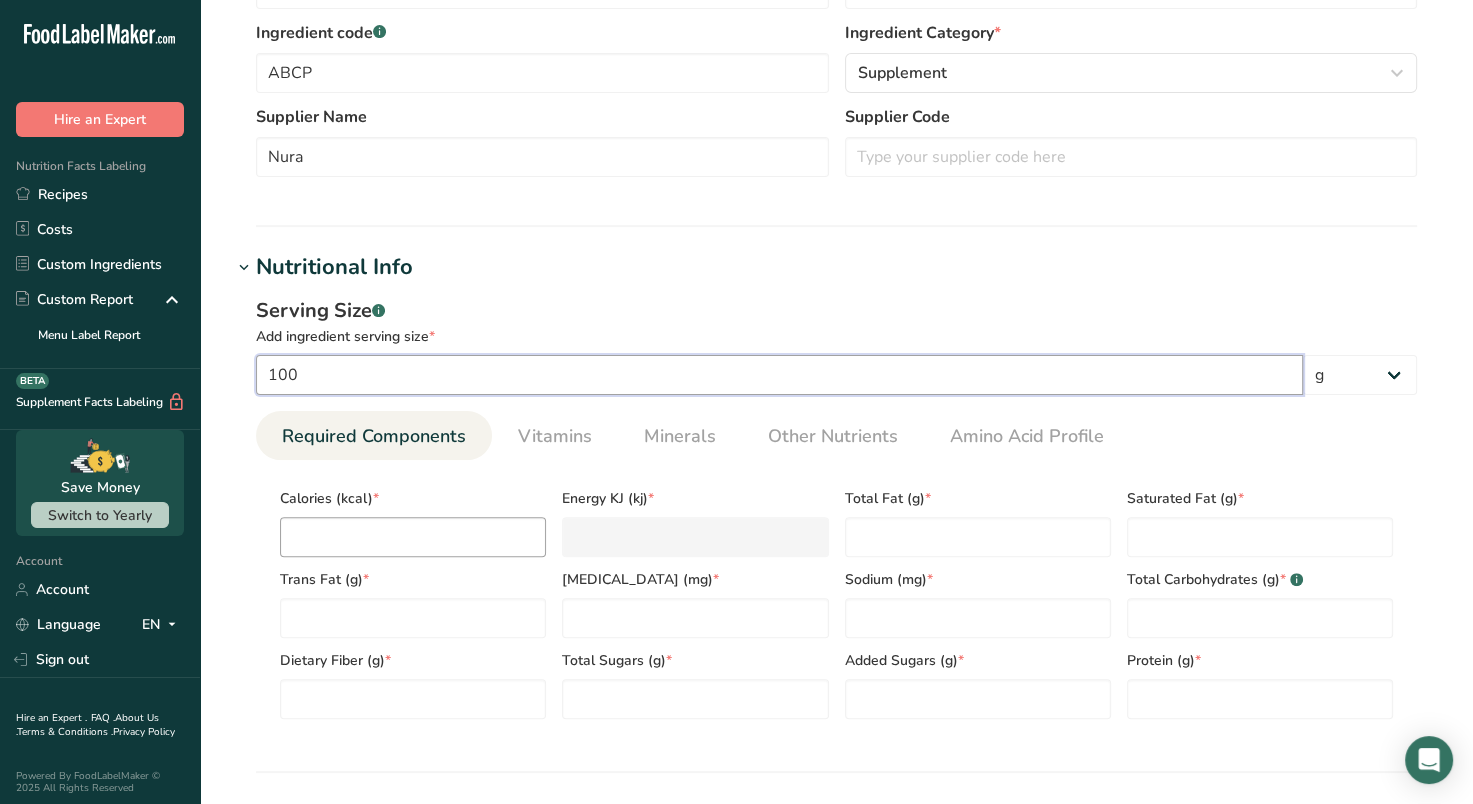 type on "100" 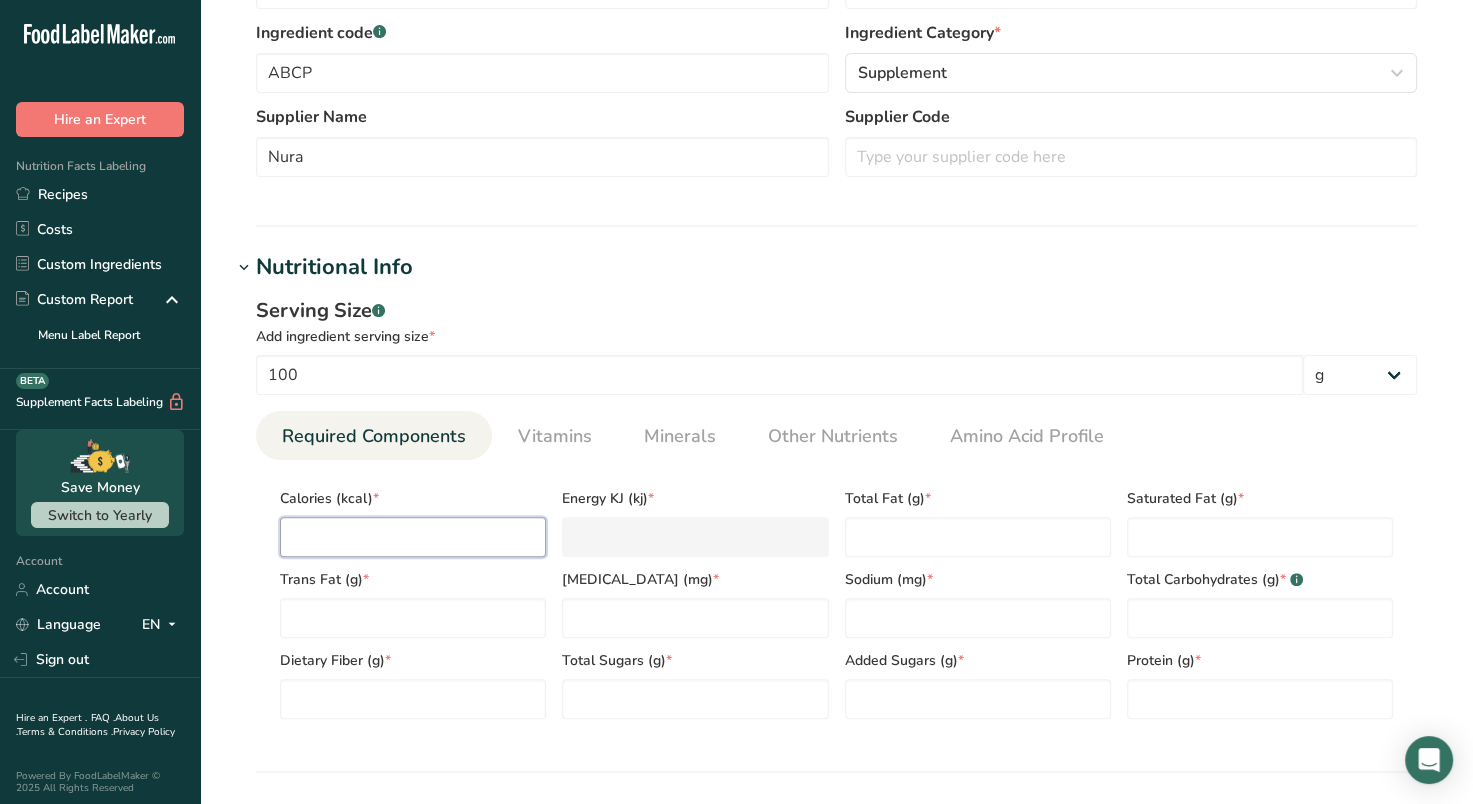 click at bounding box center (413, 537) 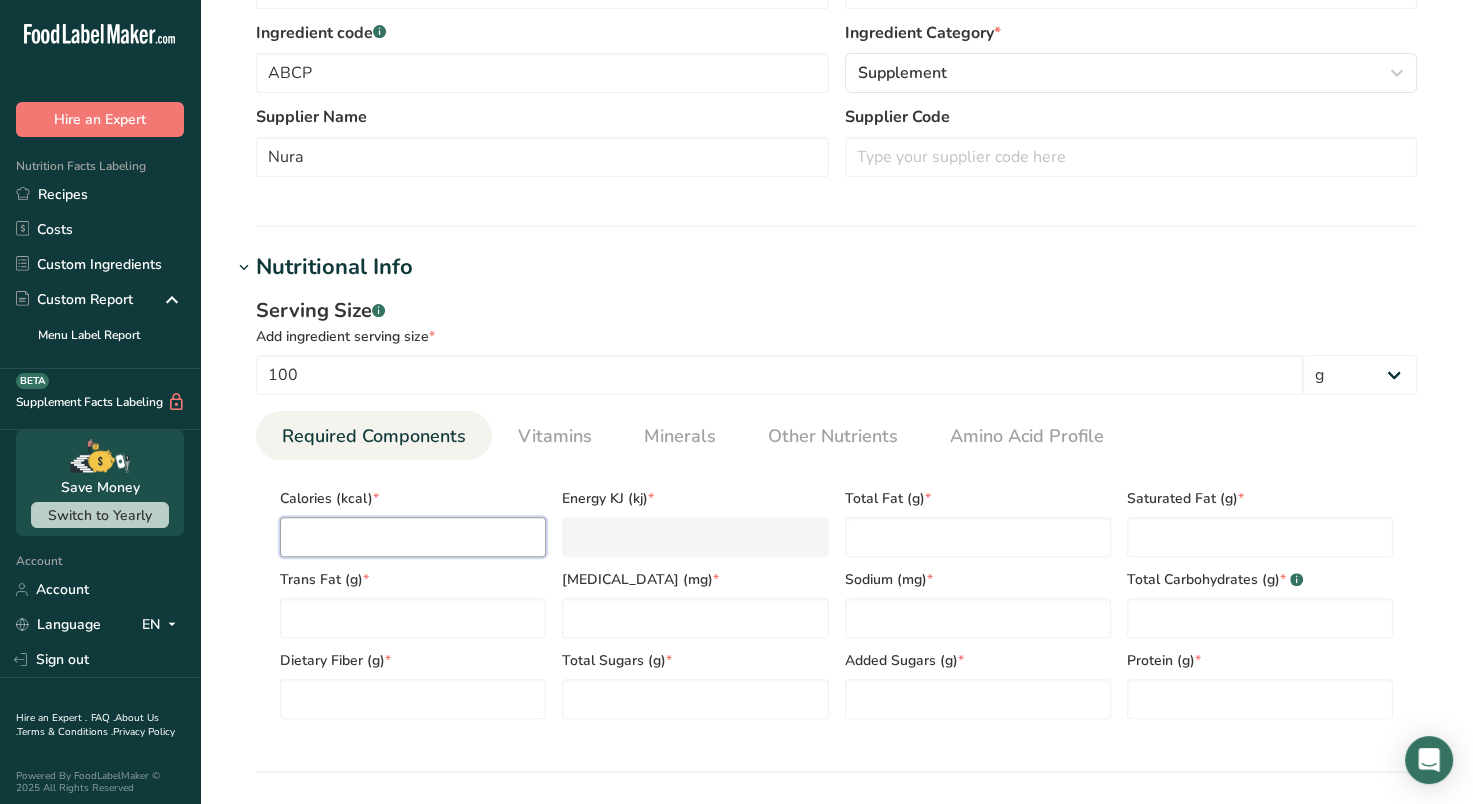 type on "3" 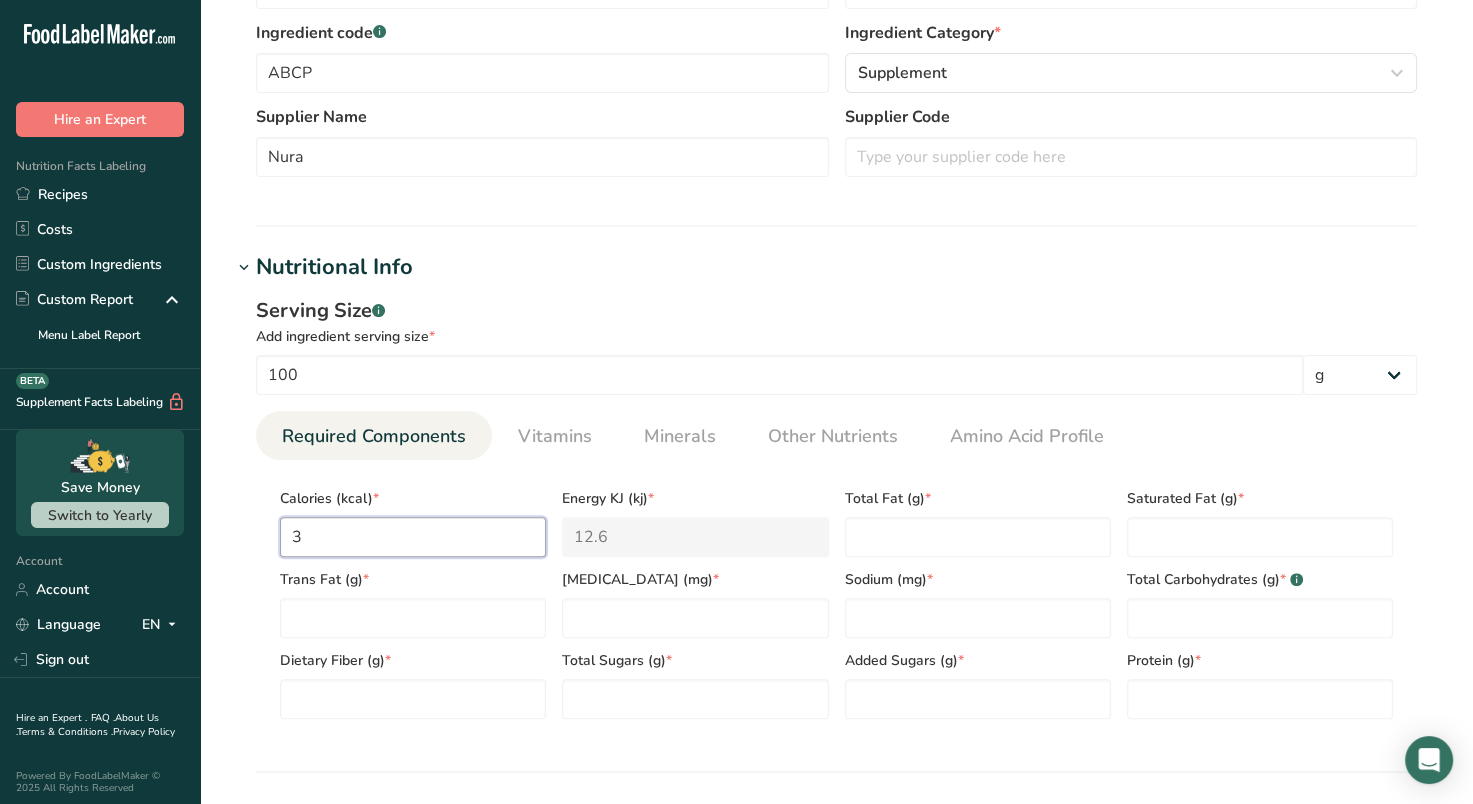 type on "37" 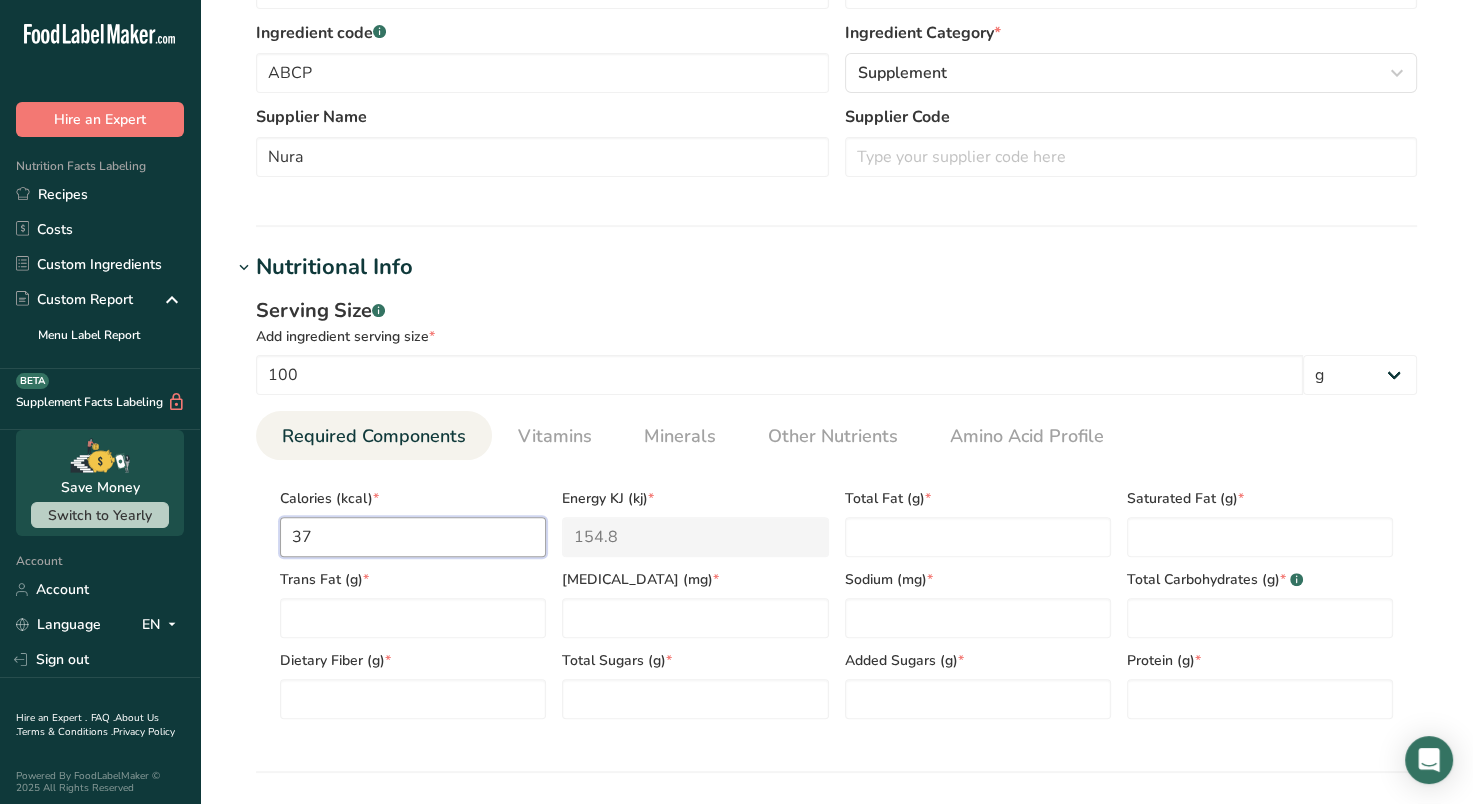 type on "370" 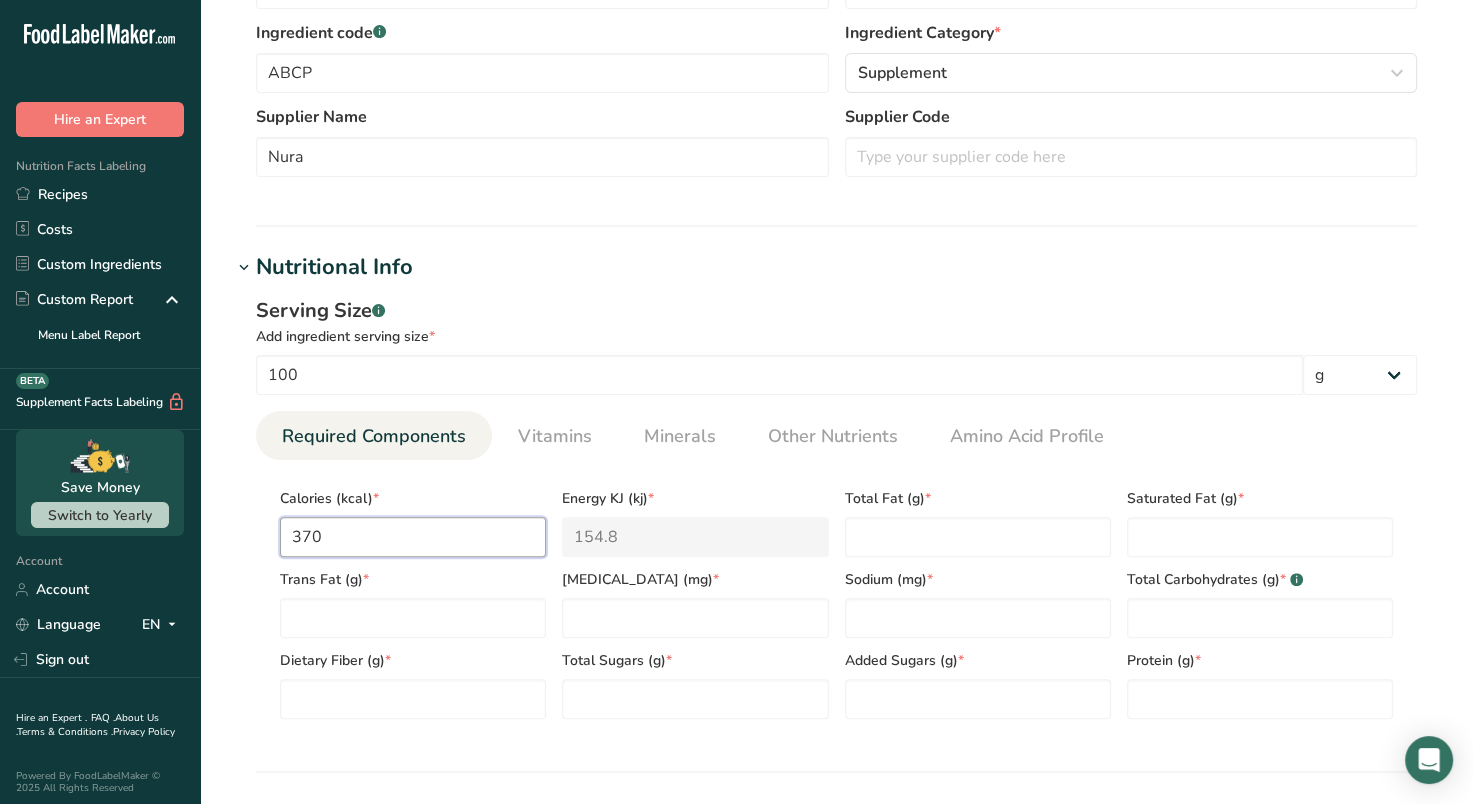 type on "1548.1" 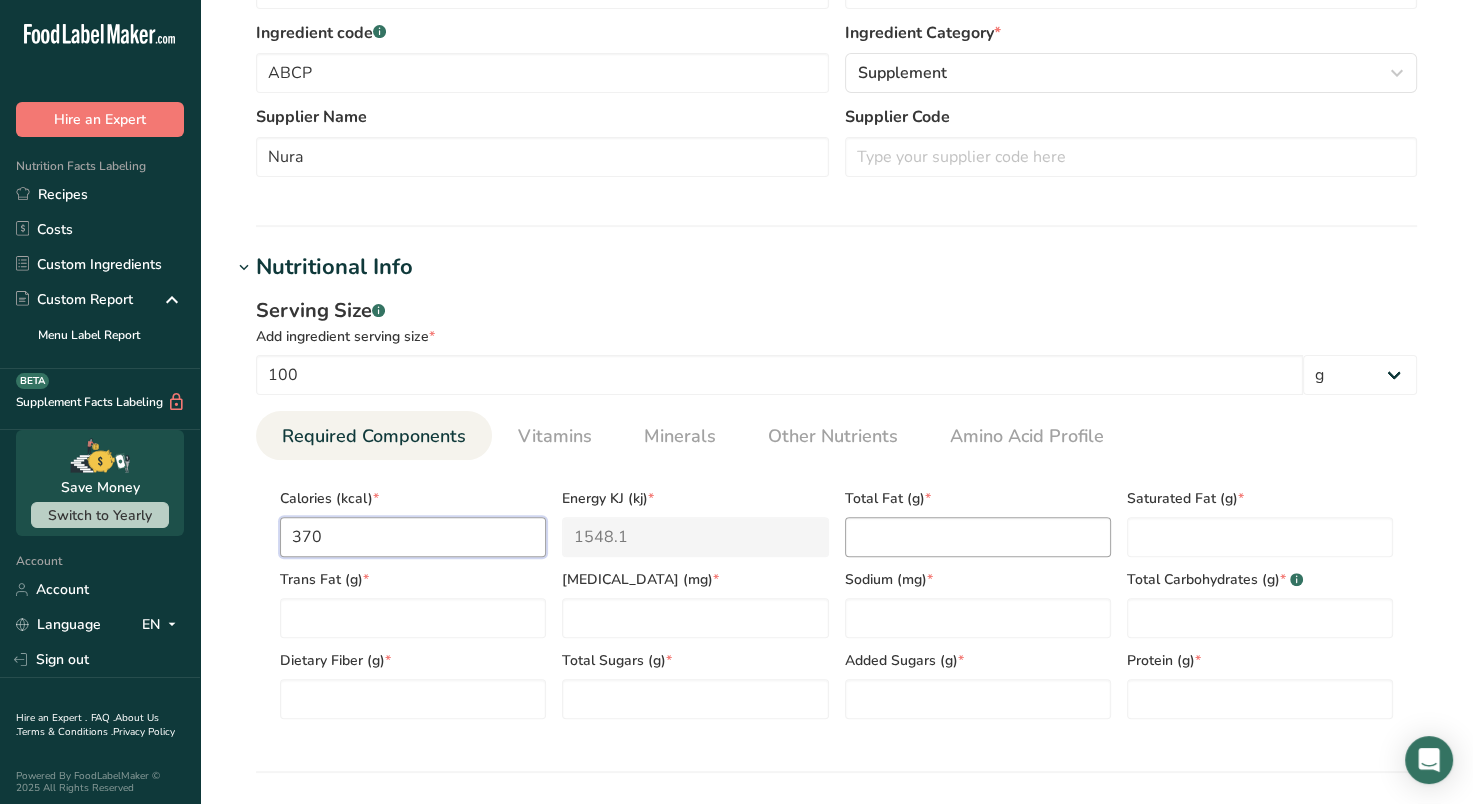type on "370" 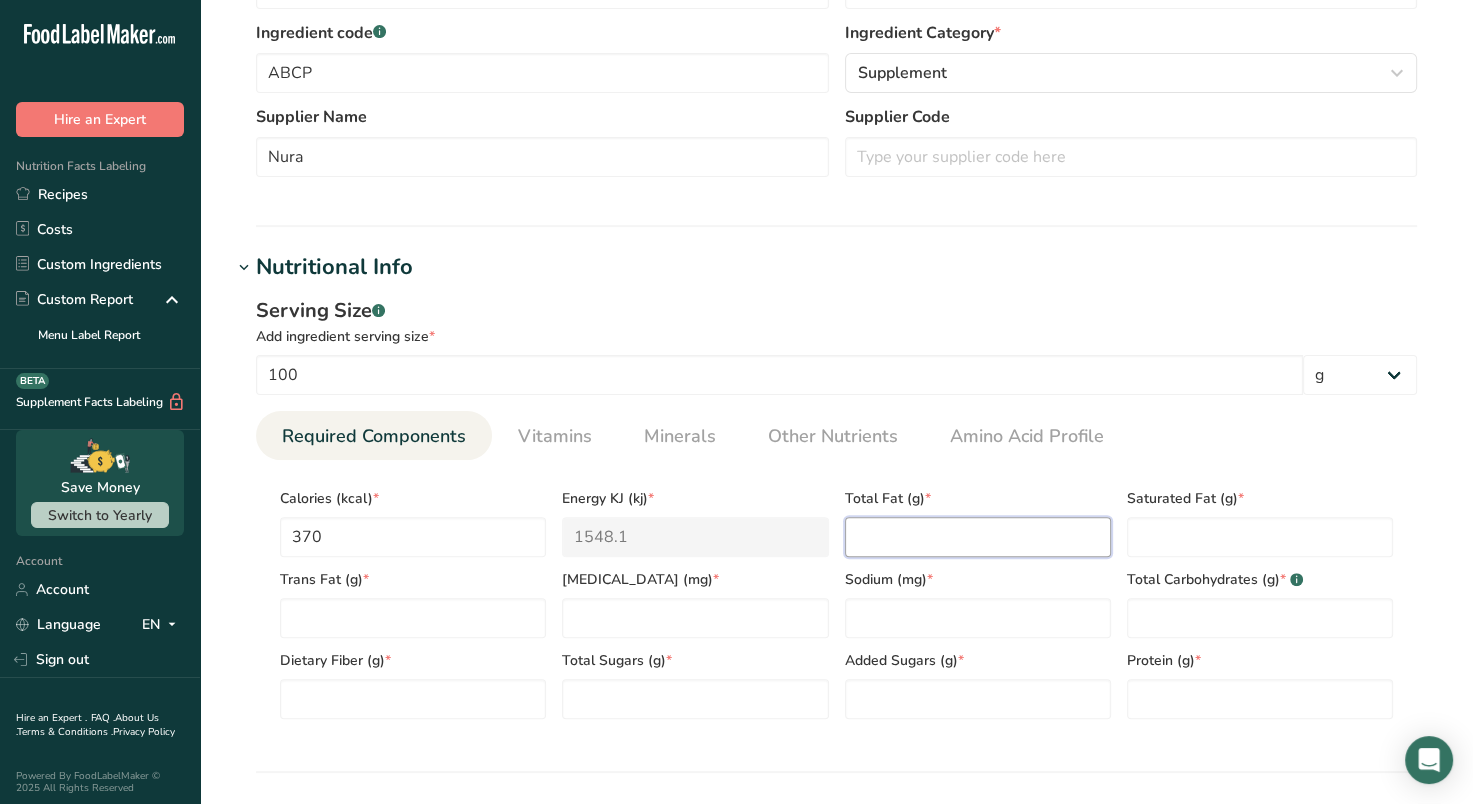 click at bounding box center [978, 537] 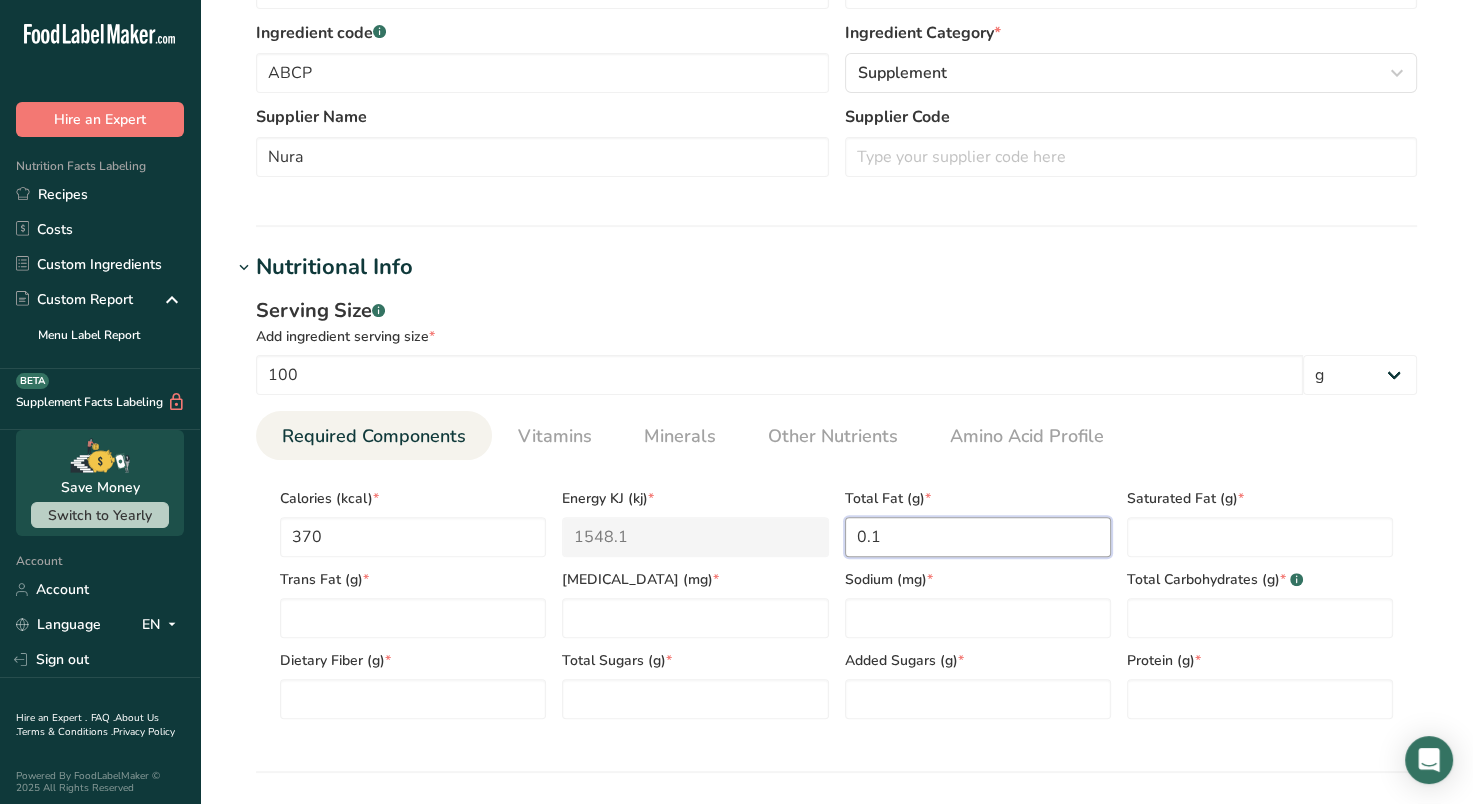 type on "0.1" 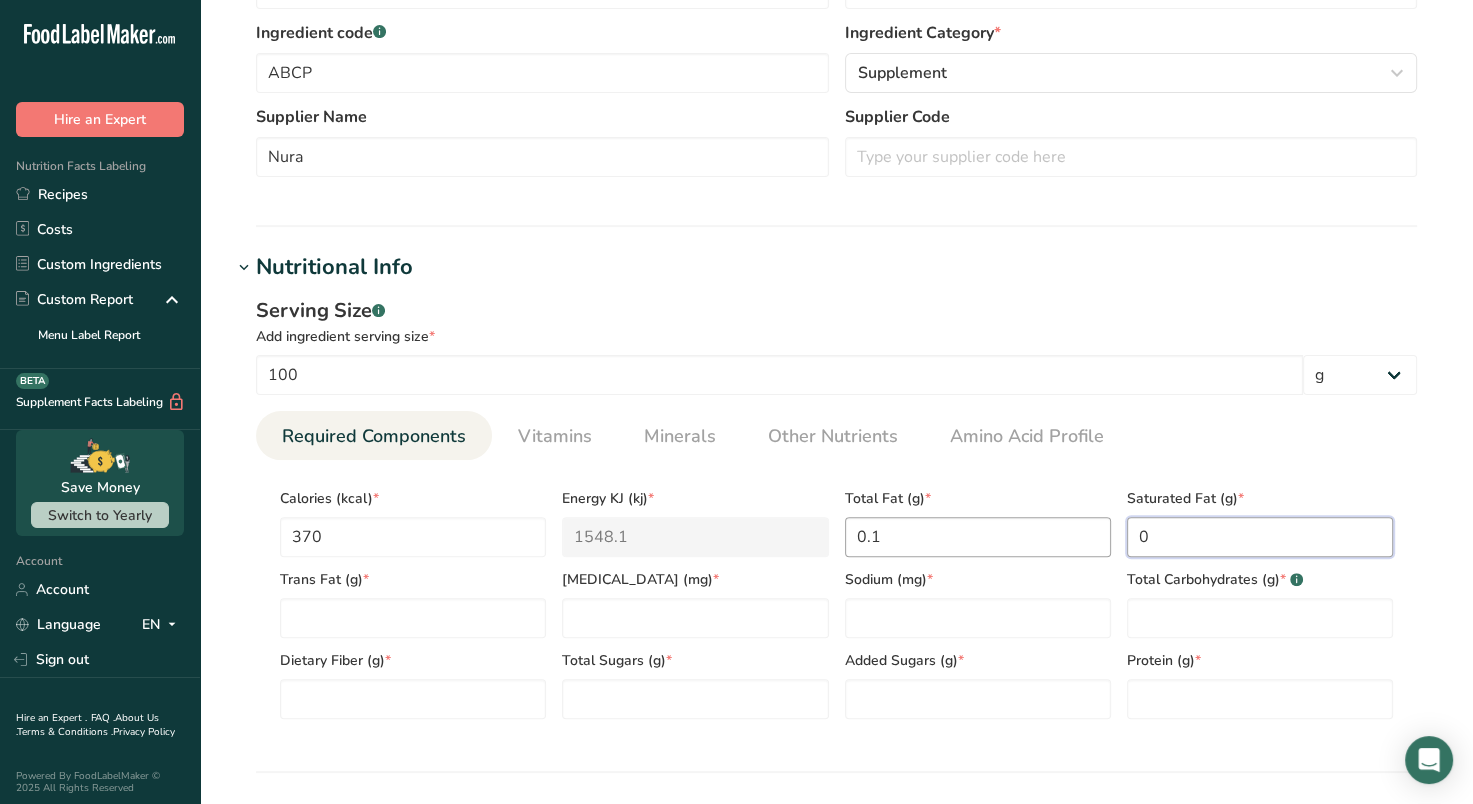 type on "0" 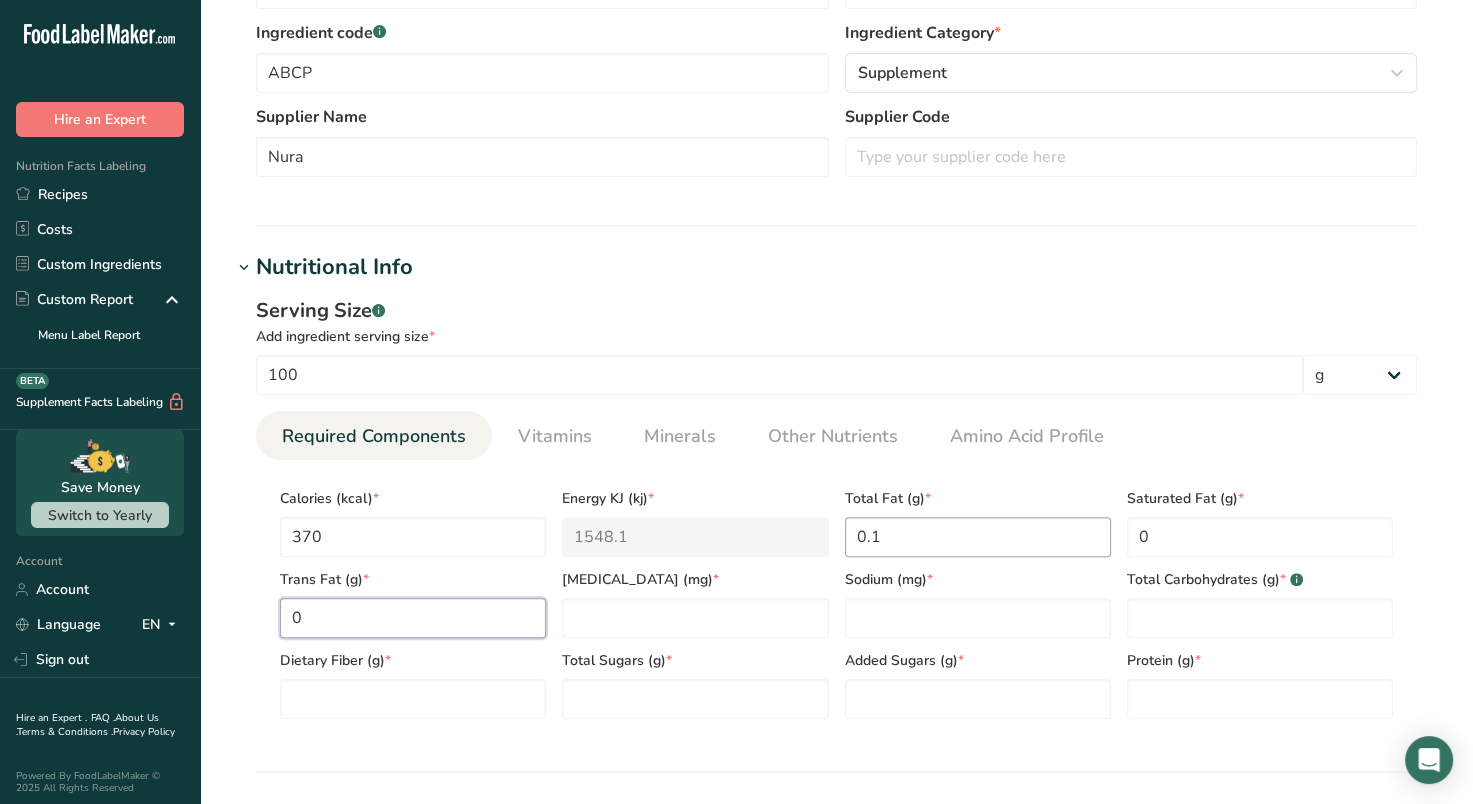 type on "0" 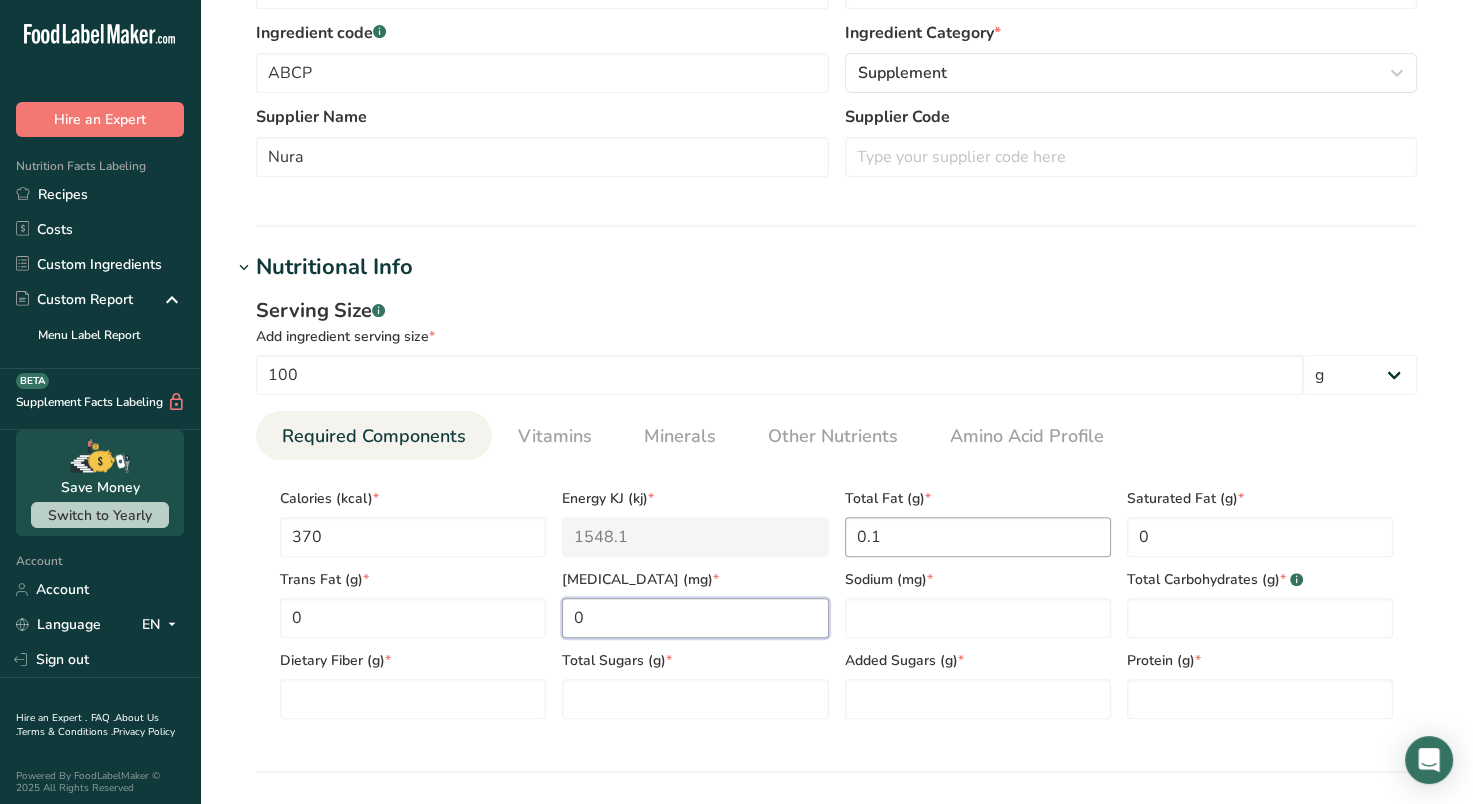 type on "0" 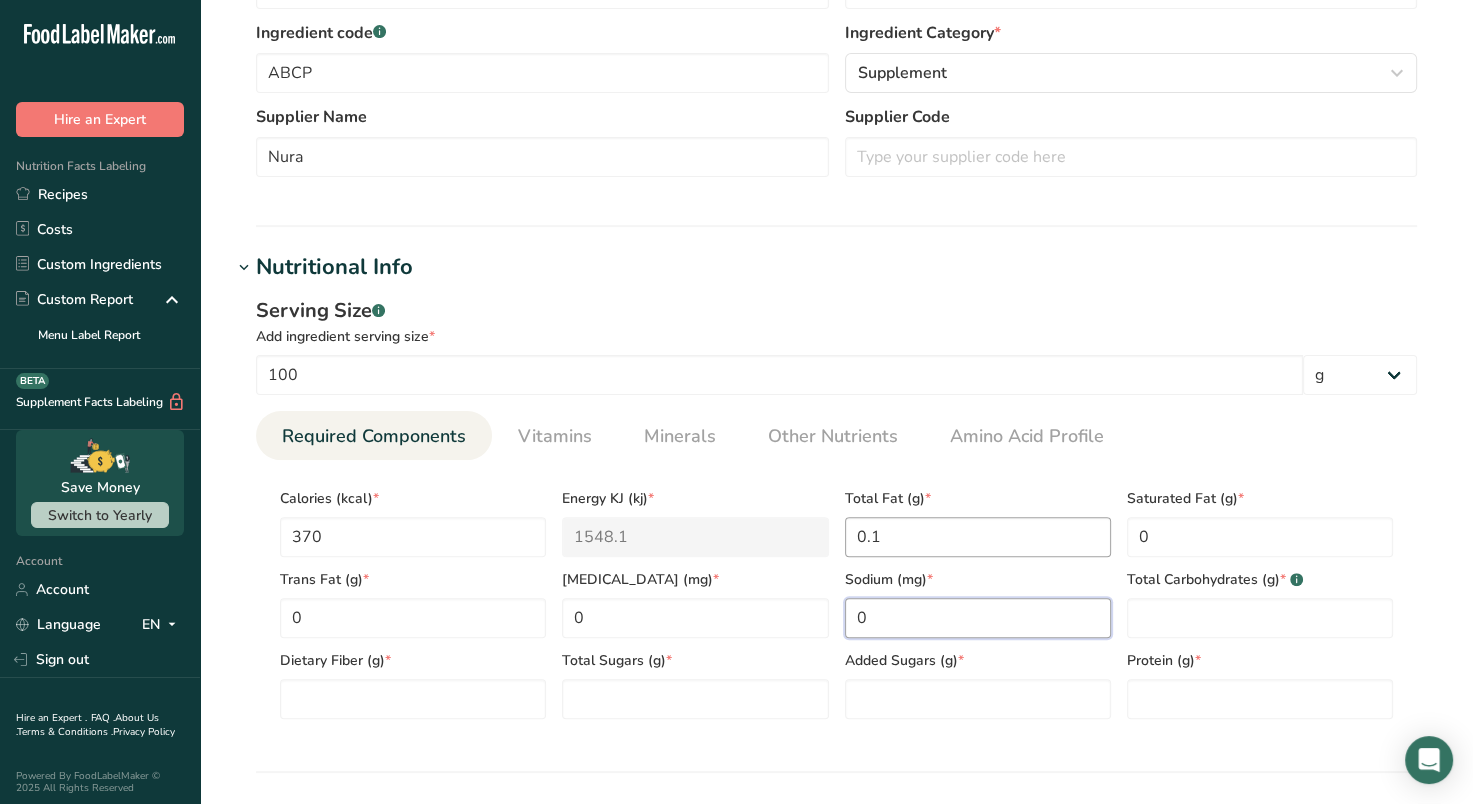 type on "0" 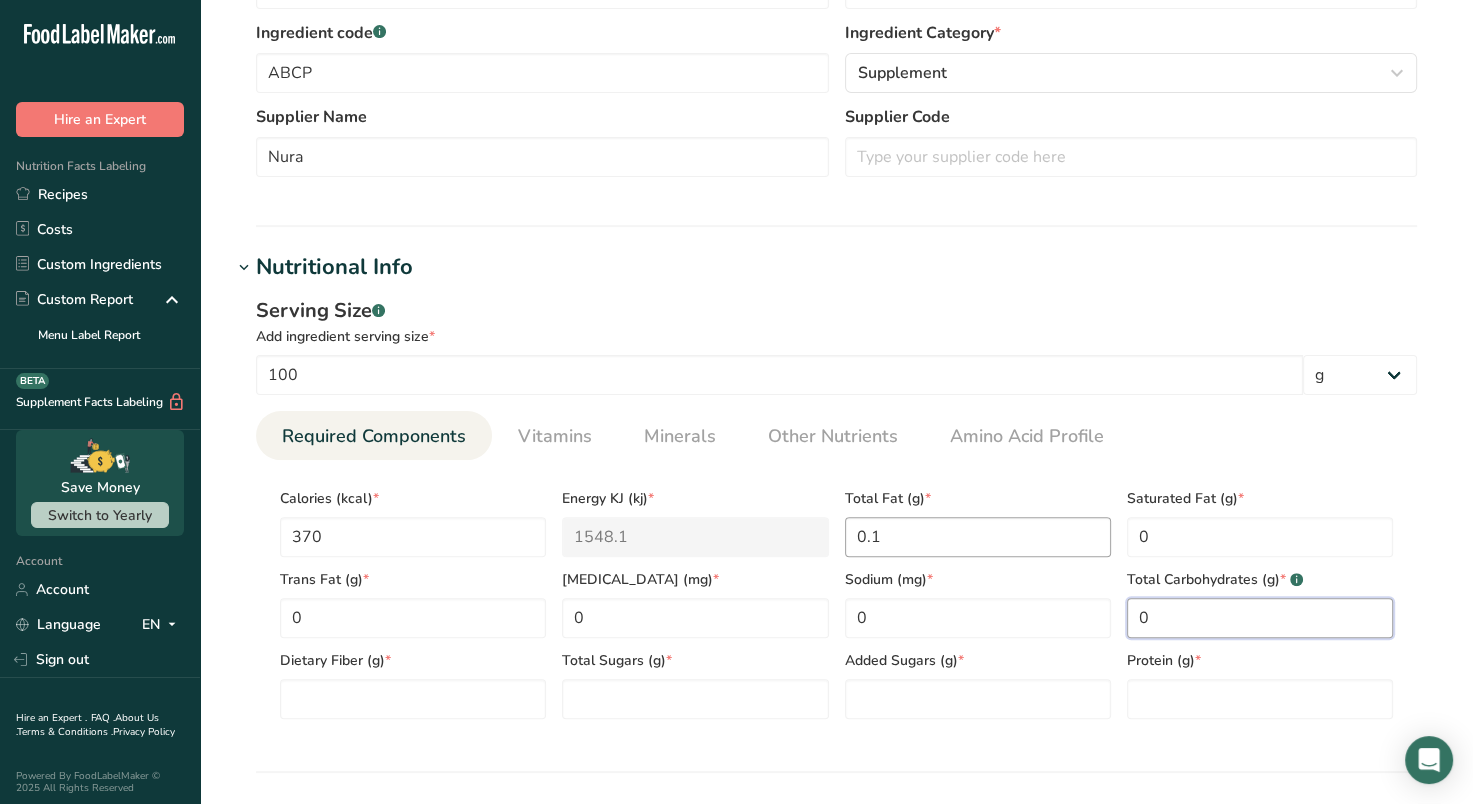 type on "0" 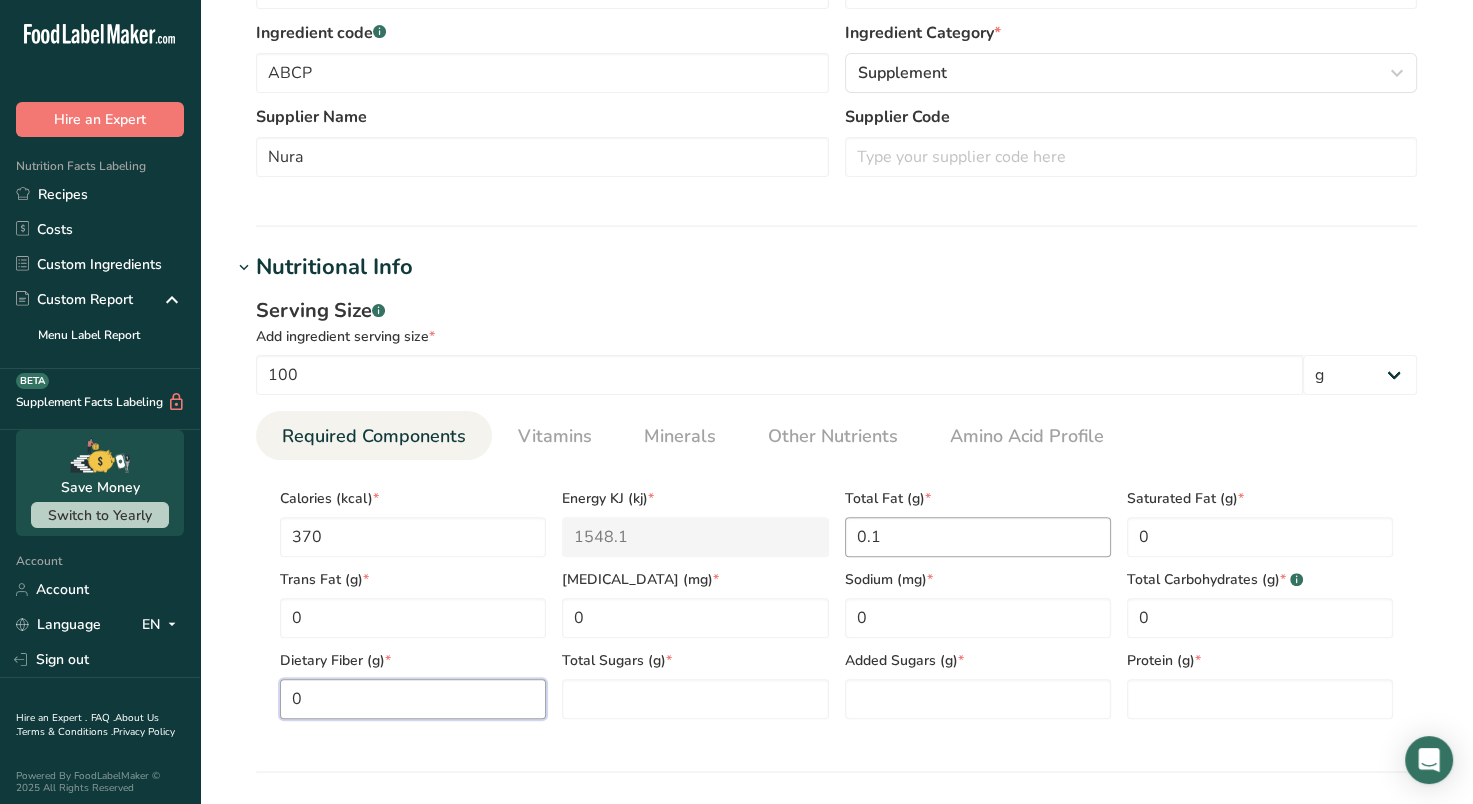 type on "0" 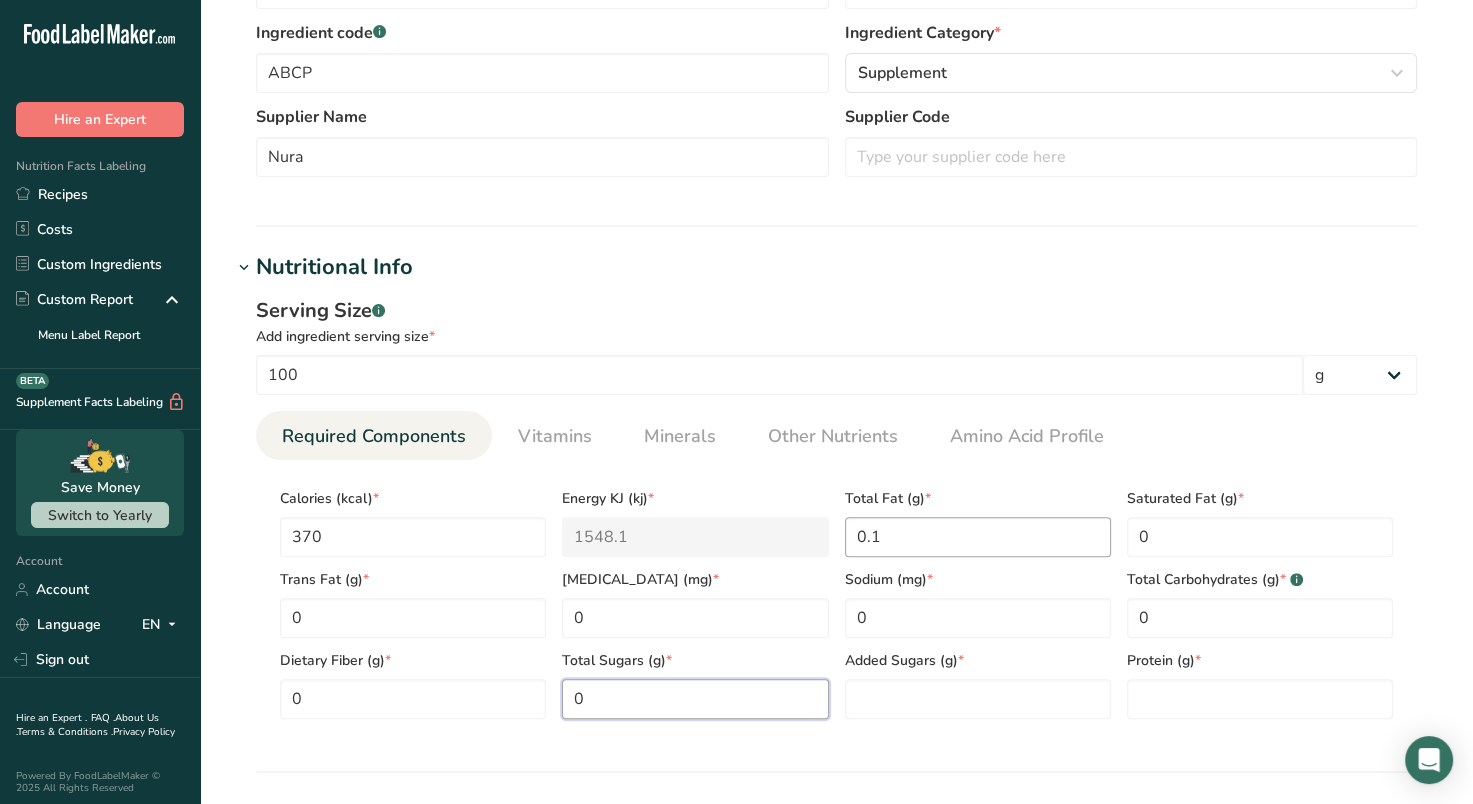 type on "0" 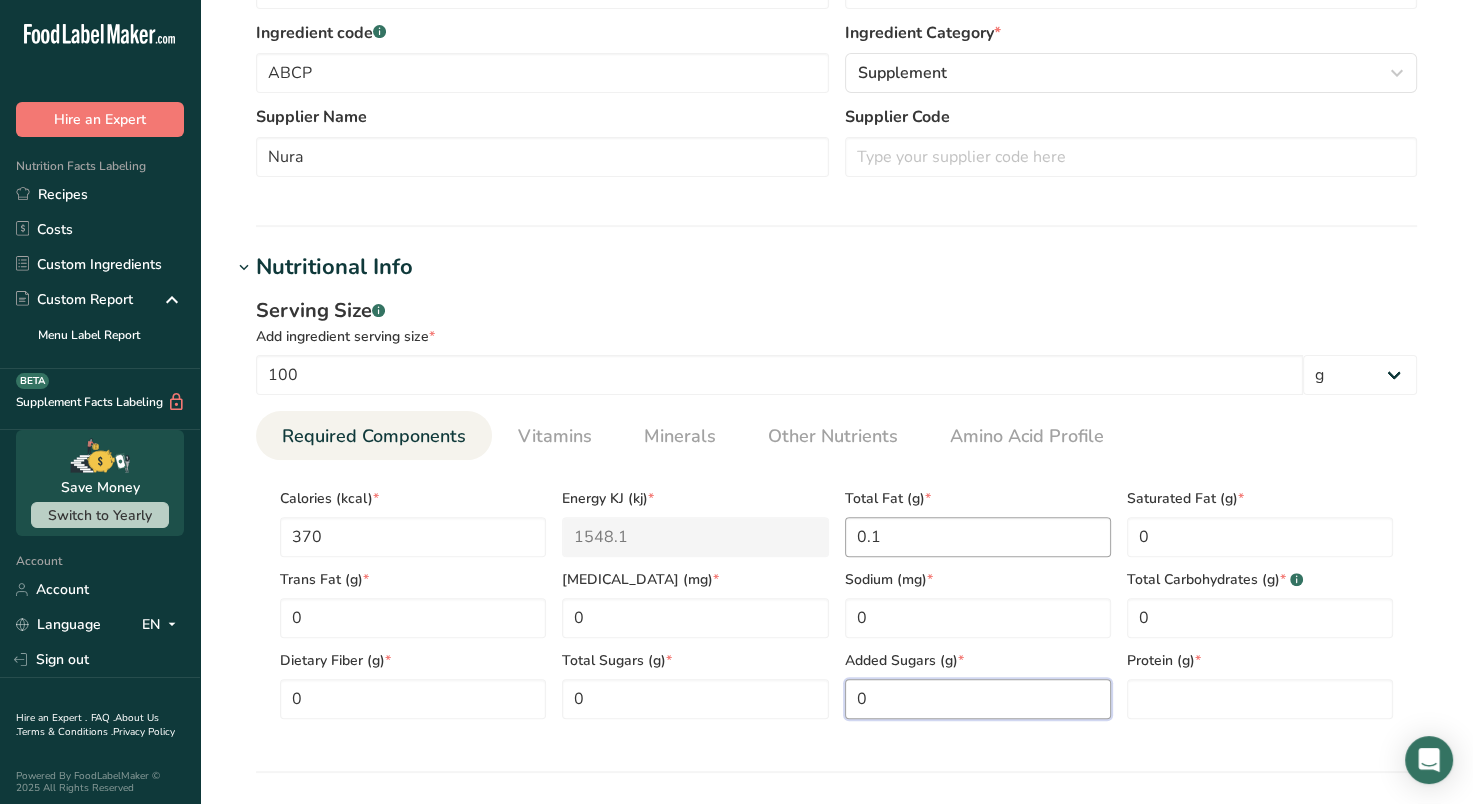 type on "0" 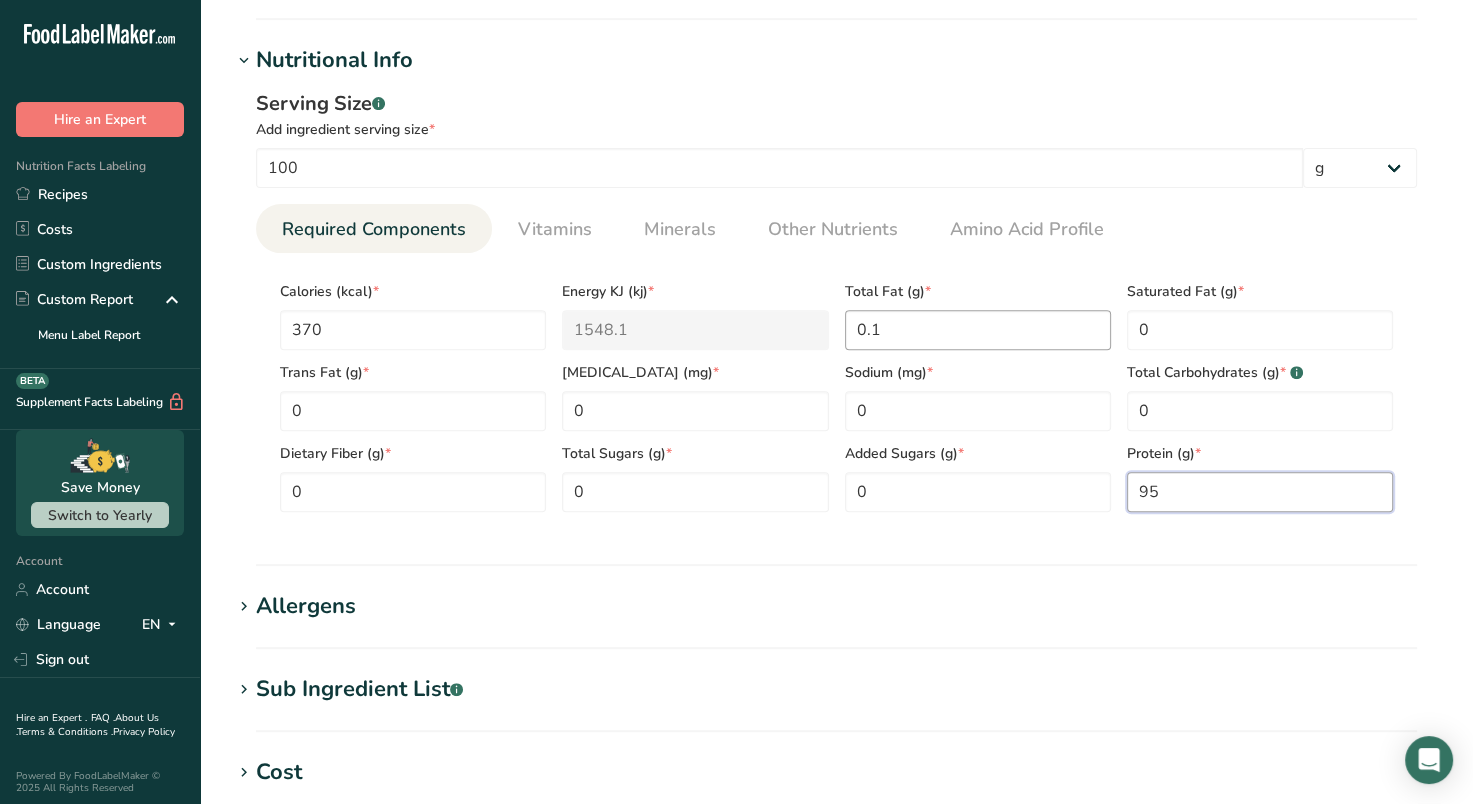 scroll, scrollTop: 710, scrollLeft: 0, axis: vertical 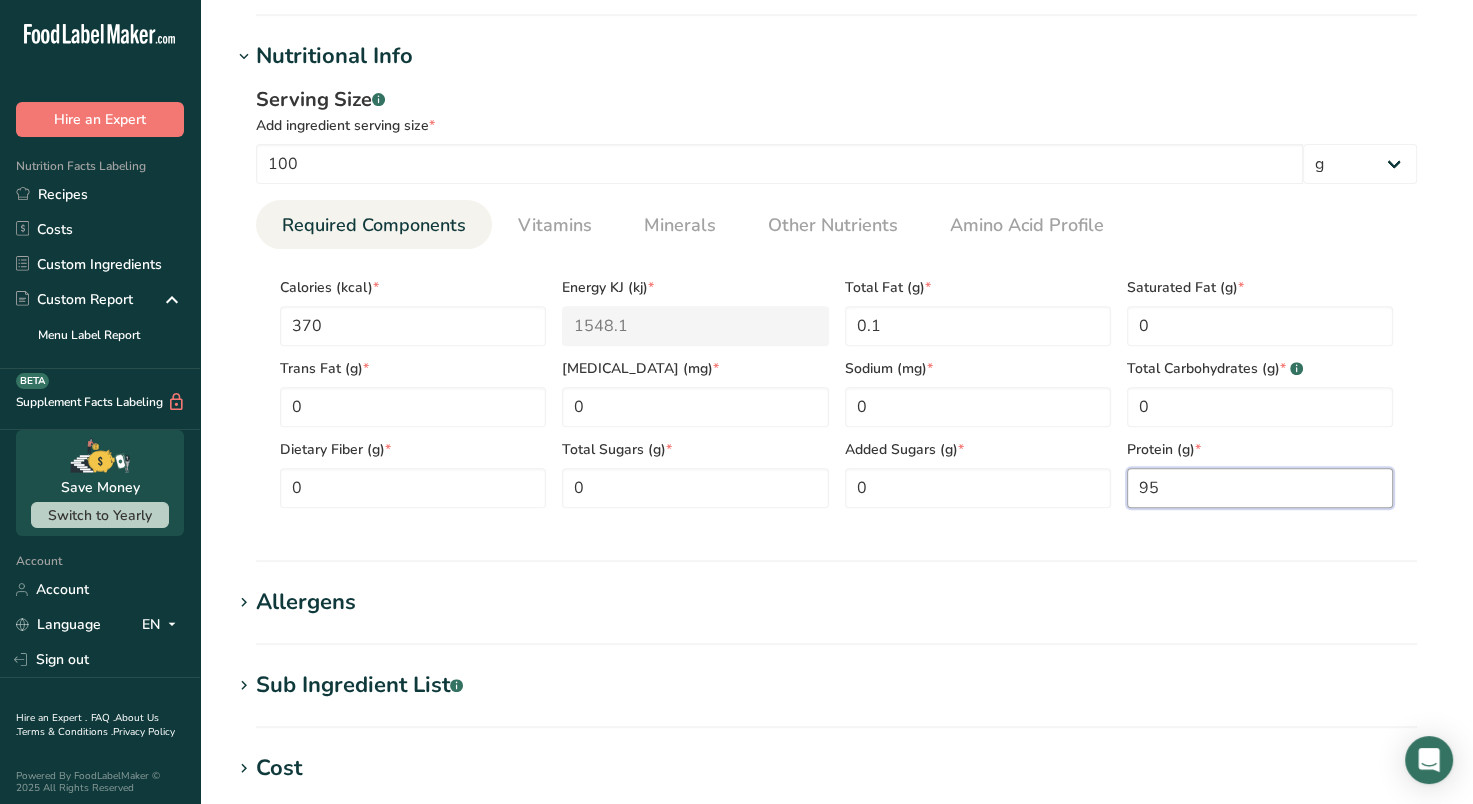 type on "95" 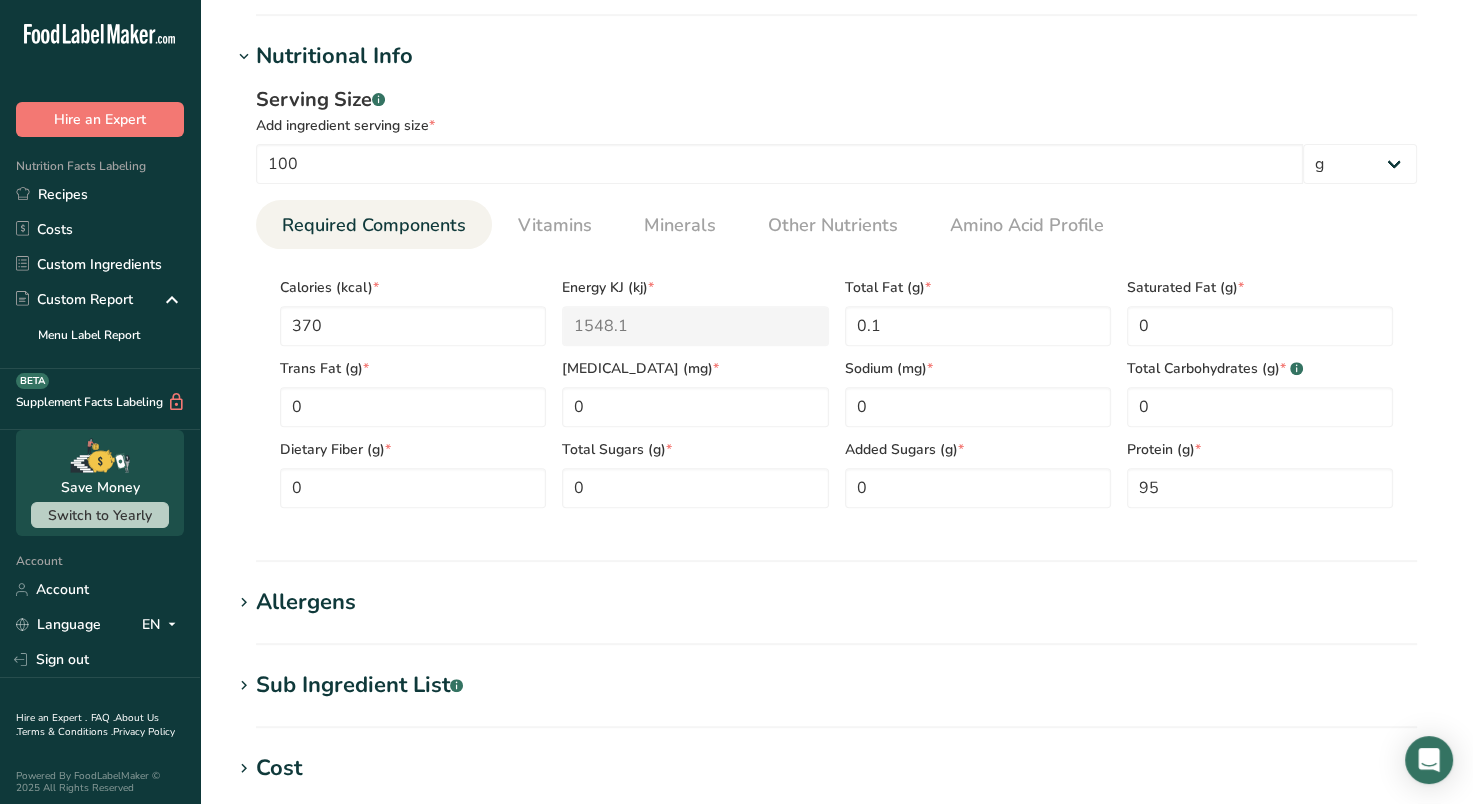 click on "Nutritional Info
Serving Size
.a-a{fill:#347362;}.b-a{fill:#fff;}
Add ingredient serving size *   100
g
kg
mg
mcg
lb
oz
l
mL
fl oz
tbsp
tsp
cup
qt
gallon
Required Components Vitamins Minerals Other Nutrients Amino Acid Profile
Calories
(kcal) *     370
Energy KJ
(kj) *     1548.1
Total Fat
(g) *     0.1 *     0 *     0" at bounding box center [836, 301] 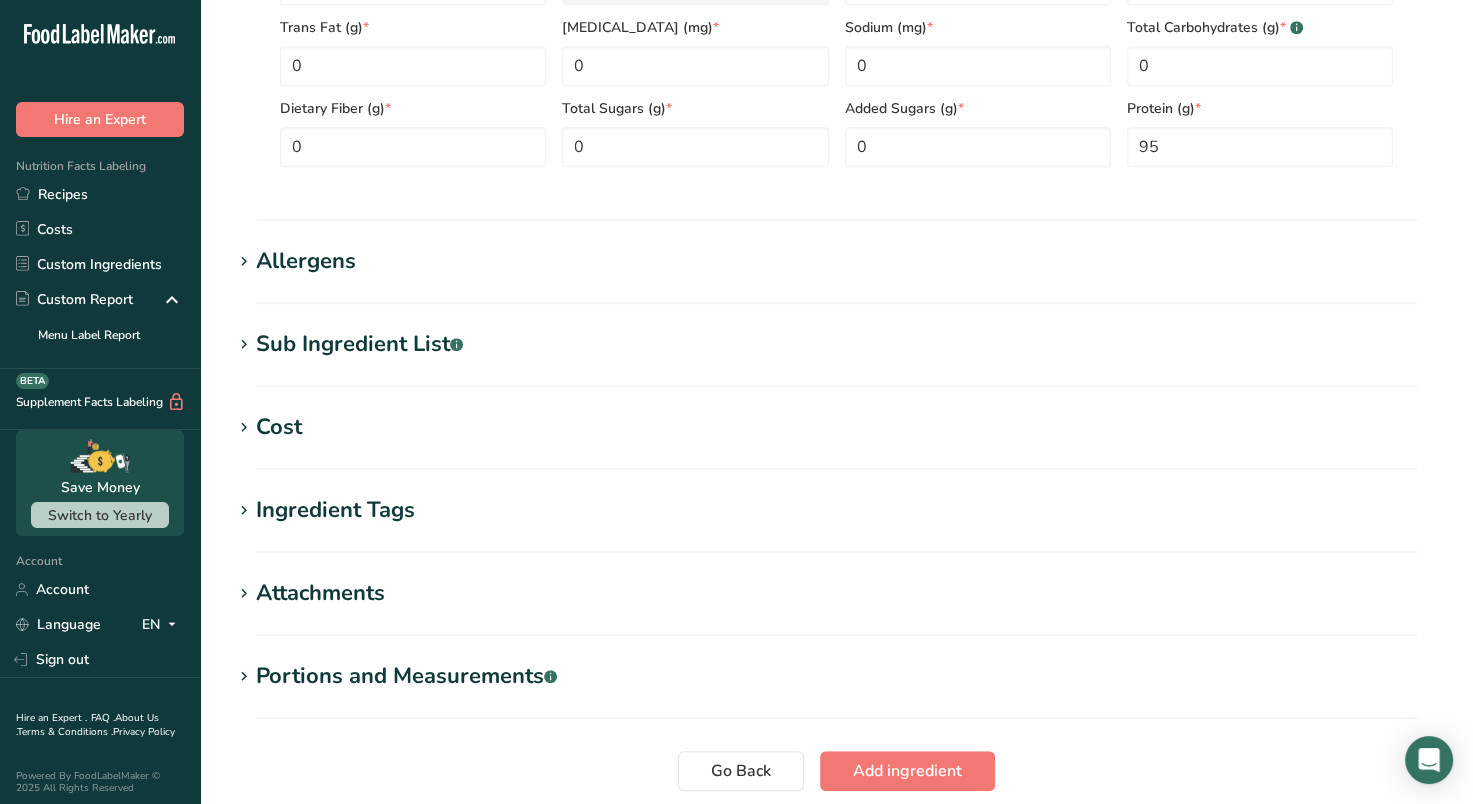 scroll, scrollTop: 1208, scrollLeft: 0, axis: vertical 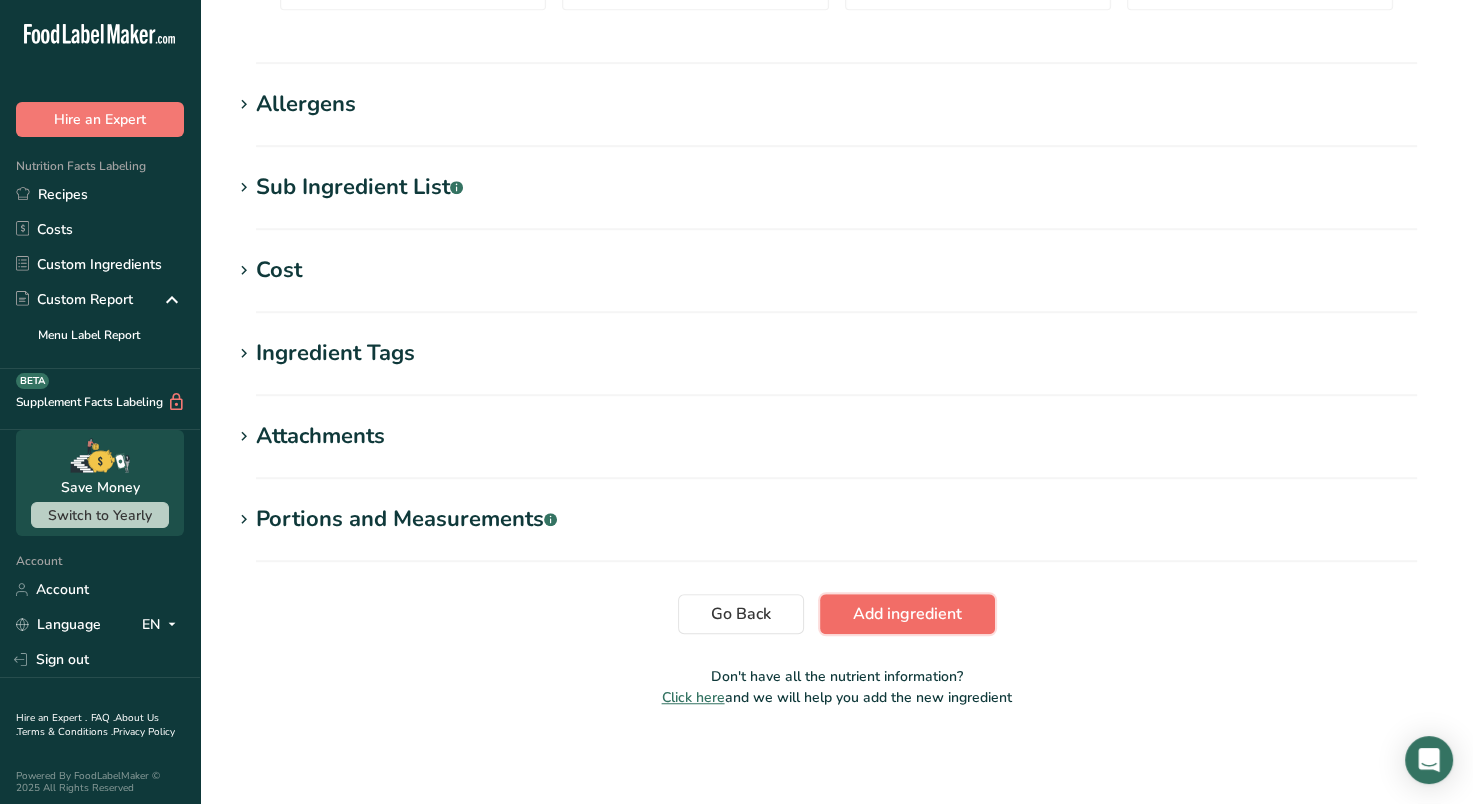 click on "Add ingredient" at bounding box center (907, 614) 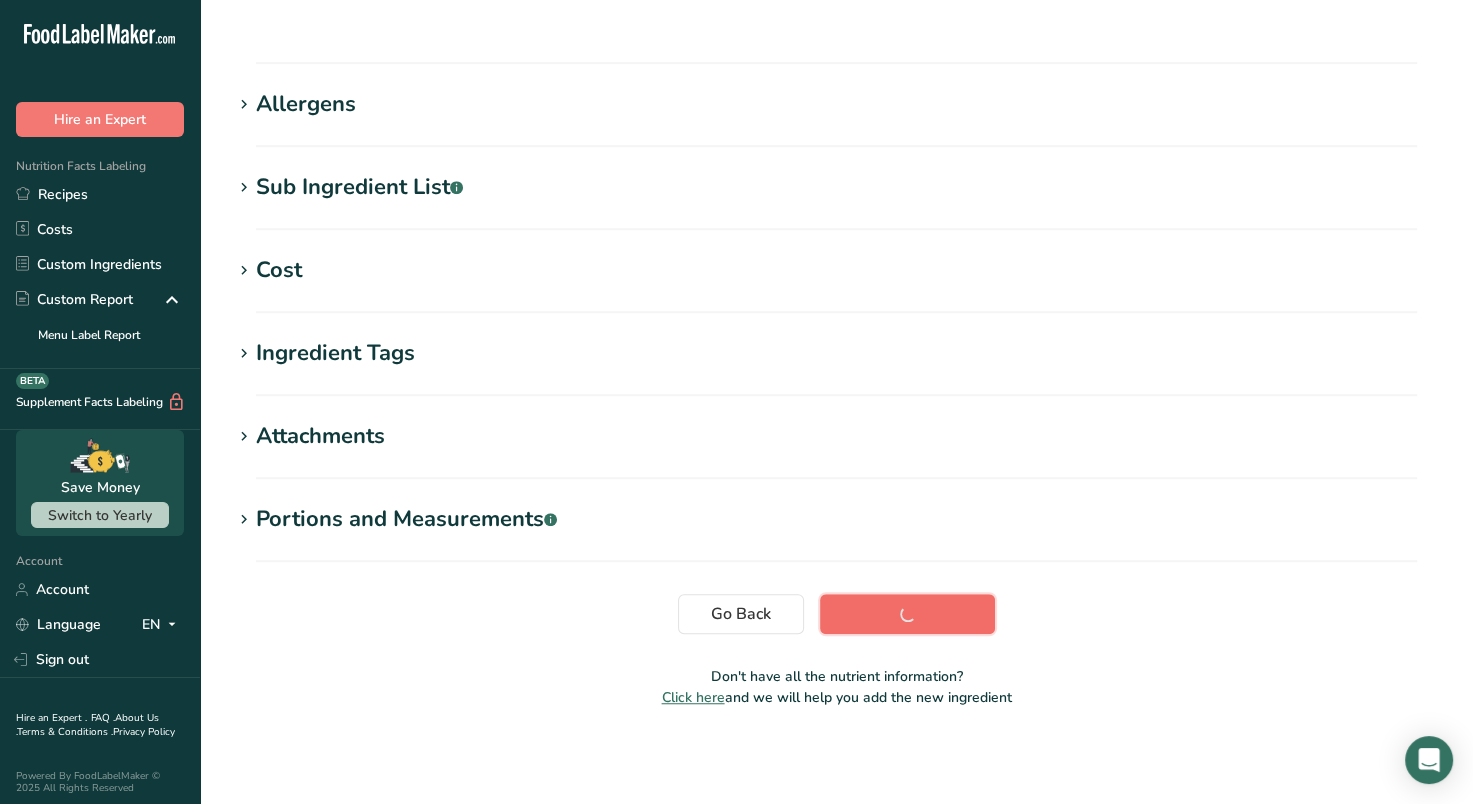 scroll, scrollTop: 270, scrollLeft: 0, axis: vertical 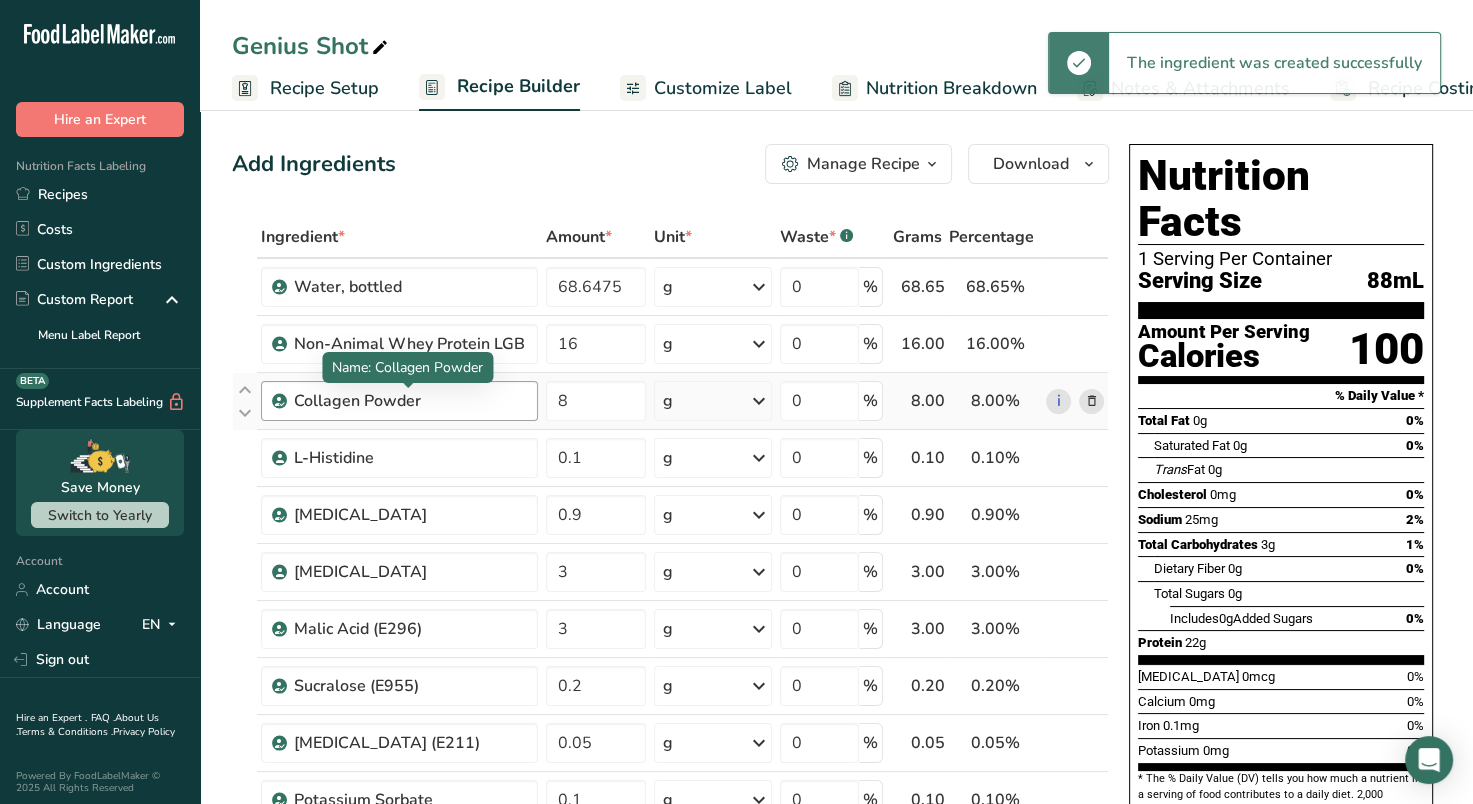 click on "Collagen Powder" at bounding box center (410, 401) 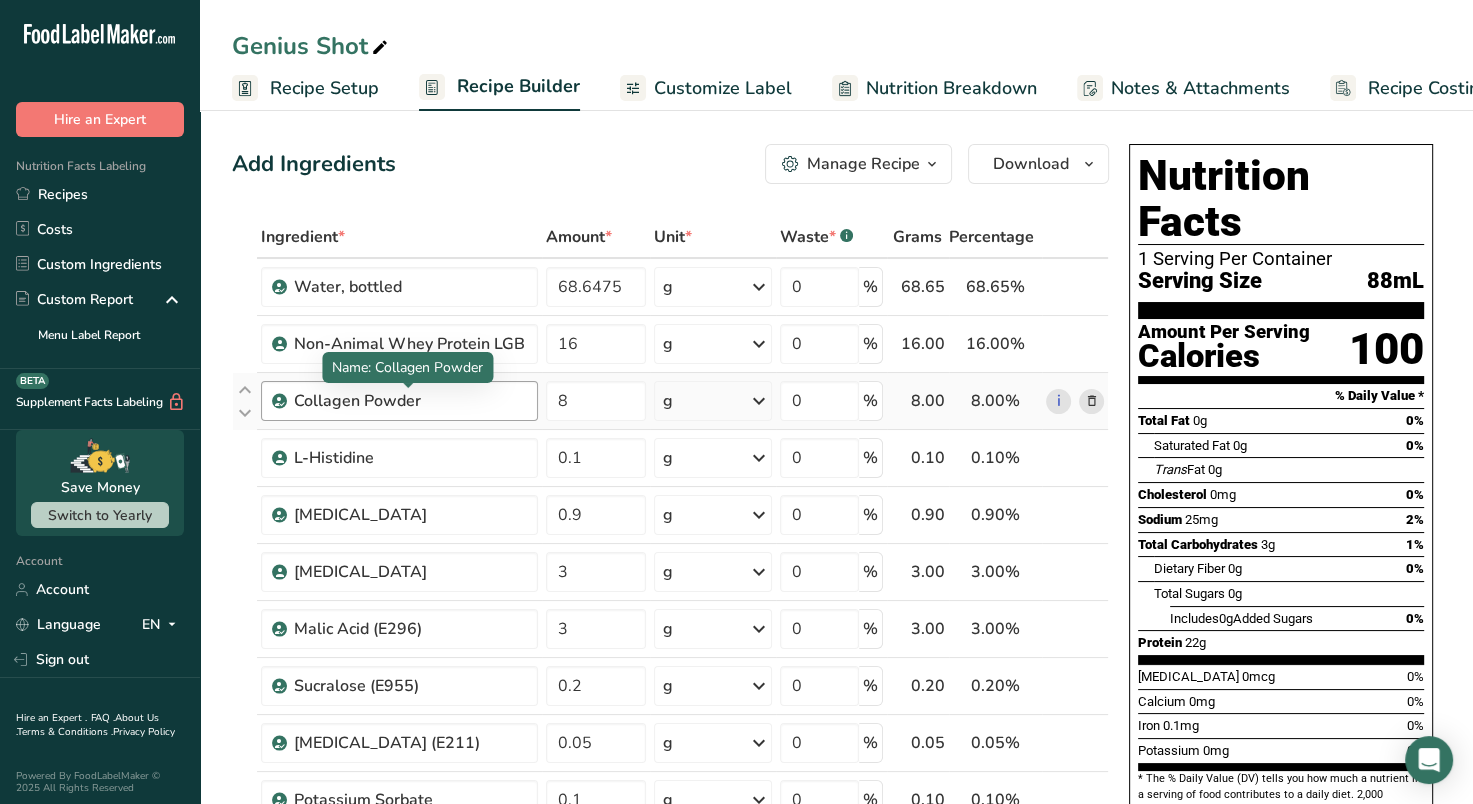 click on "Collagen Powder" at bounding box center (410, 401) 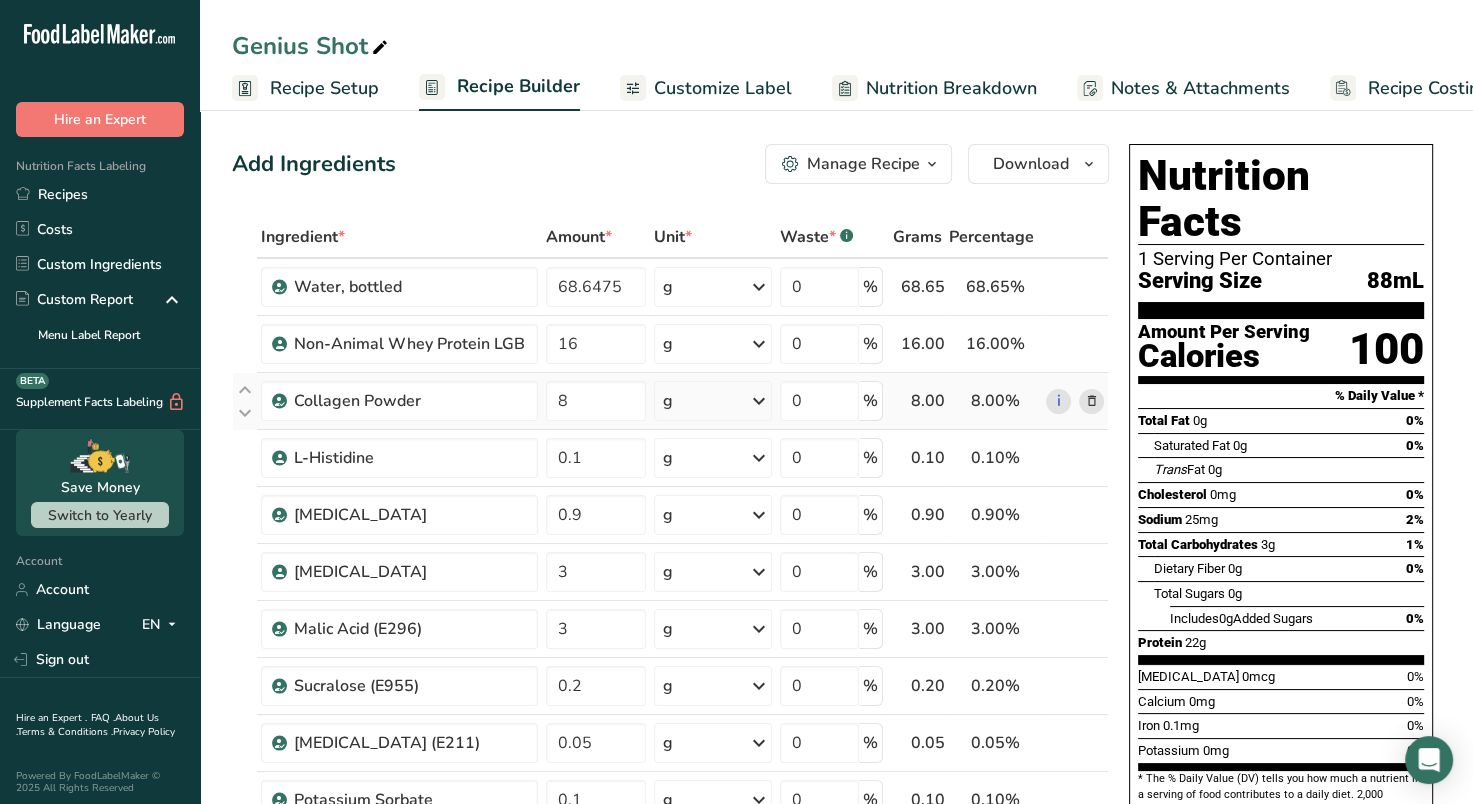 click at bounding box center [1091, 401] 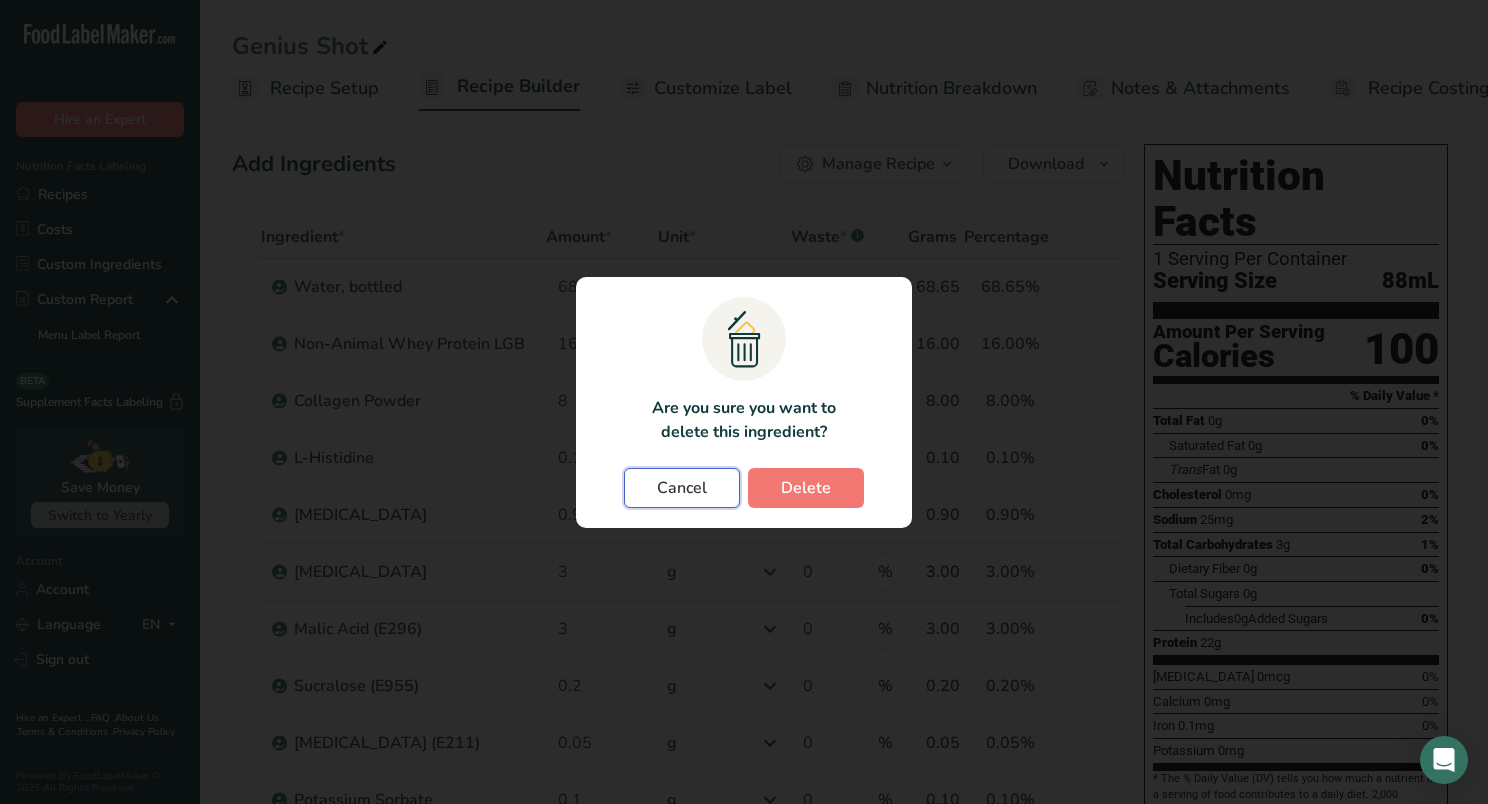 click on "Cancel" at bounding box center (682, 488) 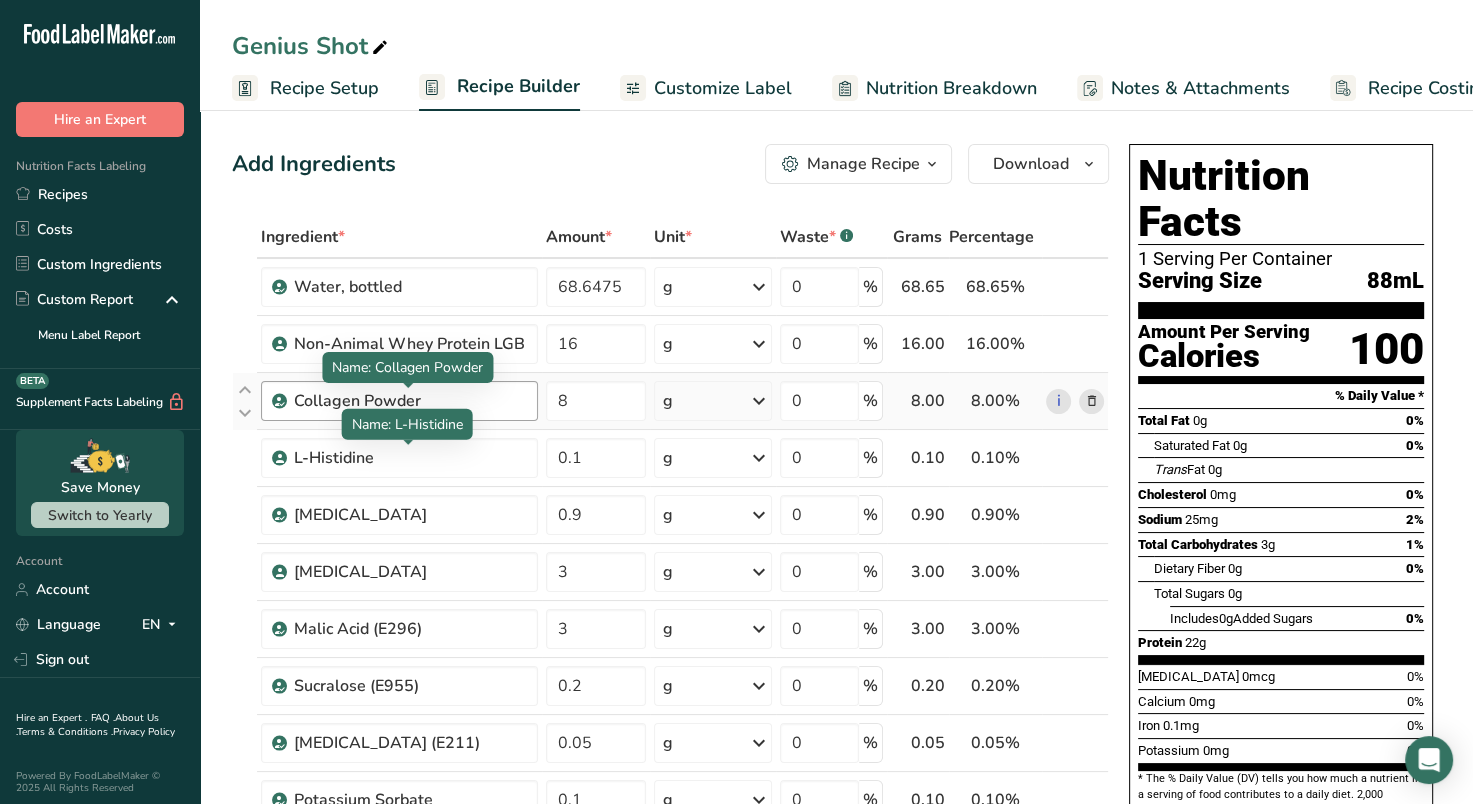 click on "Collagen Powder" at bounding box center [410, 401] 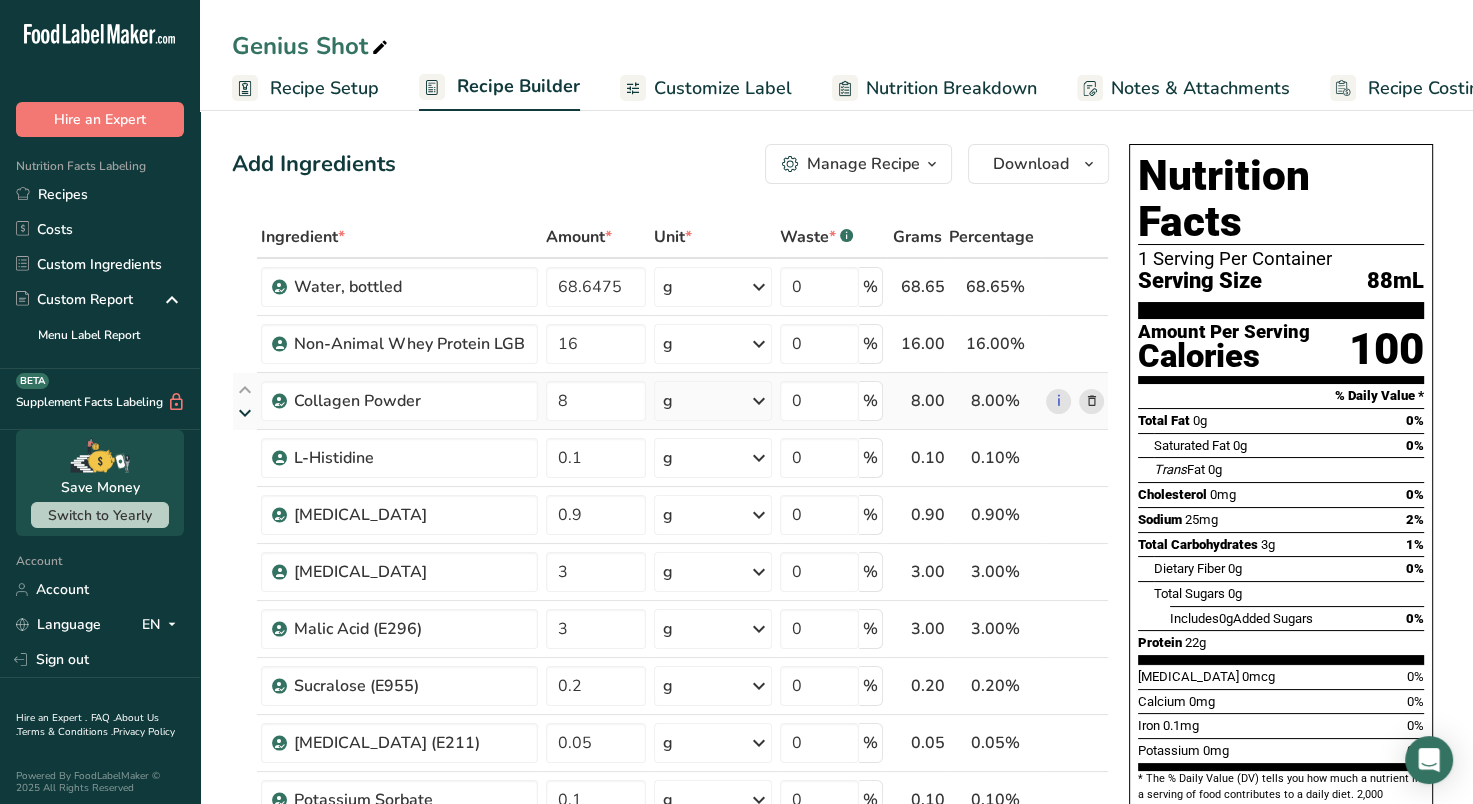 drag, startPoint x: 450, startPoint y: 396, endPoint x: 242, endPoint y: 413, distance: 208.69356 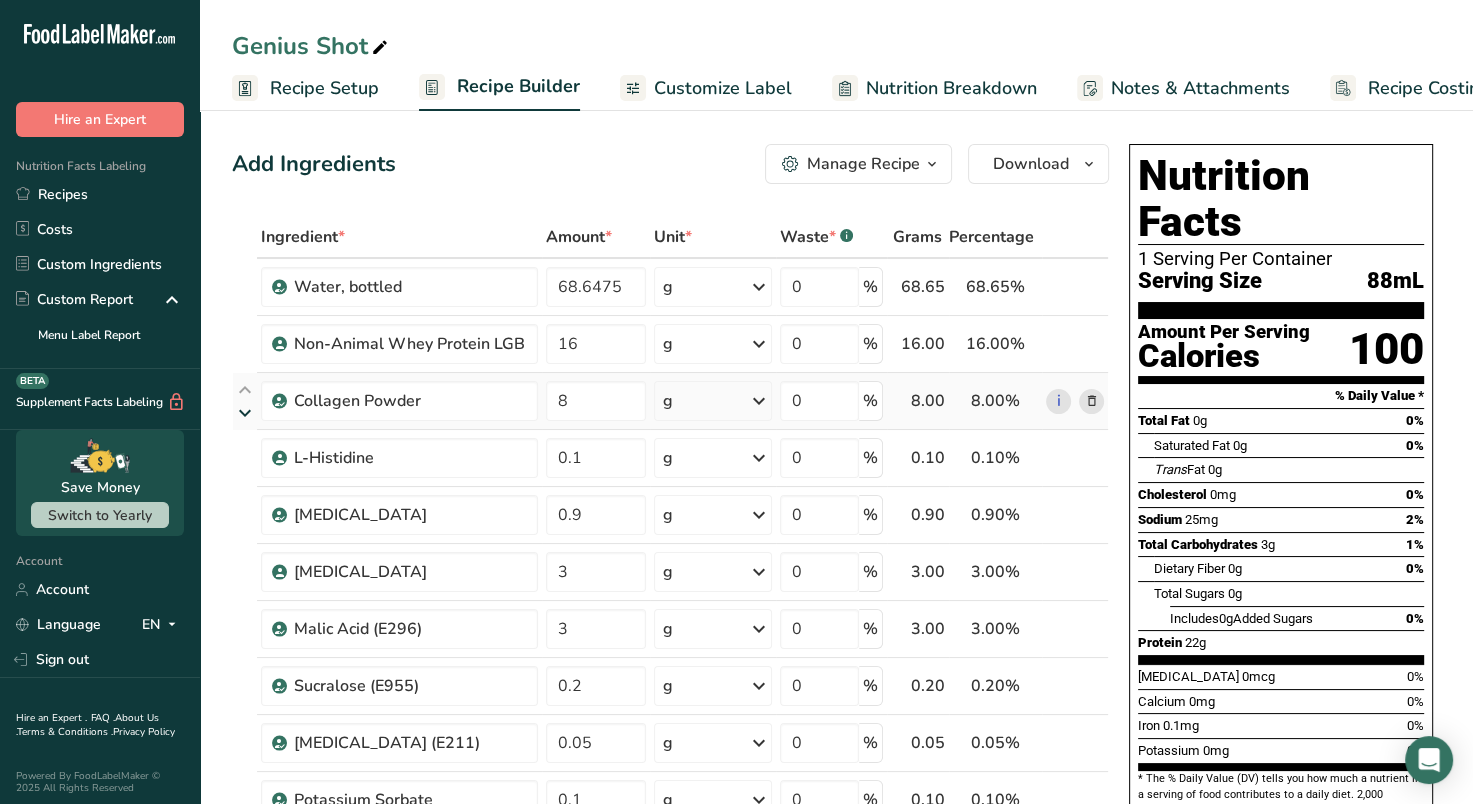 click on "Collagen Powder
8
g
Weight Units
g
kg
mg
See more
Volume Units
l
Volume units require a density conversion. If you know your ingredient's density enter it below. Otherwise, click on "RIA" our AI Regulatory bot - she will be able to help you
lb/ft3
g/cm3
Confirm
mL
Volume units require a density conversion. If you know your ingredient's density enter it below. Otherwise, click on "RIA" our AI Regulatory bot - she will be able to help you
lb/ft3
g/cm3
Confirm
fl oz
lb/ft3
0" at bounding box center [670, 401] 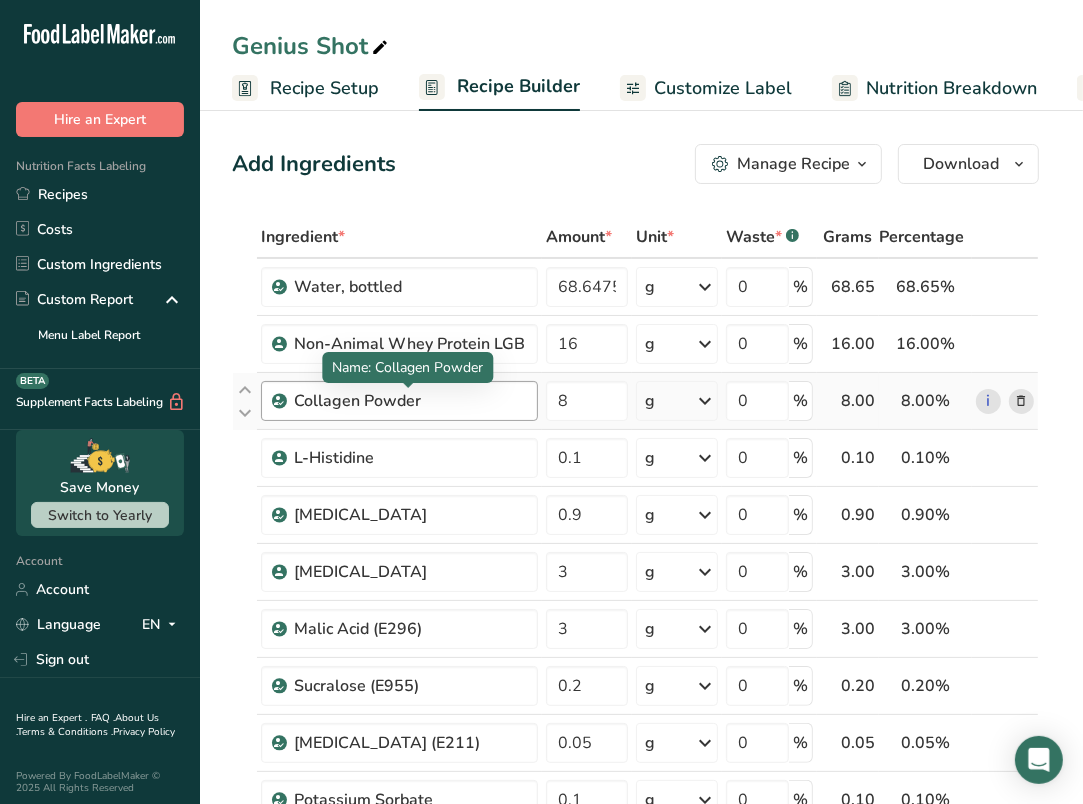 click on "Collagen Powder" at bounding box center [410, 401] 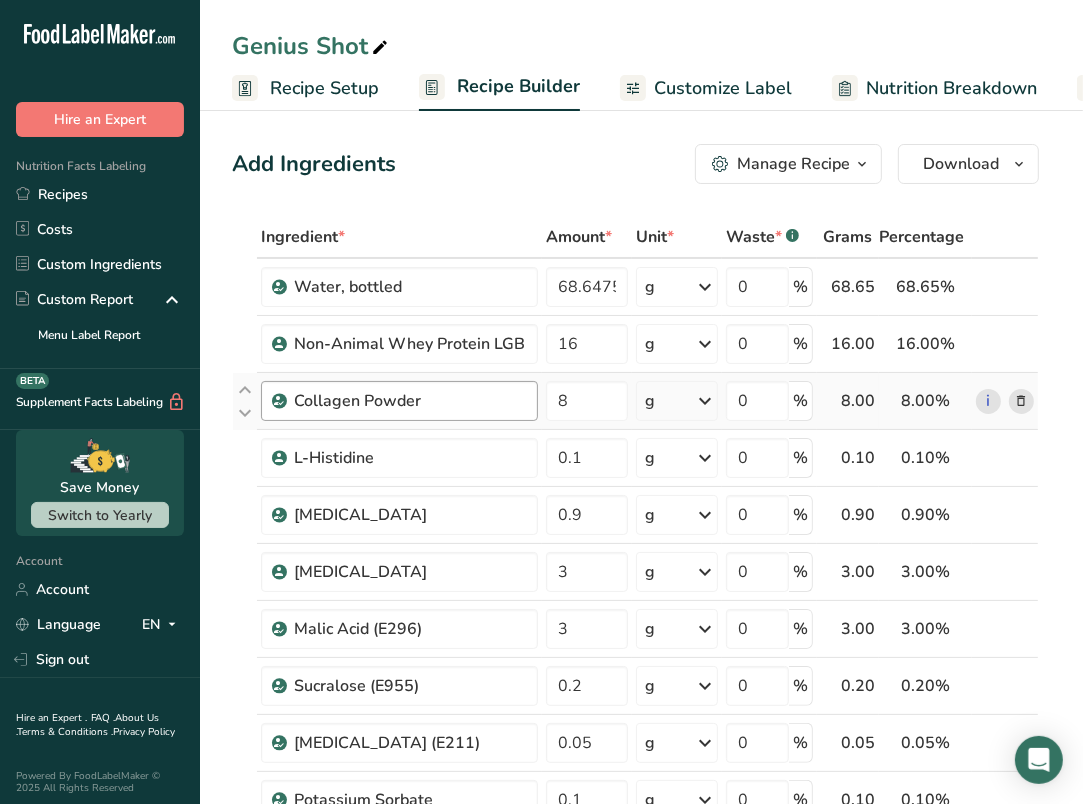 click on "Collagen Powder" at bounding box center [410, 401] 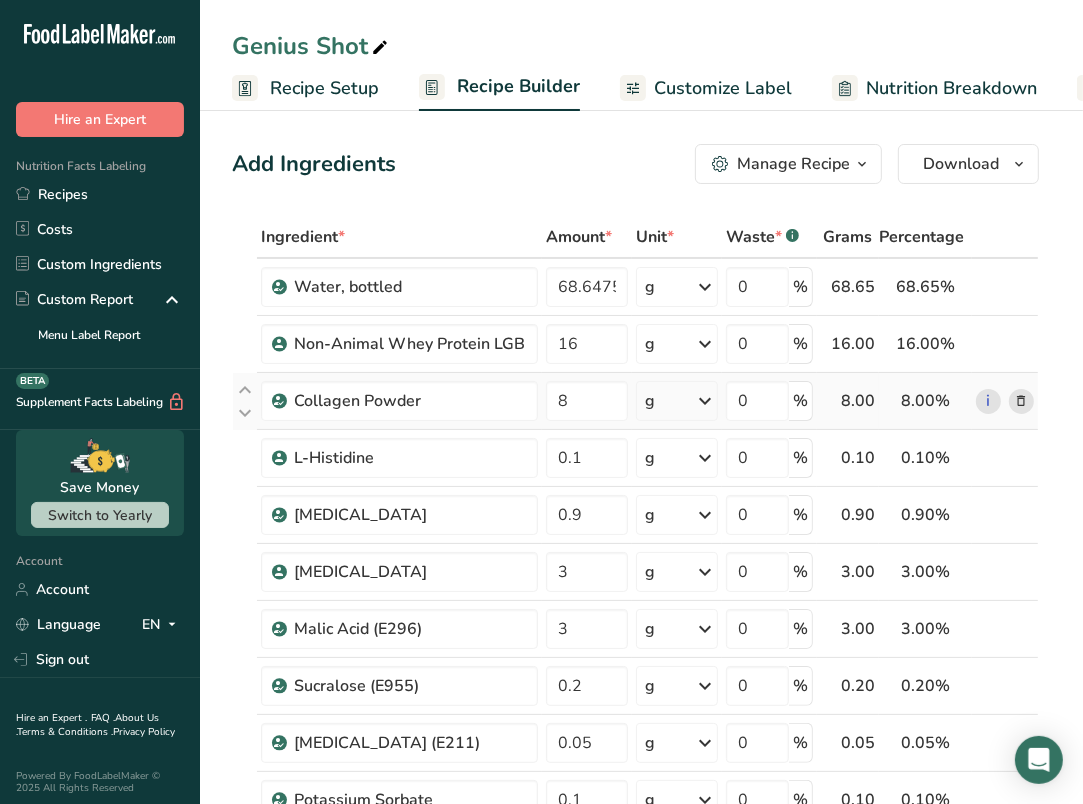 click at bounding box center [1021, 401] 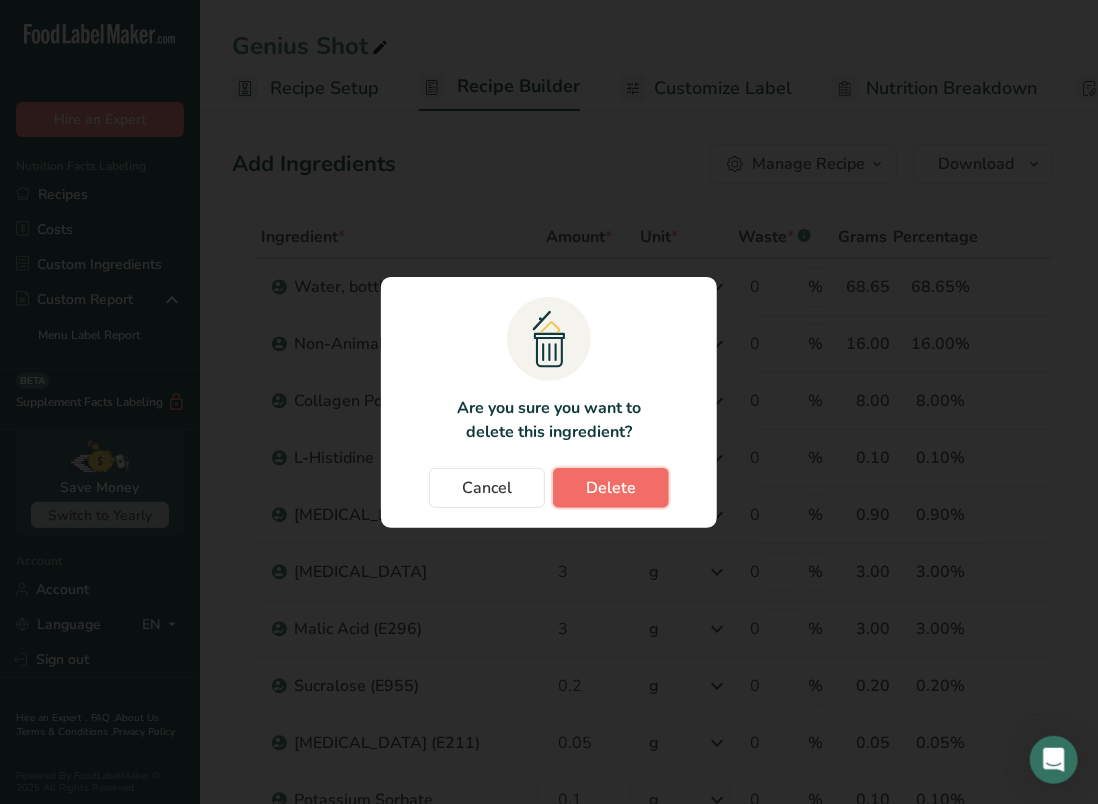 click on "Delete" at bounding box center (611, 488) 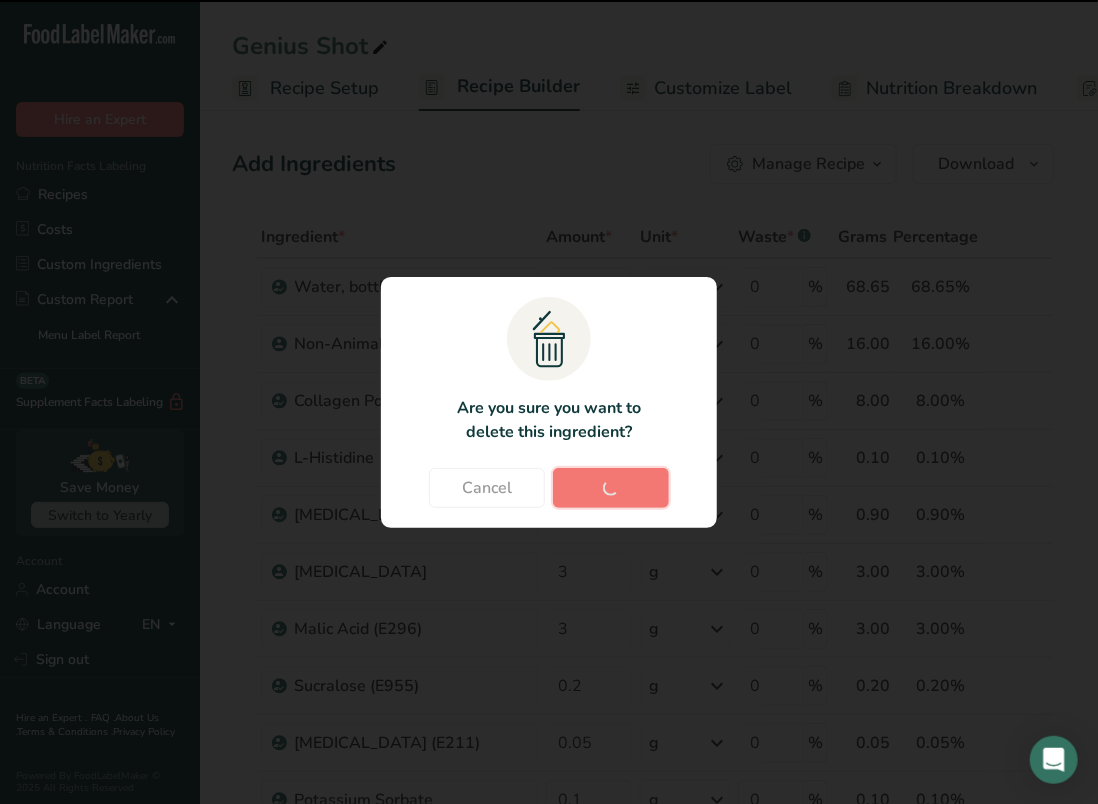 type on "0.1" 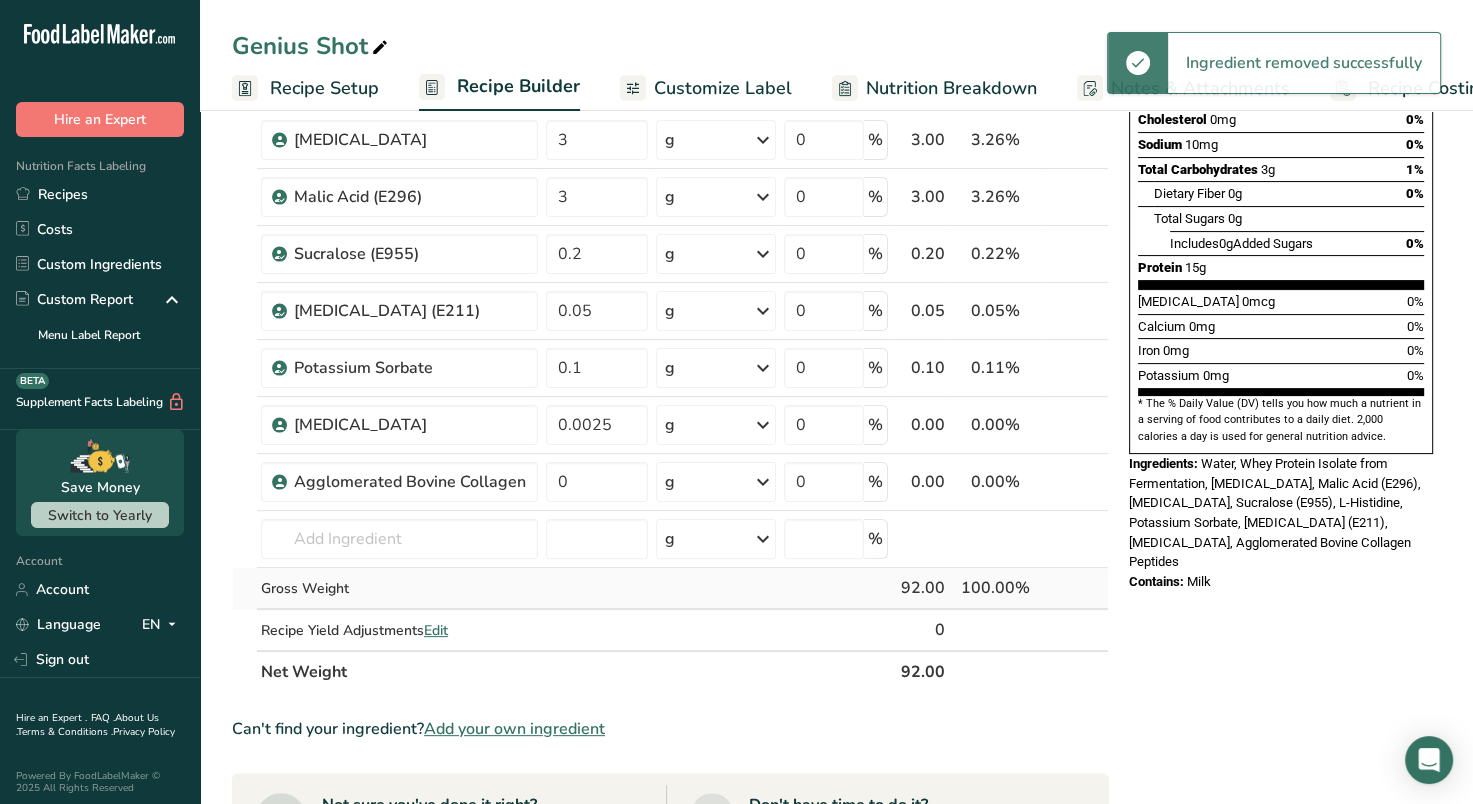 scroll, scrollTop: 376, scrollLeft: 0, axis: vertical 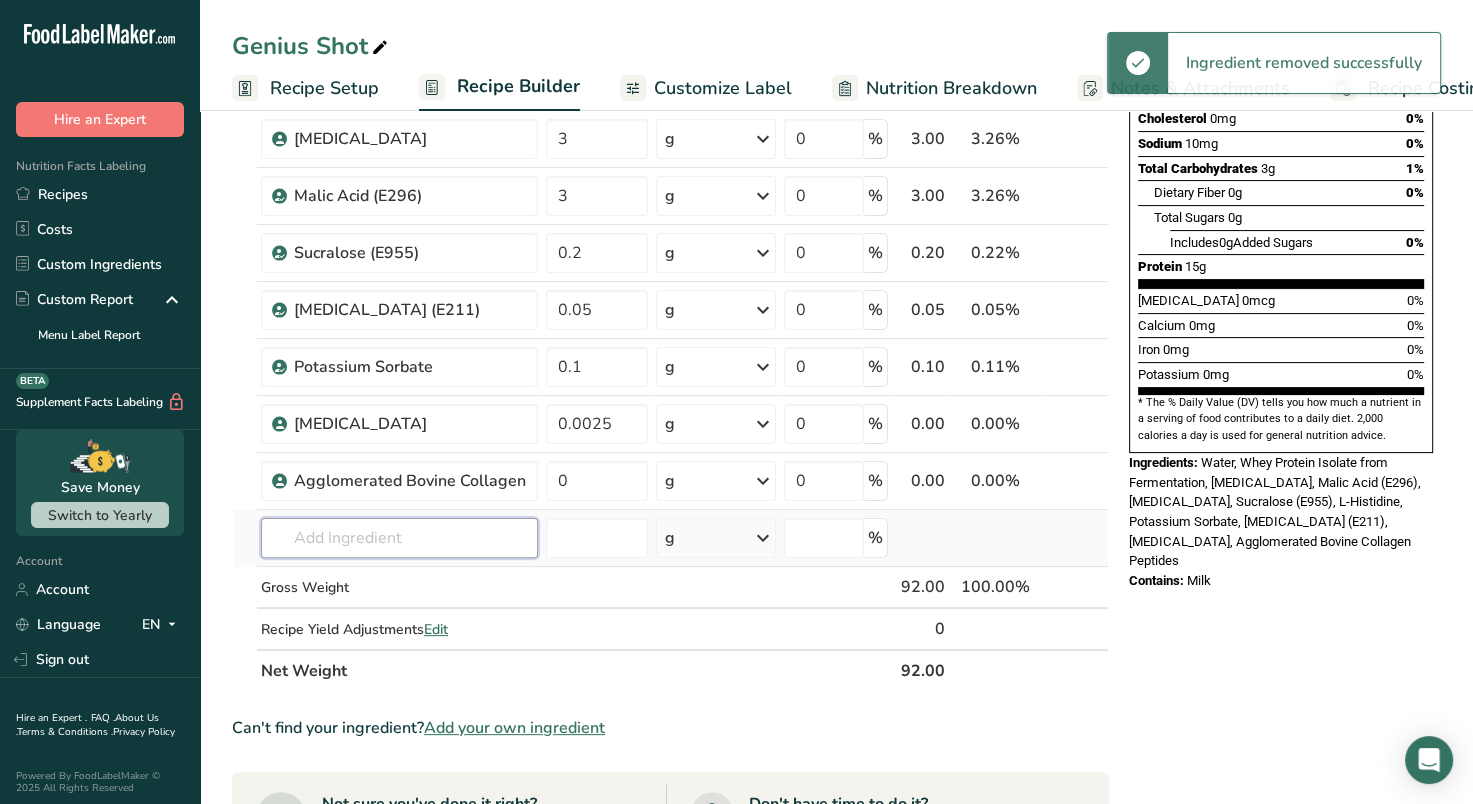 click at bounding box center [399, 538] 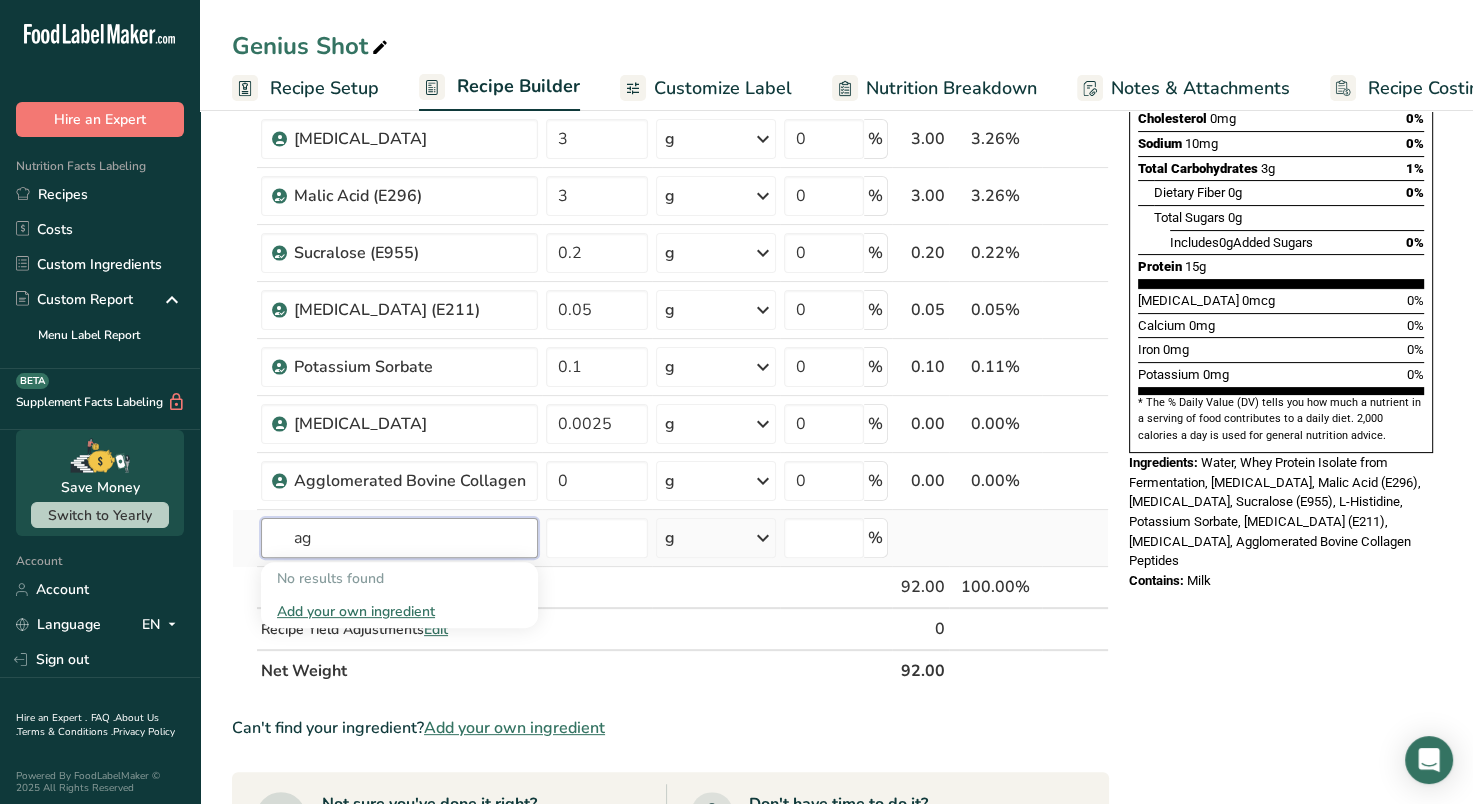 type on "a" 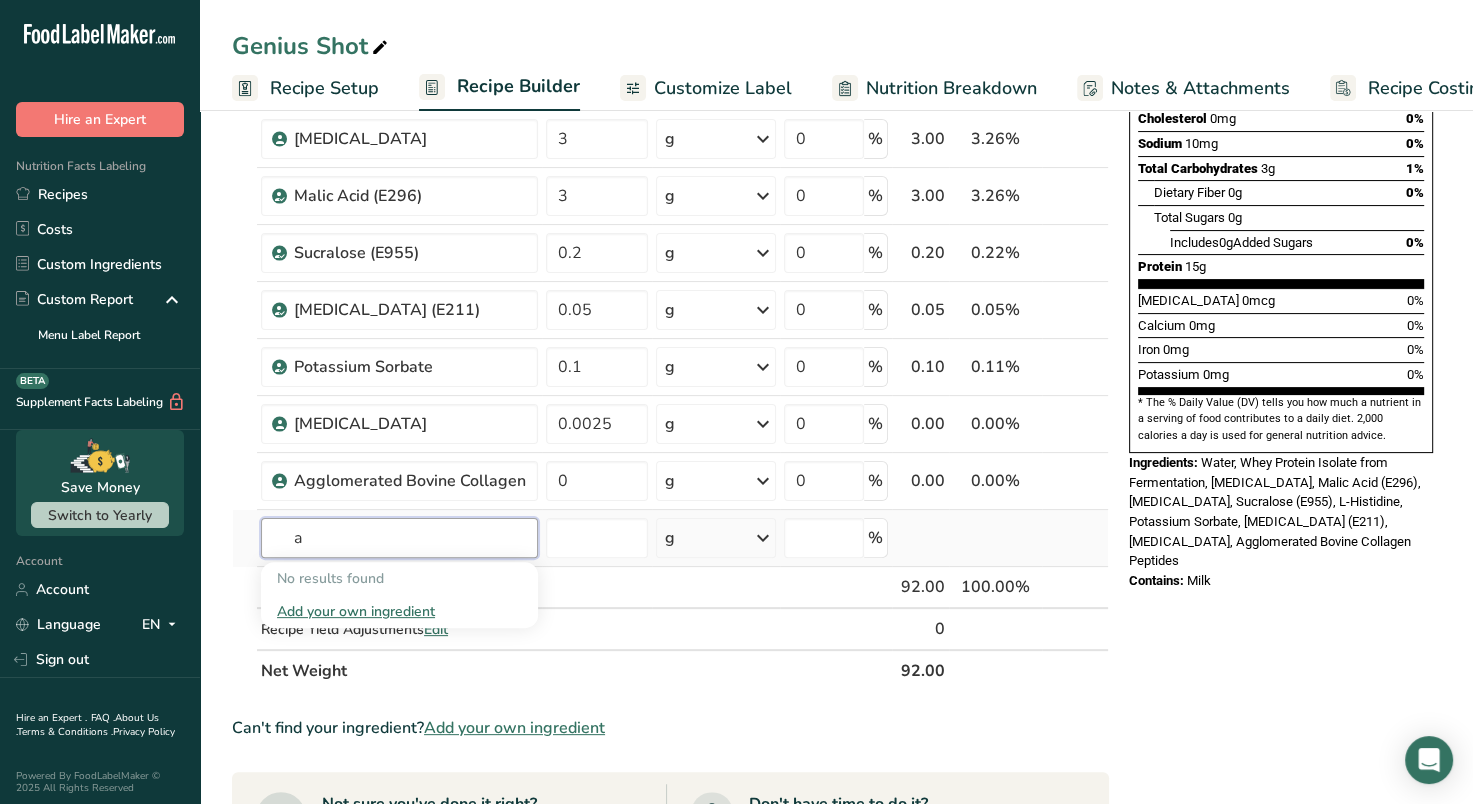 type 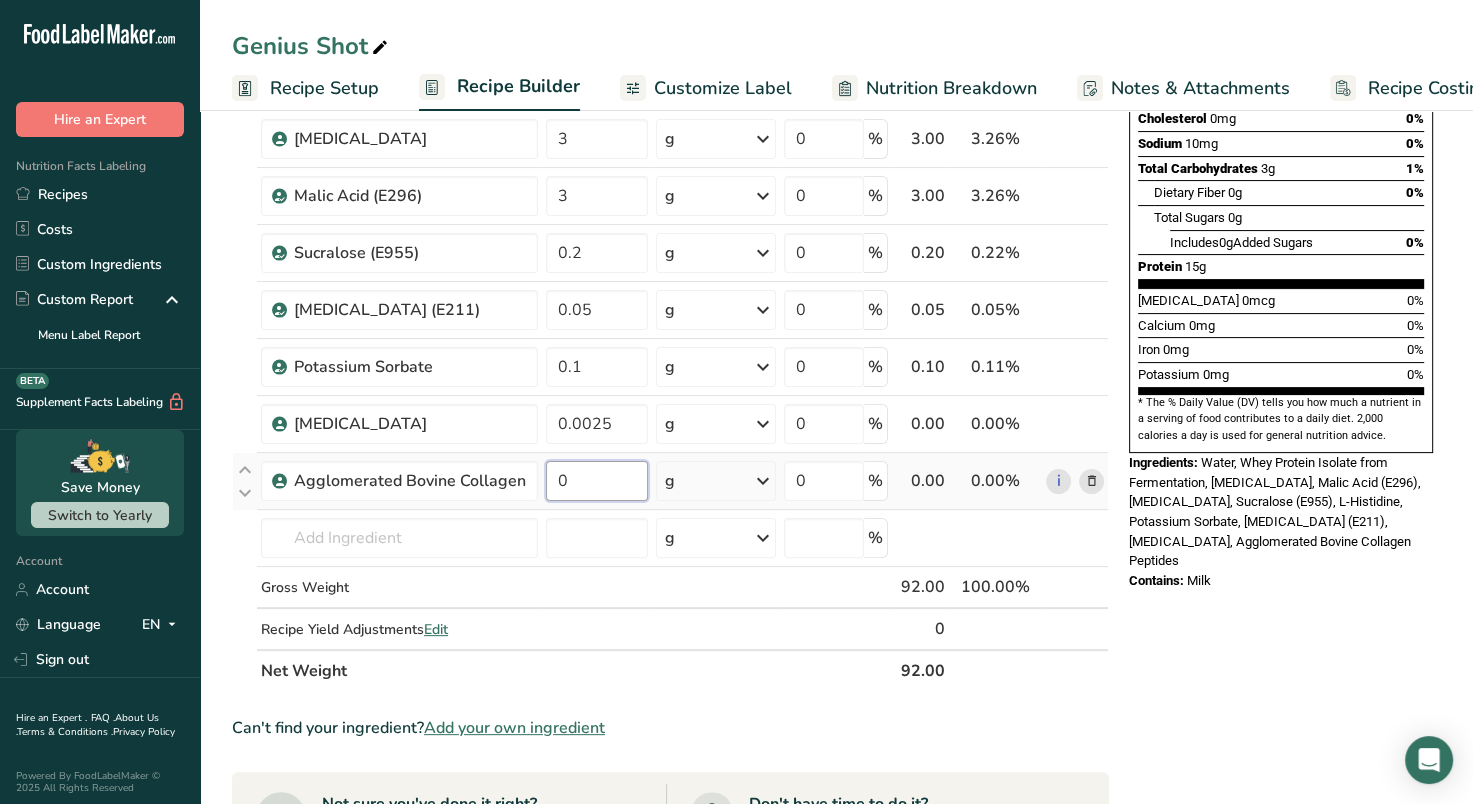 click on "0" at bounding box center (597, 481) 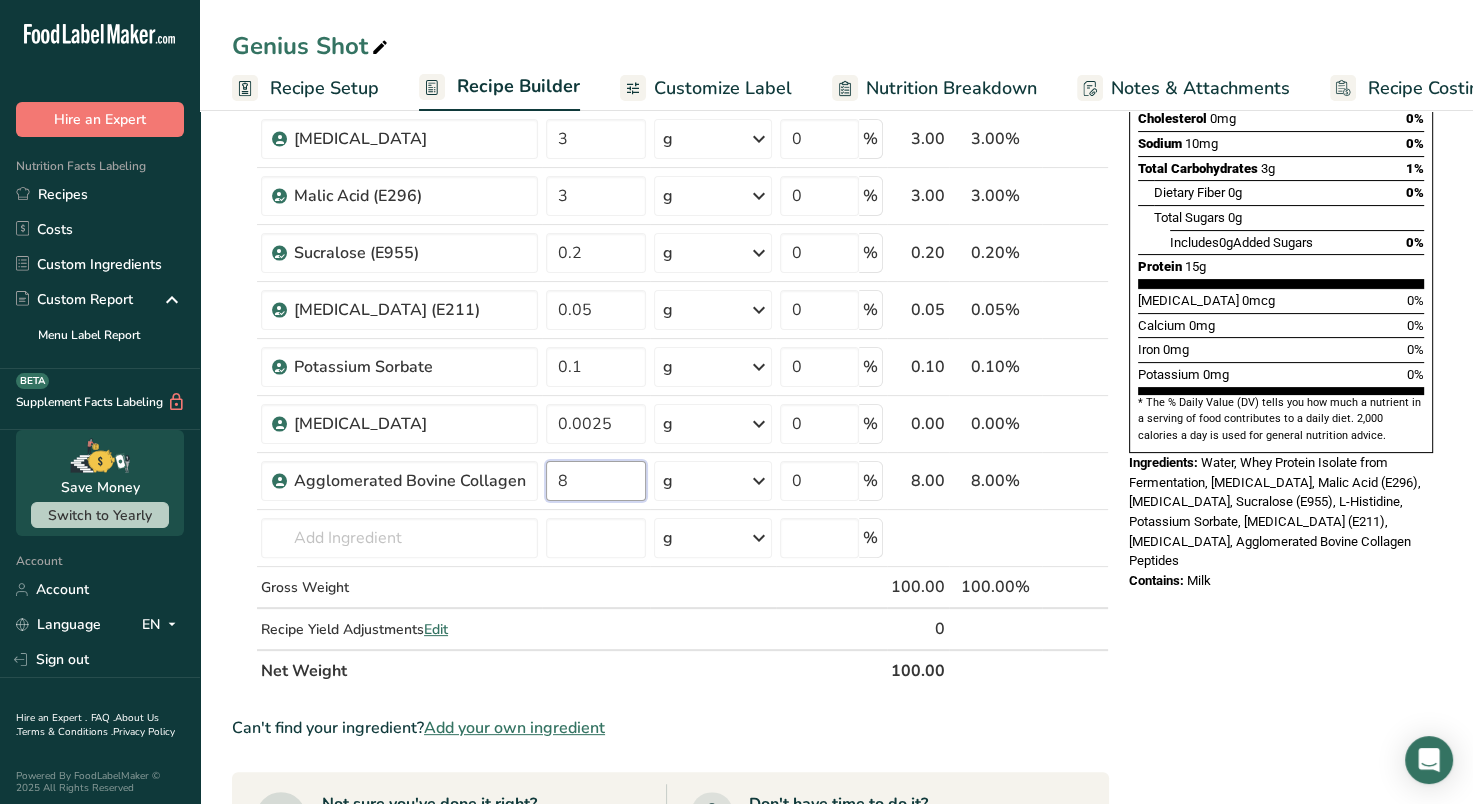 type on "8" 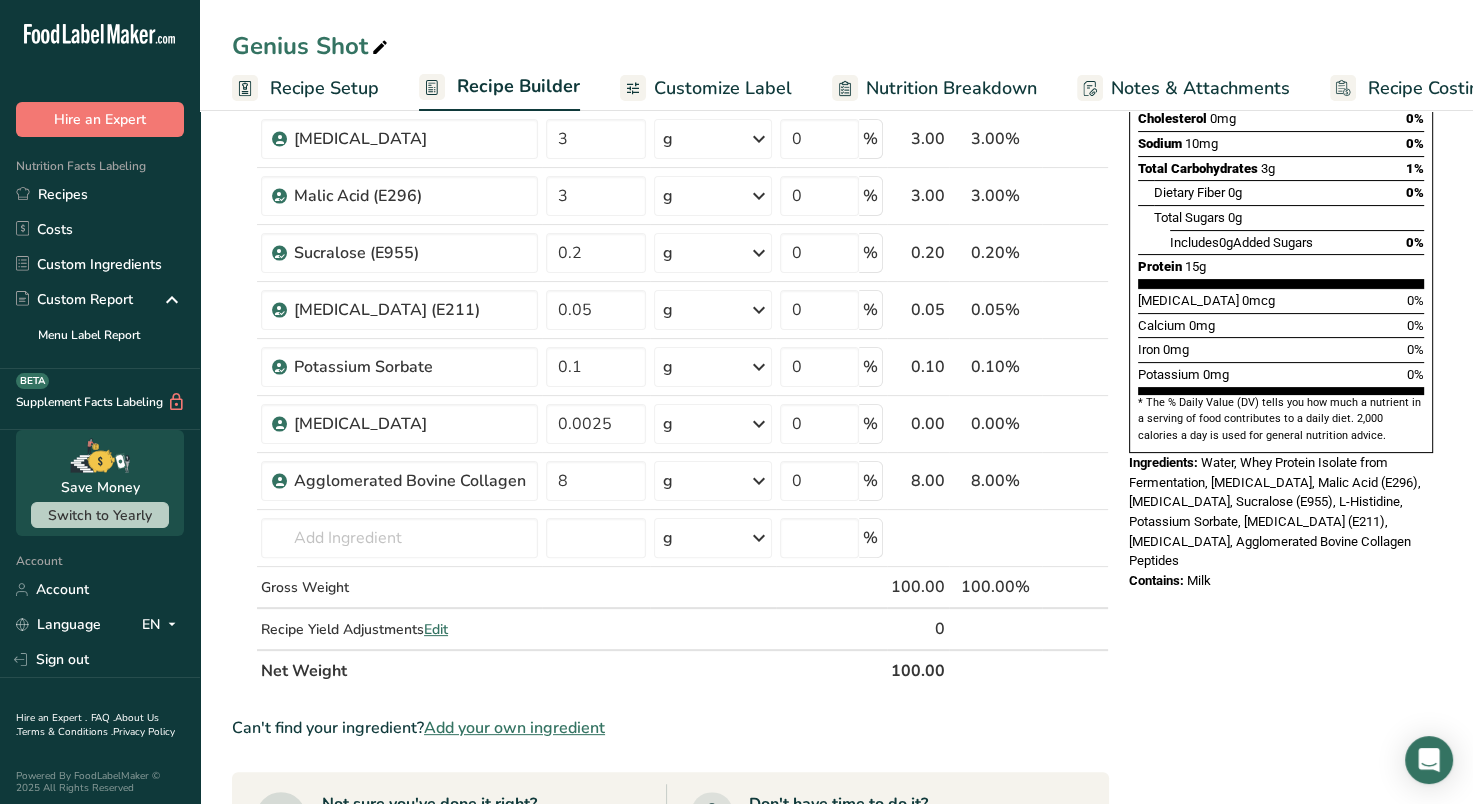 click on "Nutrition Facts
1 Serving Per Container
Serving Size
81mL
Amount Per Serving
Calories
80
% Daily Value *
Total Fat
0g
0%
Saturated Fat
0g
0%
Trans  Fat
0g
[MEDICAL_DATA]
0mg
0%
Sodium
10mg
0%
Total Carbohydrates
3g
1%
Dietary Fiber
0g
0%" at bounding box center [1281, 571] 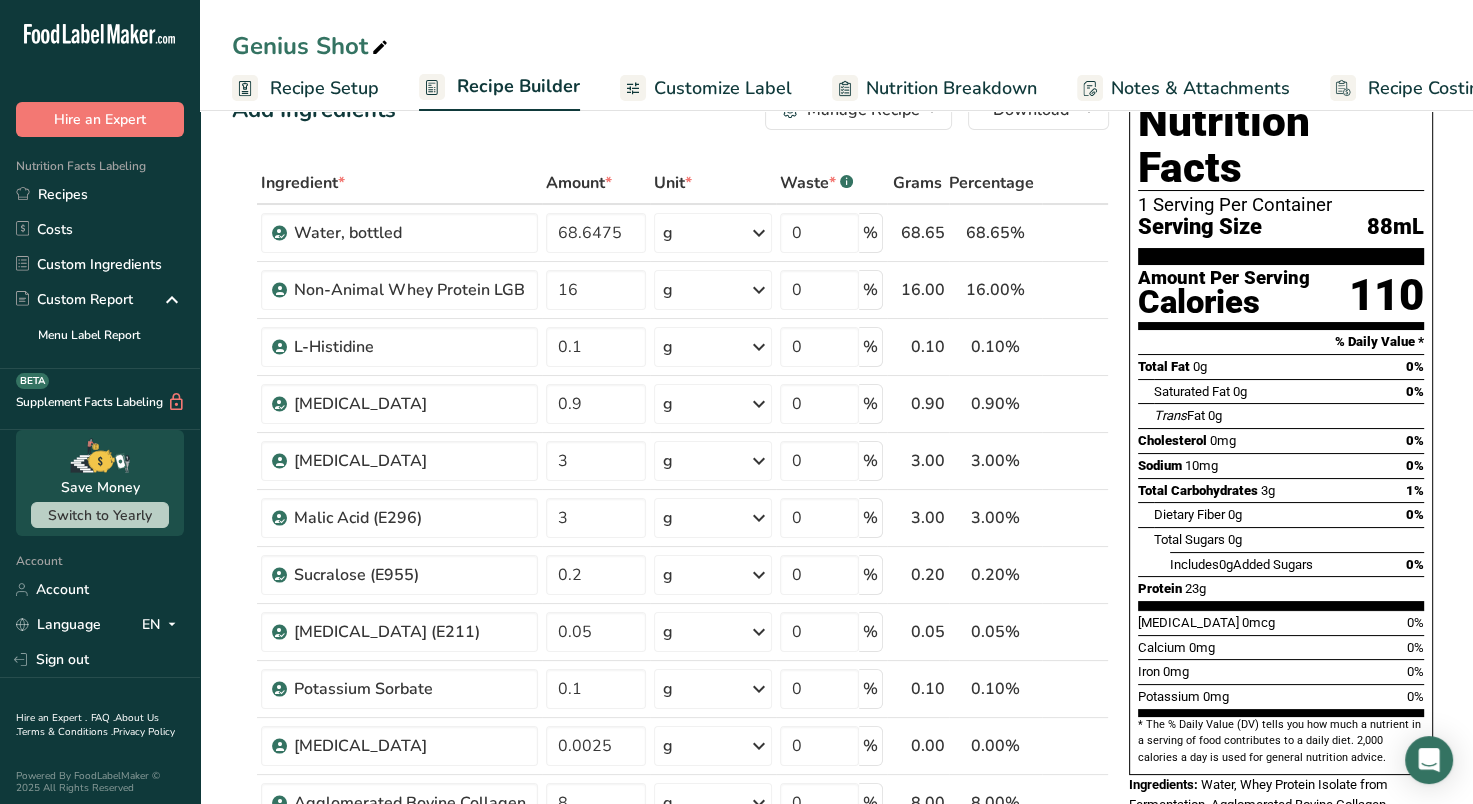 scroll, scrollTop: 0, scrollLeft: 0, axis: both 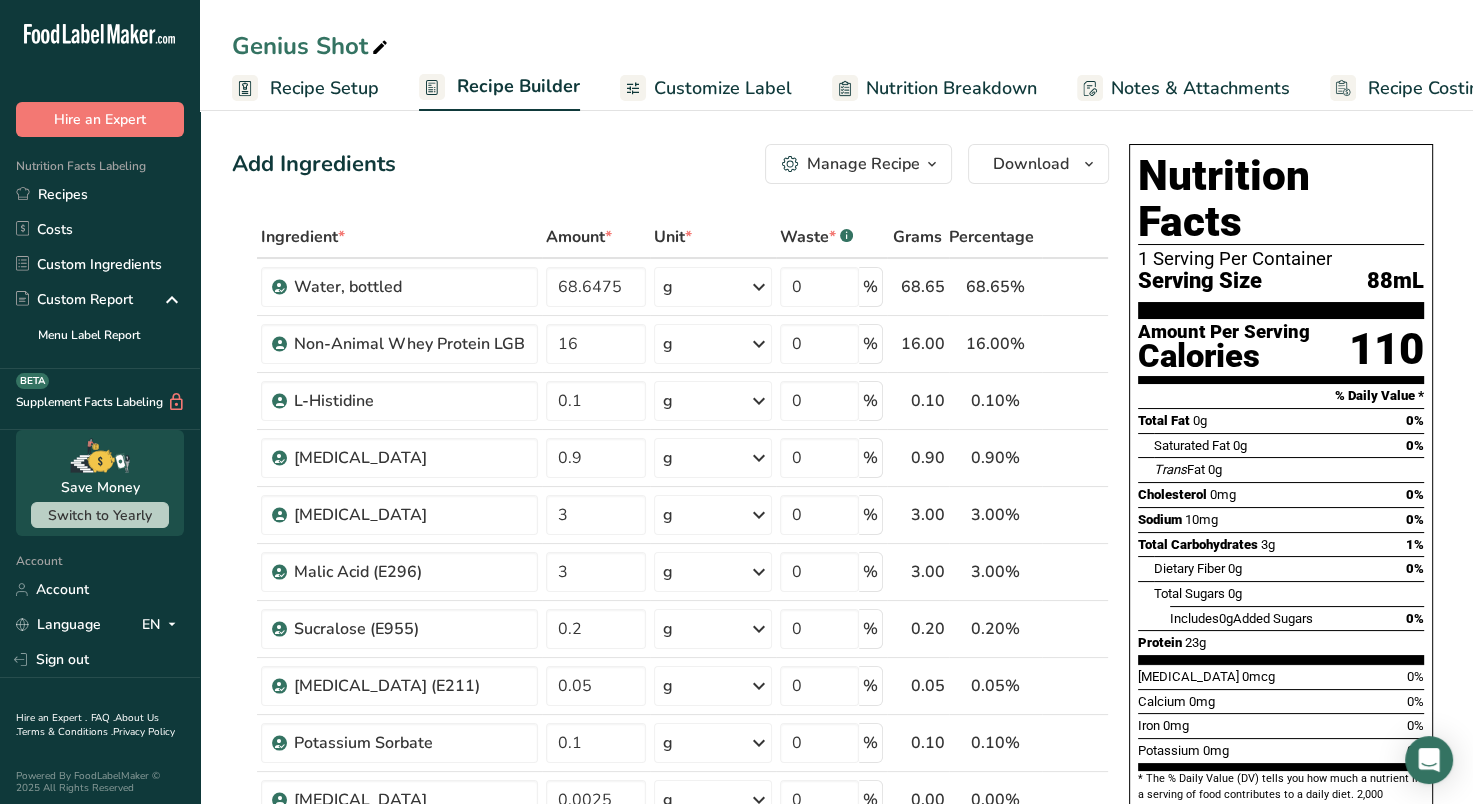 click on "Add Ingredients
Manage Recipe         Delete Recipe           Duplicate Recipe             Scale Recipe             Save as Sub-Recipe   .a-a{fill:#347362;}.b-a{fill:#fff;}                               Nutrition Breakdown                 Recipe Card
NEW
[MEDICAL_DATA] Pattern Report           Activity History
Download
Choose your preferred label style
Standard FDA label
Standard FDA label
The most common format for nutrition facts labels in compliance with the FDA's typeface, style and requirements
Tabular FDA label
A label format compliant with the FDA regulations presented in a tabular (horizontal) display.
Linear FDA label
A simple linear display for small sized packages.
Simplified FDA label" at bounding box center (670, 164) 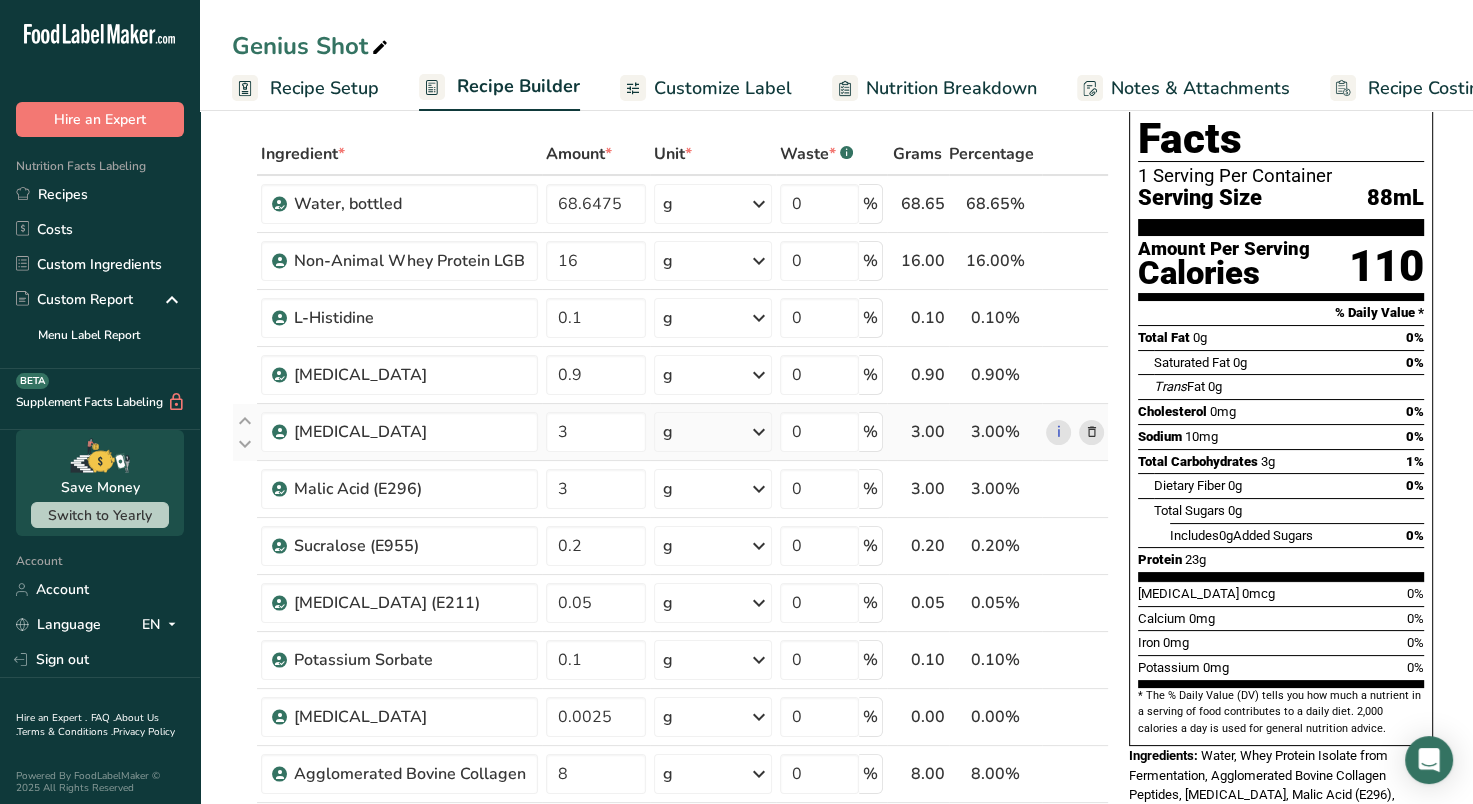 scroll, scrollTop: 0, scrollLeft: 0, axis: both 